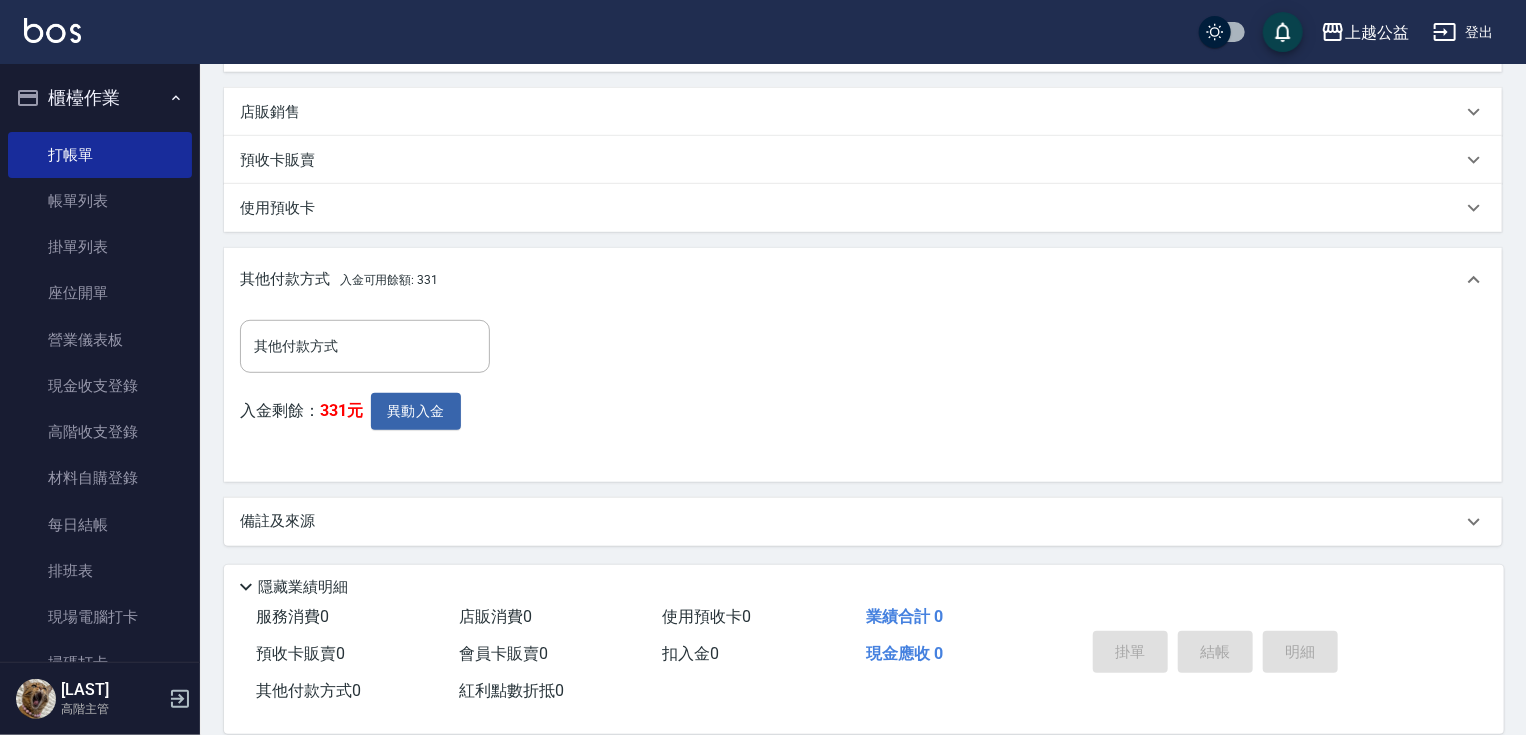 drag, startPoint x: 812, startPoint y: 379, endPoint x: 612, endPoint y: 429, distance: 206.15529 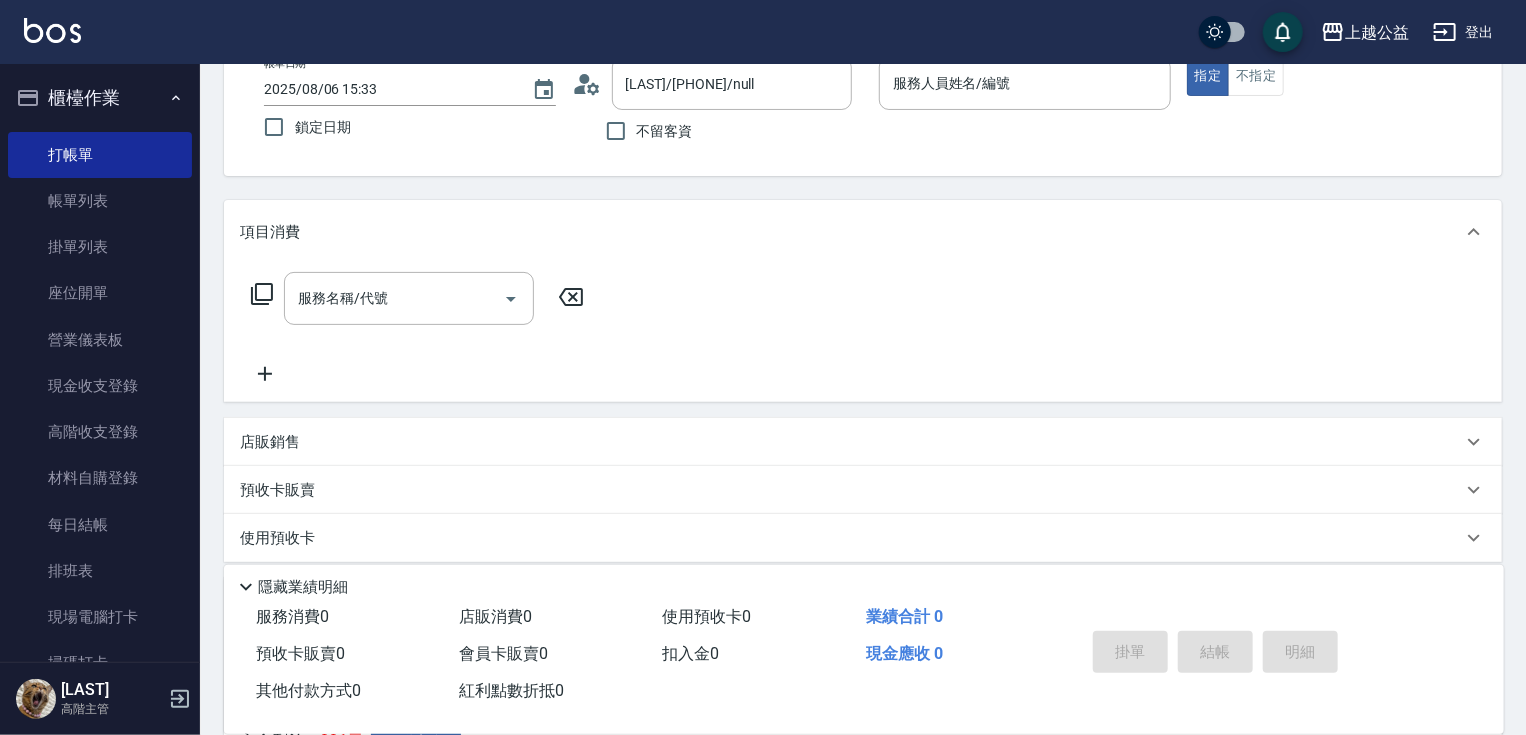 scroll, scrollTop: 0, scrollLeft: 0, axis: both 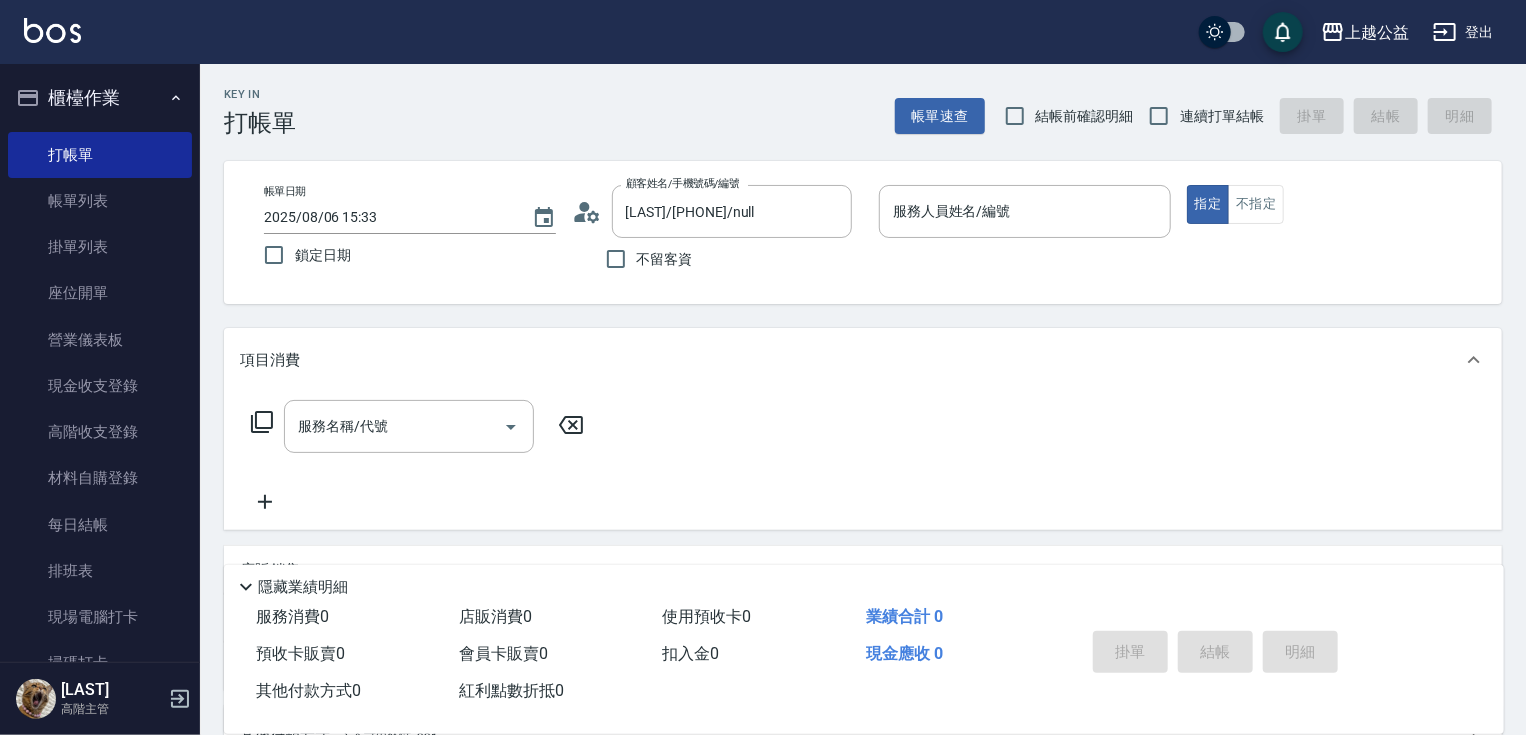 drag, startPoint x: 1028, startPoint y: 355, endPoint x: 1072, endPoint y: 293, distance: 76.02631 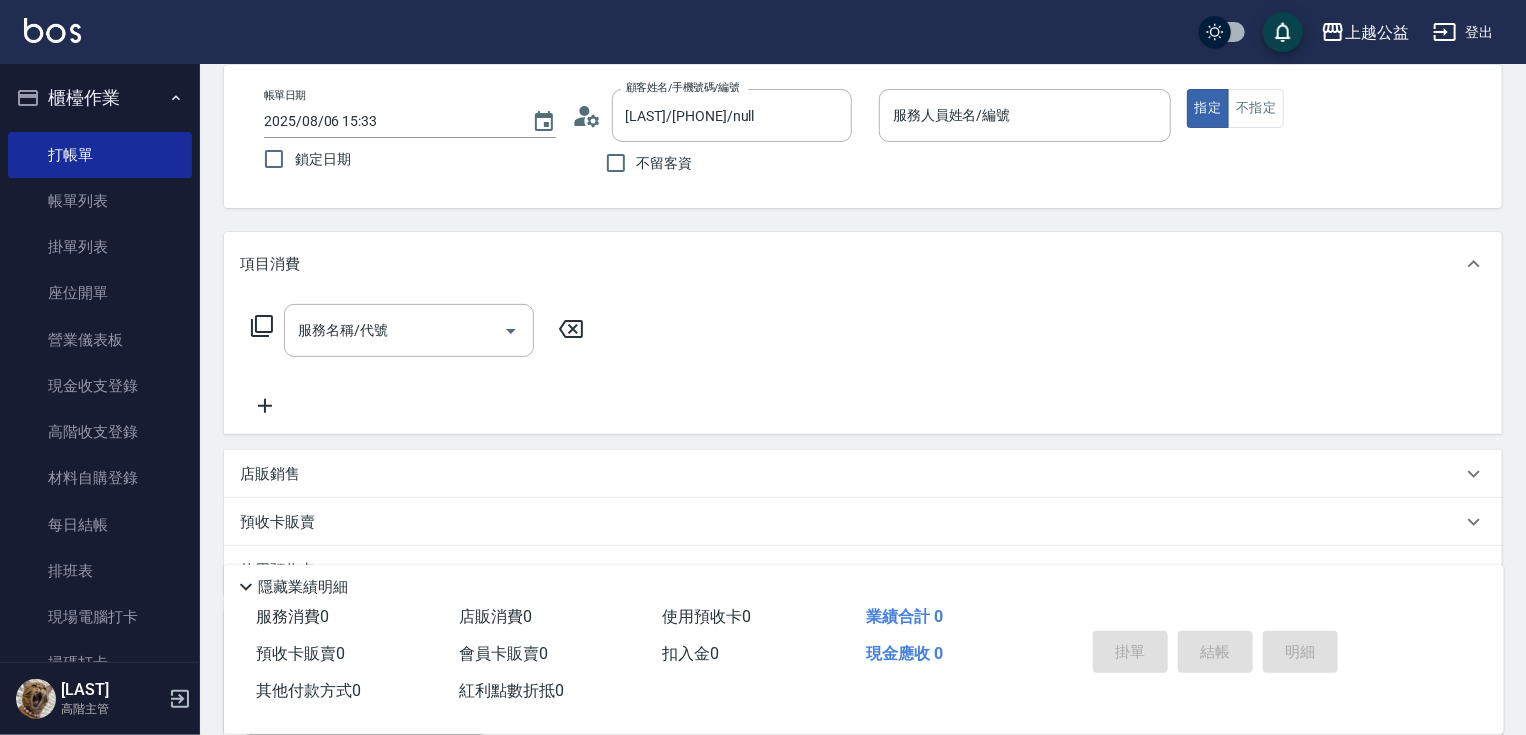 drag, startPoint x: 665, startPoint y: 442, endPoint x: 388, endPoint y: 313, distance: 305.56506 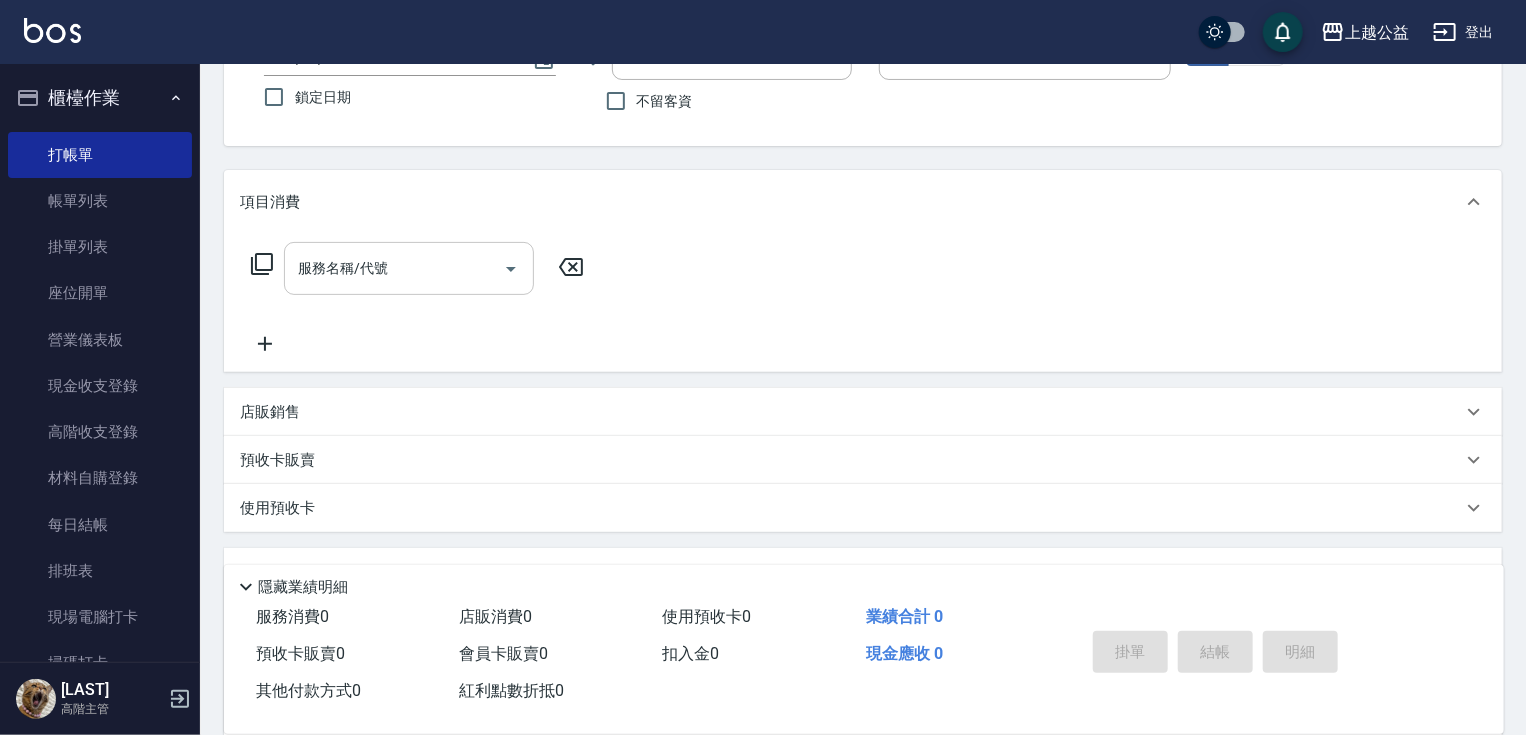 click on "服務名稱/代號" at bounding box center [394, 268] 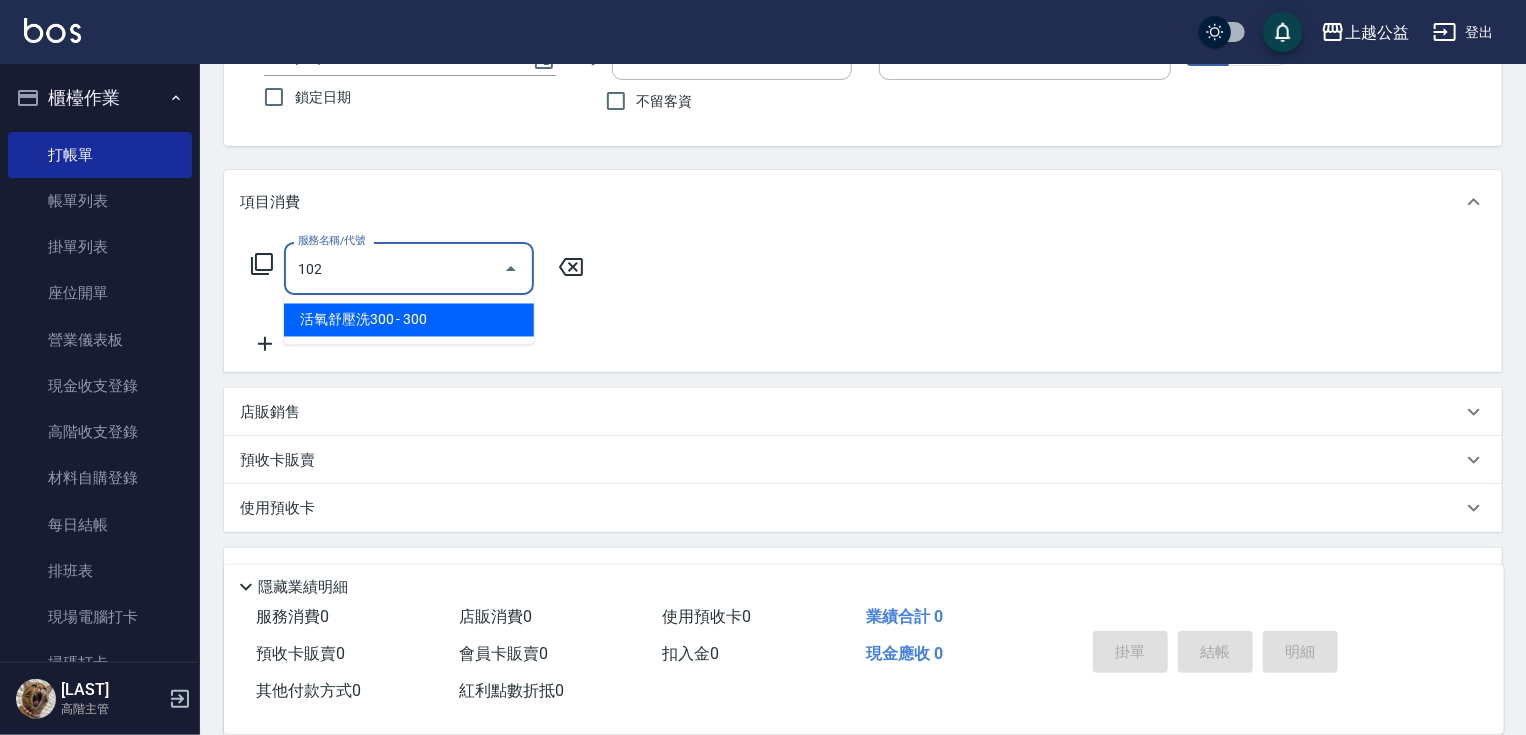 type on "活氧舒壓洗300(102)" 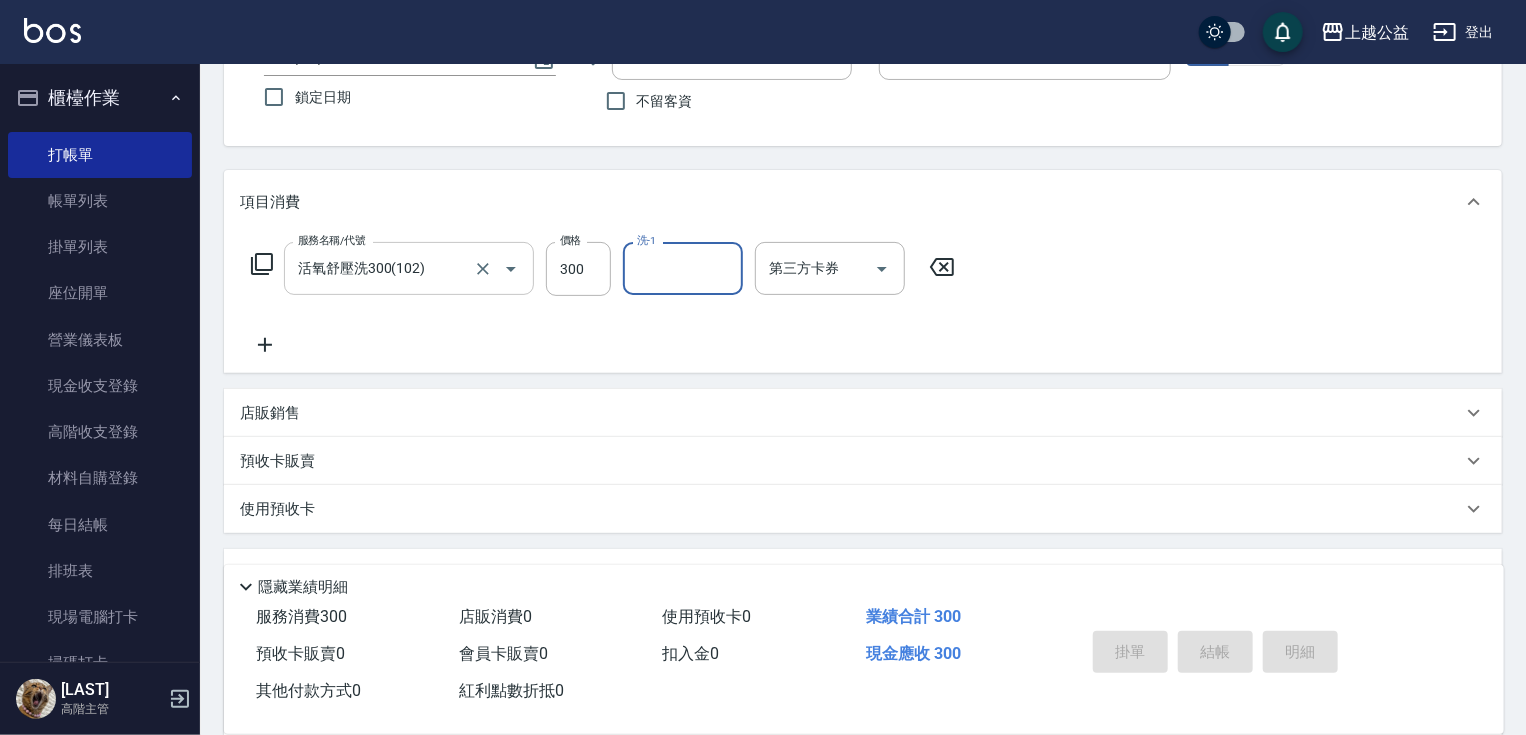 type on "2" 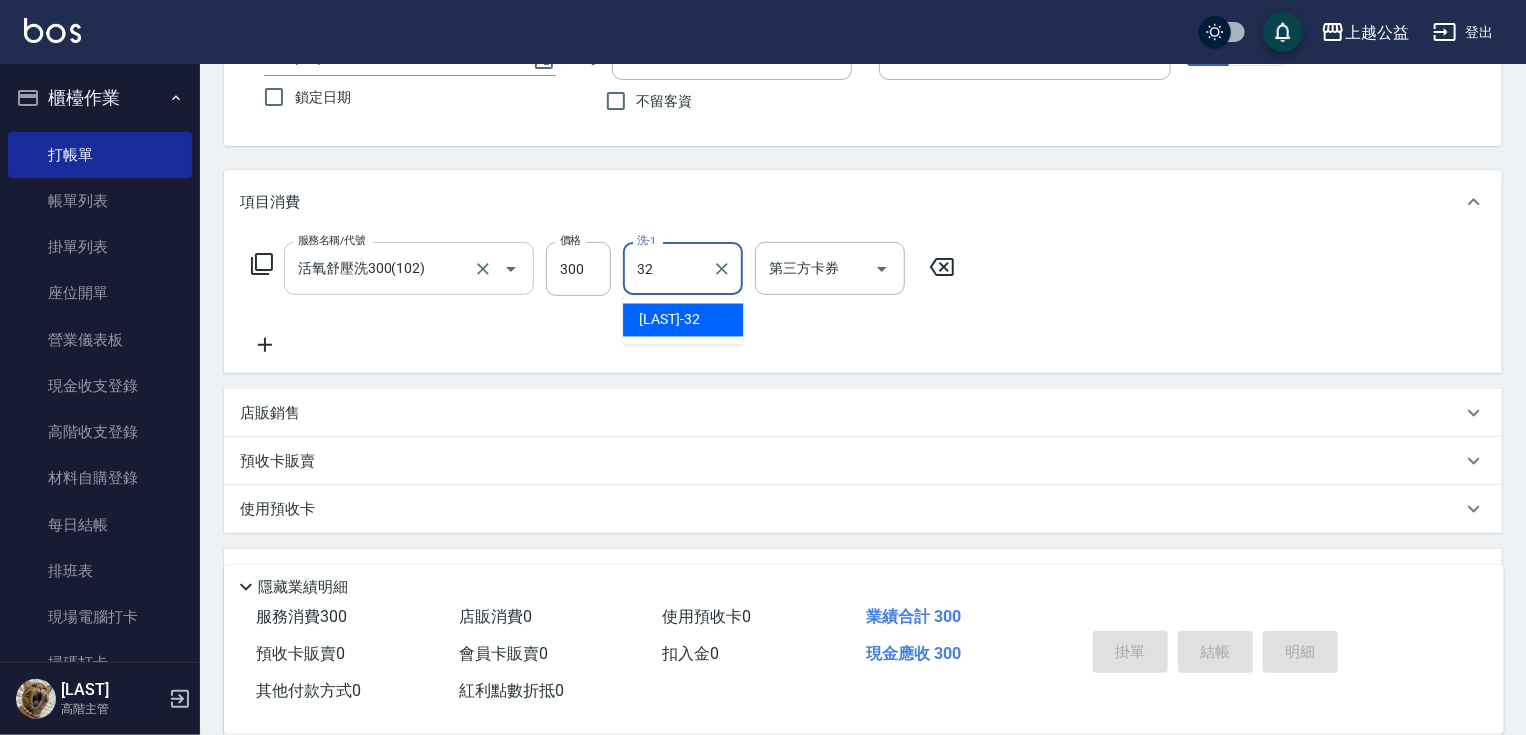 type on "[LAST]-32" 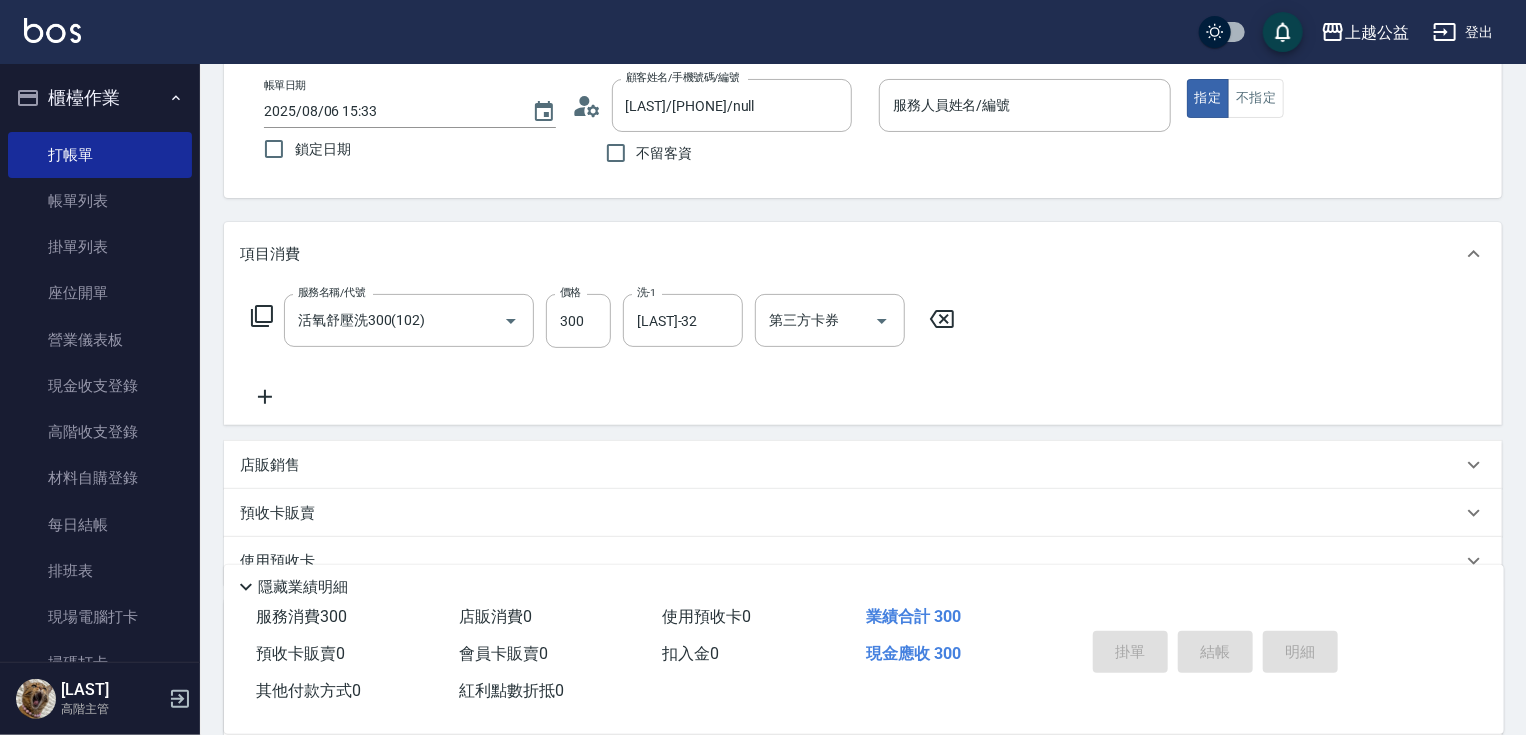 scroll, scrollTop: 17, scrollLeft: 0, axis: vertical 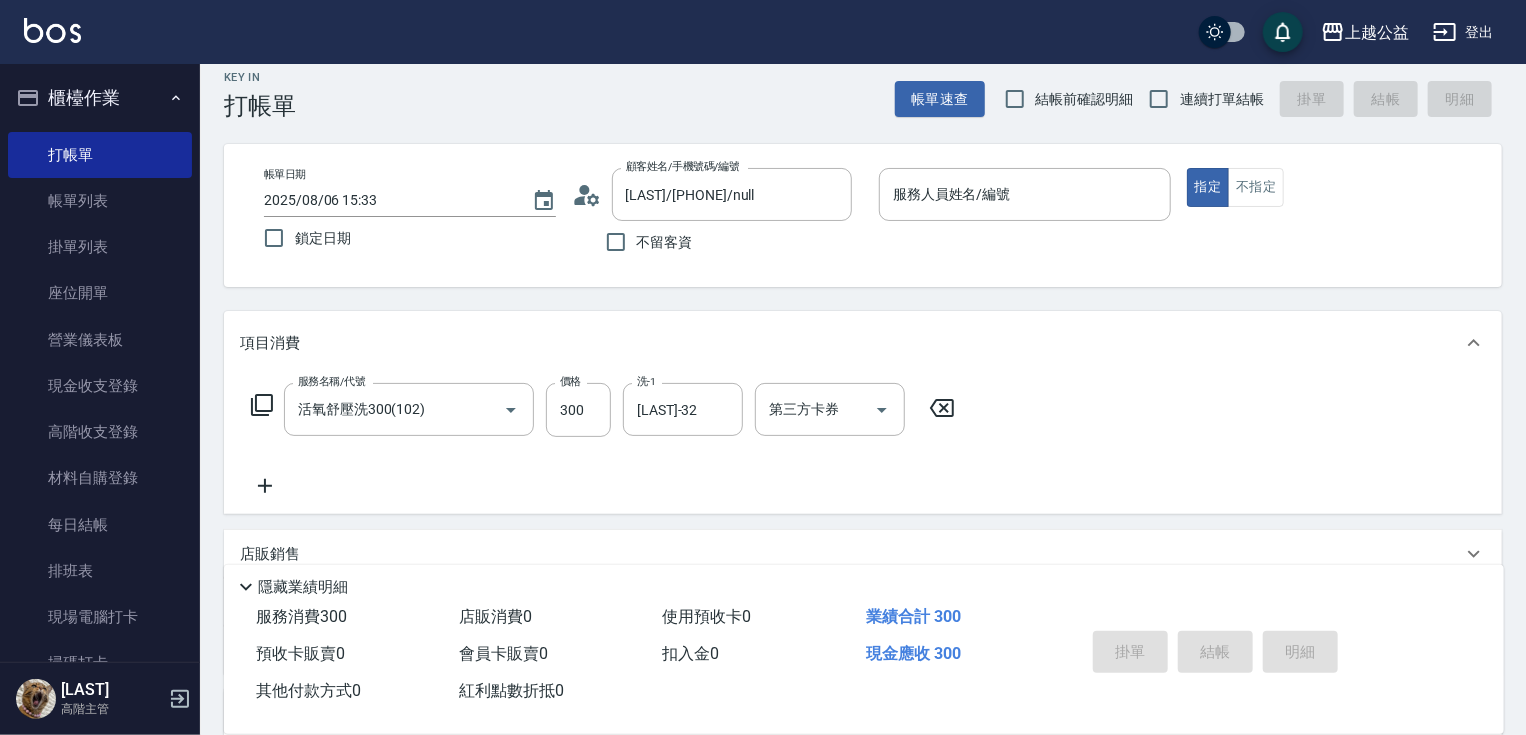 drag, startPoint x: 1178, startPoint y: 248, endPoint x: 1177, endPoint y: 183, distance: 65.00769 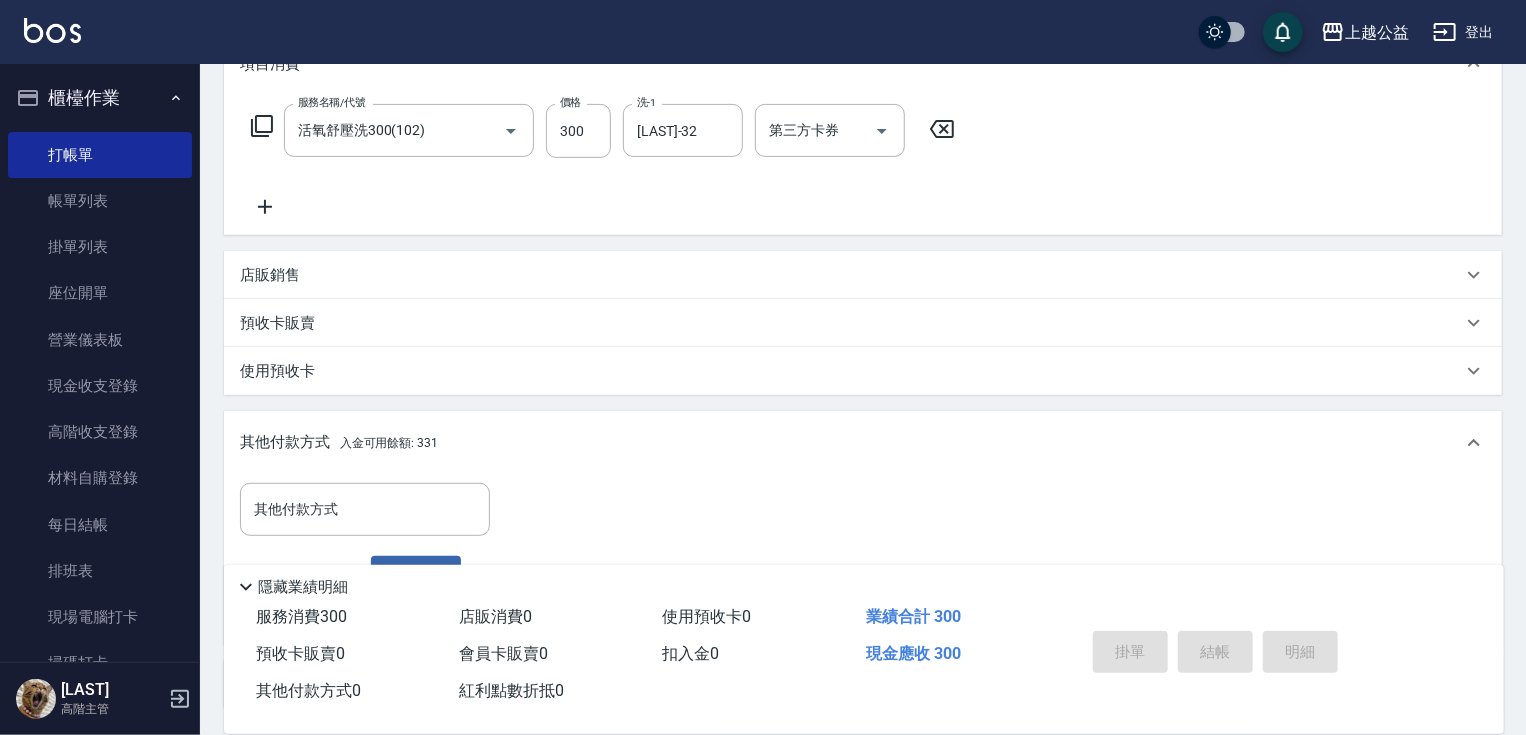 drag, startPoint x: 1075, startPoint y: 323, endPoint x: 1089, endPoint y: 424, distance: 101.96568 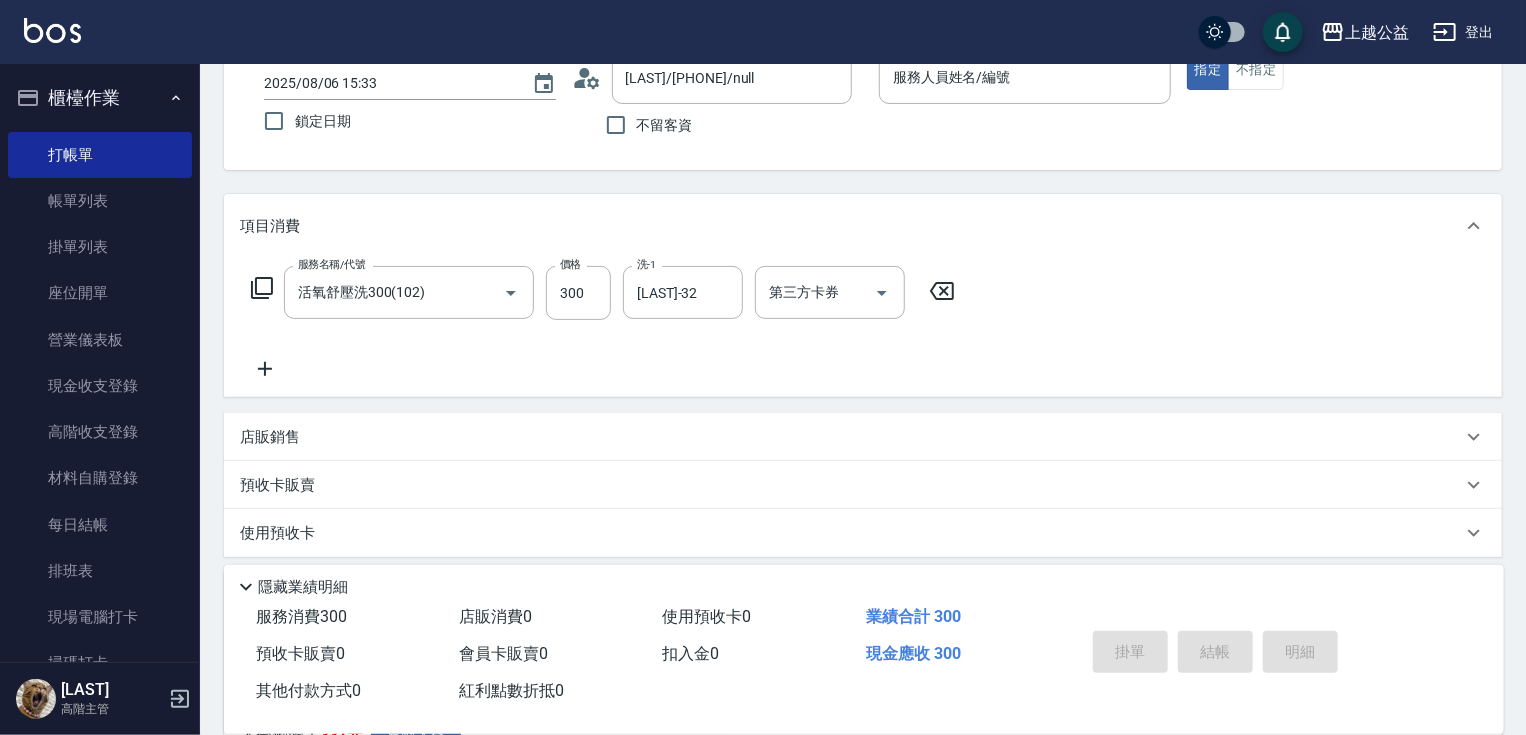 scroll, scrollTop: 0, scrollLeft: 0, axis: both 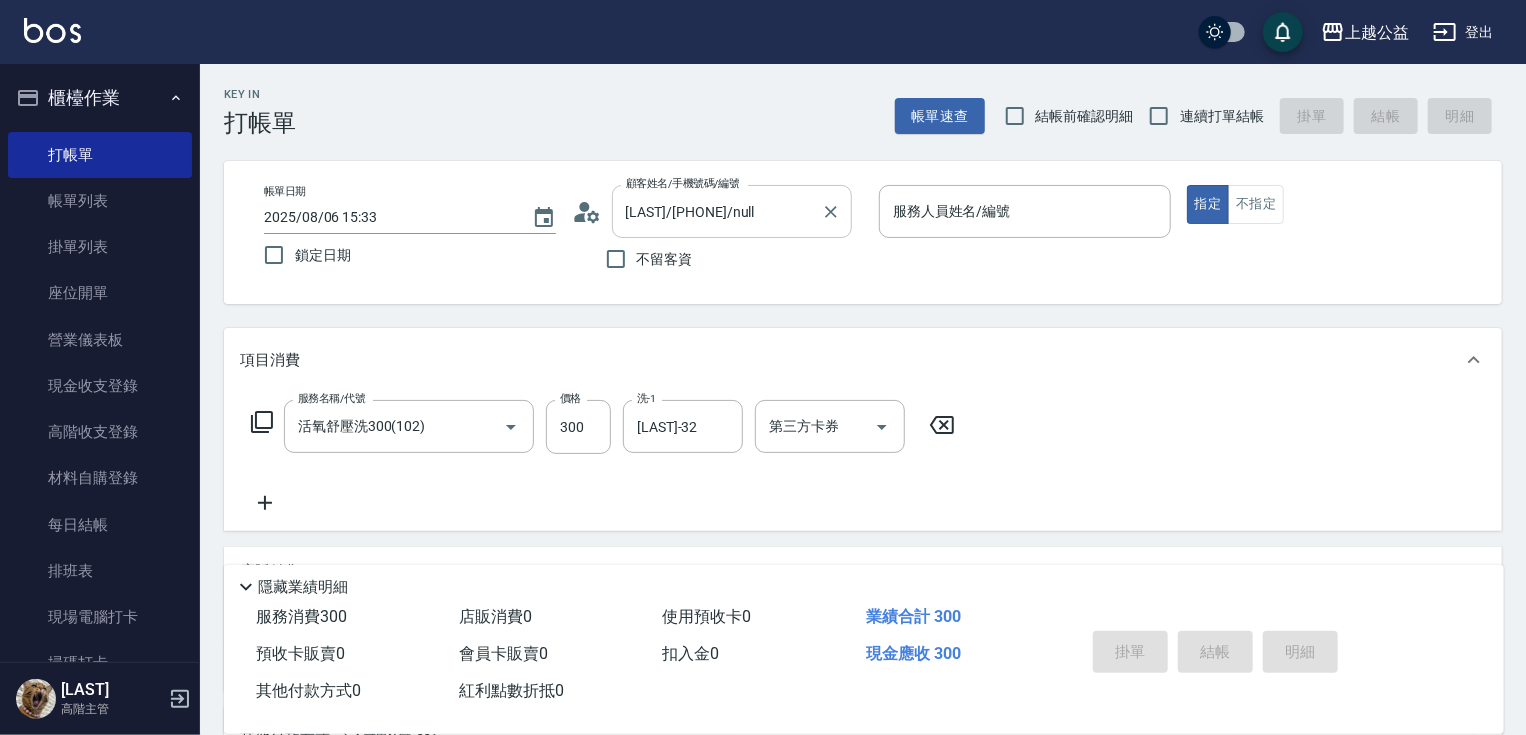 drag, startPoint x: 812, startPoint y: 261, endPoint x: 756, endPoint y: 234, distance: 62.169125 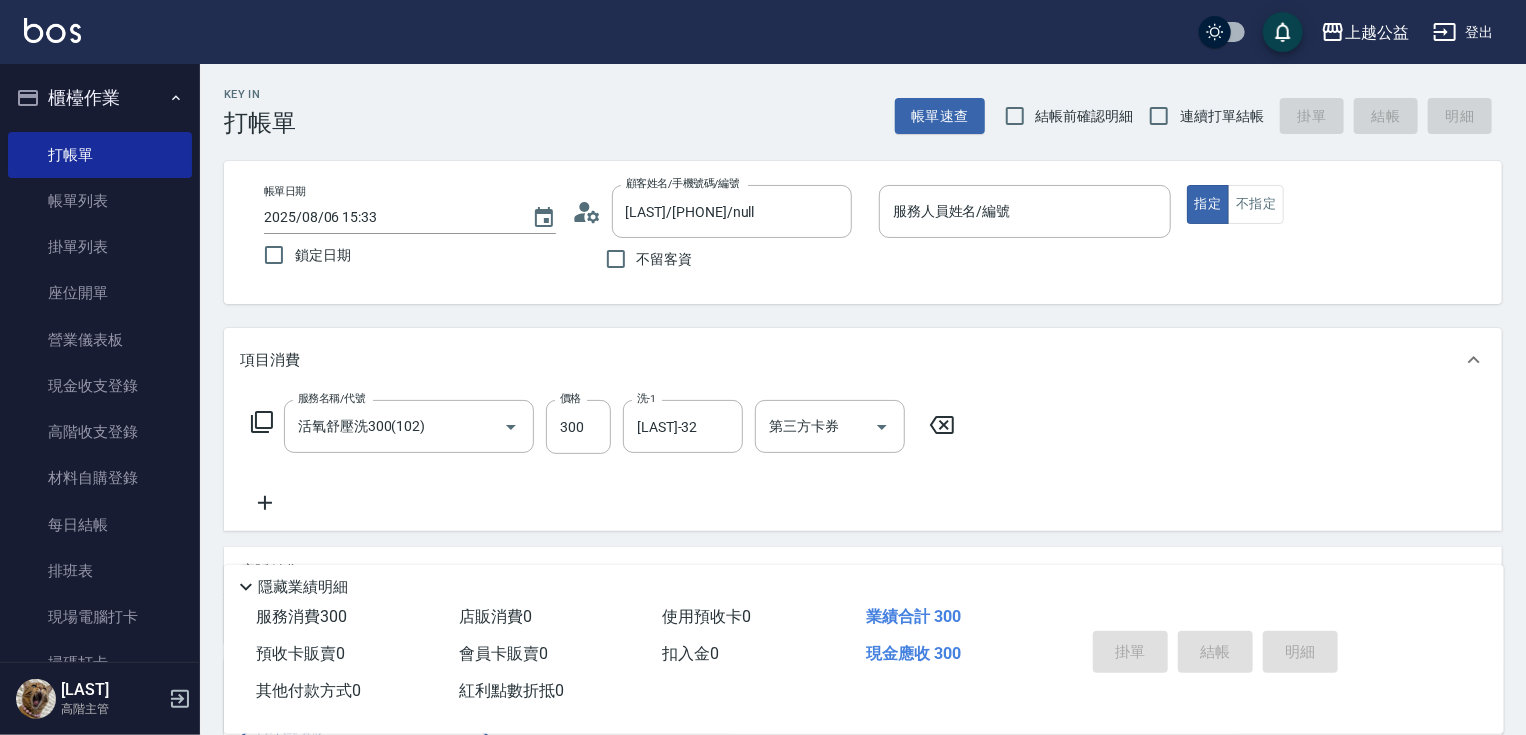 scroll, scrollTop: 0, scrollLeft: 0, axis: both 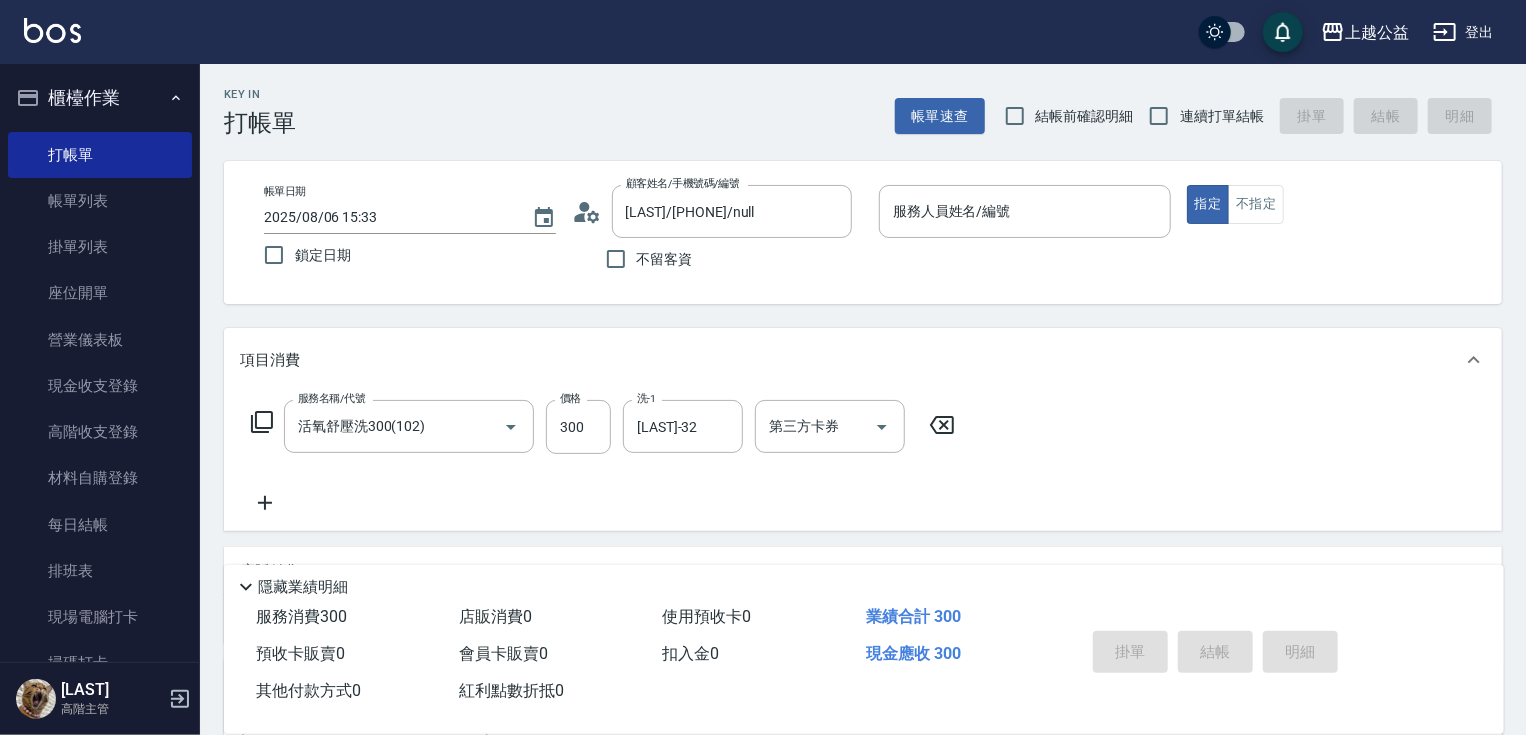 click 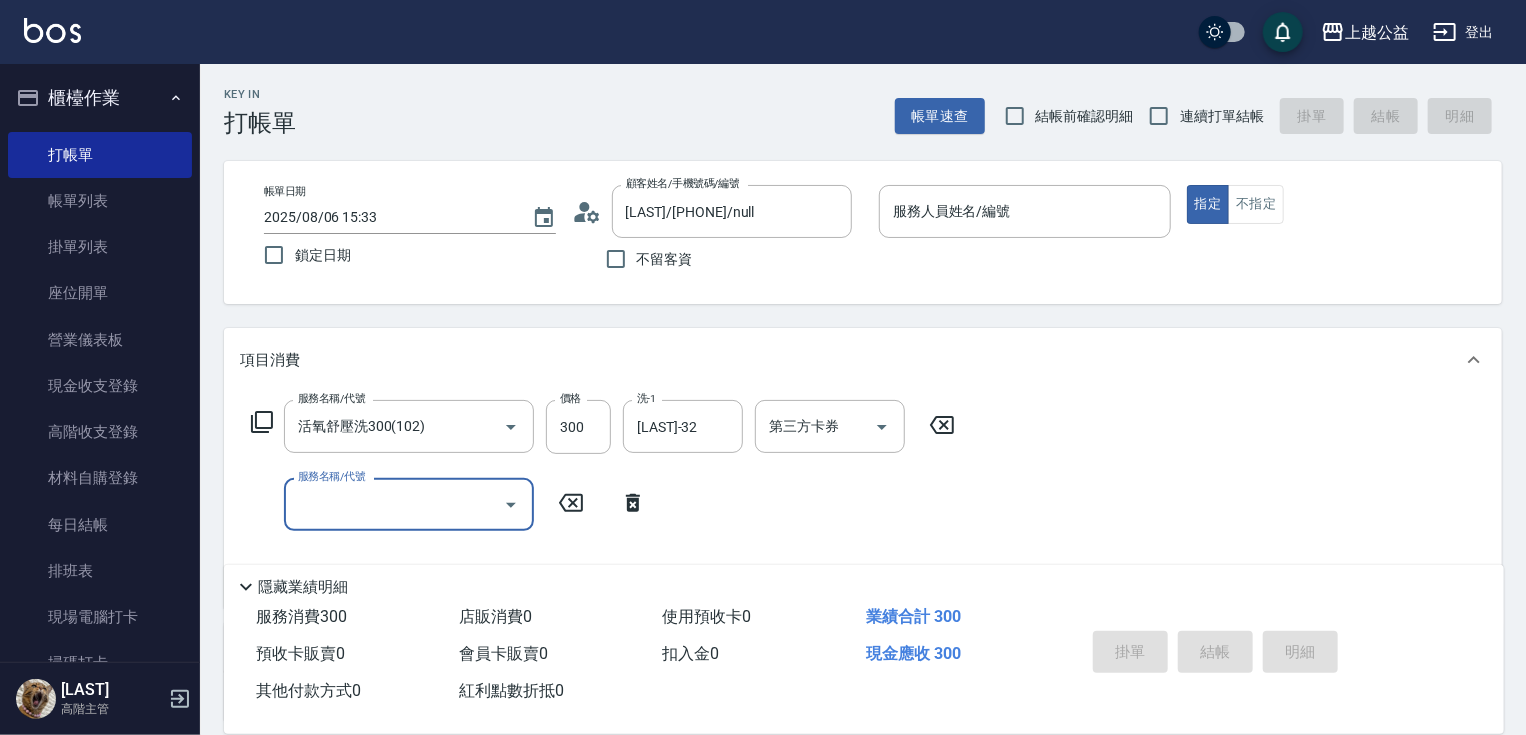 click on "服務名稱/代號 服務名稱/代號" at bounding box center (409, 504) 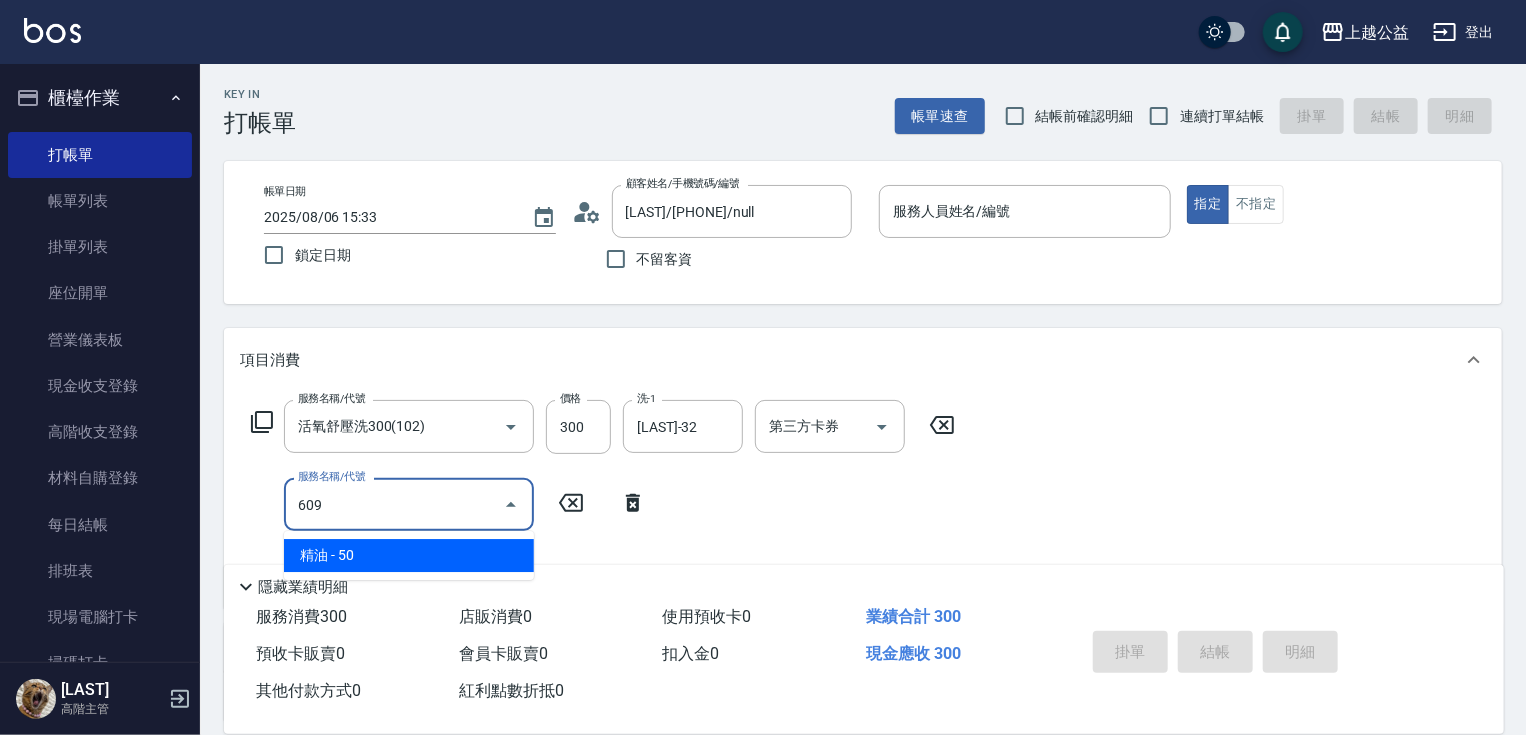 type on "精油(609)" 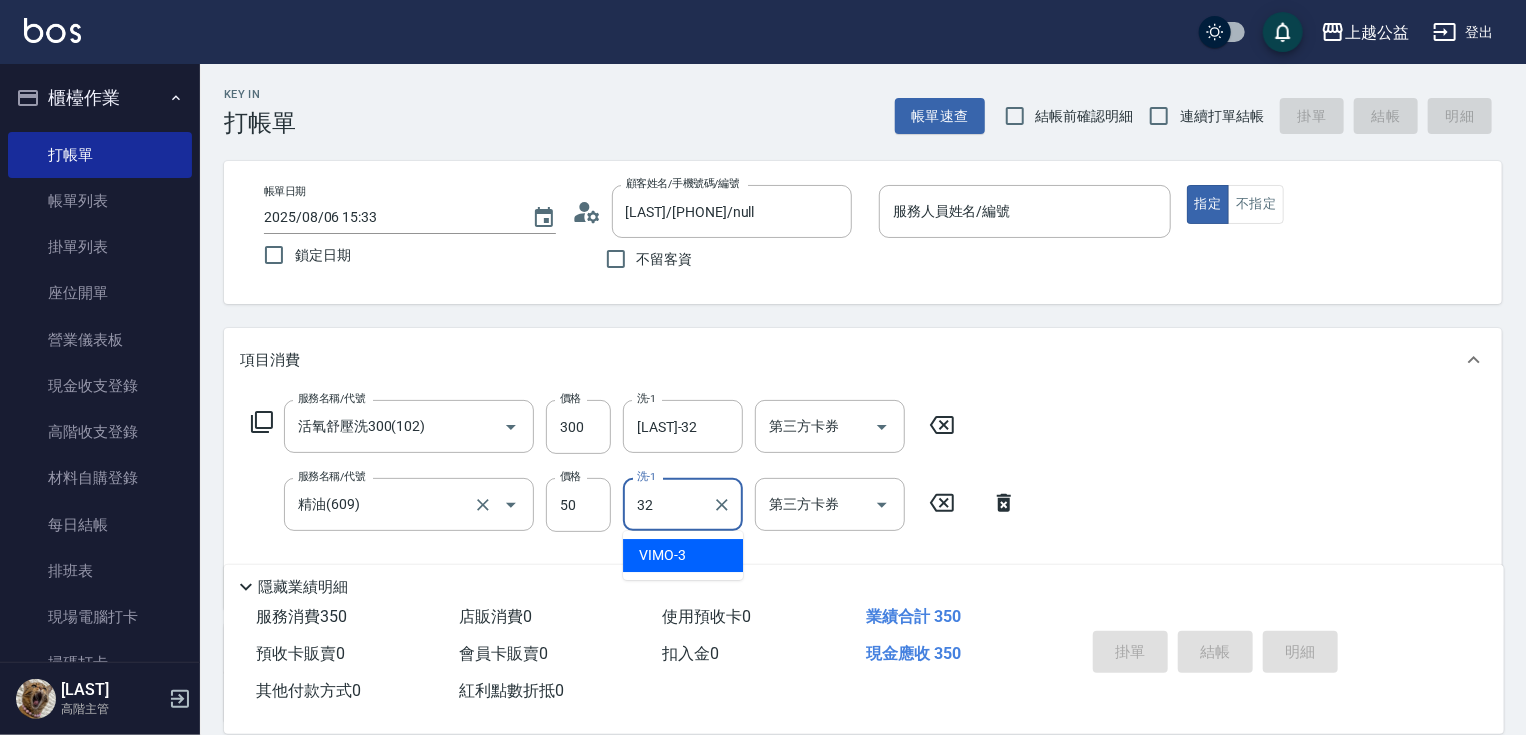 type on "[LAST]-32" 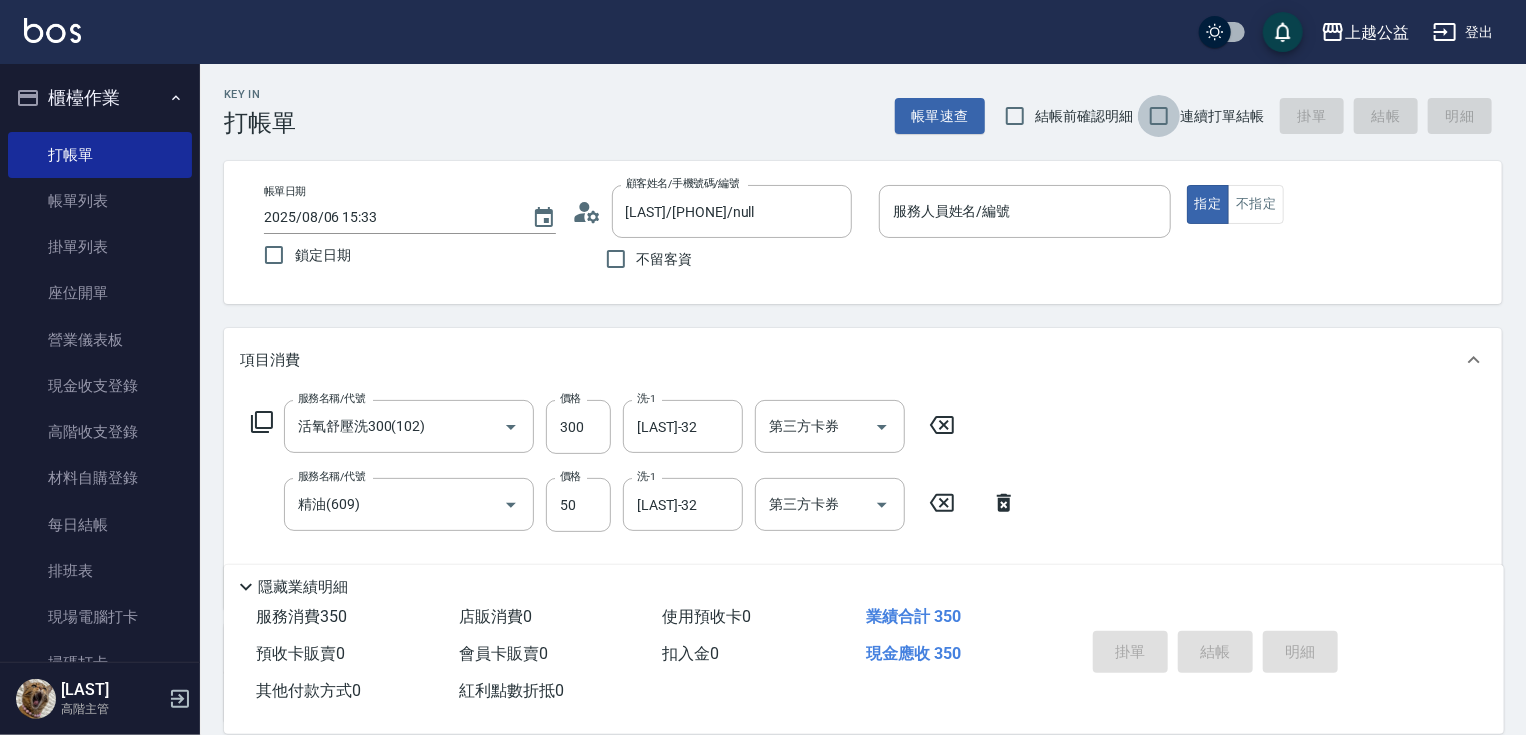 click on "連續打單結帳" at bounding box center (1159, 116) 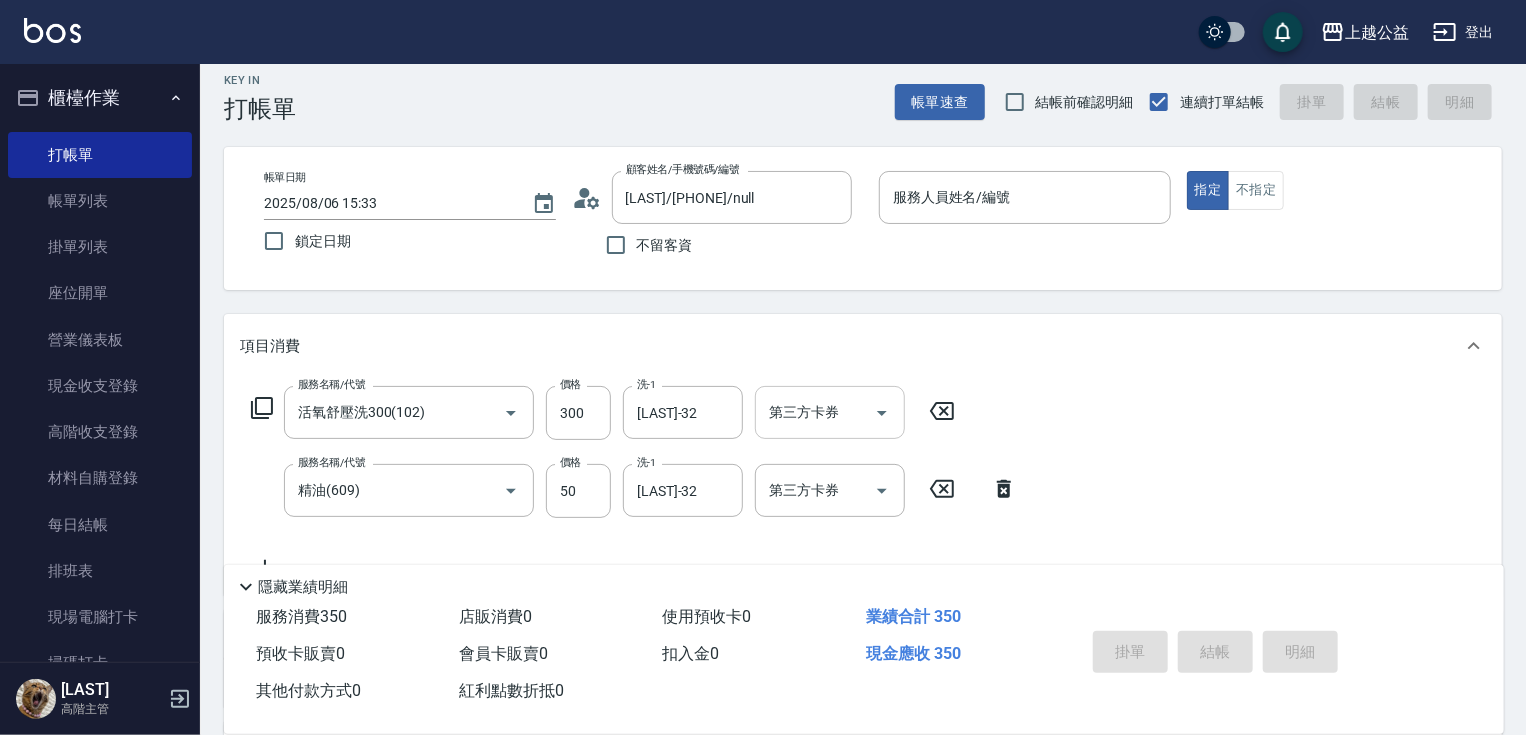 drag, startPoint x: 858, startPoint y: 296, endPoint x: 866, endPoint y: 389, distance: 93.34345 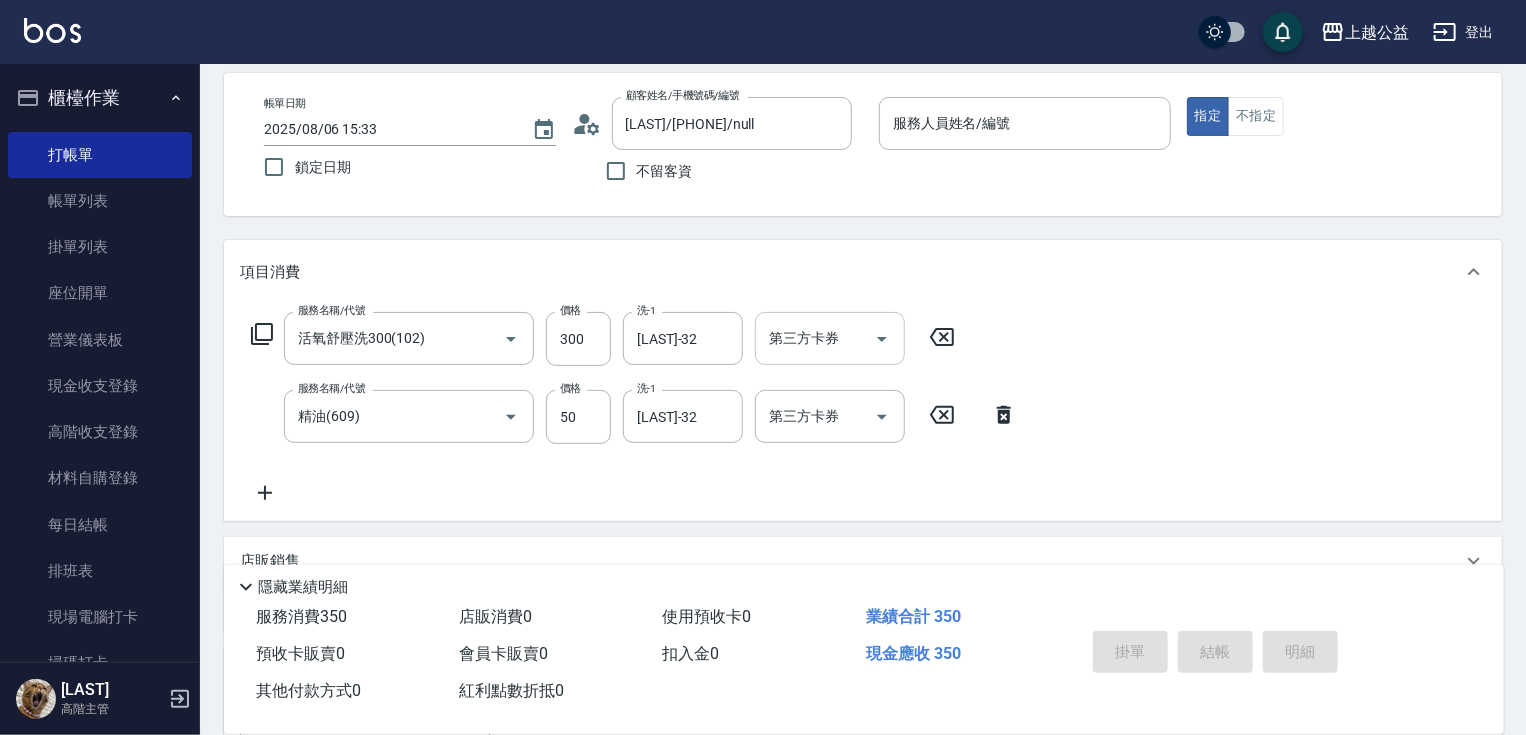 scroll, scrollTop: 211, scrollLeft: 0, axis: vertical 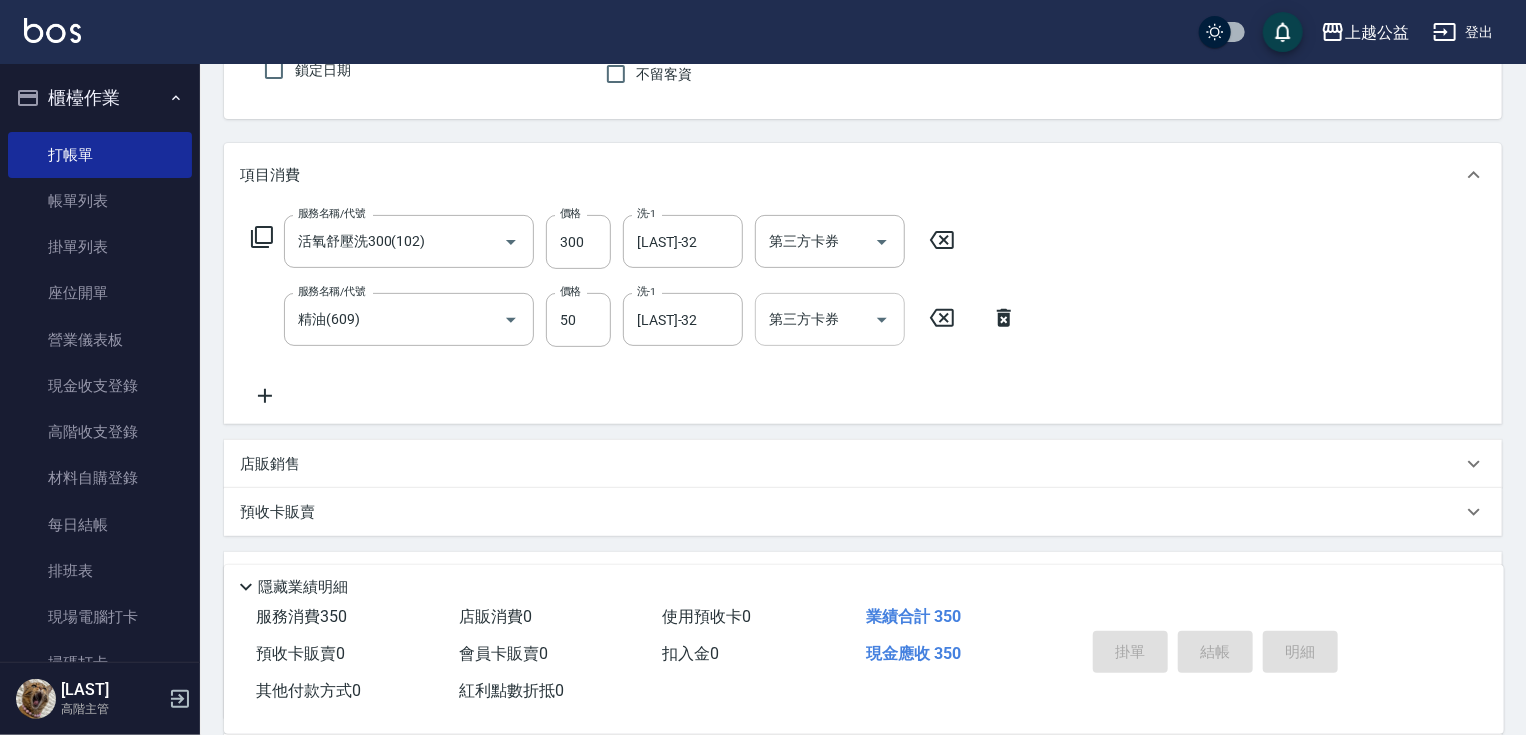drag, startPoint x: 858, startPoint y: 270, endPoint x: 792, endPoint y: 315, distance: 79.881165 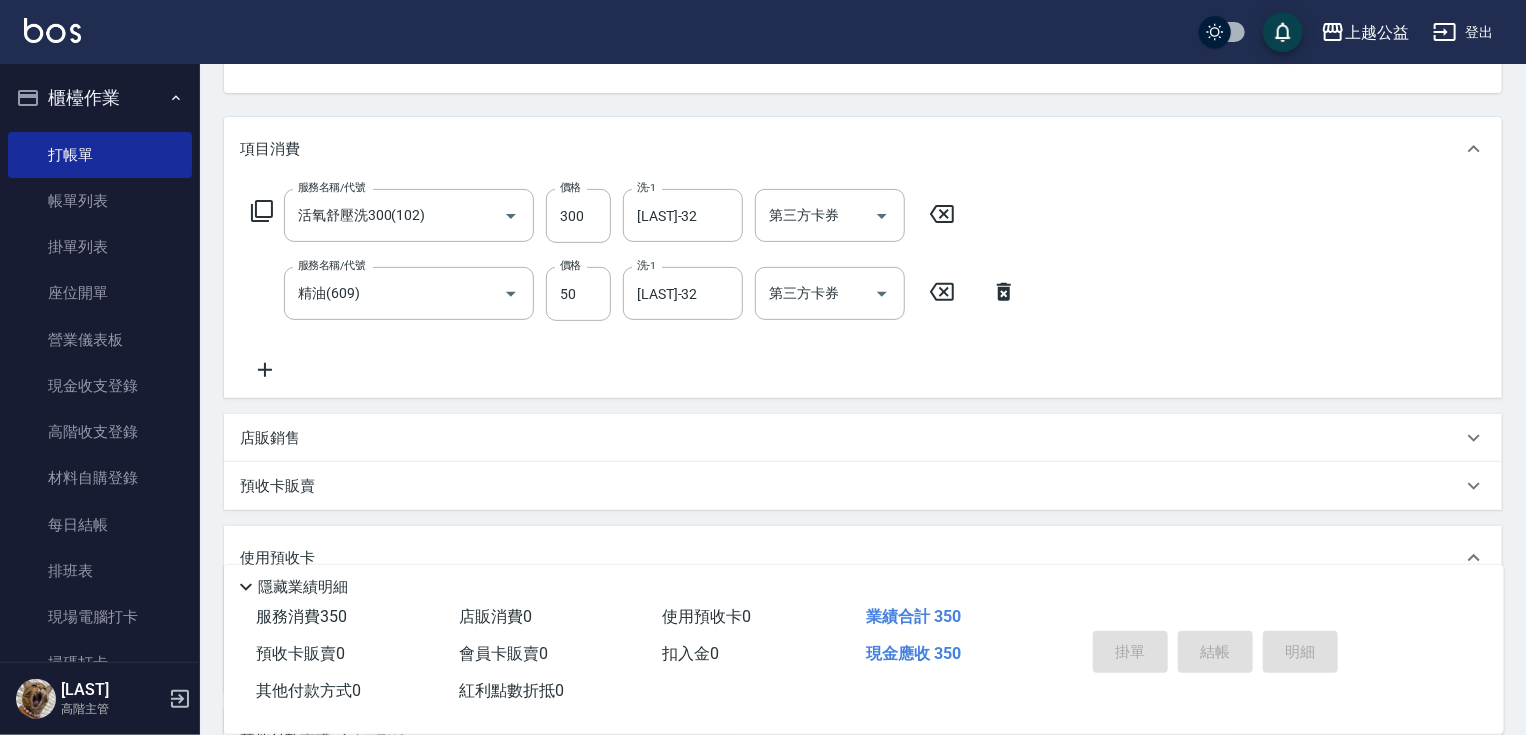 click on "服務名稱/代號 活氧舒壓洗300(102) 服務名稱/代號 價格 300 價格 洗-1 [LAST]-32 洗-1 第三方卡券 第三方卡券 服務名稱/代號 精油(609) 服務名稱/代號 價格 50 價格 洗-1 [LAST]-32 洗-1 第三方卡券 第三方卡券" at bounding box center [634, 285] 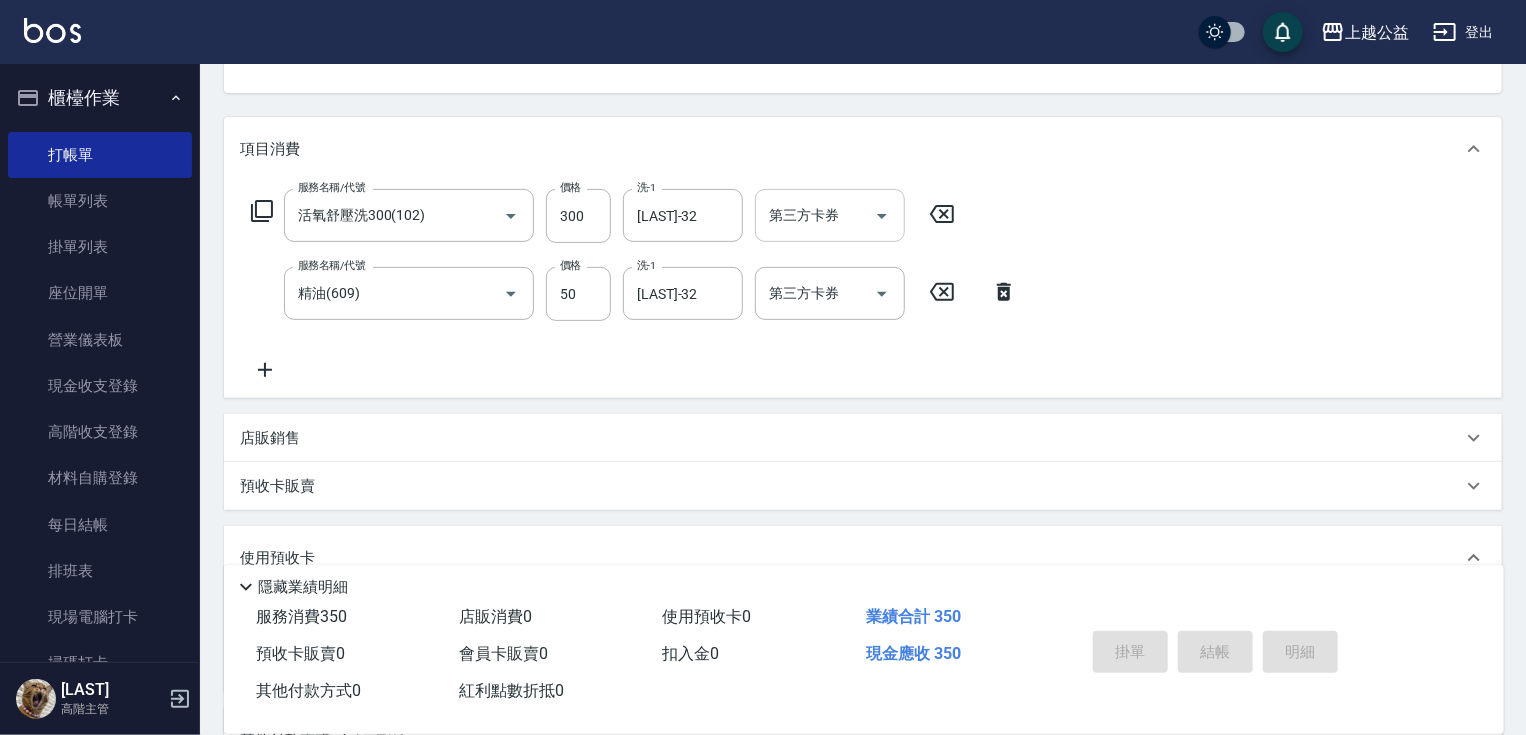 click on "第三方卡券" at bounding box center (815, 215) 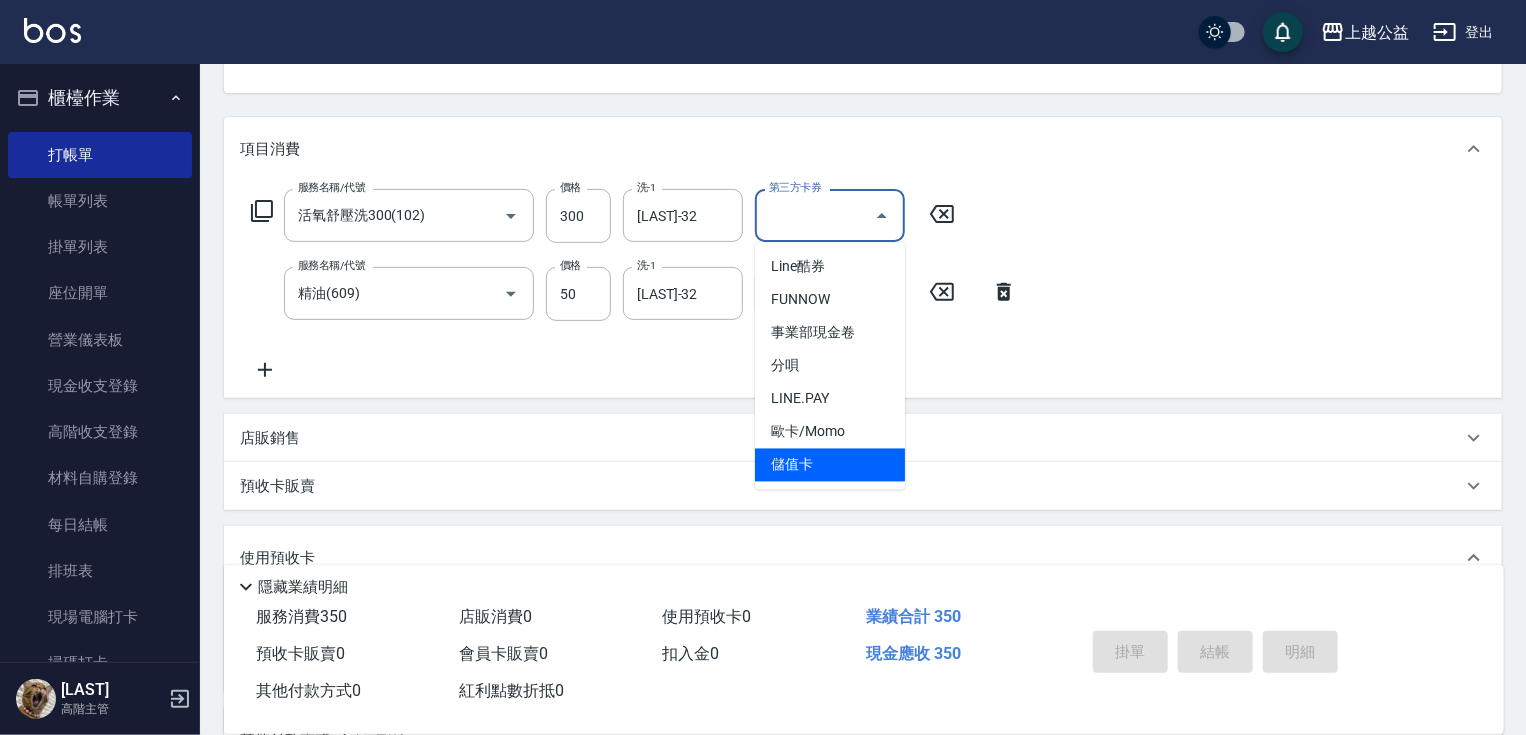 drag, startPoint x: 812, startPoint y: 461, endPoint x: 812, endPoint y: 376, distance: 85 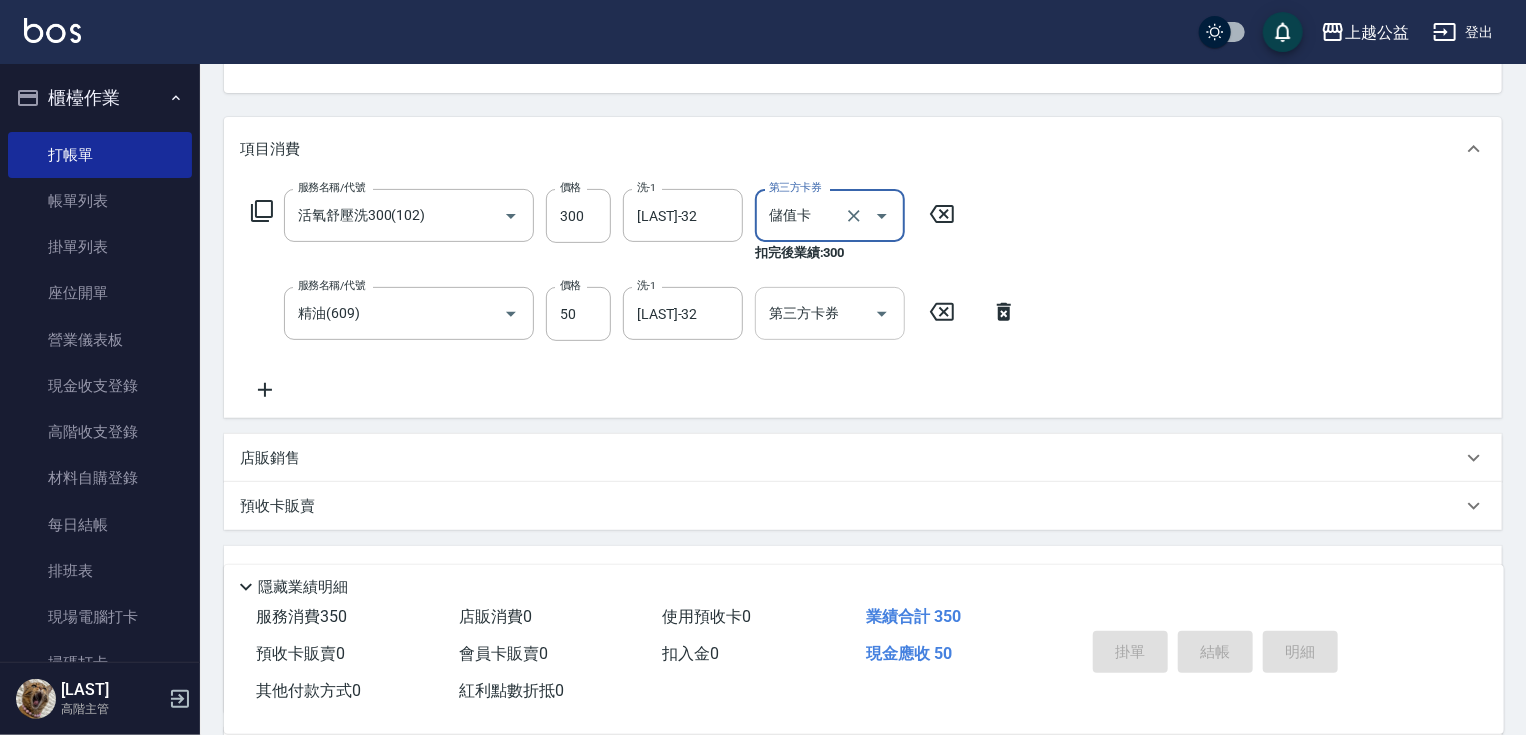 click on "第三方卡券" at bounding box center (815, 313) 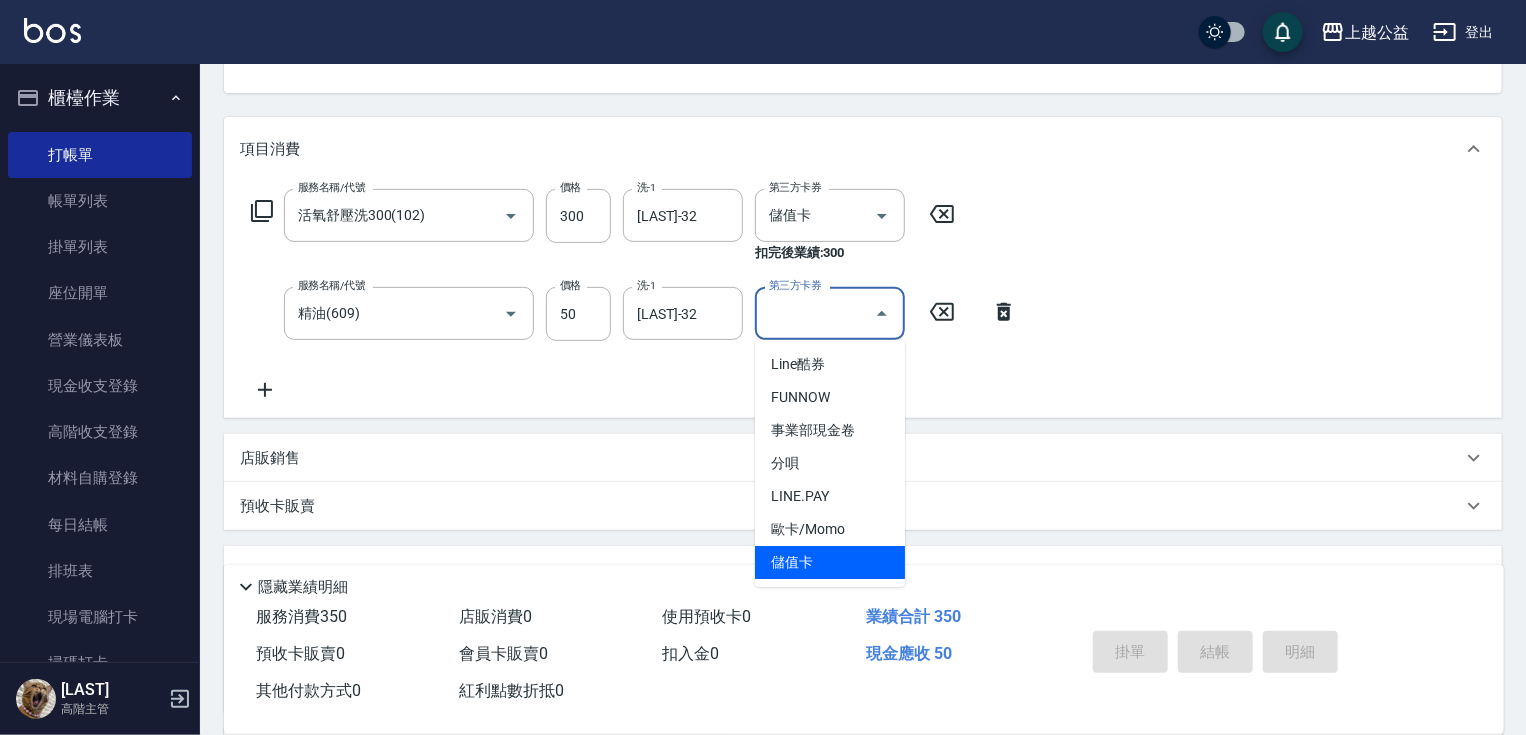 click on "儲值卡" at bounding box center (830, 562) 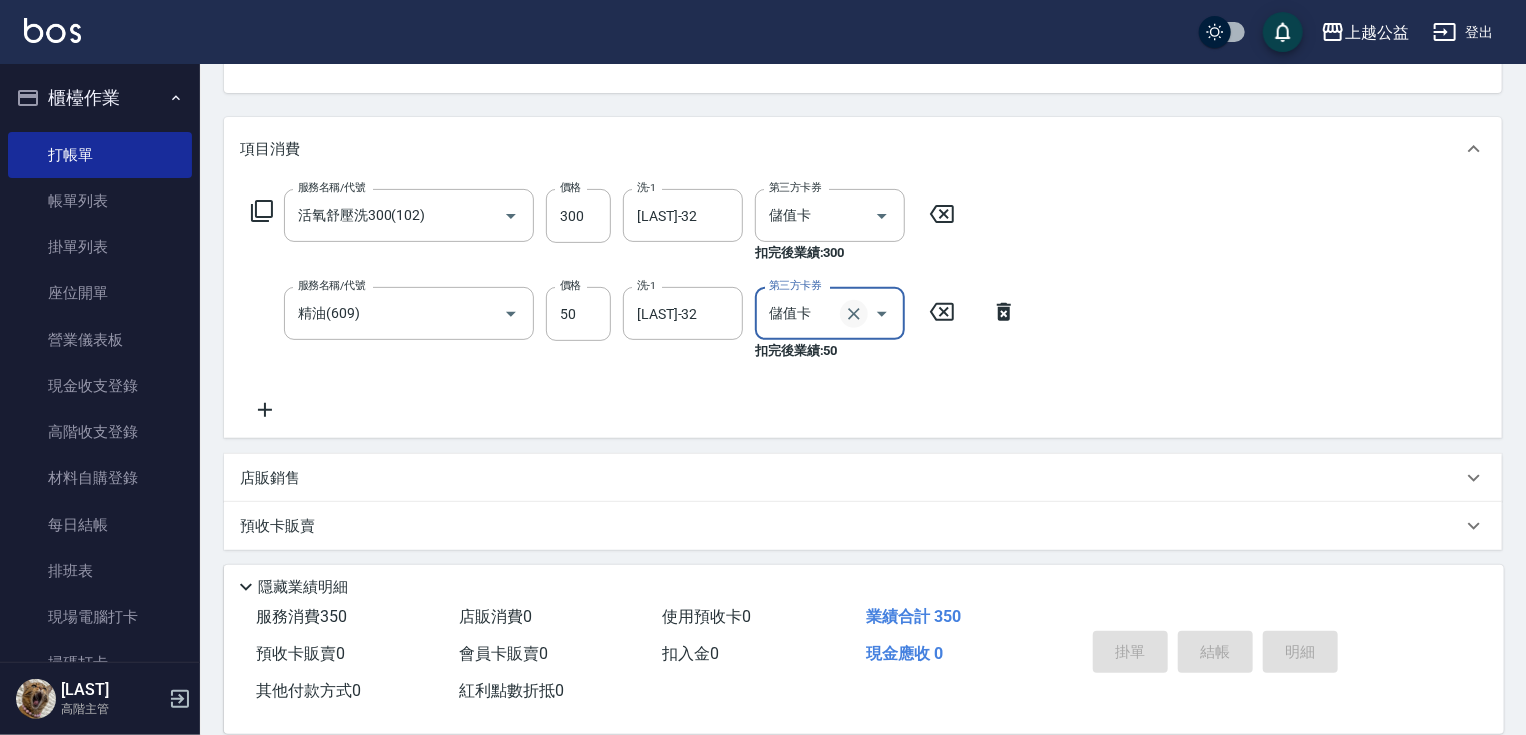 click 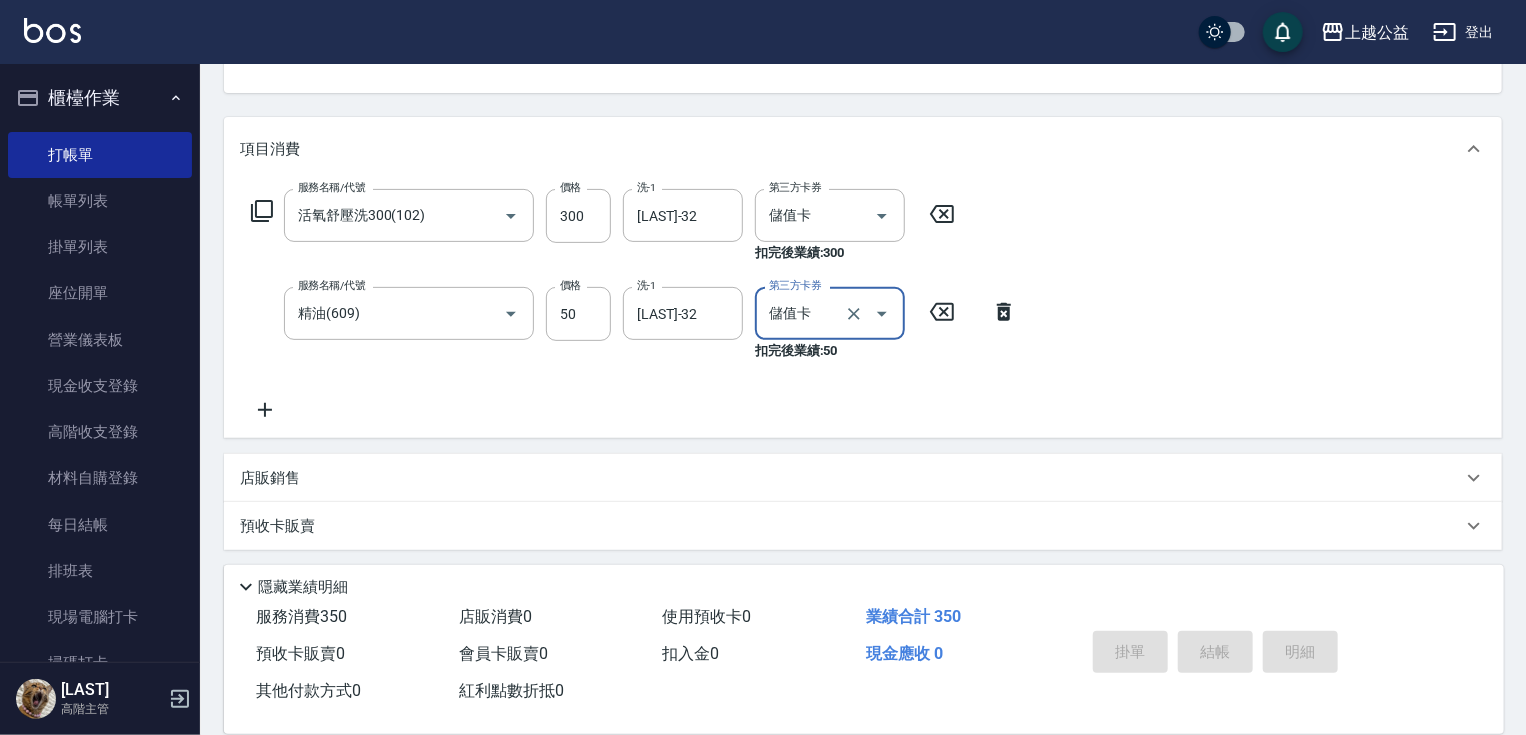 type 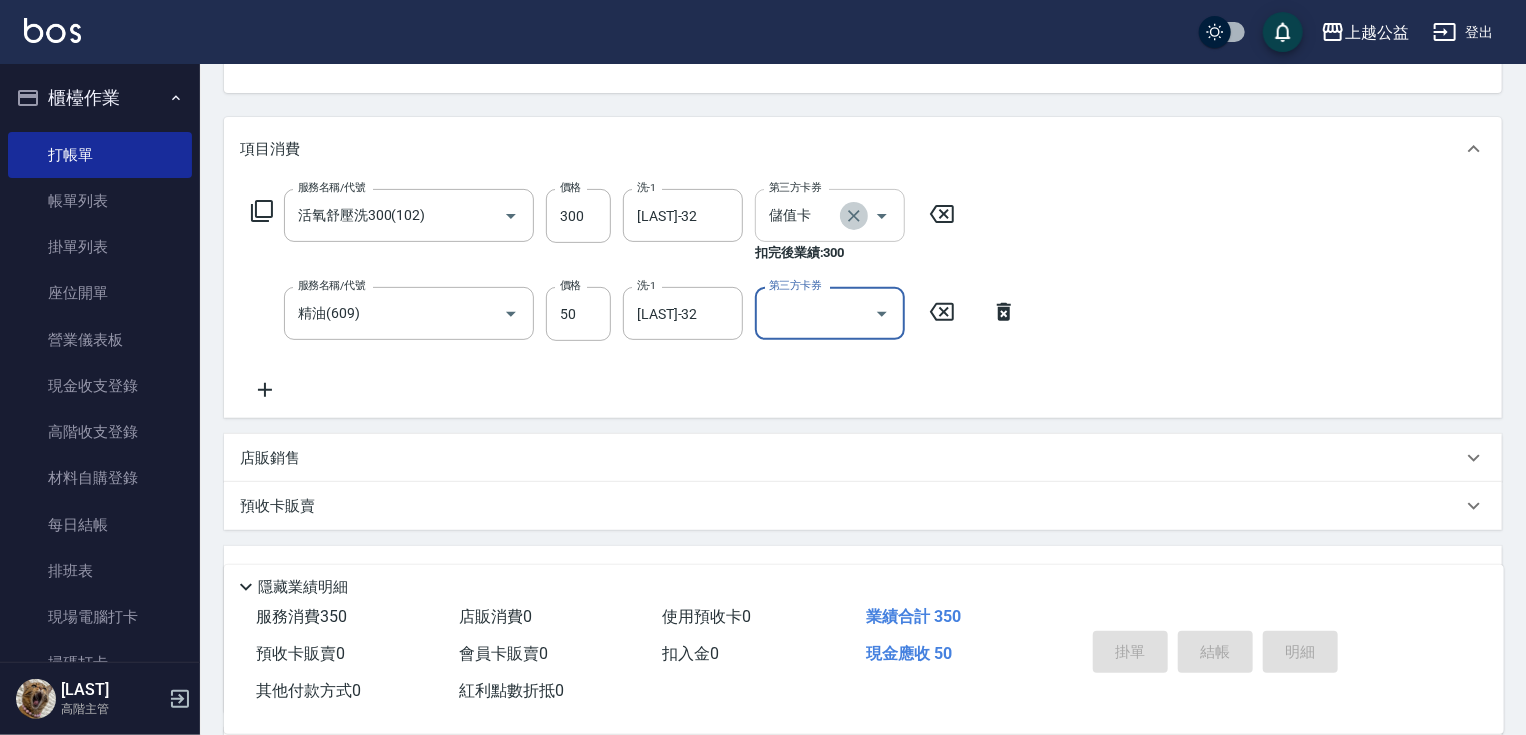 click 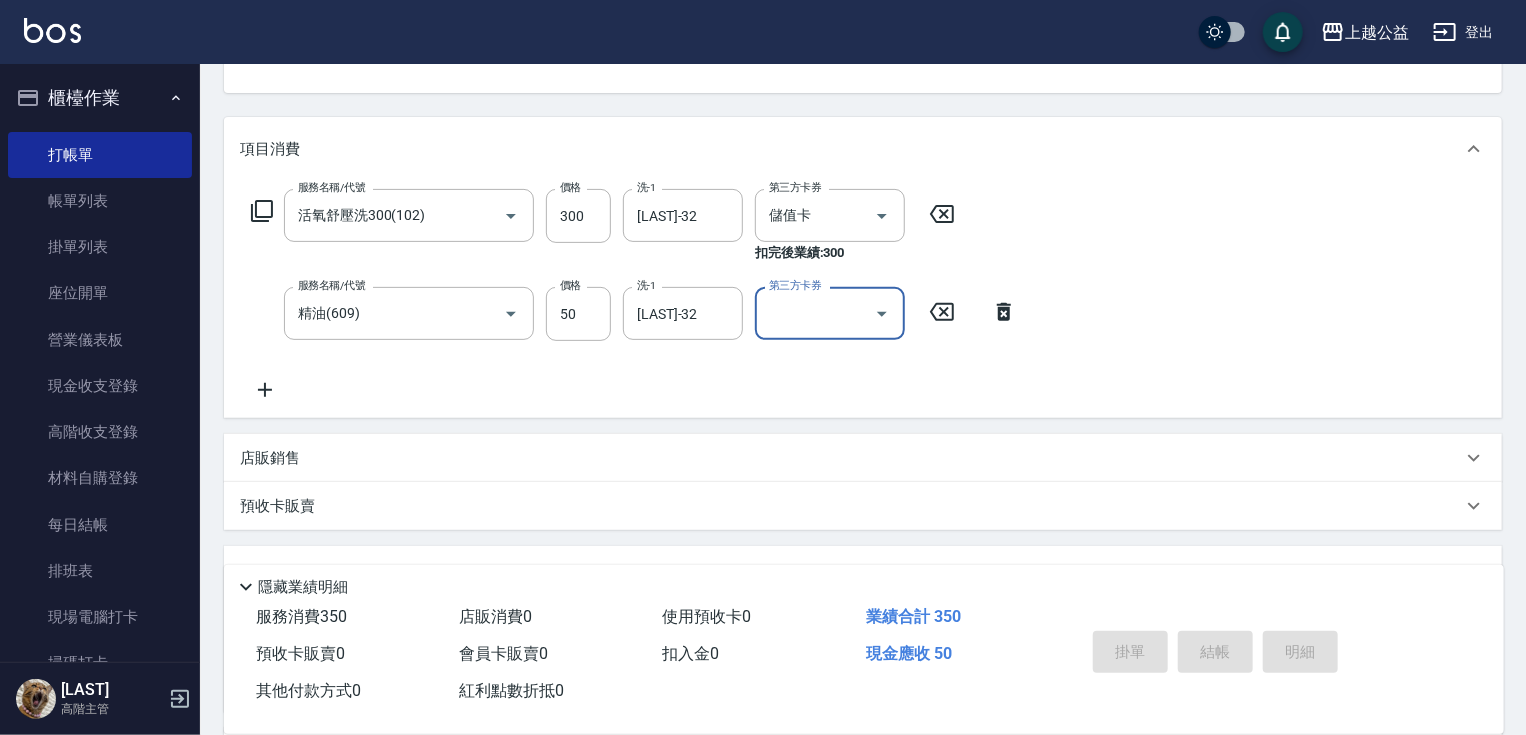 type 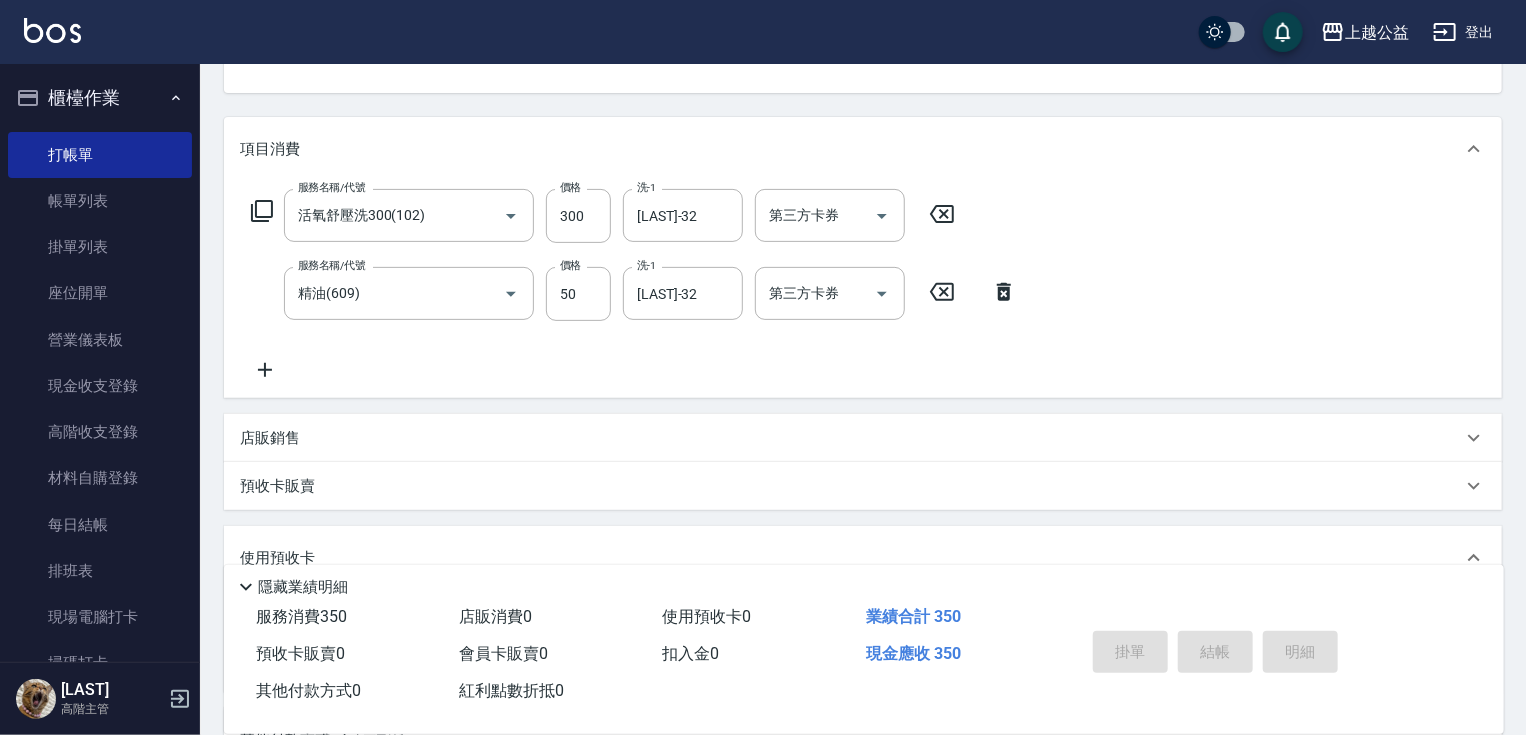 scroll, scrollTop: 671, scrollLeft: 0, axis: vertical 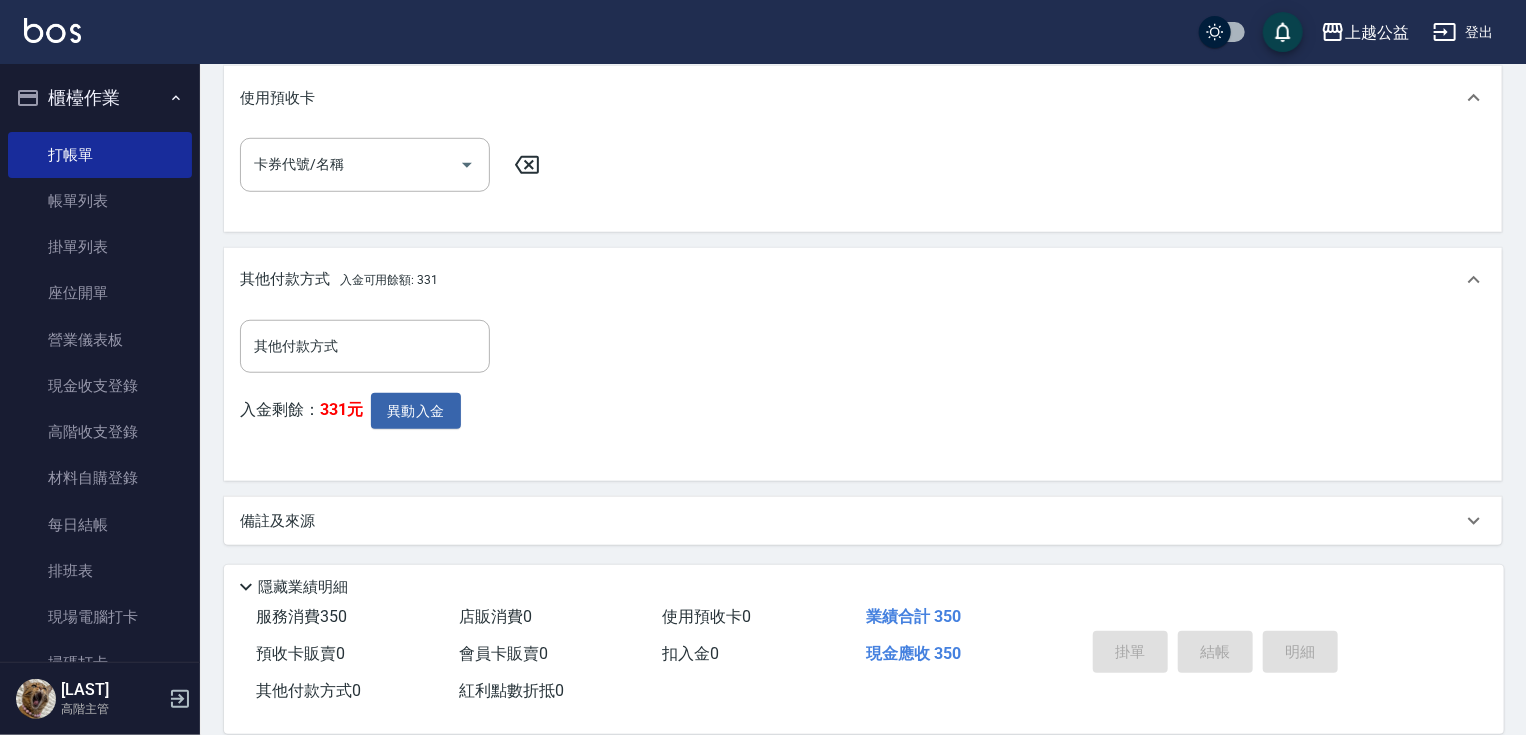 drag, startPoint x: 425, startPoint y: 388, endPoint x: 516, endPoint y: 756, distance: 379.0844 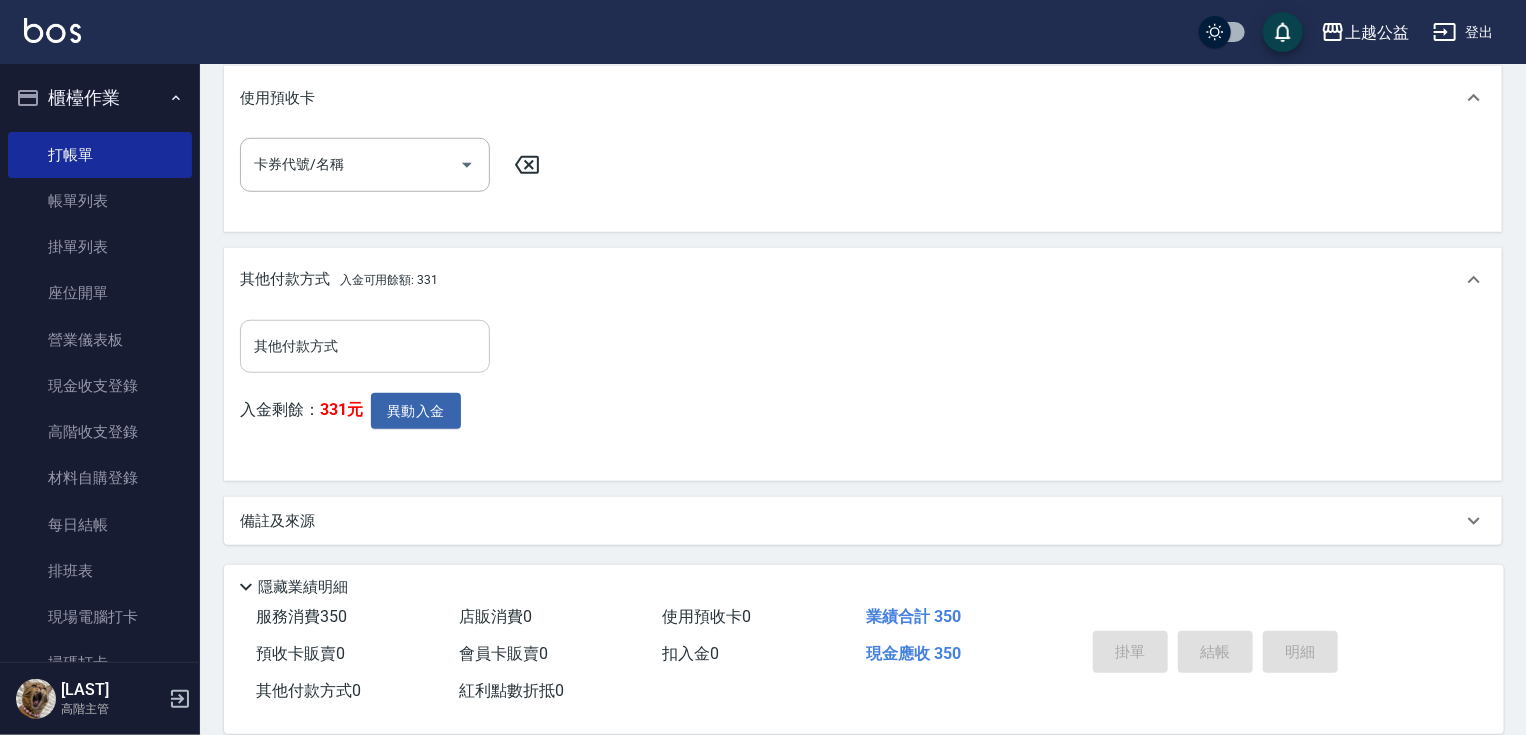 click on "其他付款方式" at bounding box center [365, 346] 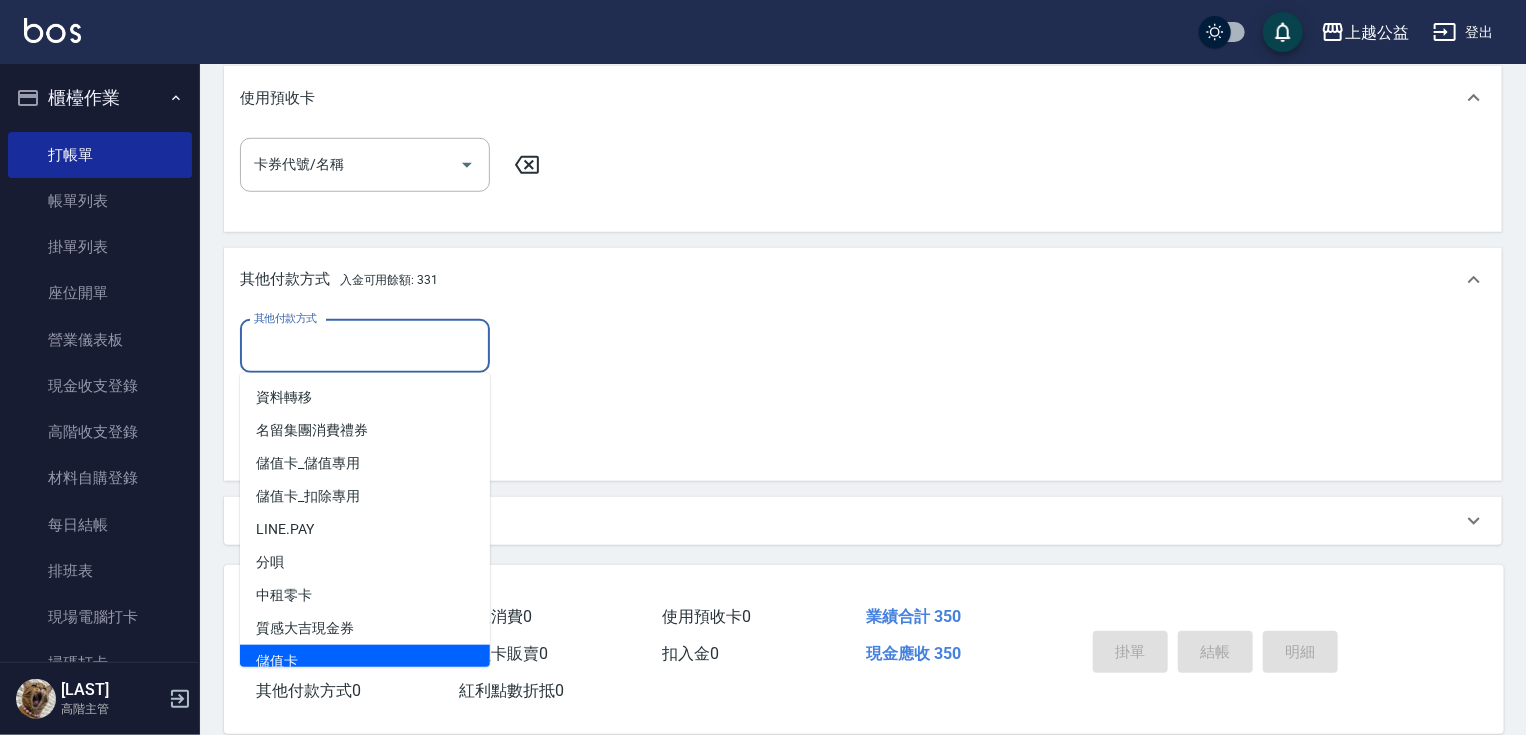 click on "儲值卡" at bounding box center [365, 661] 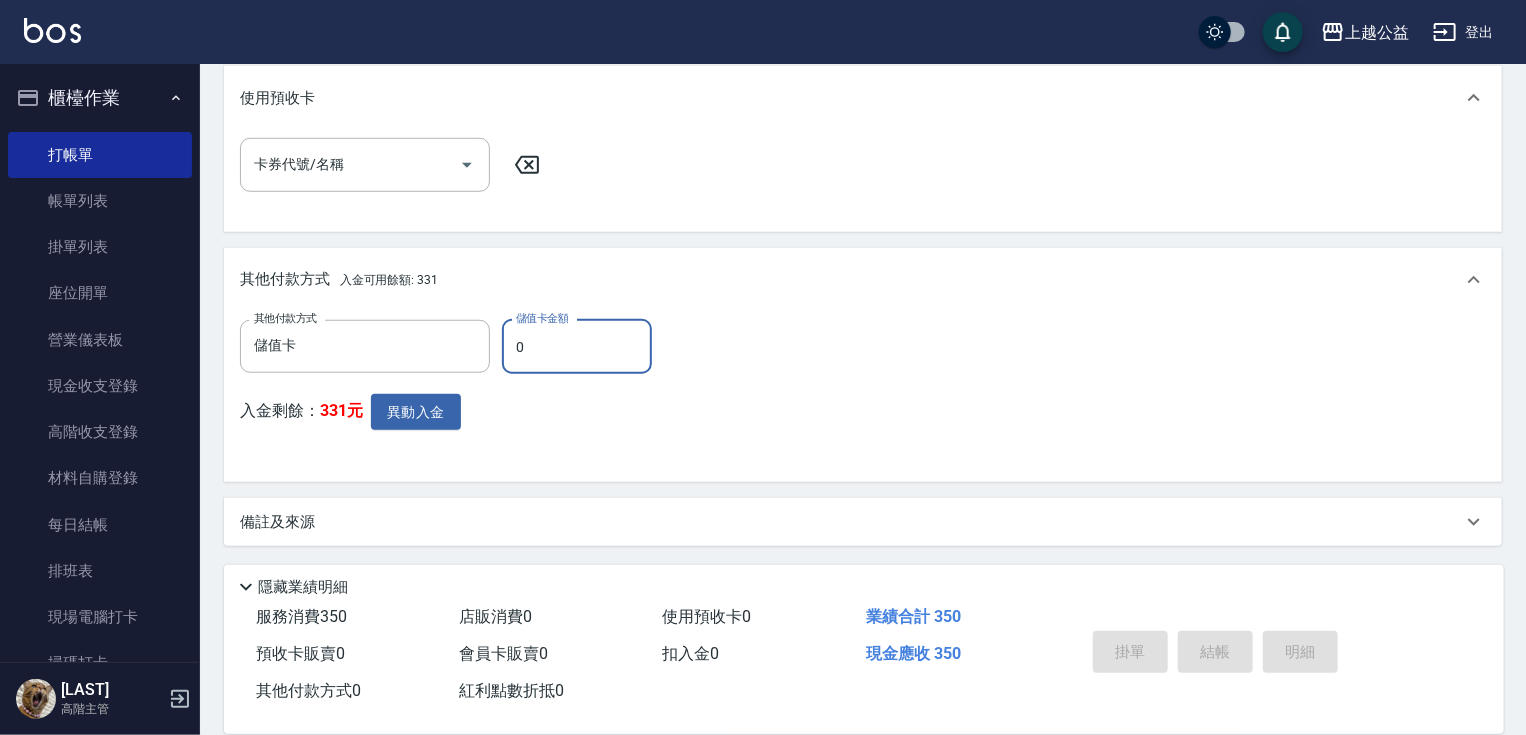 drag, startPoint x: 561, startPoint y: 360, endPoint x: 504, endPoint y: 358, distance: 57.035076 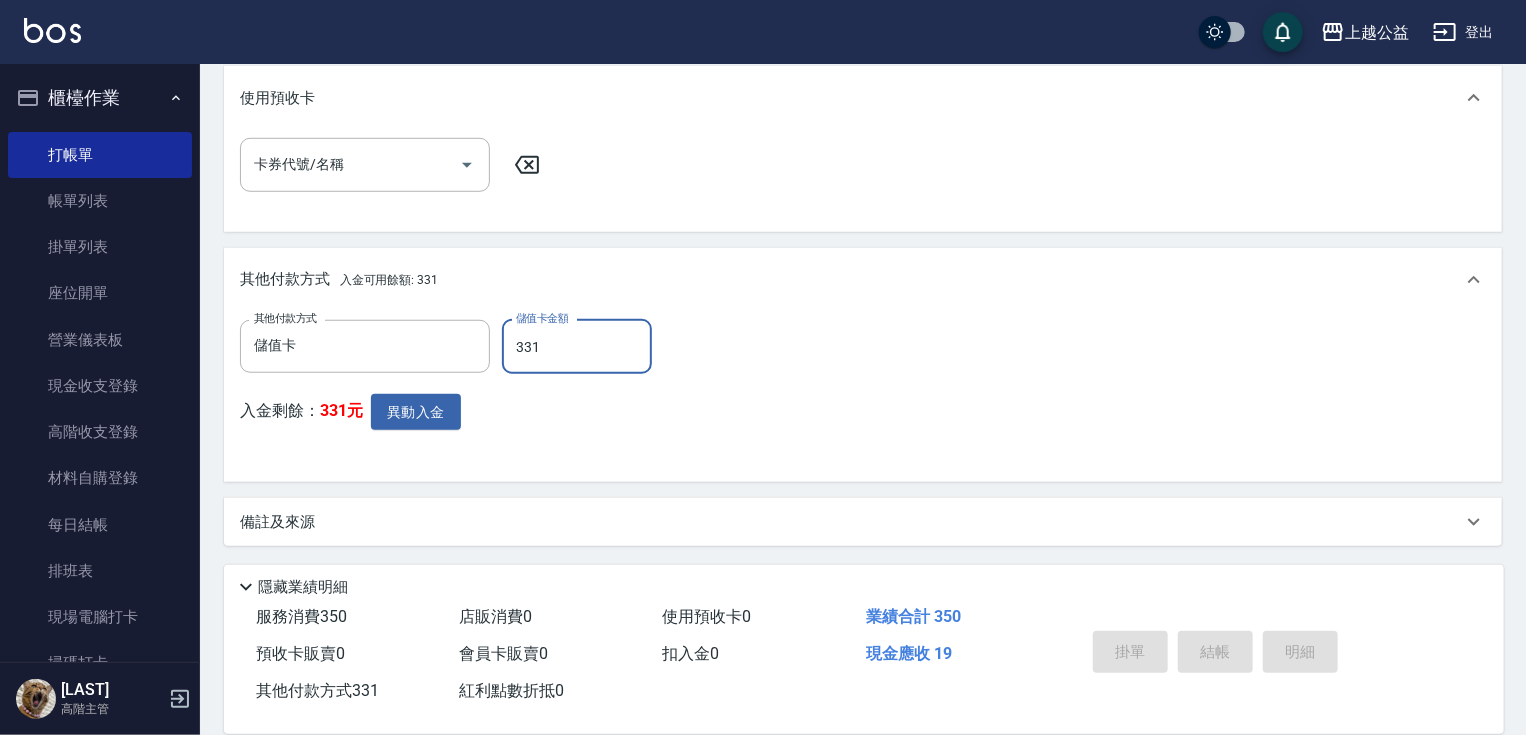 type on "331" 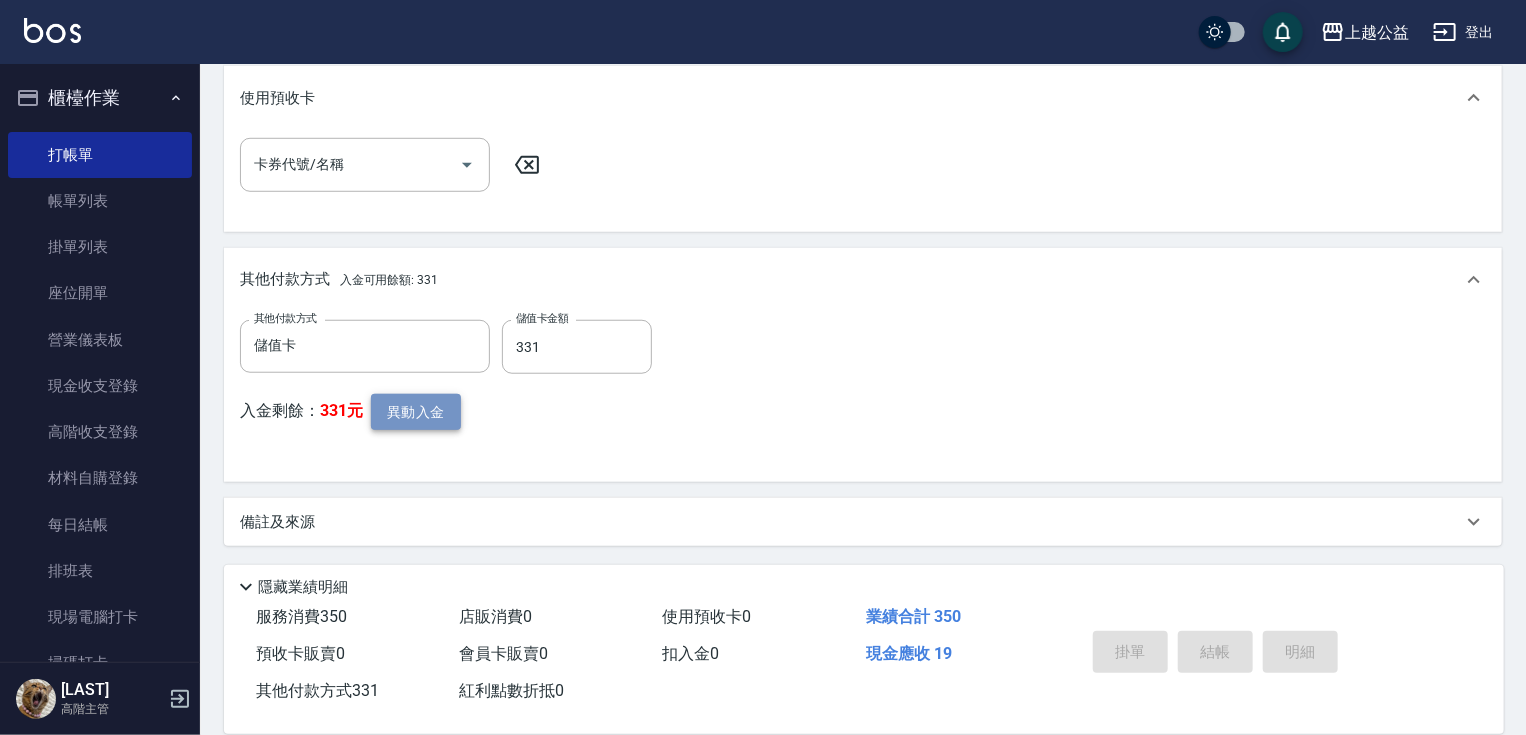 click on "異動入金" at bounding box center (416, 412) 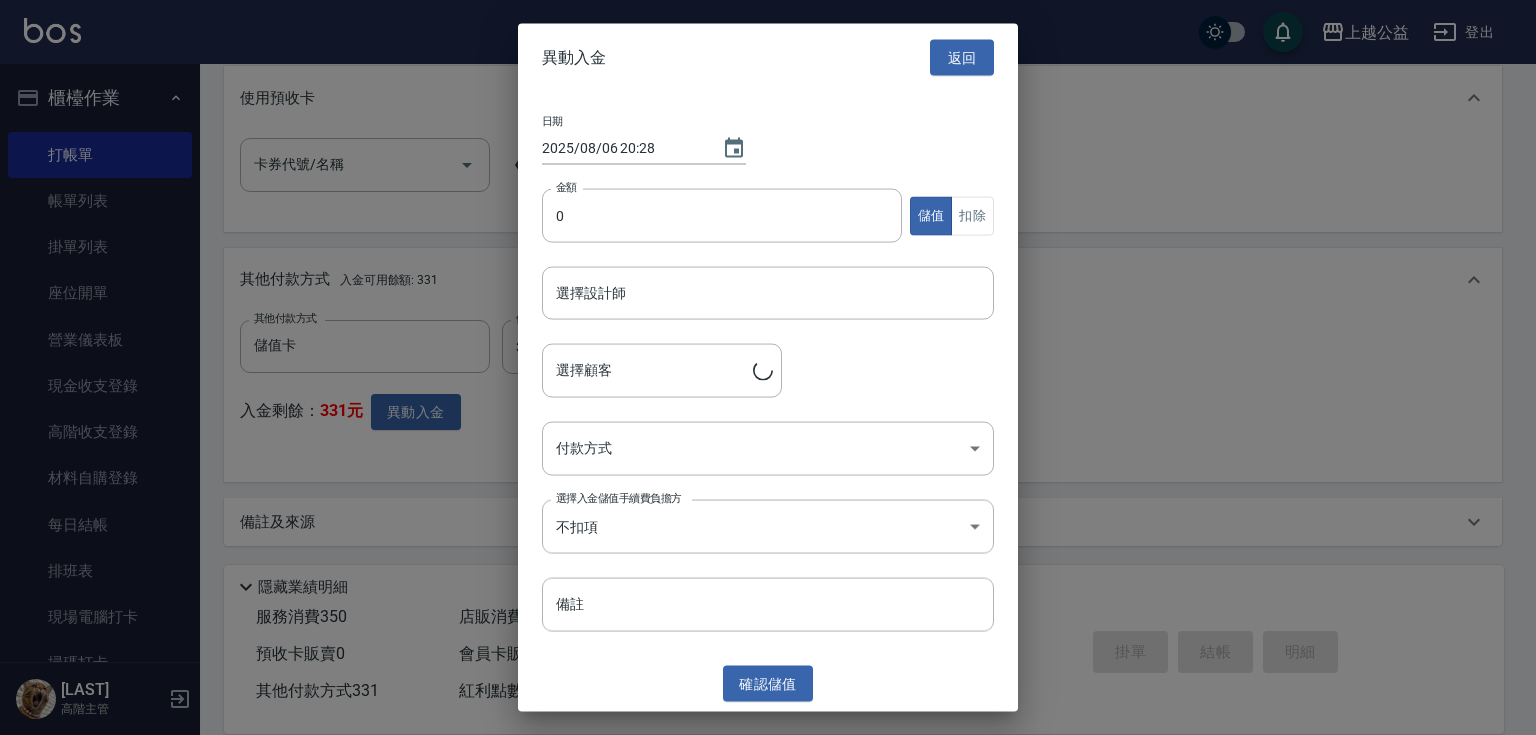 type on "[LAST]/[PHONE]" 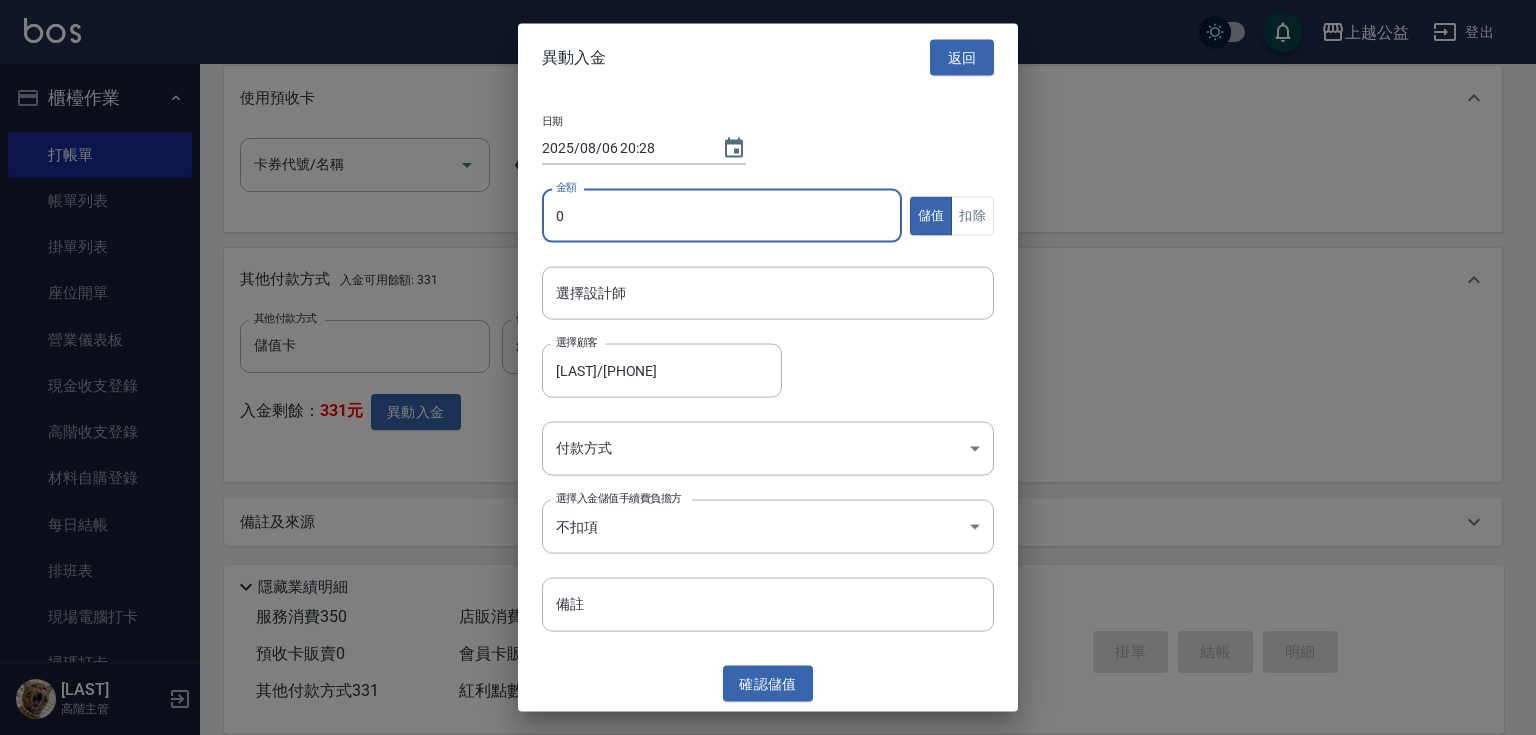 click on "0" at bounding box center (722, 216) 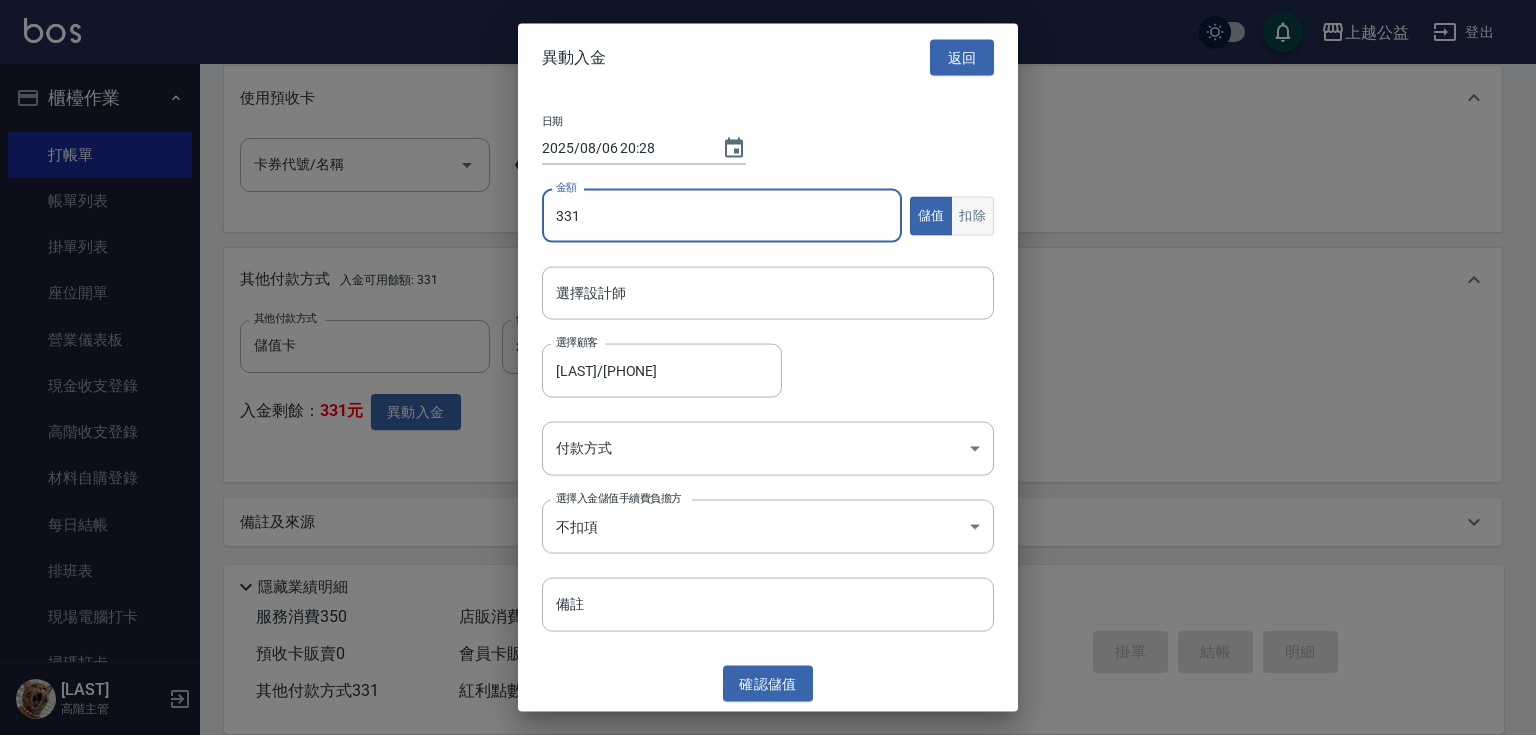 type on "331" 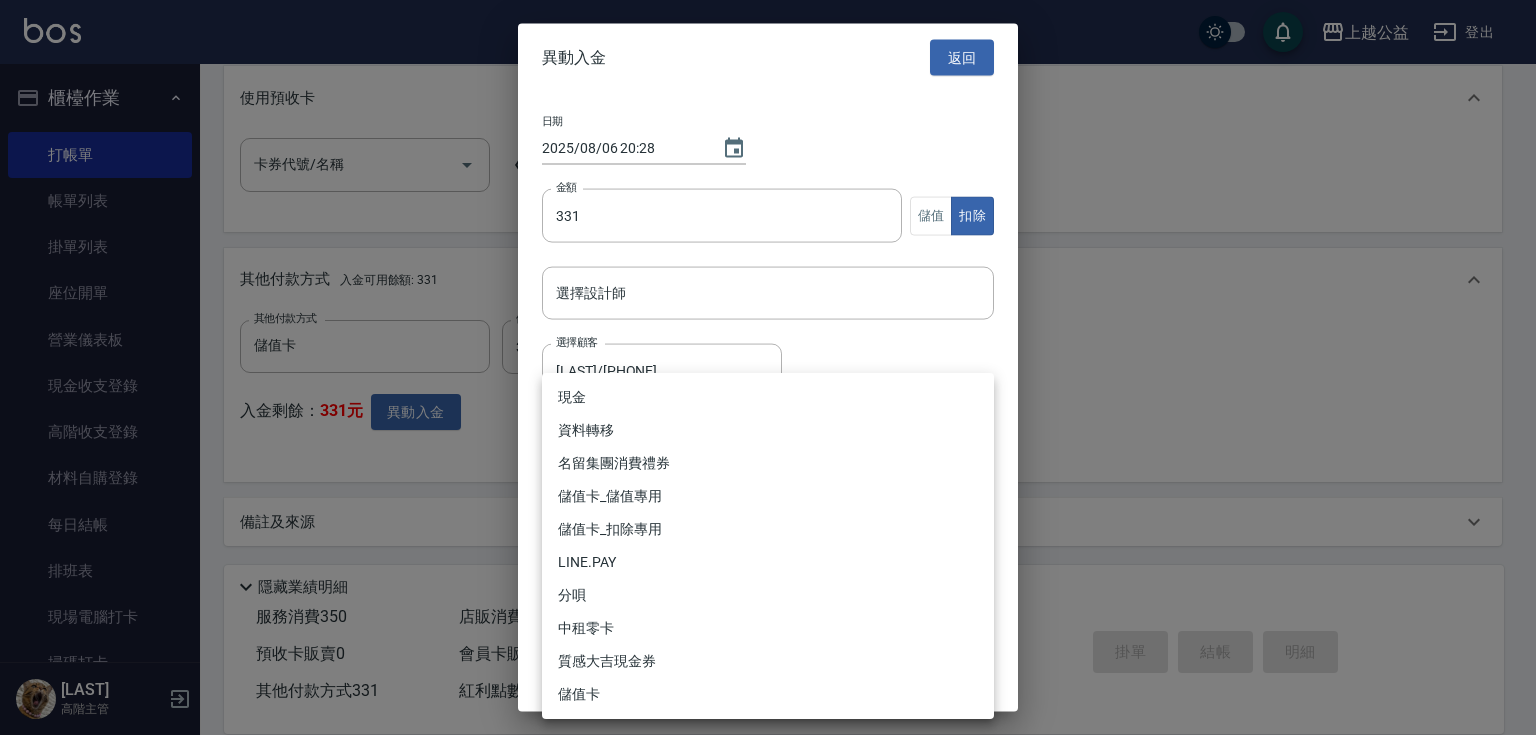 click on "上越公益 登出 櫃檯作業 打帳單 帳單列表 掛單列表 座位開單 營業儀表板 現金收支登錄 高階收支登錄 材料自購登錄 每日結帳 排班表 現場電腦打卡 掃碼打卡 預約管理 預約管理 單日預約紀錄 單週預約紀錄 報表及分析 報表目錄 消費分析儀表板 店家區間累計表 店家日報表 店家排行榜 互助日報表 互助月報表 互助排行榜 互助點數明細 互助業績報表 全店業績分析表 每日業績分析表 營業統計分析表 營業項目月分析表 設計師業績表 設計師日報表 設計師業績分析表 設計師業績月報表 設計師抽成報表 設計師排行榜 商品銷售排行榜 商品消耗明細 商品進銷貨報表 商品庫存表 商品庫存盤點表 會員卡銷售報表 服務扣項明細表 單一服務項目查詢 店販抽成明細 店販分類抽成明細 顧客入金餘額表 顧客卡券餘額表 每日非現金明細 每日收支明細 收支分類明細表 收支匯款表 50" at bounding box center (768, 32) 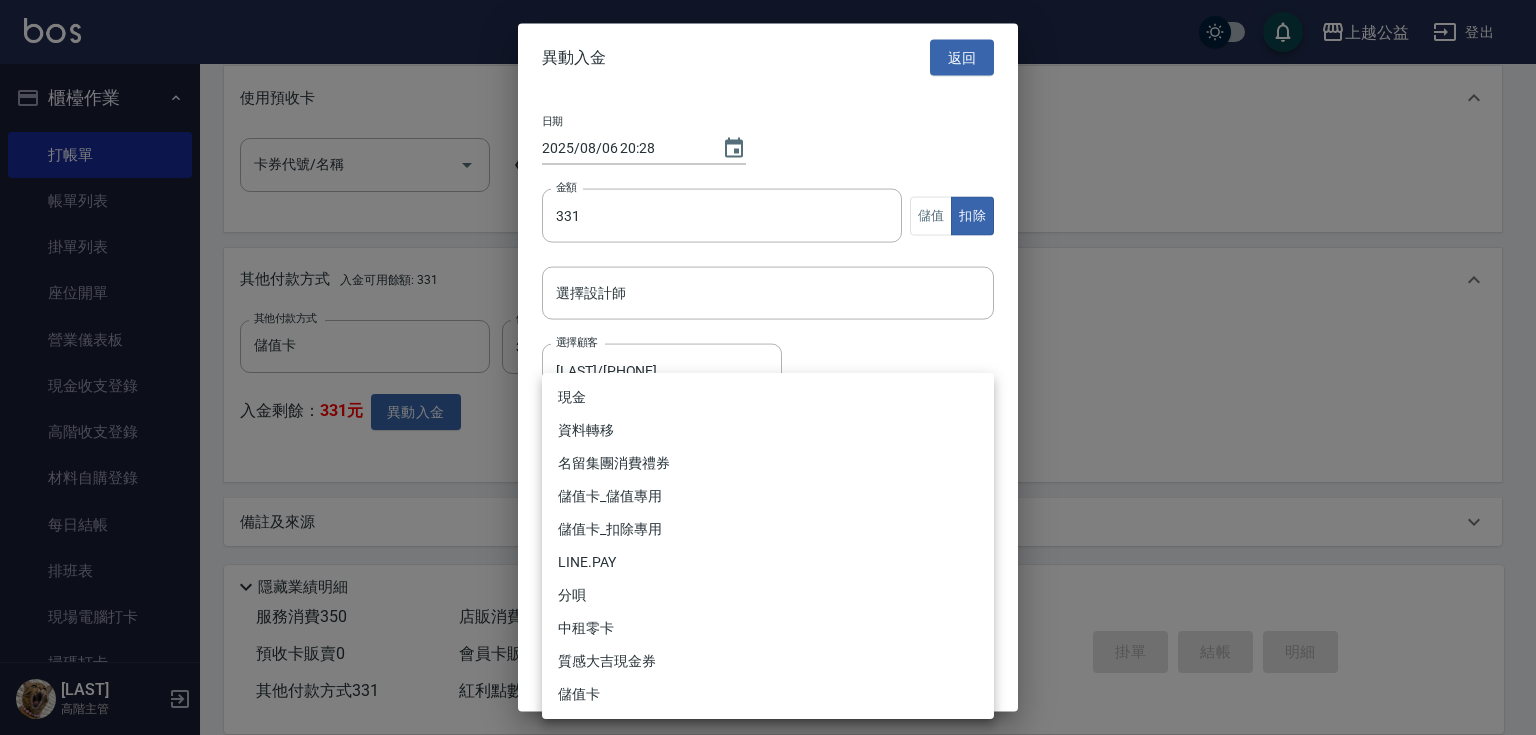 click on "儲值卡_扣除專用" at bounding box center (768, 529) 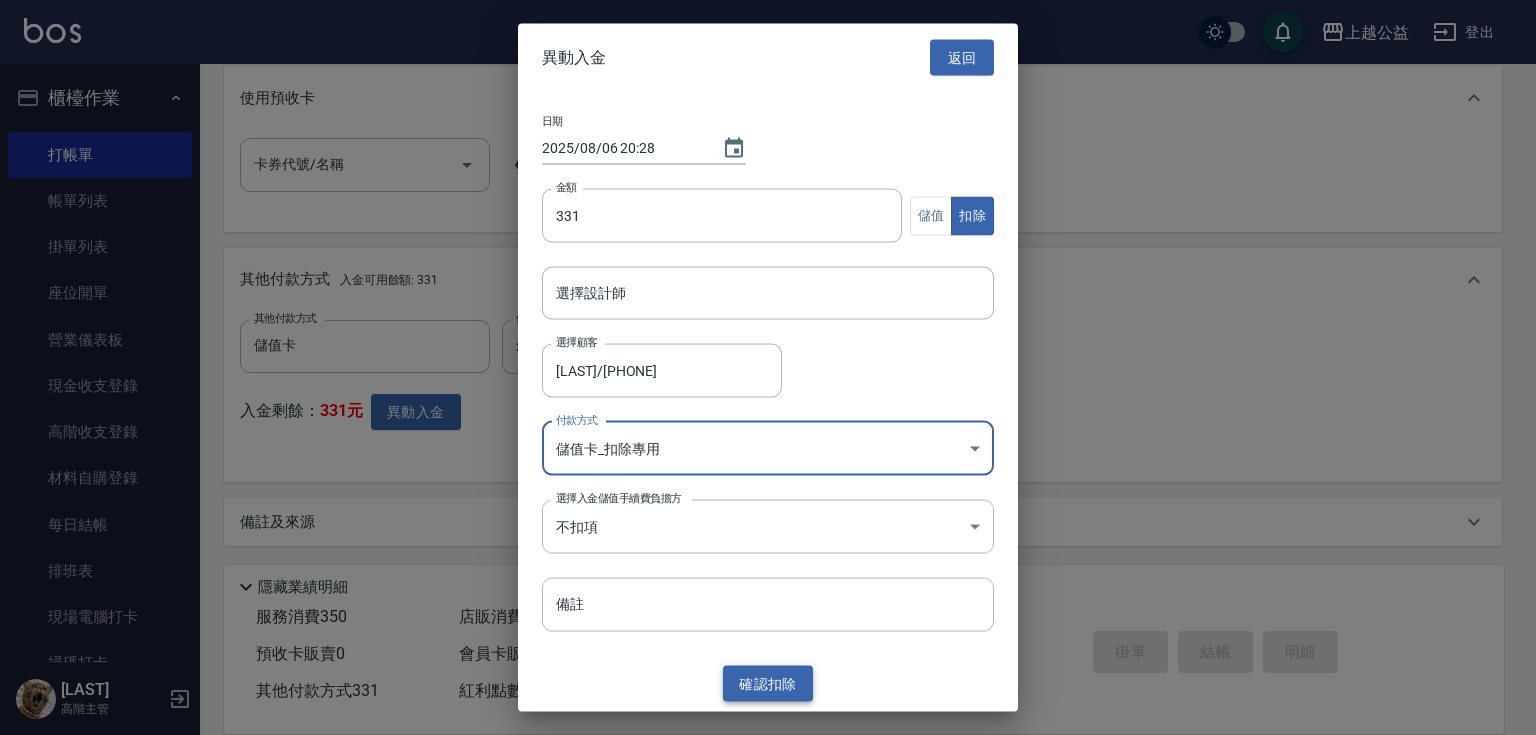 click on "確認 扣除" at bounding box center [768, 683] 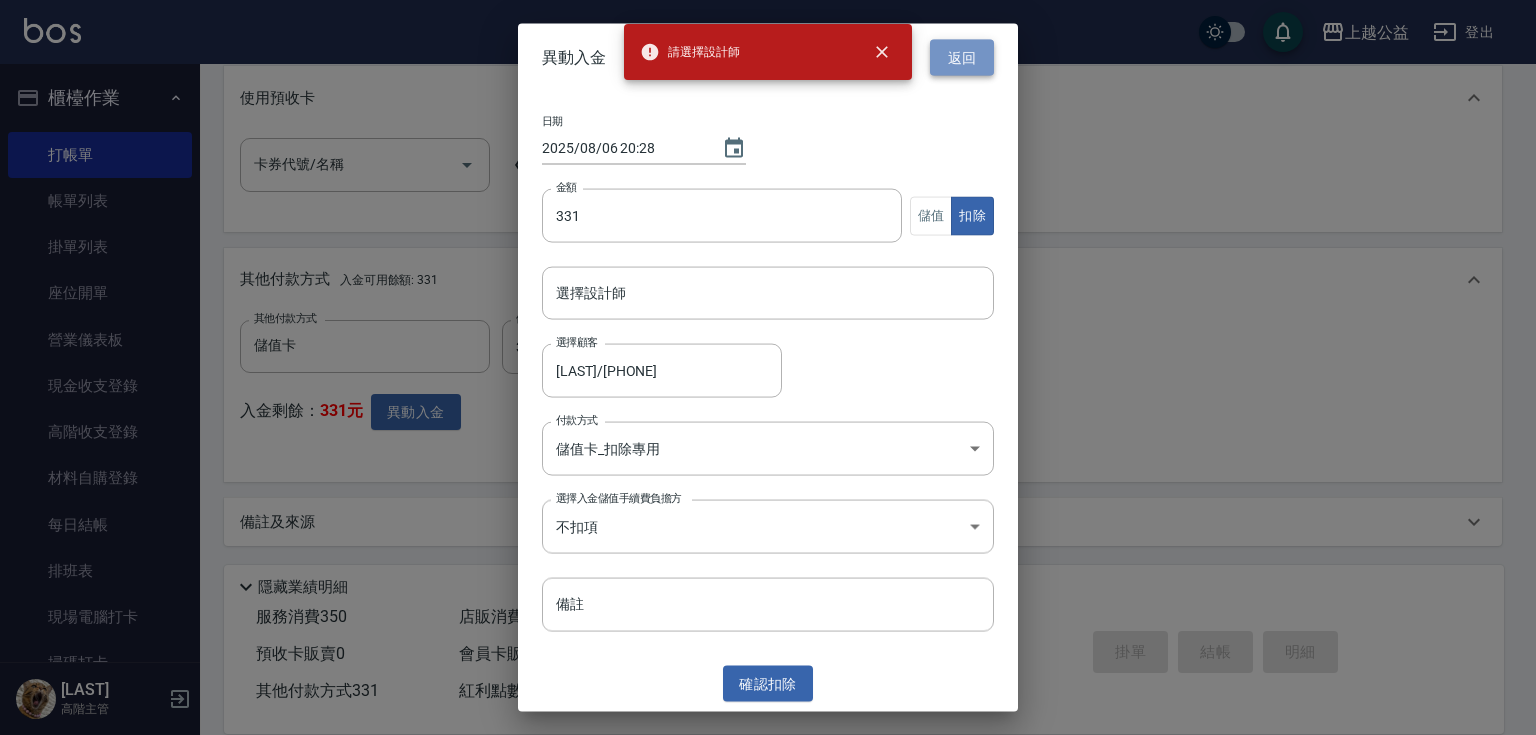 click on "返回" at bounding box center [962, 57] 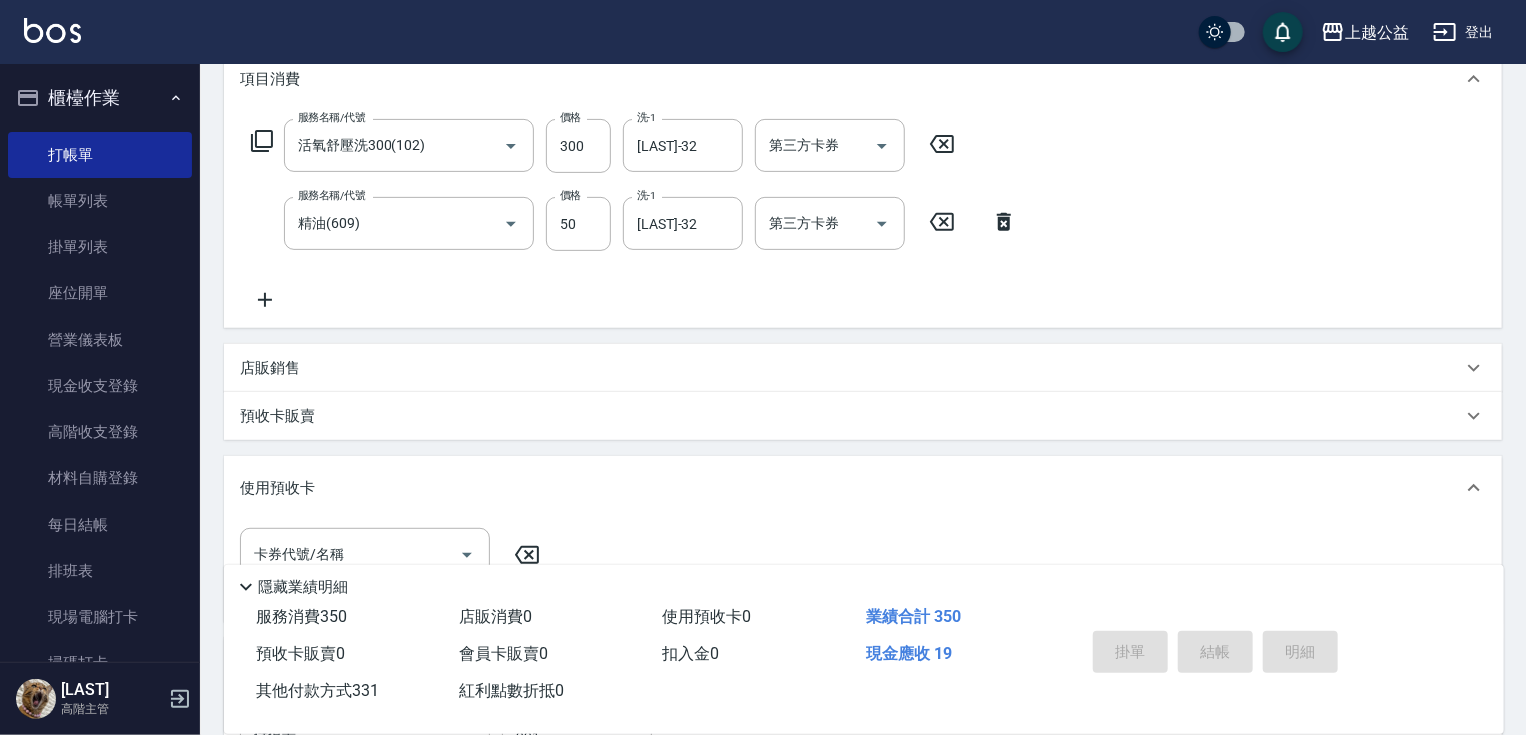 scroll, scrollTop: 0, scrollLeft: 0, axis: both 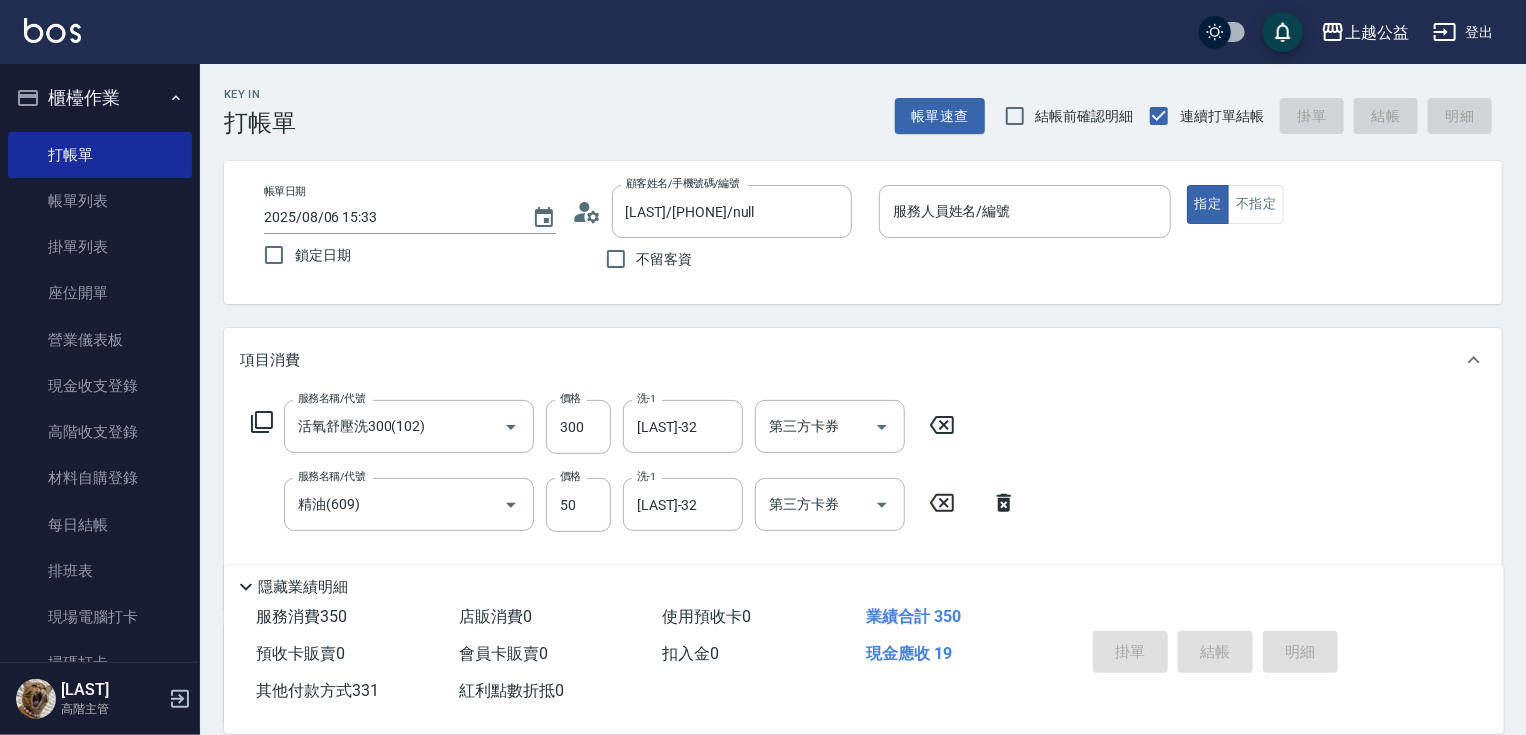drag, startPoint x: 1045, startPoint y: 260, endPoint x: 1068, endPoint y: 129, distance: 133.00375 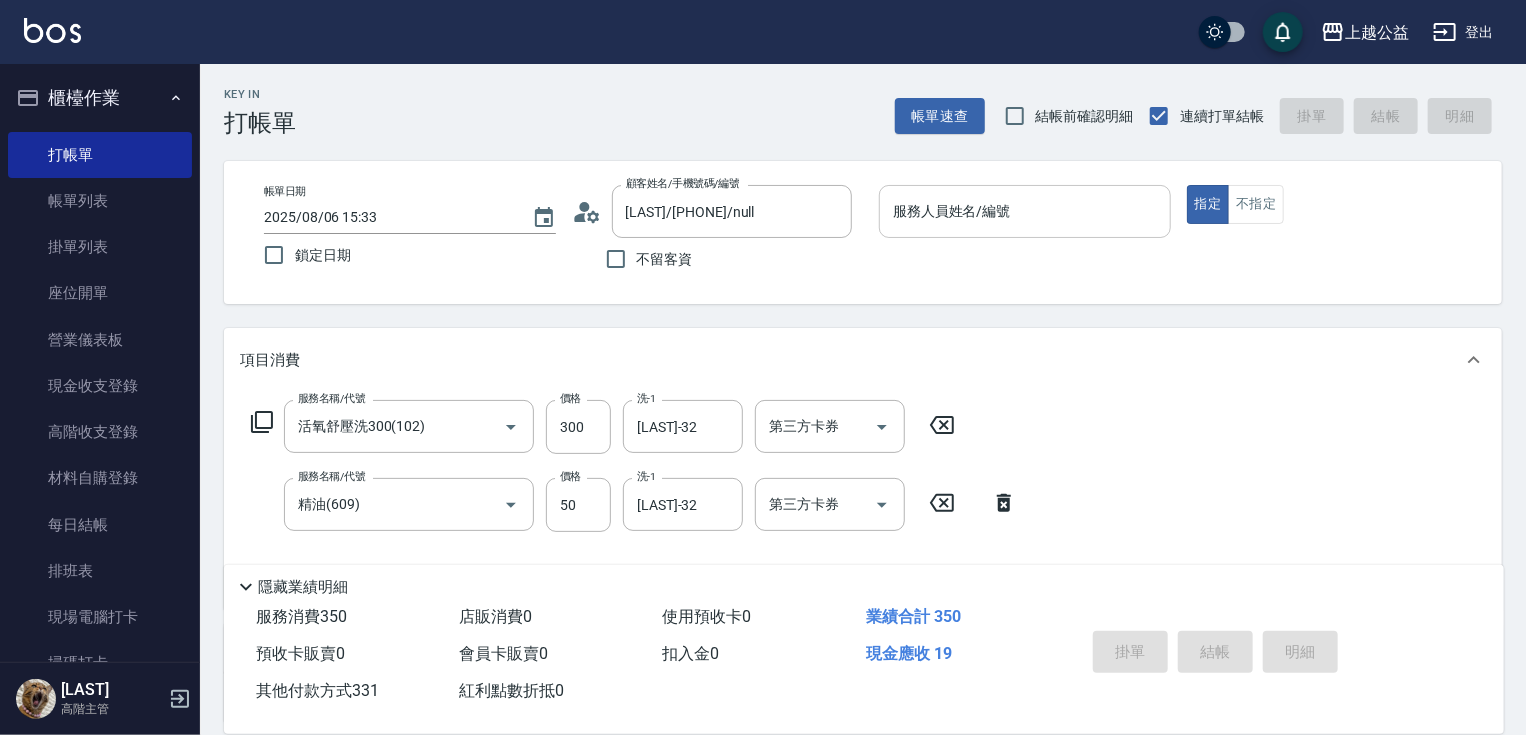 click on "服務人員姓名/編號" at bounding box center [1025, 211] 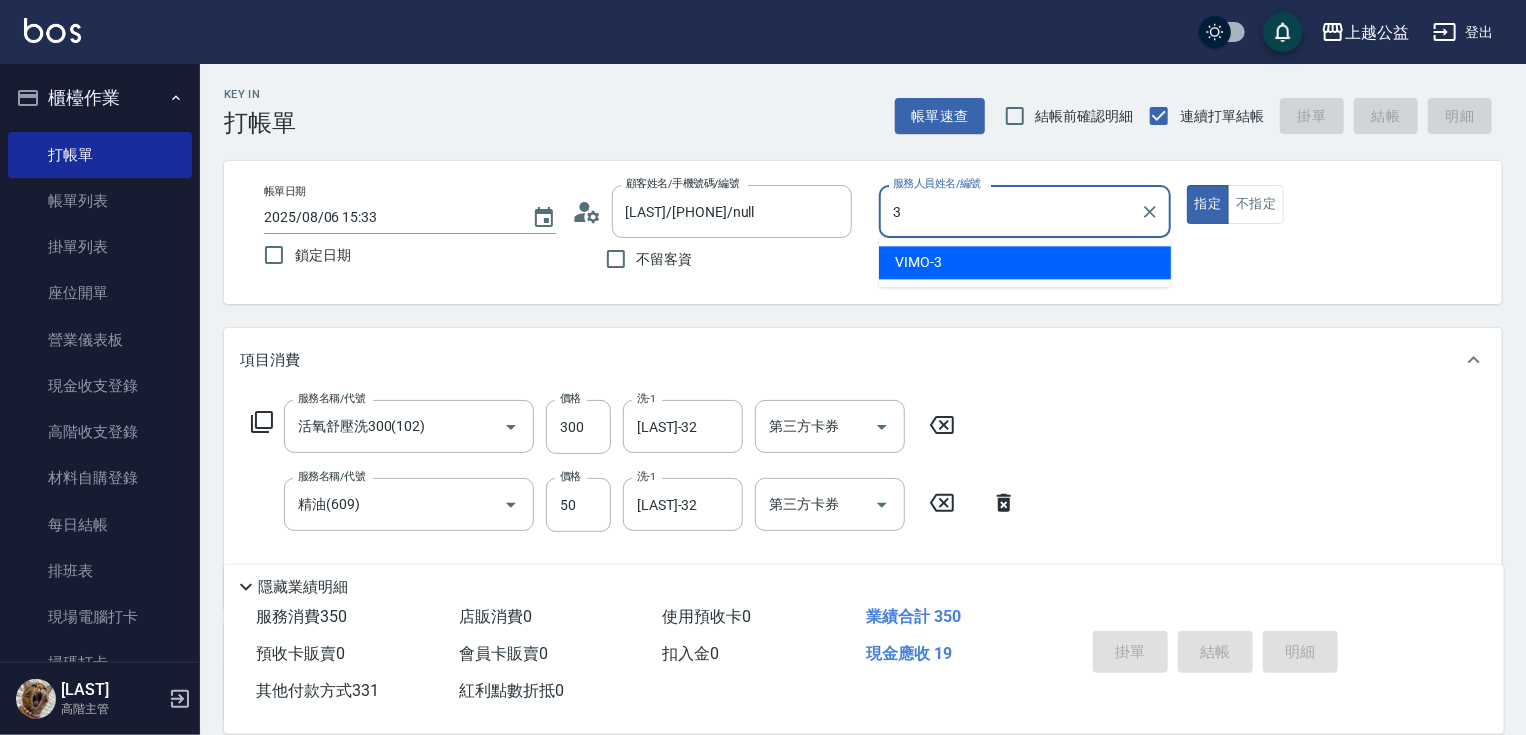 type on "VIMO-3" 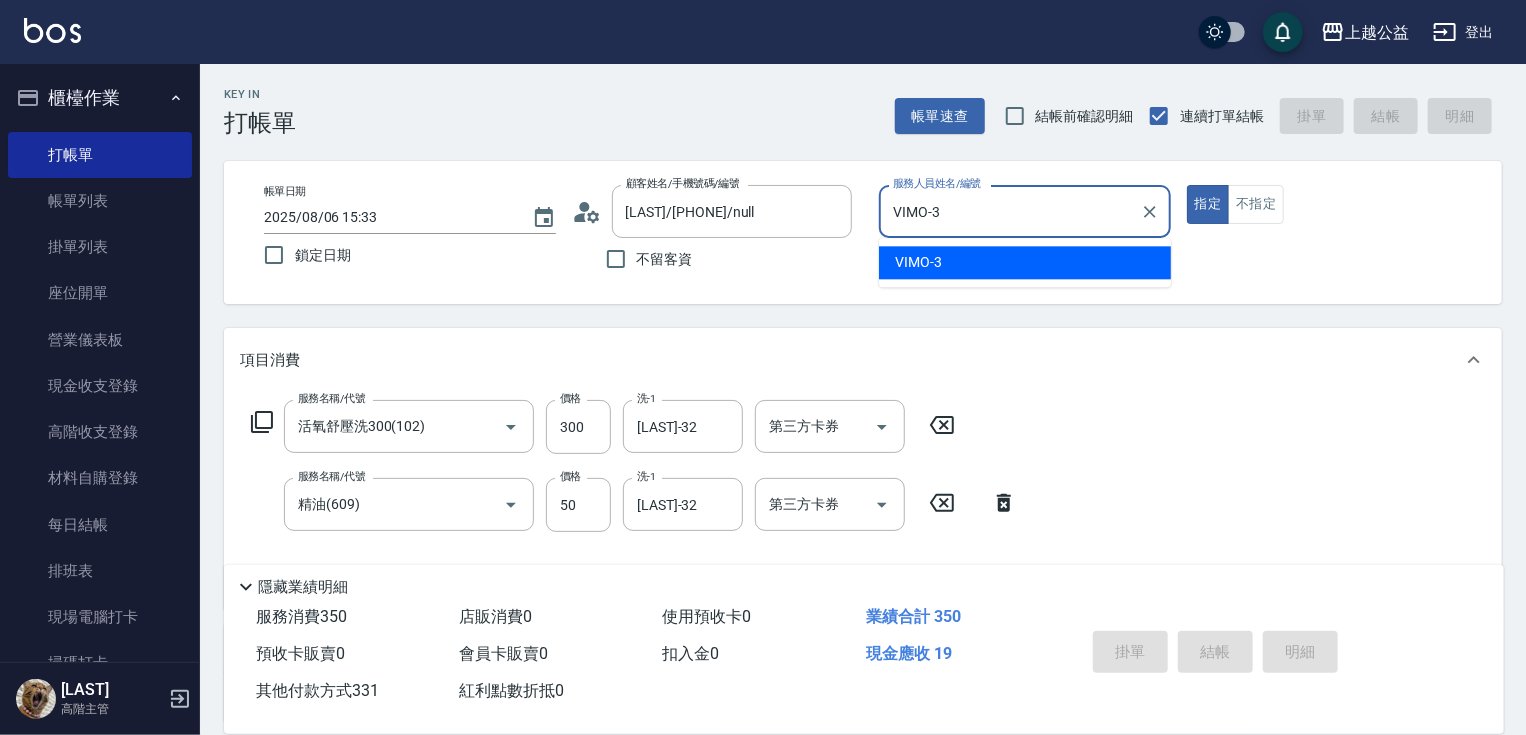 type on "true" 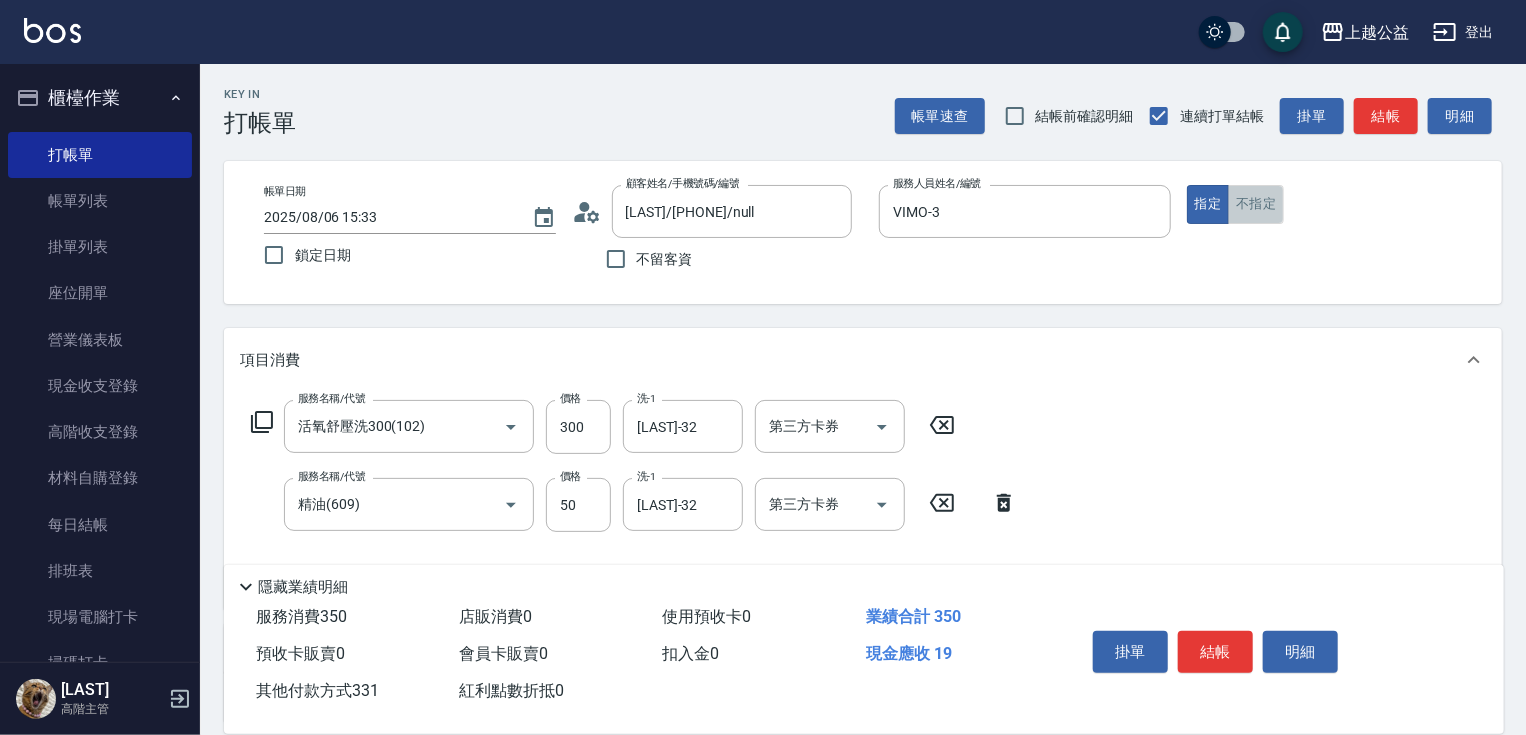 click on "不指定" at bounding box center (1256, 204) 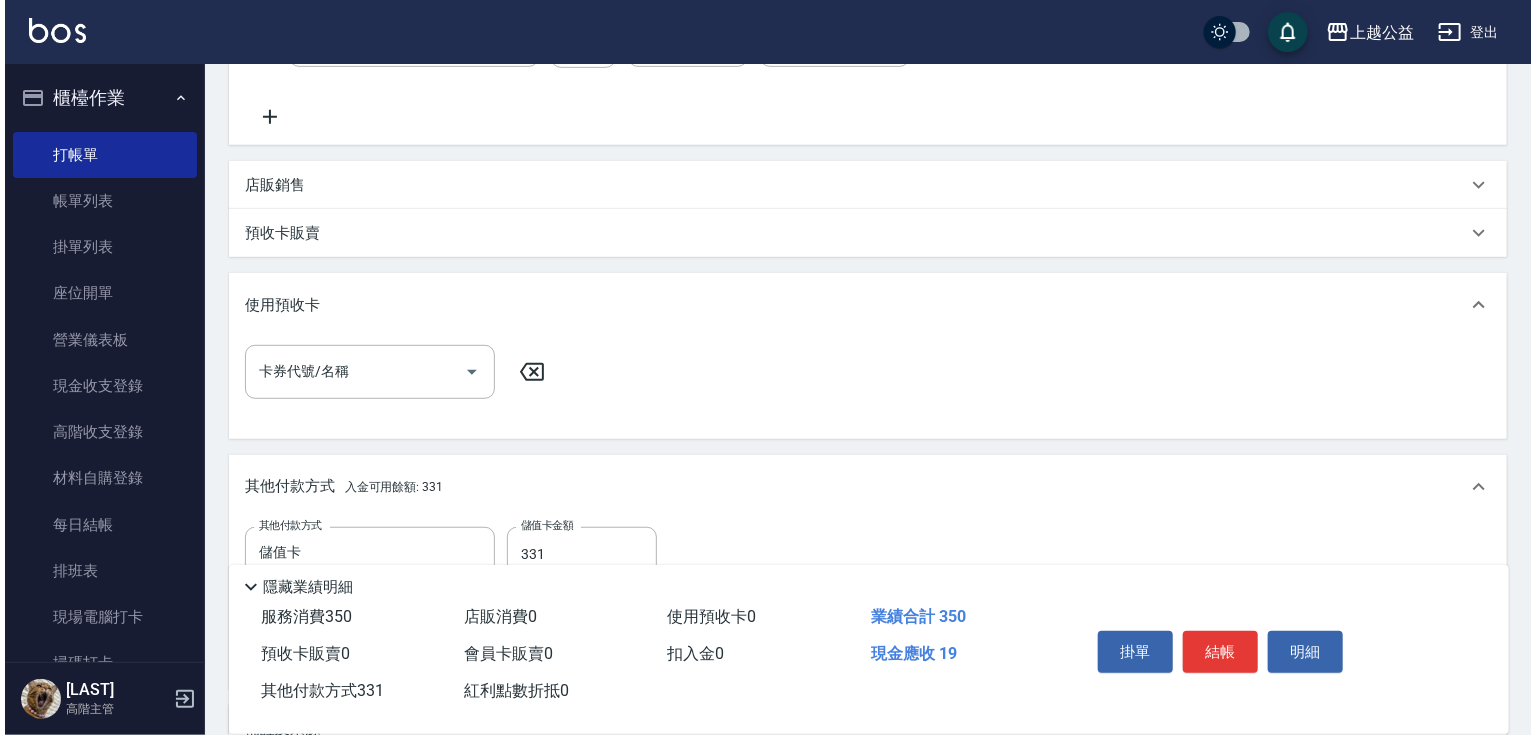 scroll, scrollTop: 672, scrollLeft: 0, axis: vertical 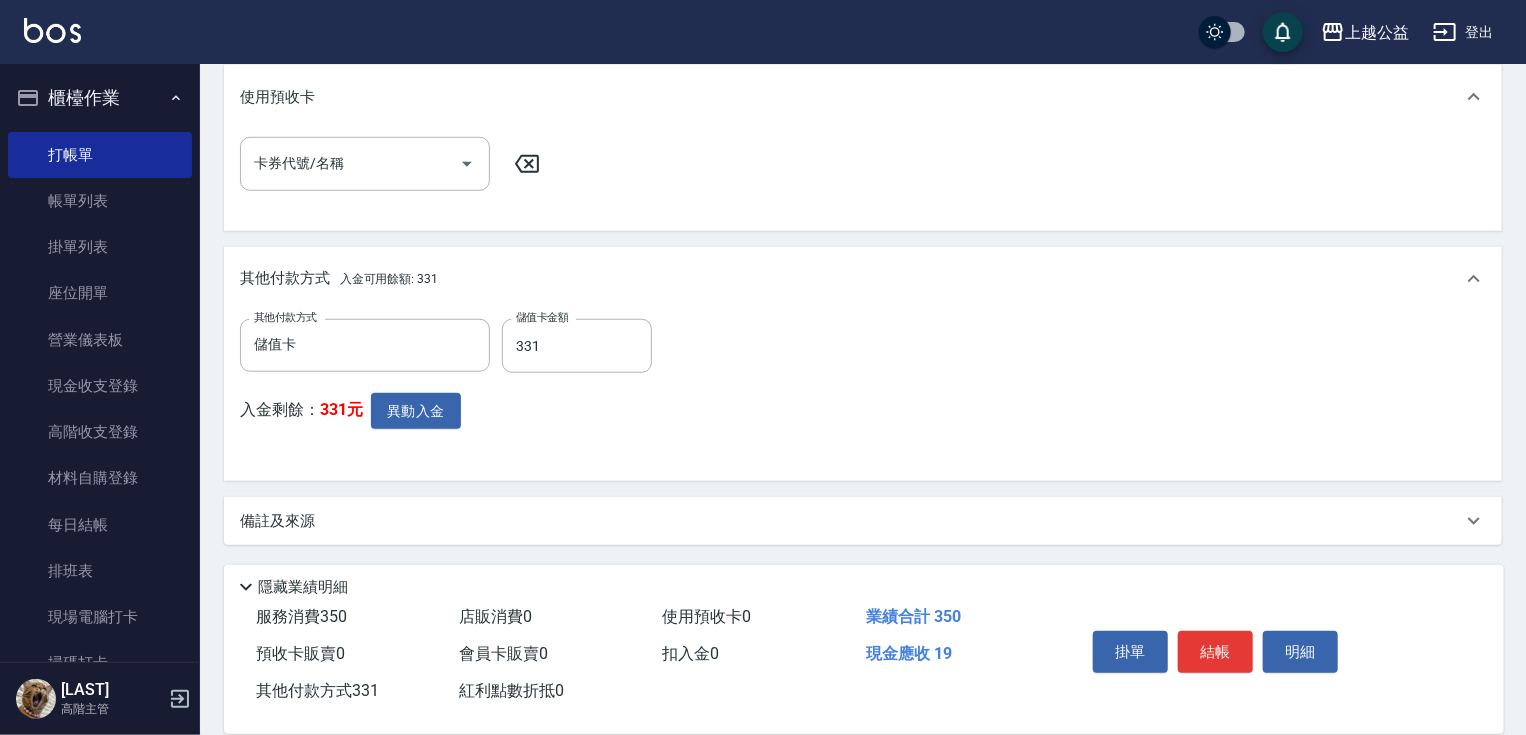 drag, startPoint x: 553, startPoint y: 332, endPoint x: 608, endPoint y: 542, distance: 217.08293 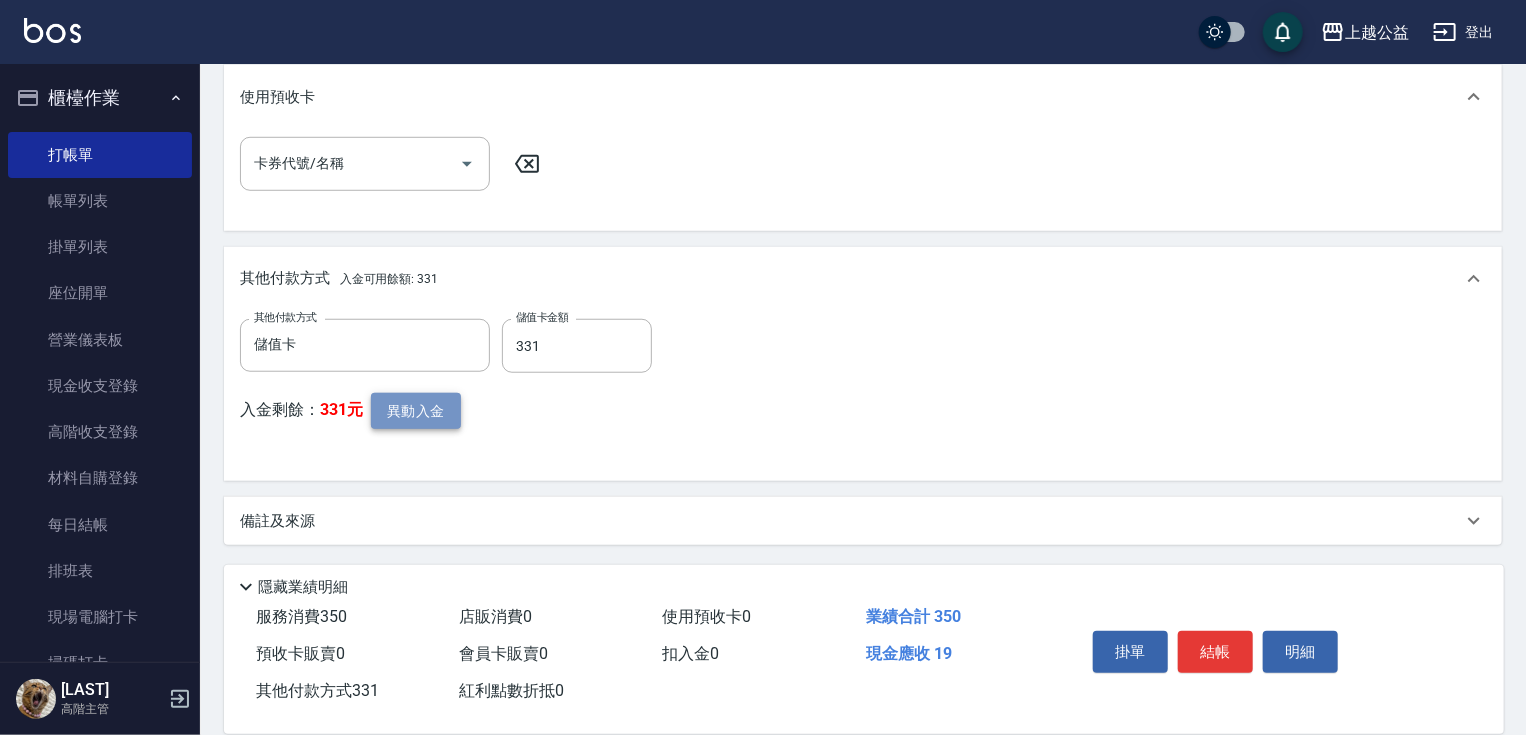click on "異動入金" at bounding box center [416, 411] 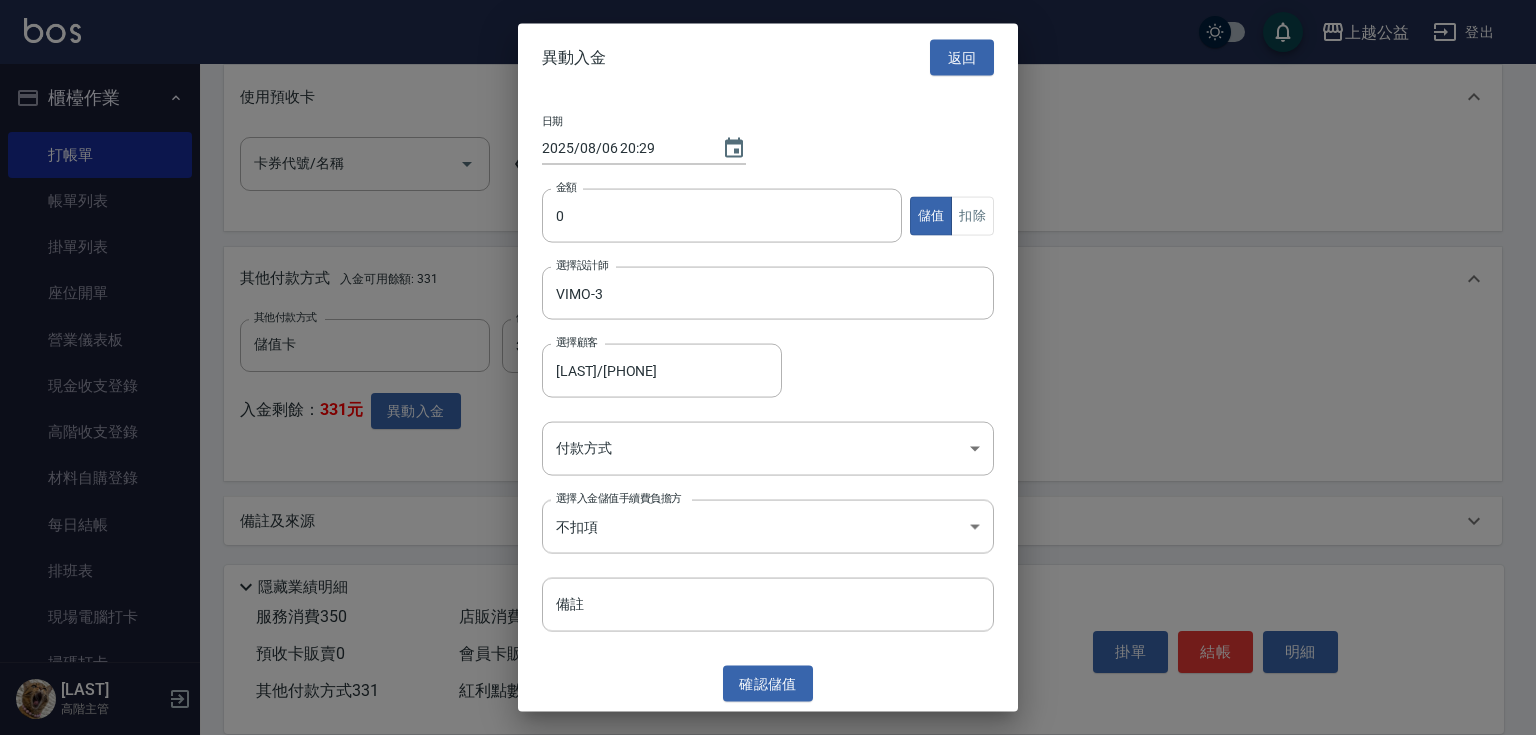 click on "日期 [DATE] [TIME] 金額 0 金額 儲值 扣除 選擇設計師 VIMO-3 選擇設計師 選擇顧客 [LAST]/[PHONE] 選擇顧客 付款方式 ​ 付款方式 選擇入金儲值手續費負擔方 不扣項 WITHOUTHANDLINGFEE 選擇入金儲值手續費負擔方 備註 備註" at bounding box center (768, 374) 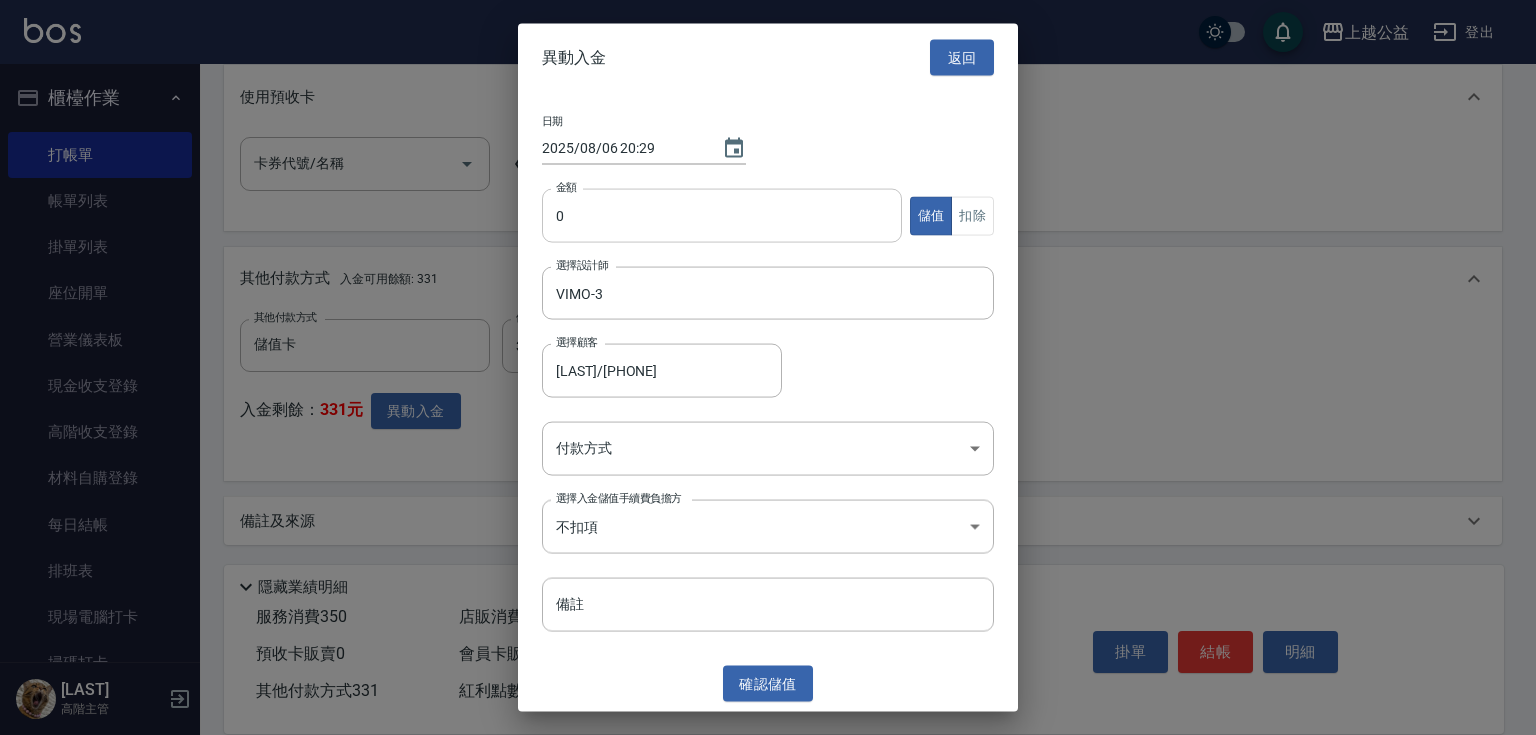 click on "0" at bounding box center [722, 216] 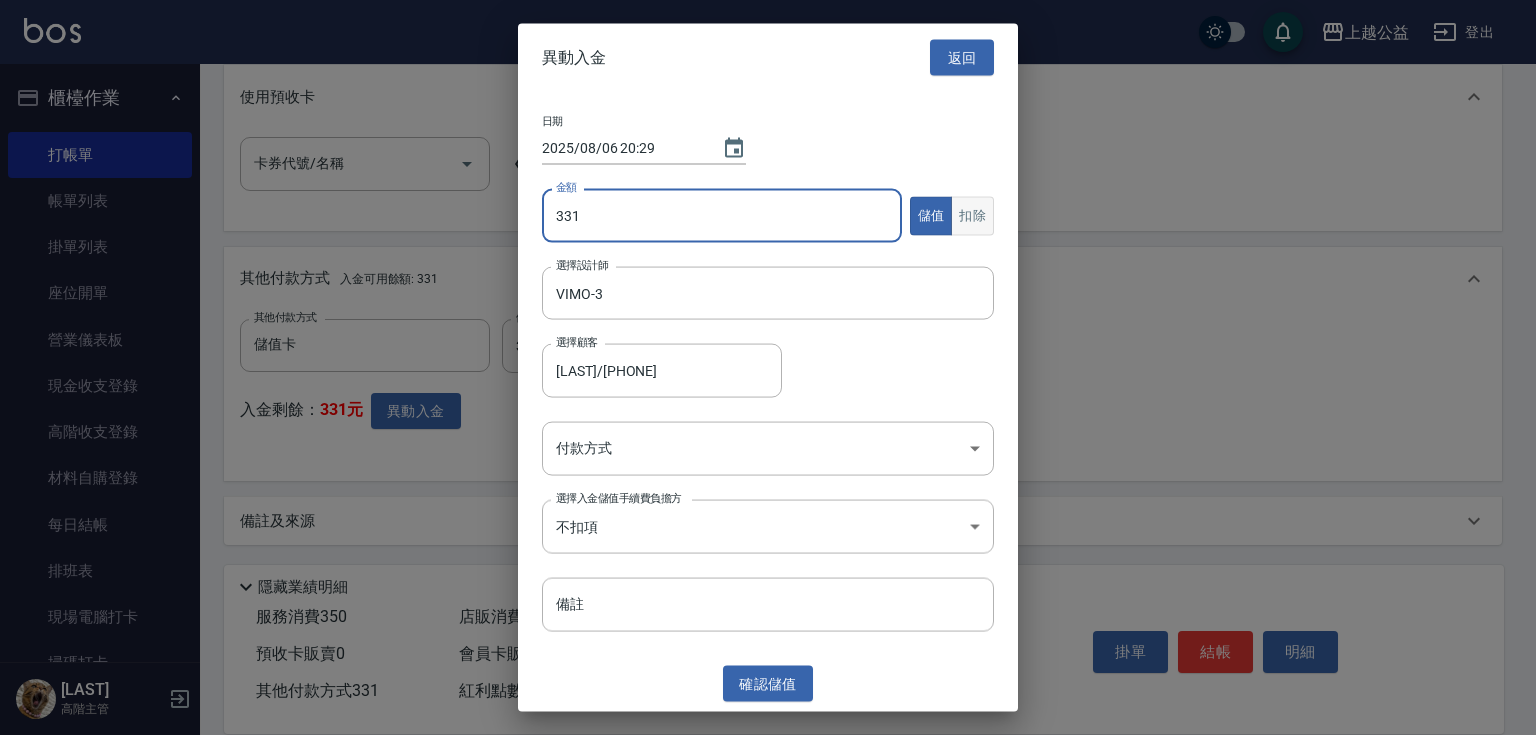 type on "331" 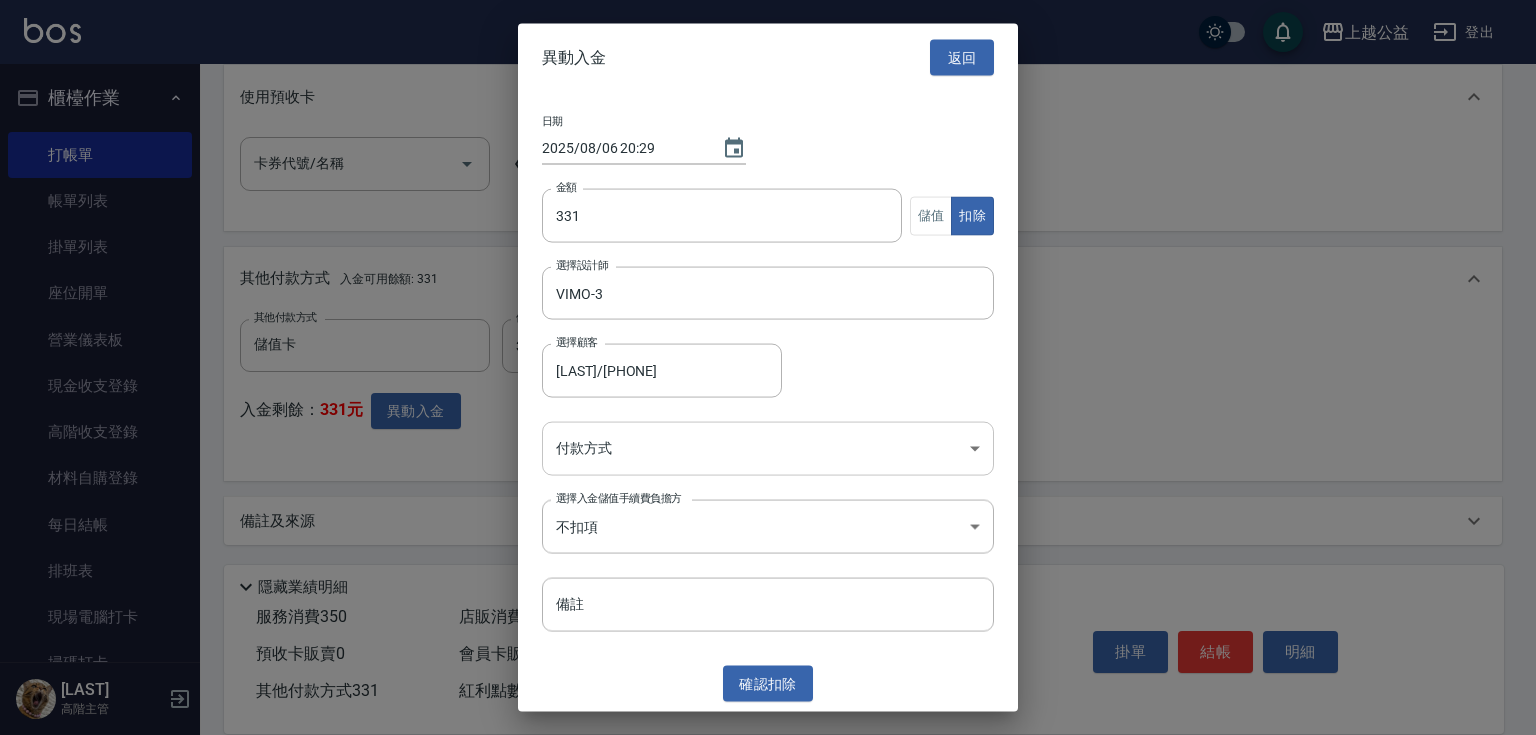 click on "上越公益 登出 櫃檯作業 打帳單 帳單列表 掛單列表 座位開單 營業儀表板 現金收支登錄 高階收支登錄 材料自購登錄 每日結帳 排班表 現場電腦打卡 掃碼打卡 預約管理 預約管理 單日預約紀錄 單週預約紀錄 報表及分析 報表目錄 消費分析儀表板 店家區間累計表 店家日報表 店家排行榜 互助日報表 互助月報表 互助排行榜 互助點數明細 互助業績報表 全店業績分析表 每日業績分析表 營業統計分析表 營業項目月分析表 設計師業績表 設計師日報表 設計師業績分析表 設計師業績月報表 設計師抽成報表 設計師排行榜 商品銷售排行榜 商品消耗明細 商品進銷貨報表 商品庫存表 商品庫存盤點表 會員卡銷售報表 服務扣項明細表 單一服務項目查詢 店販抽成明細 店販分類抽成明細 顧客入金餘額表 顧客卡券餘額表 每日非現金明細 每日收支明細 收支分類明細表 收支匯款表 50" at bounding box center [768, 31] 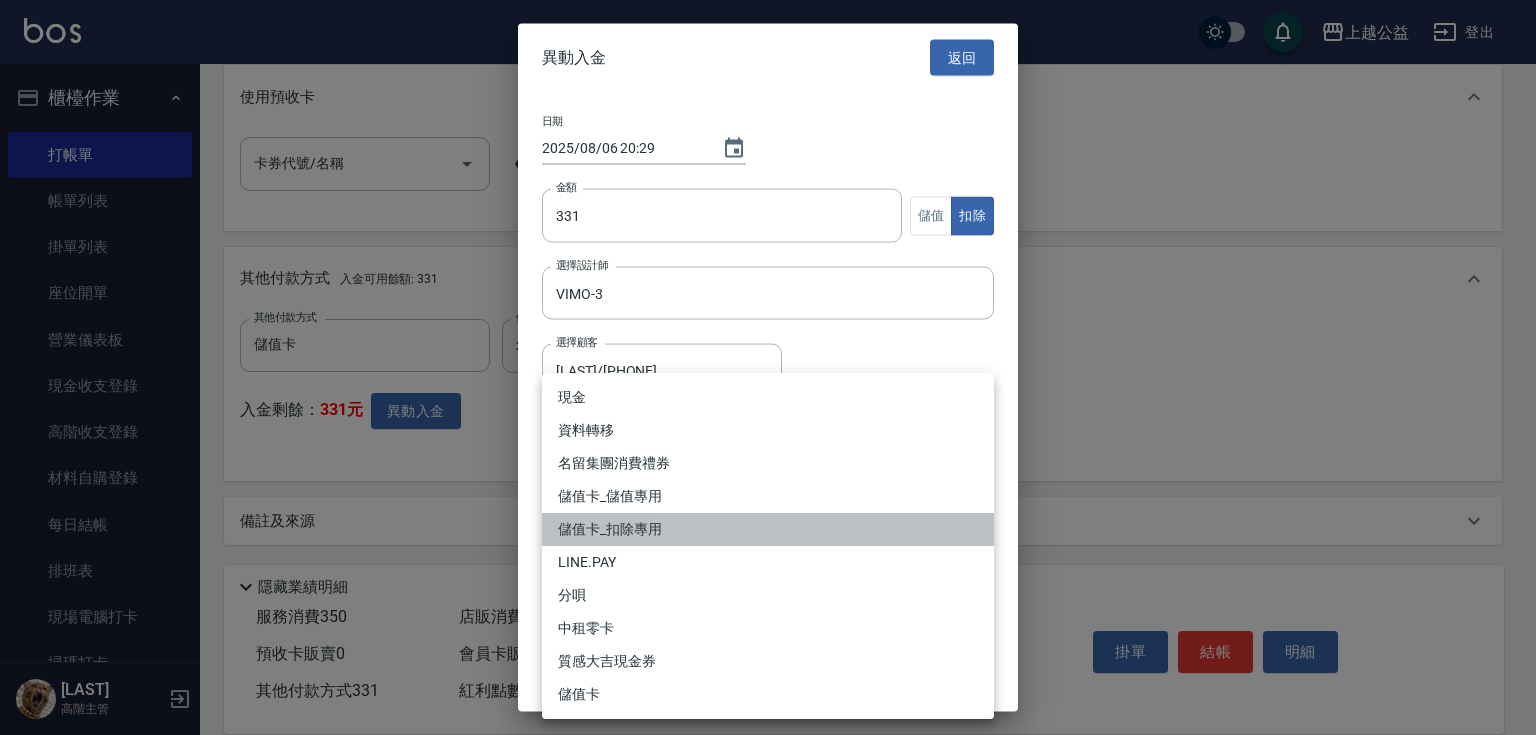 click on "儲值卡_扣除專用" at bounding box center (768, 529) 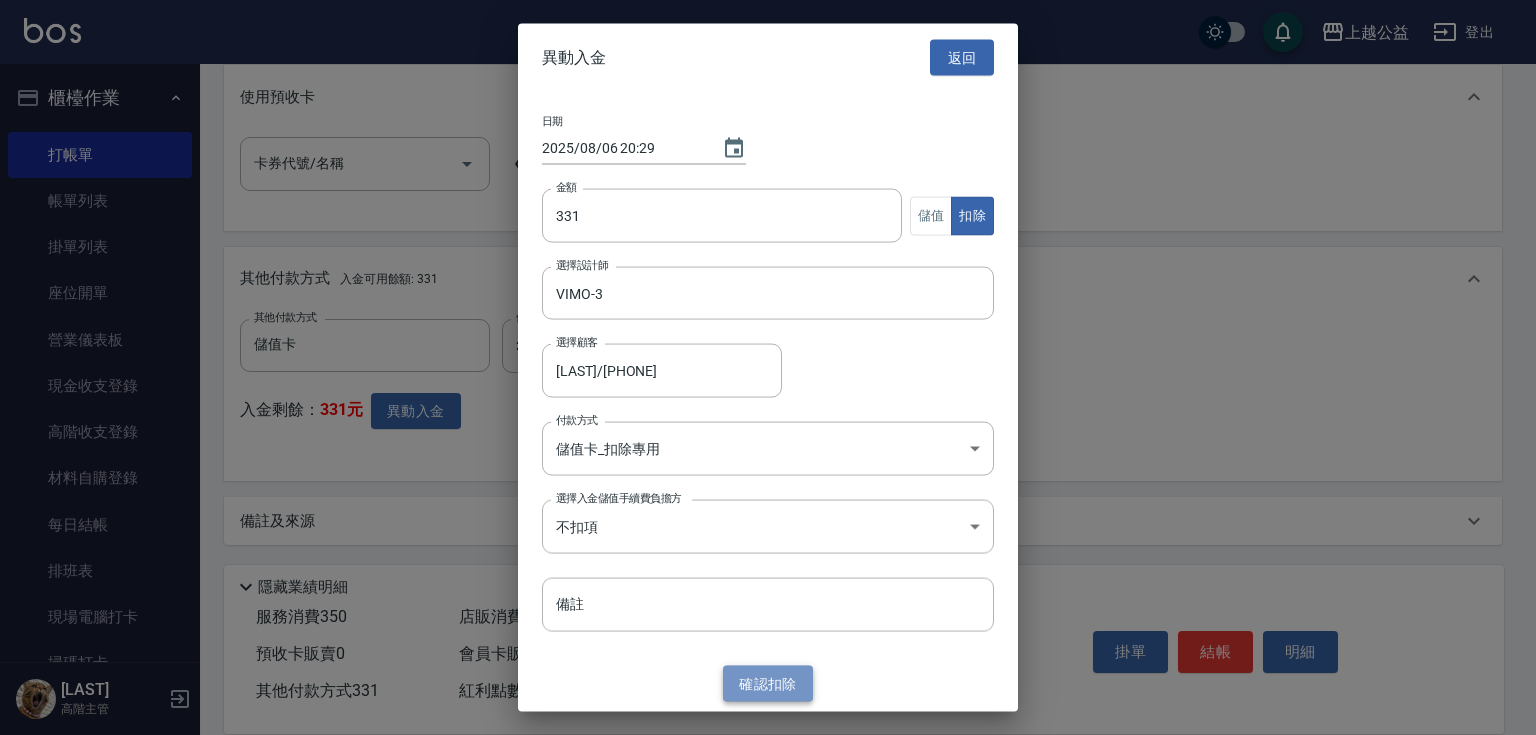 click on "確認 扣除" at bounding box center [768, 683] 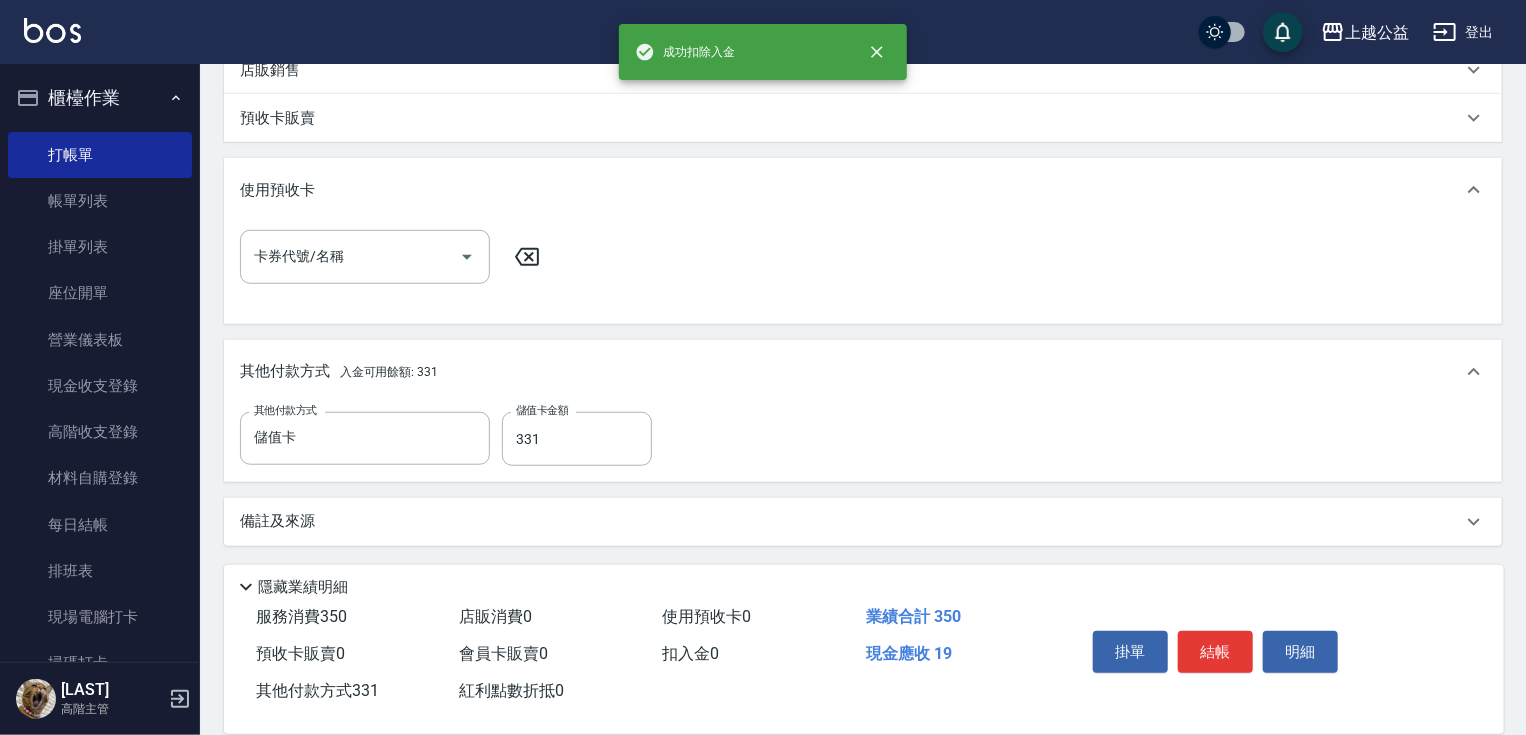 scroll, scrollTop: 672, scrollLeft: 0, axis: vertical 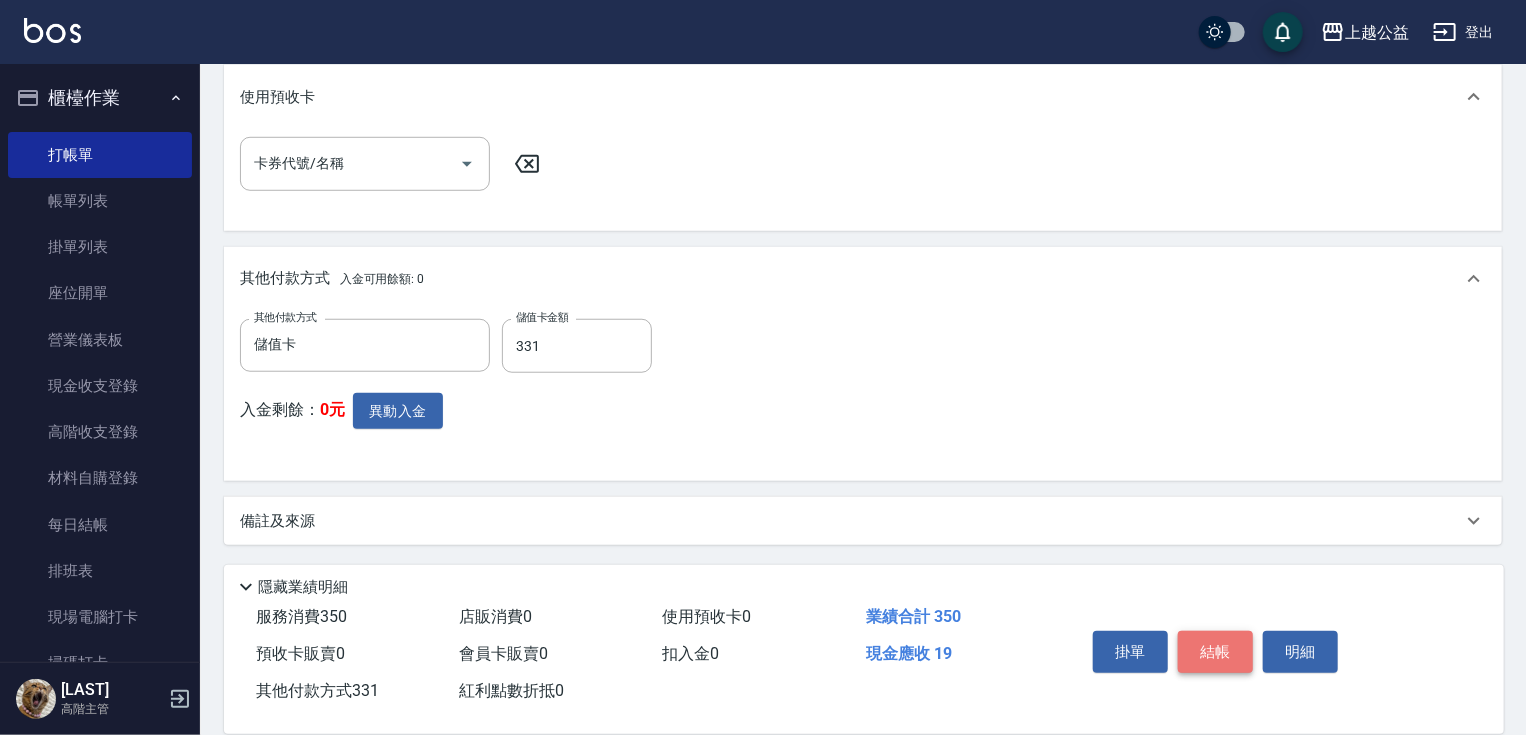 click on "結帳" at bounding box center [1215, 652] 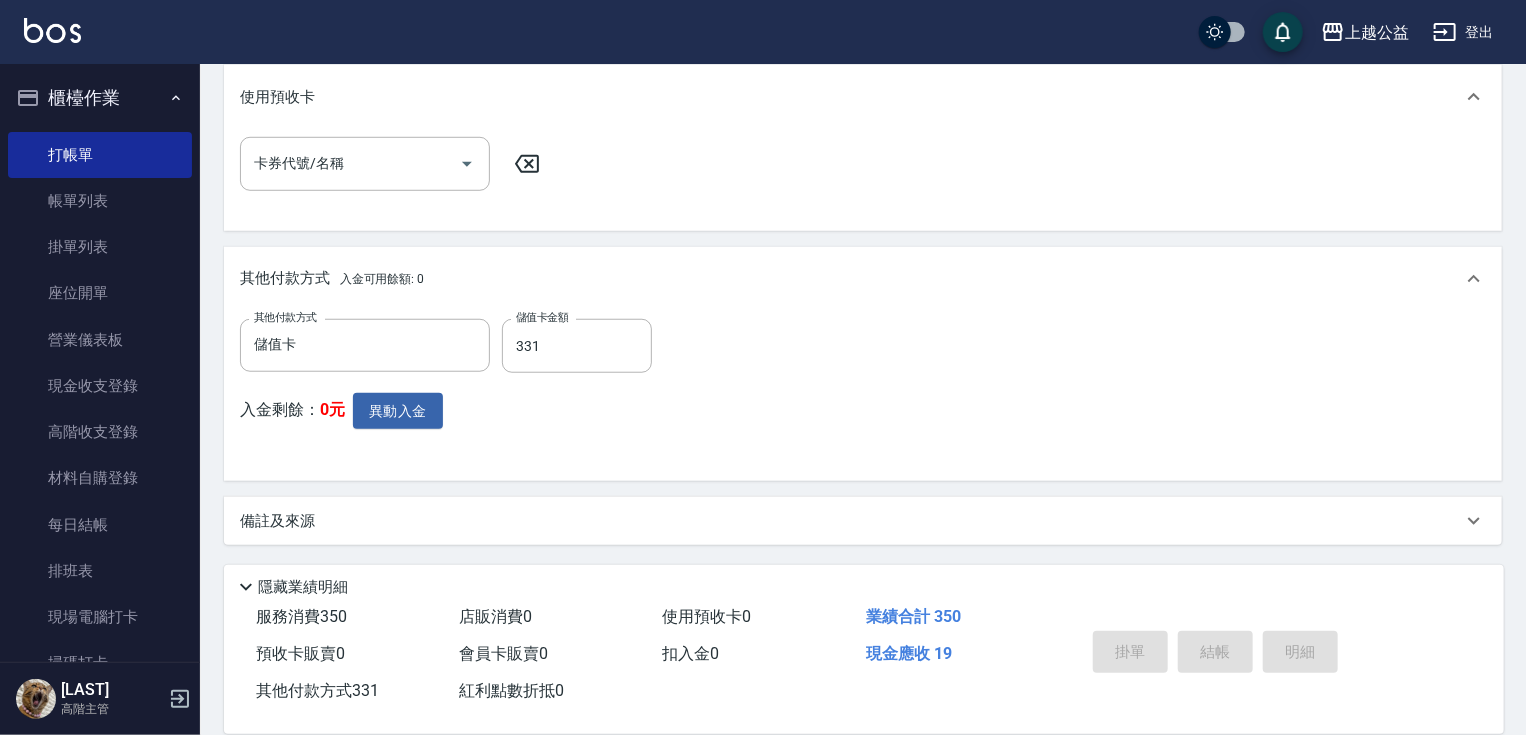 type on "2025/08/06 20:29" 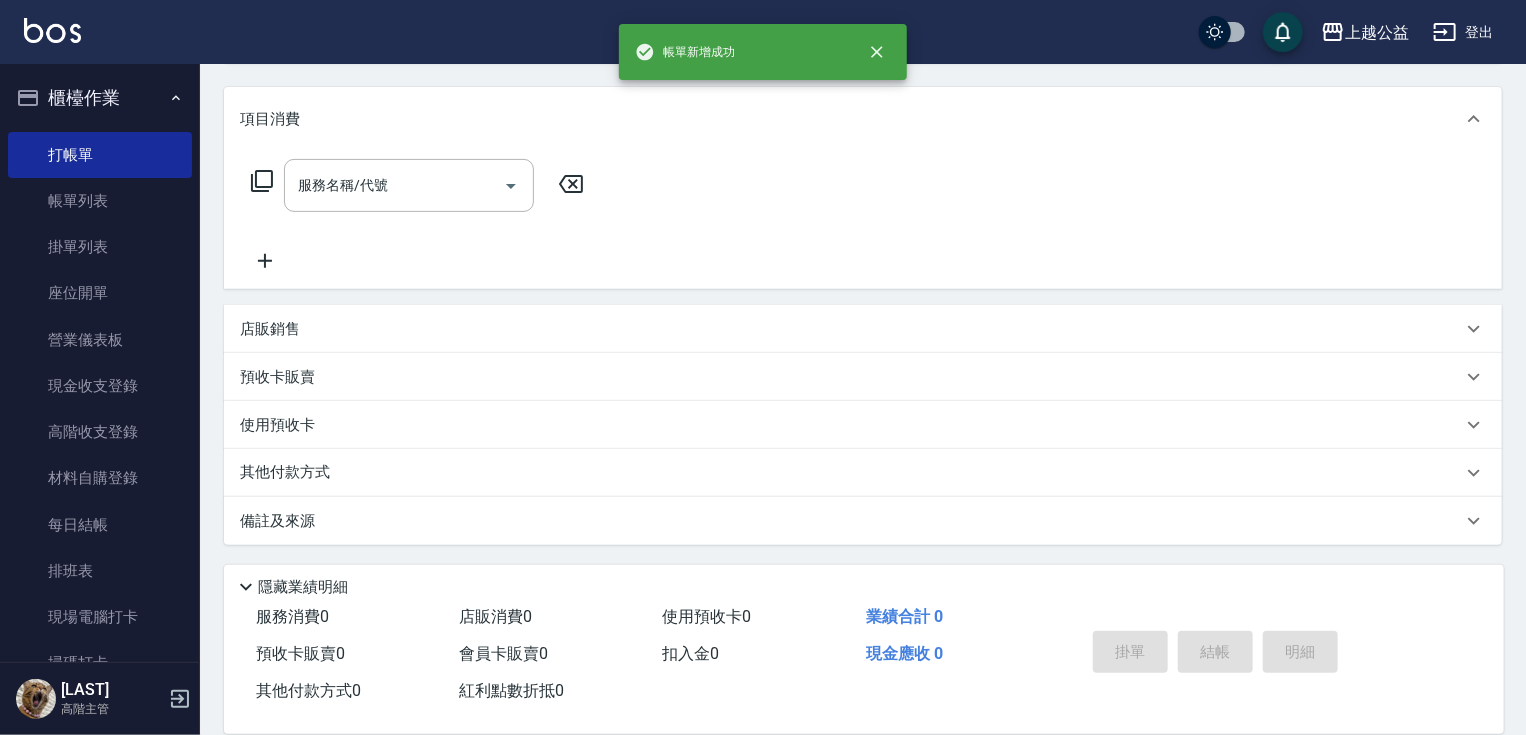 scroll, scrollTop: 0, scrollLeft: 0, axis: both 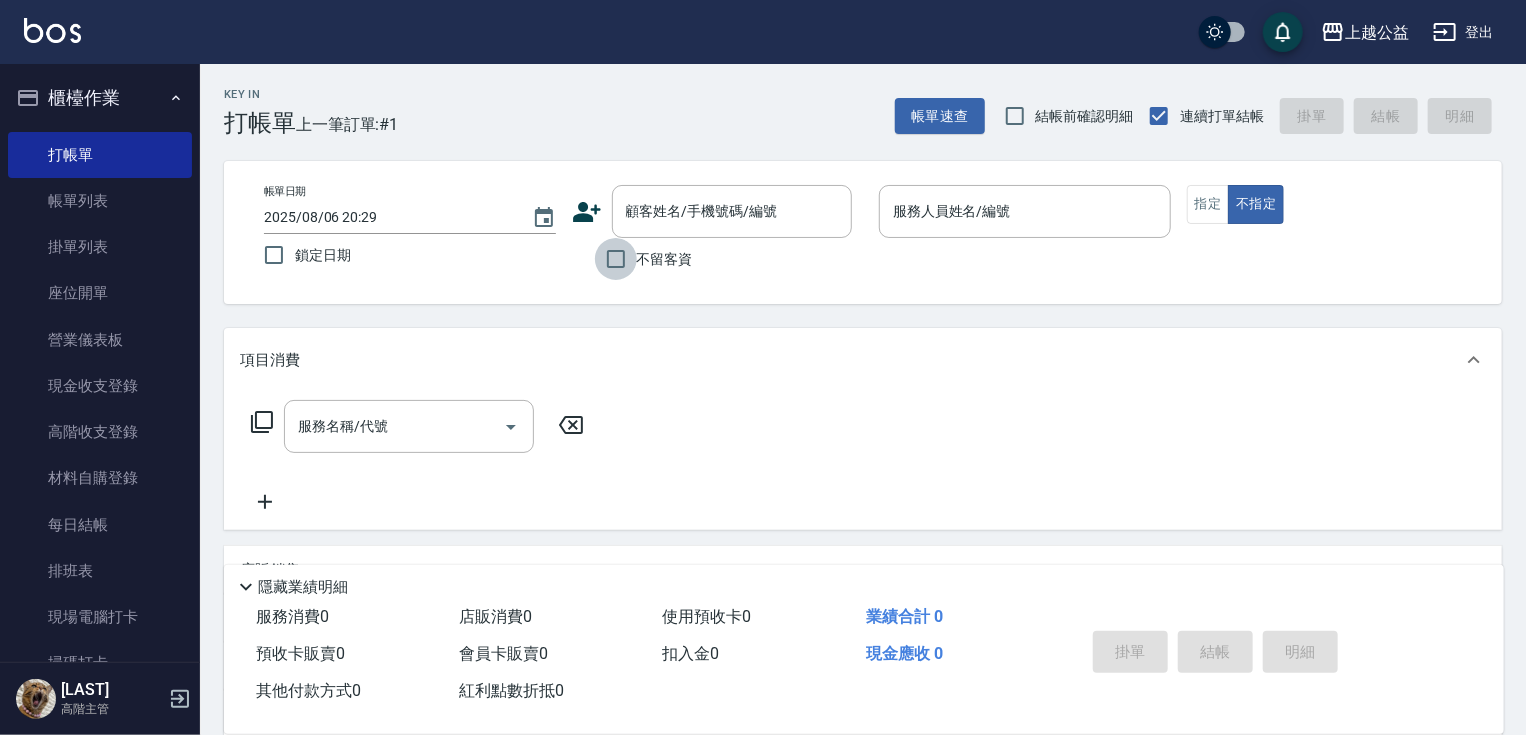 click on "不留客資" at bounding box center [616, 259] 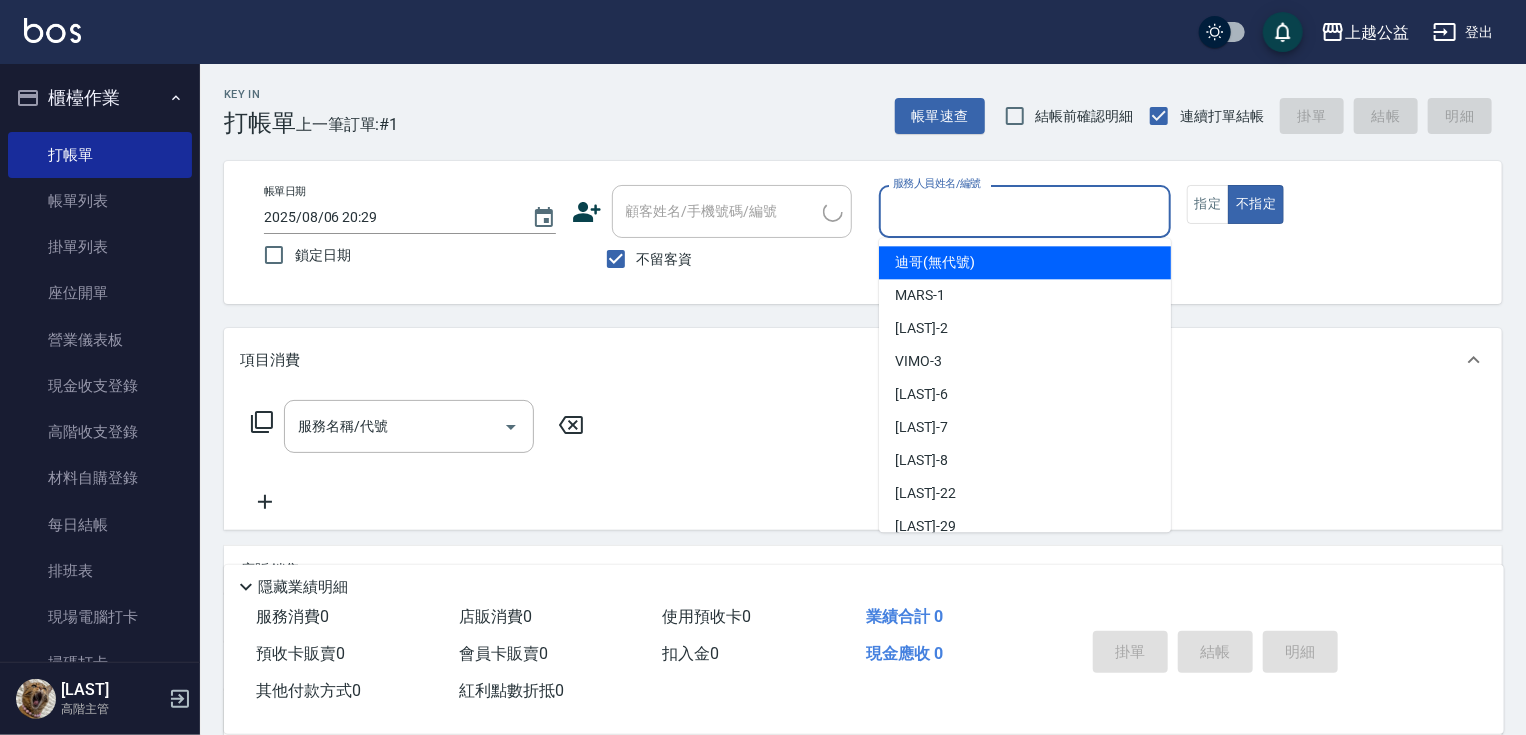 click on "服務人員姓名/編號" at bounding box center [1025, 211] 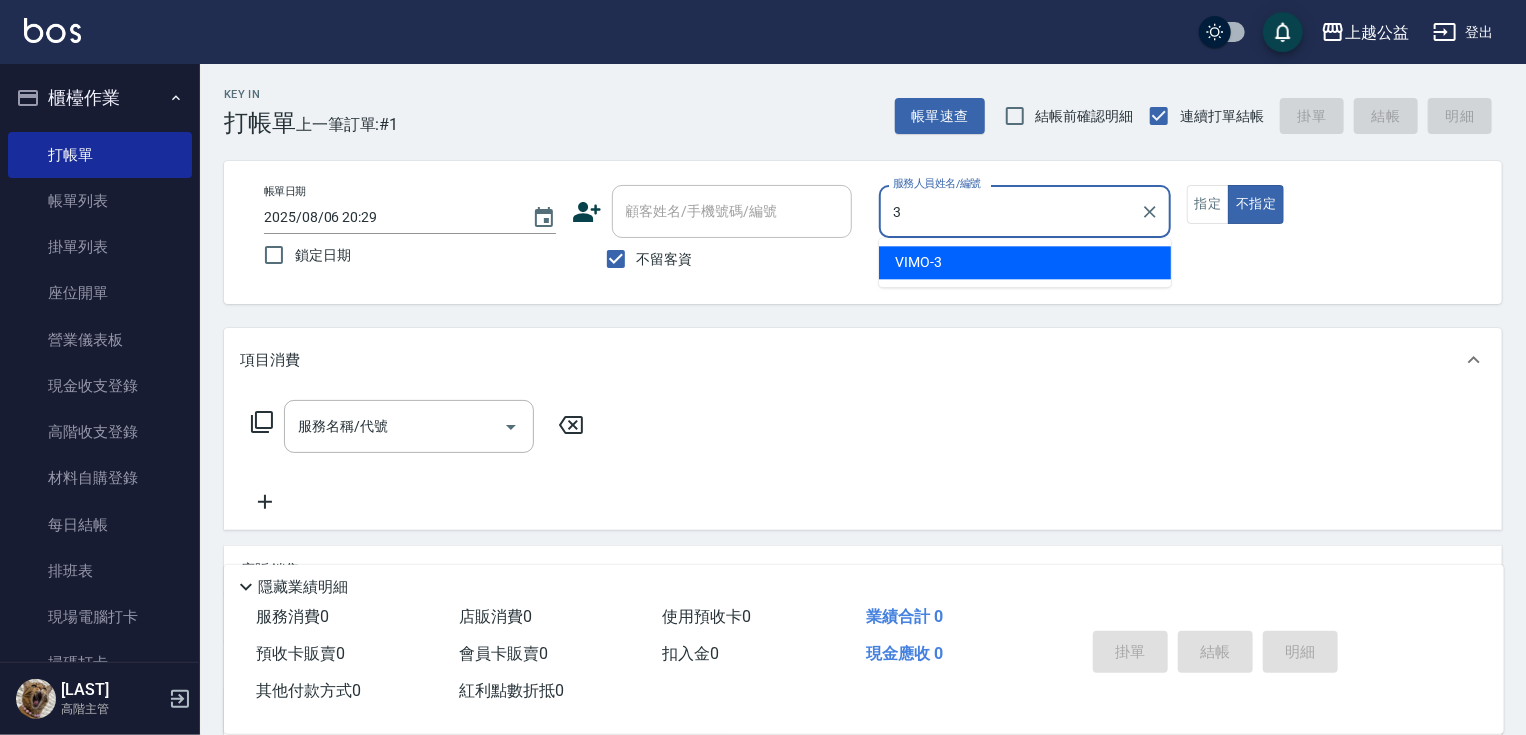 type on "VIMO-3" 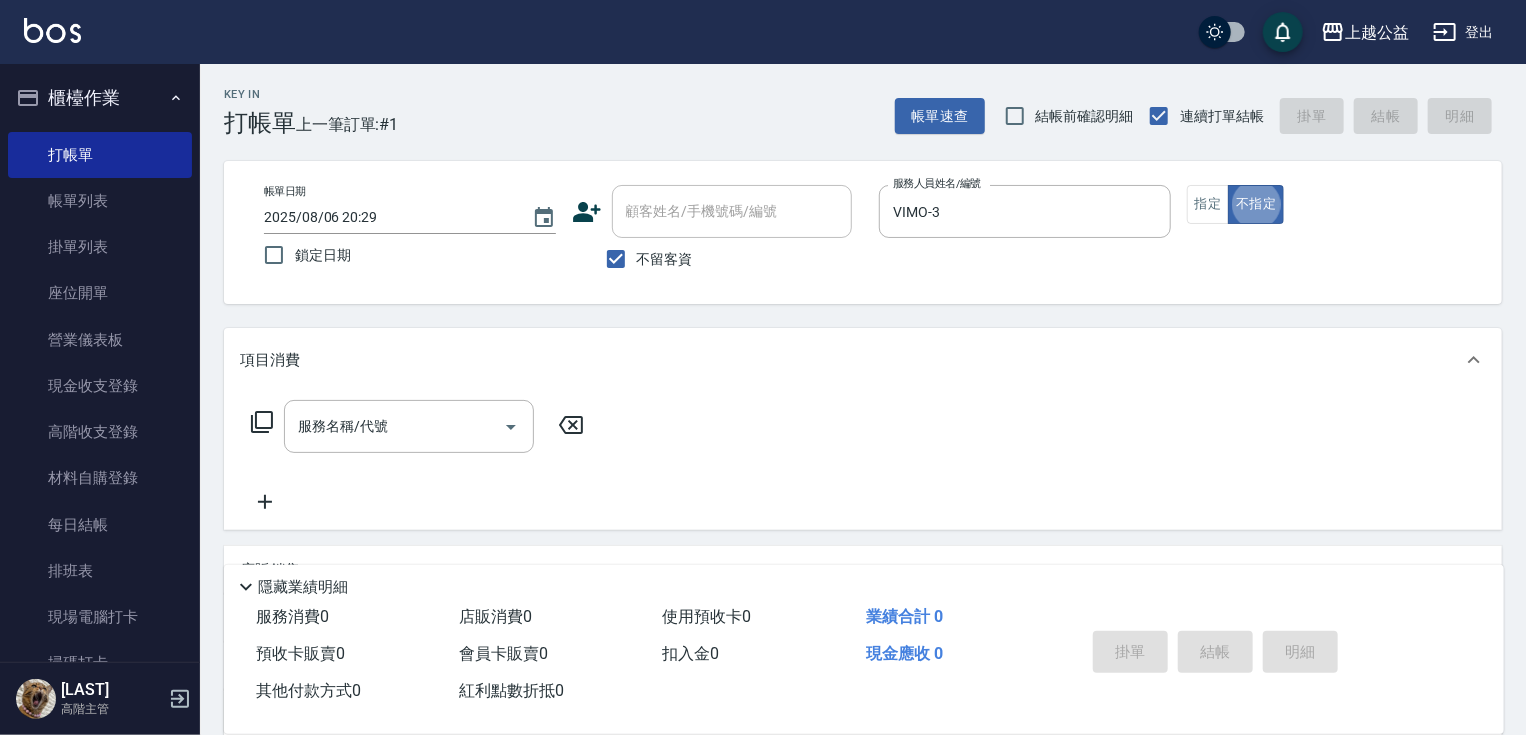 type on "false" 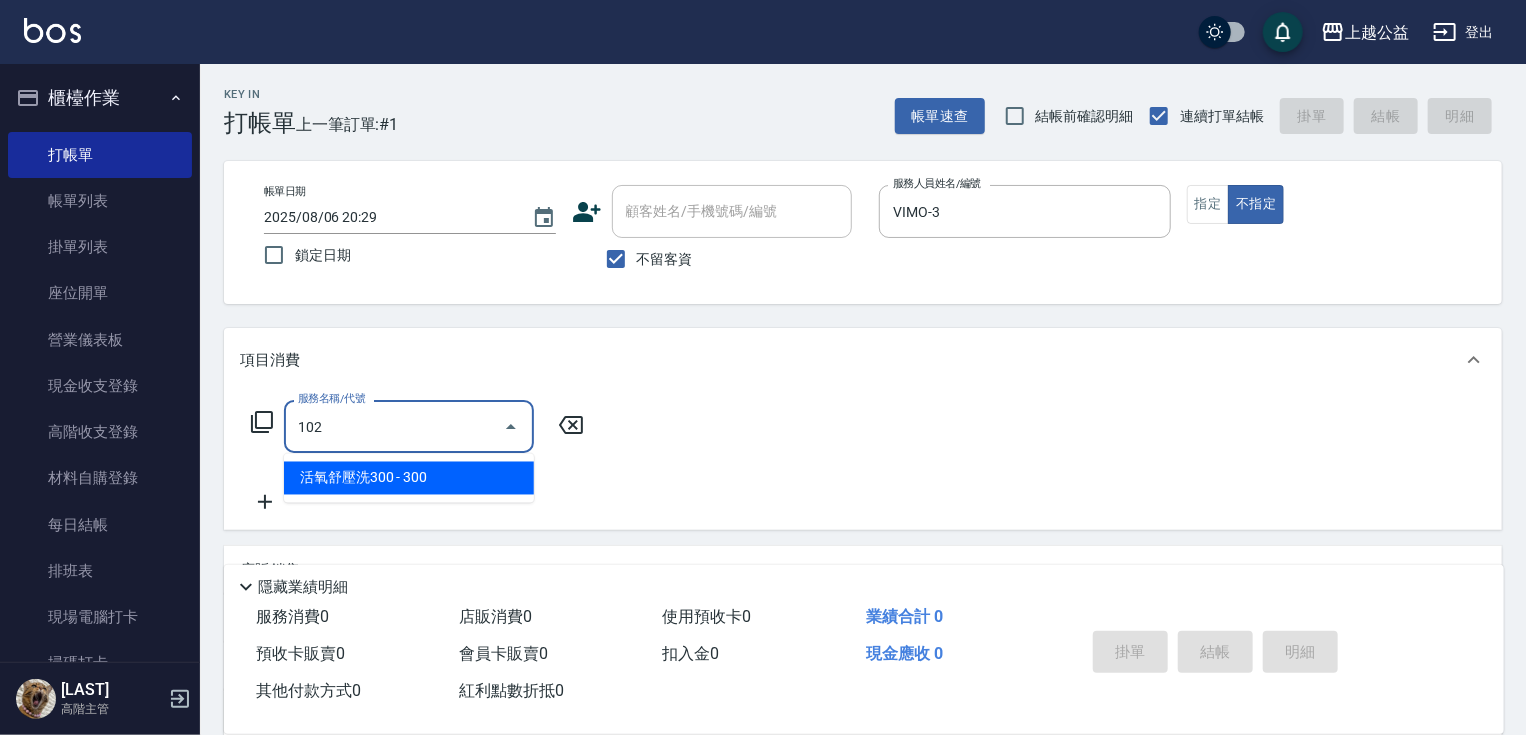 type on "活氧舒壓洗300(102)" 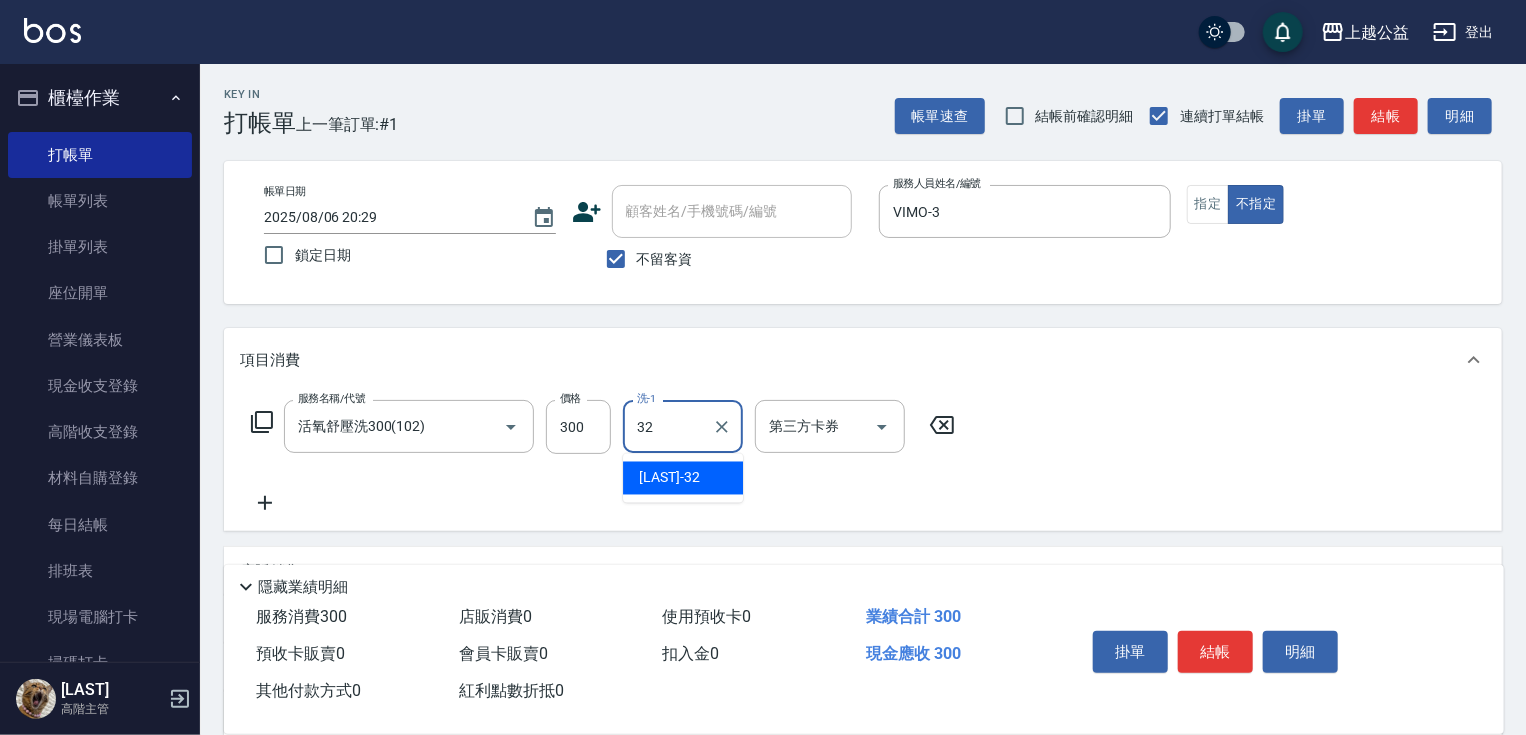 type on "[LAST]-32" 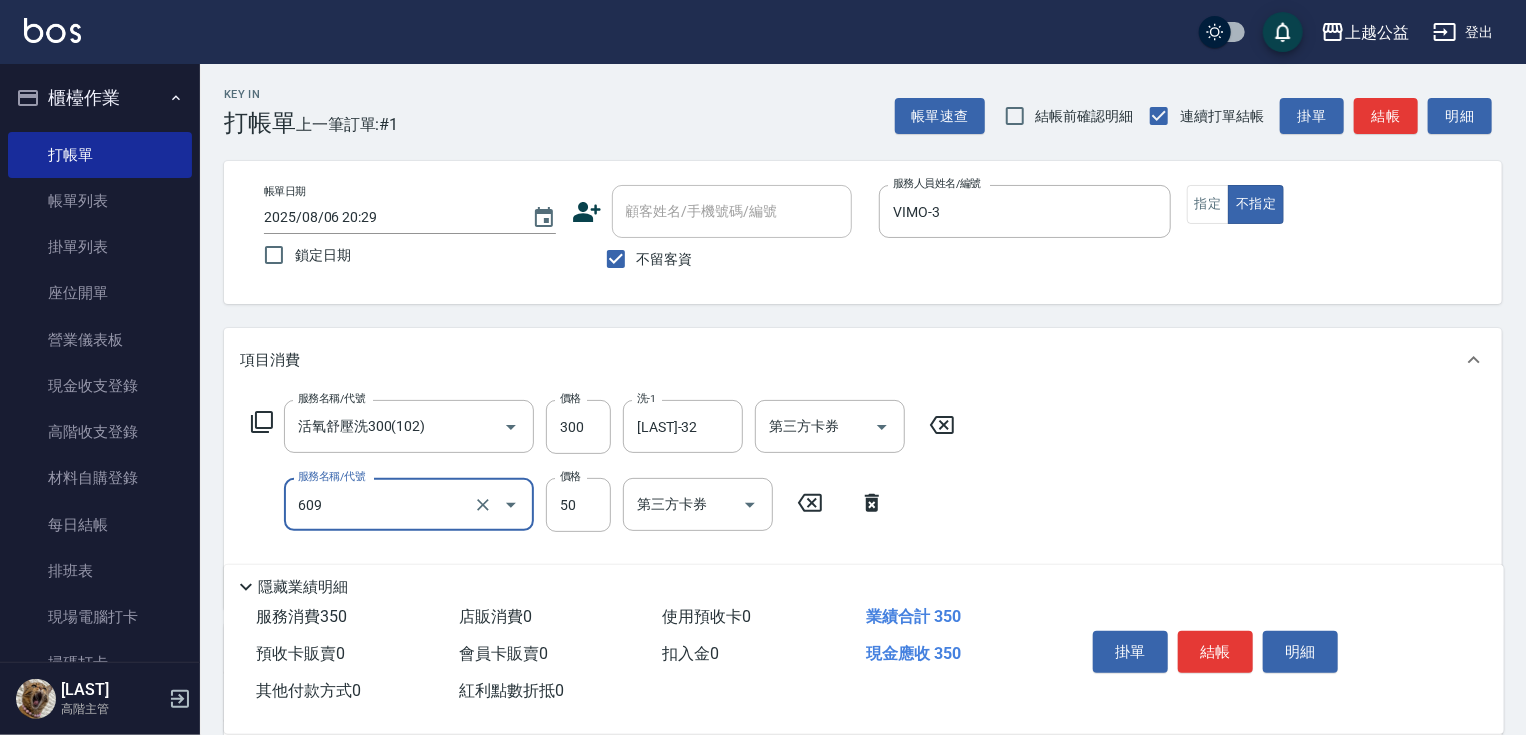 type on "精油(609)" 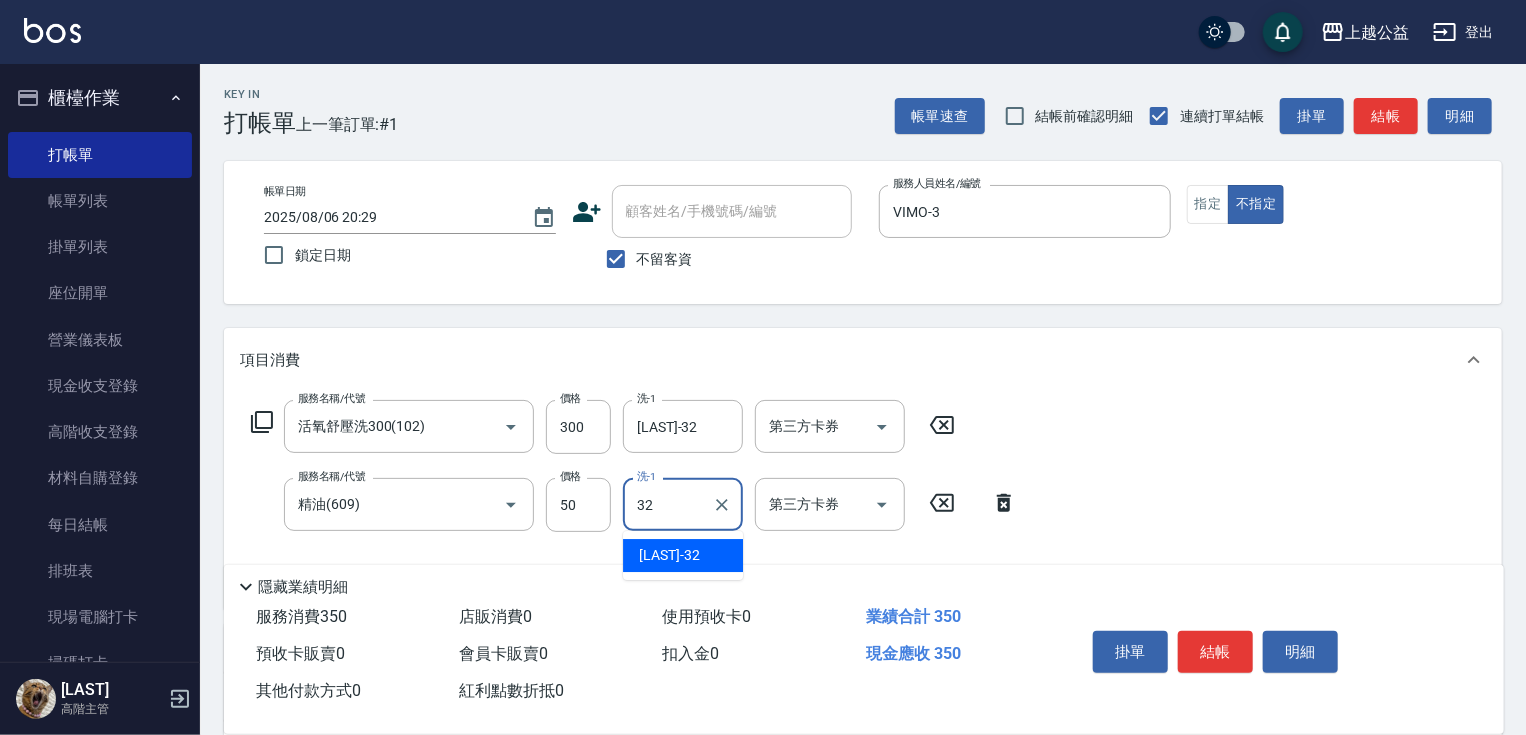 type on "[LAST]-32" 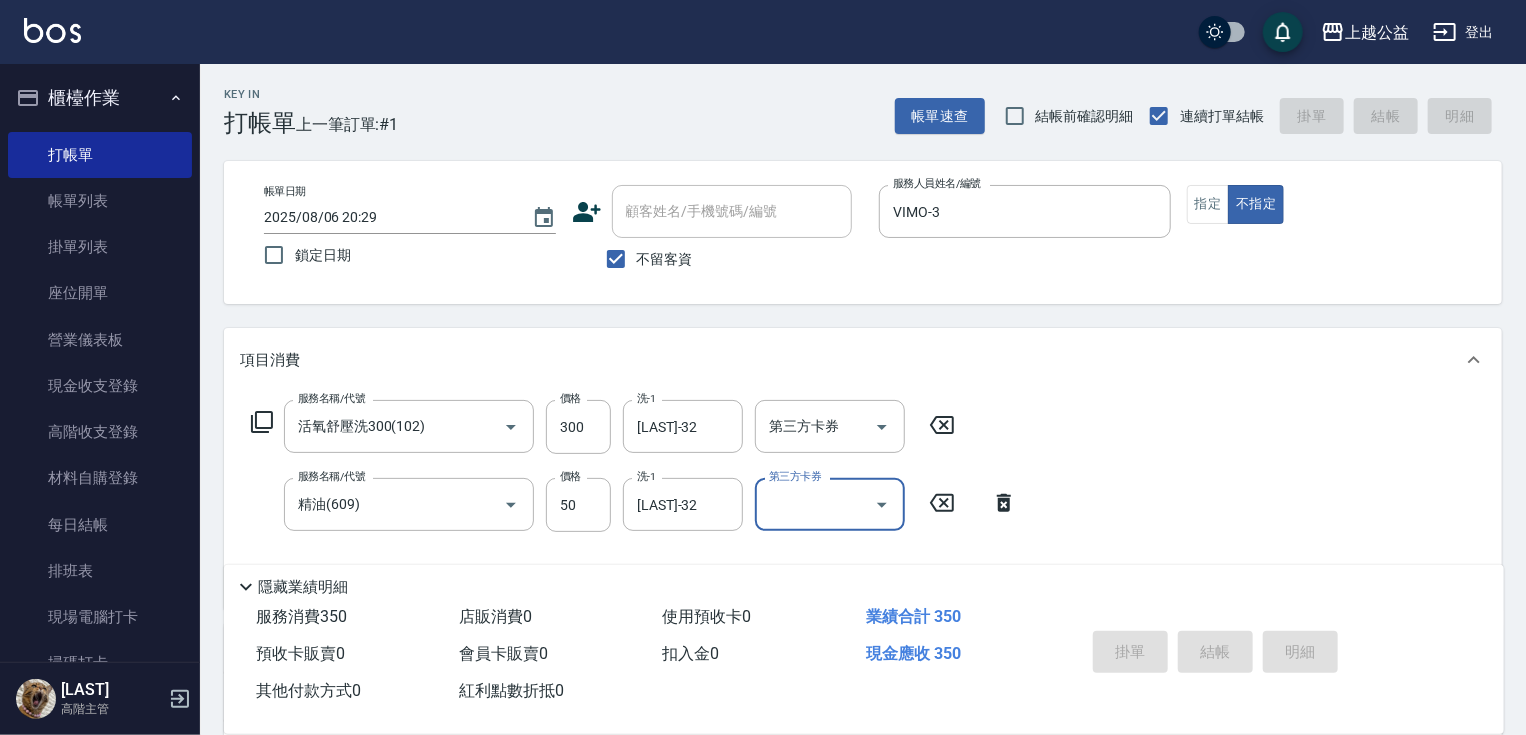 type on "2025/08/06 20:30" 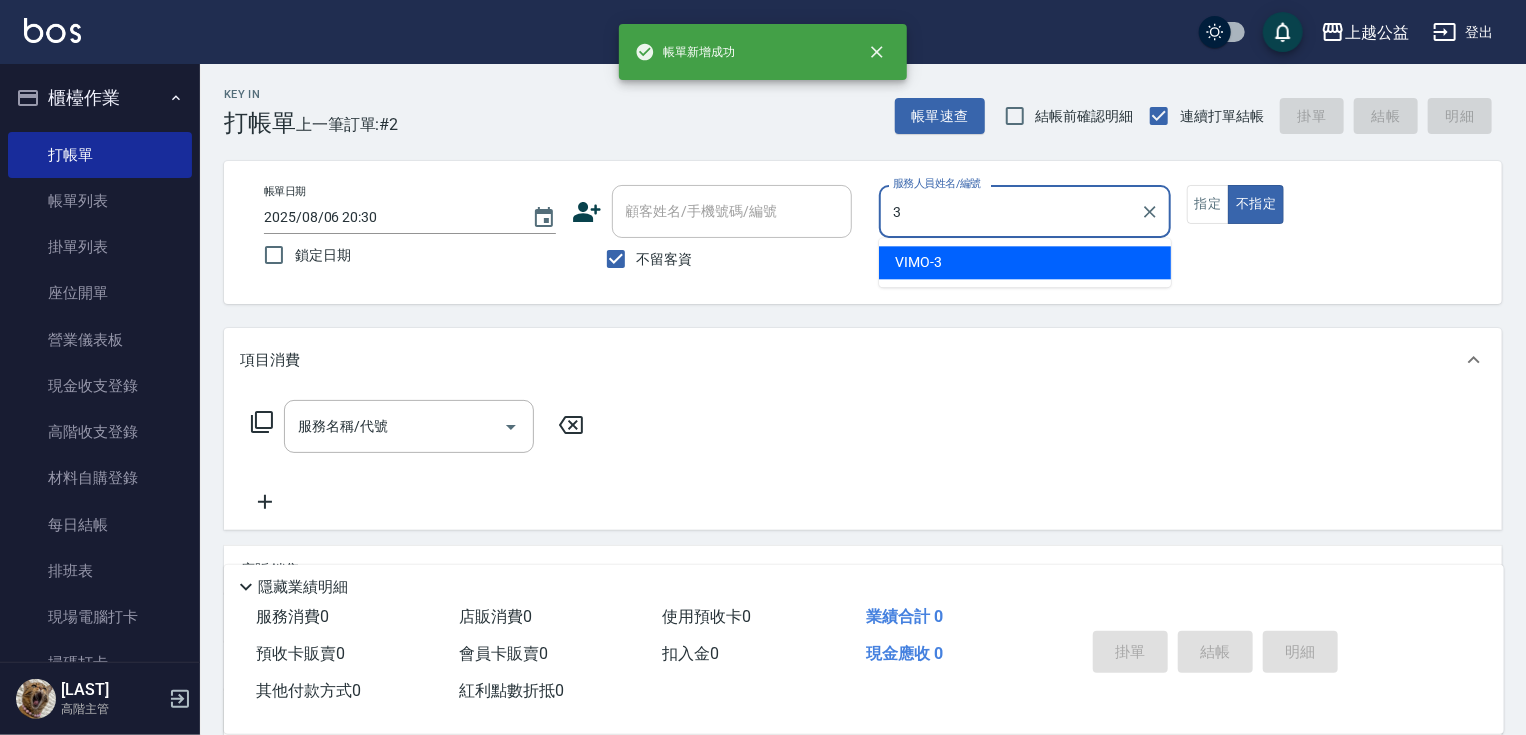 type on "VIMO-3" 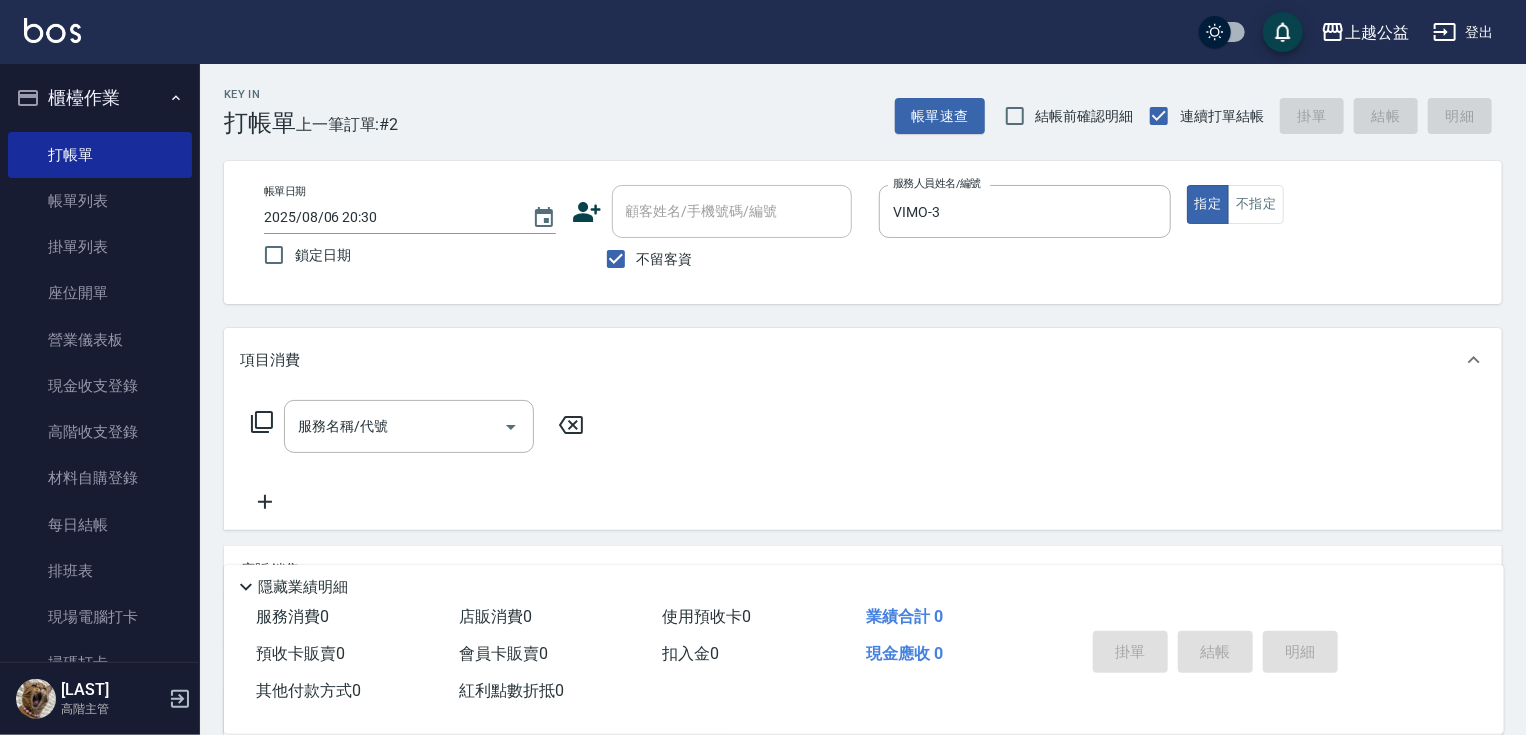 click 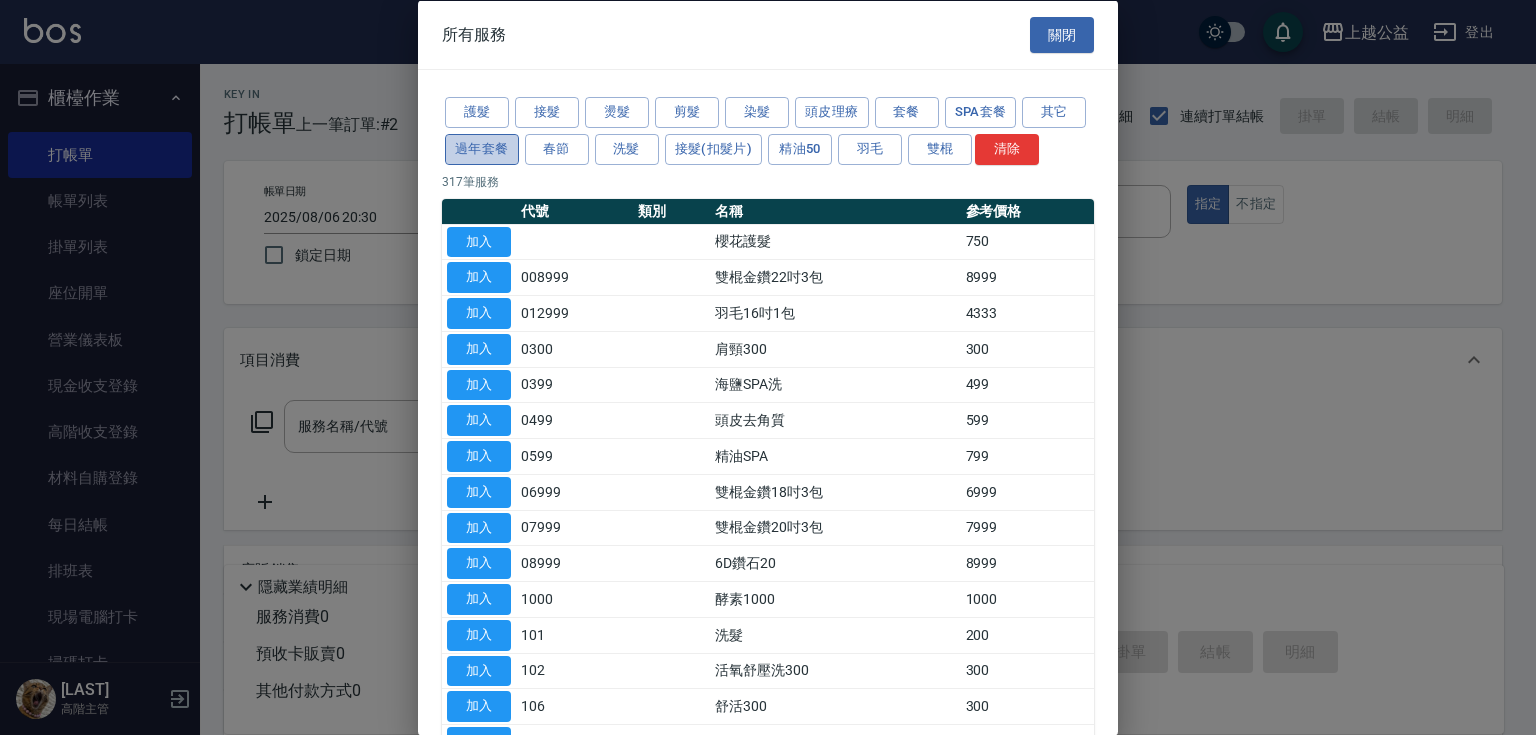 click on "過年套餐" at bounding box center [482, 148] 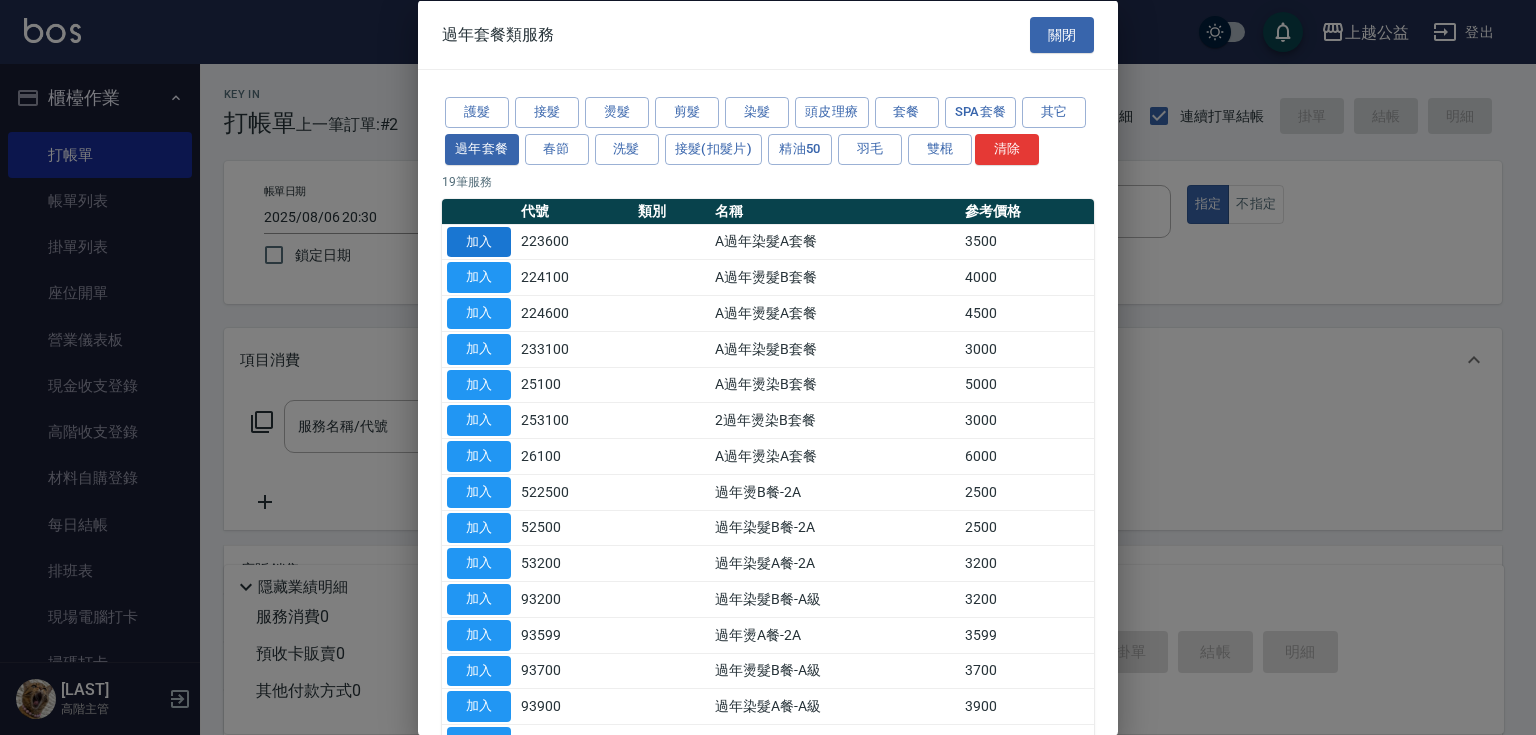 click on "加入" at bounding box center [479, 241] 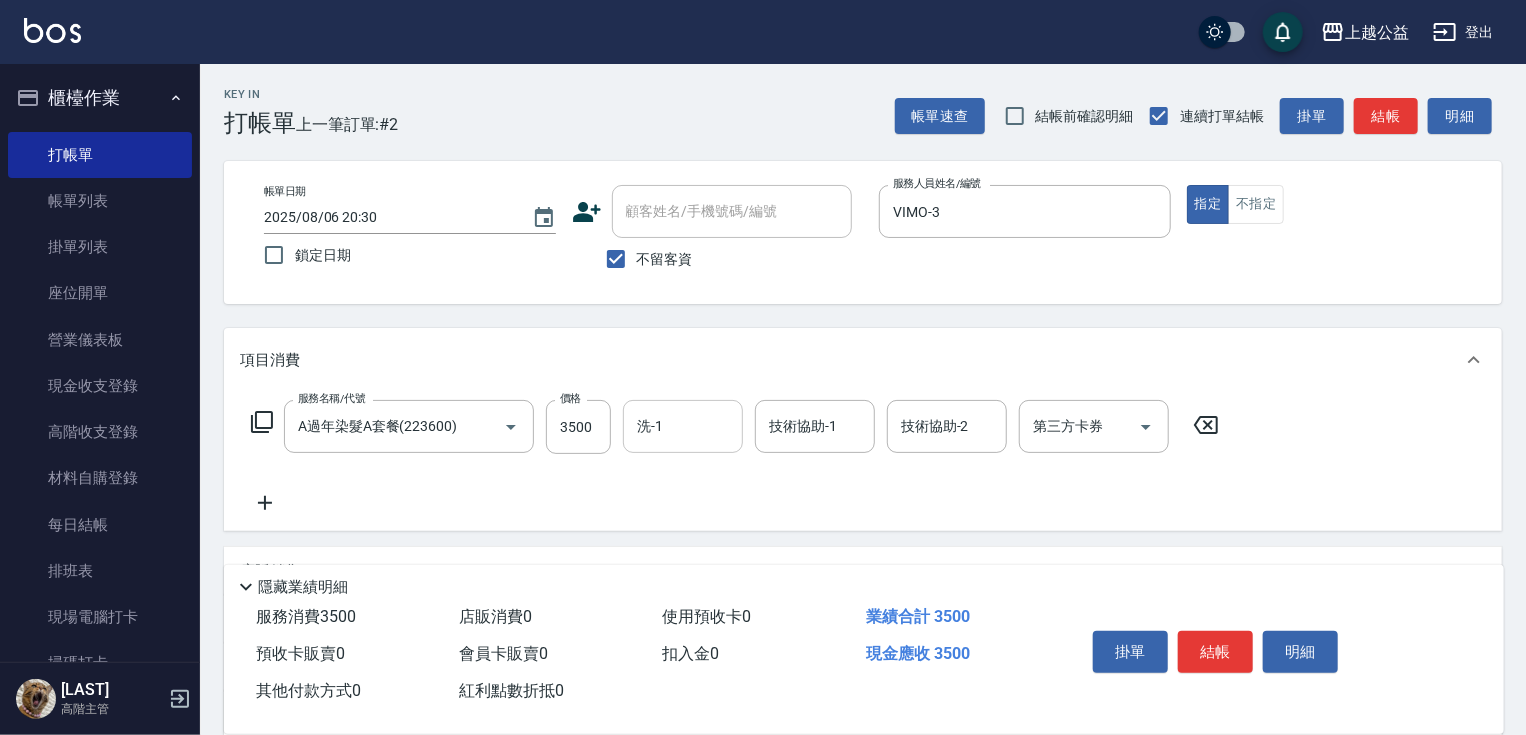 click on "洗-1" at bounding box center [683, 426] 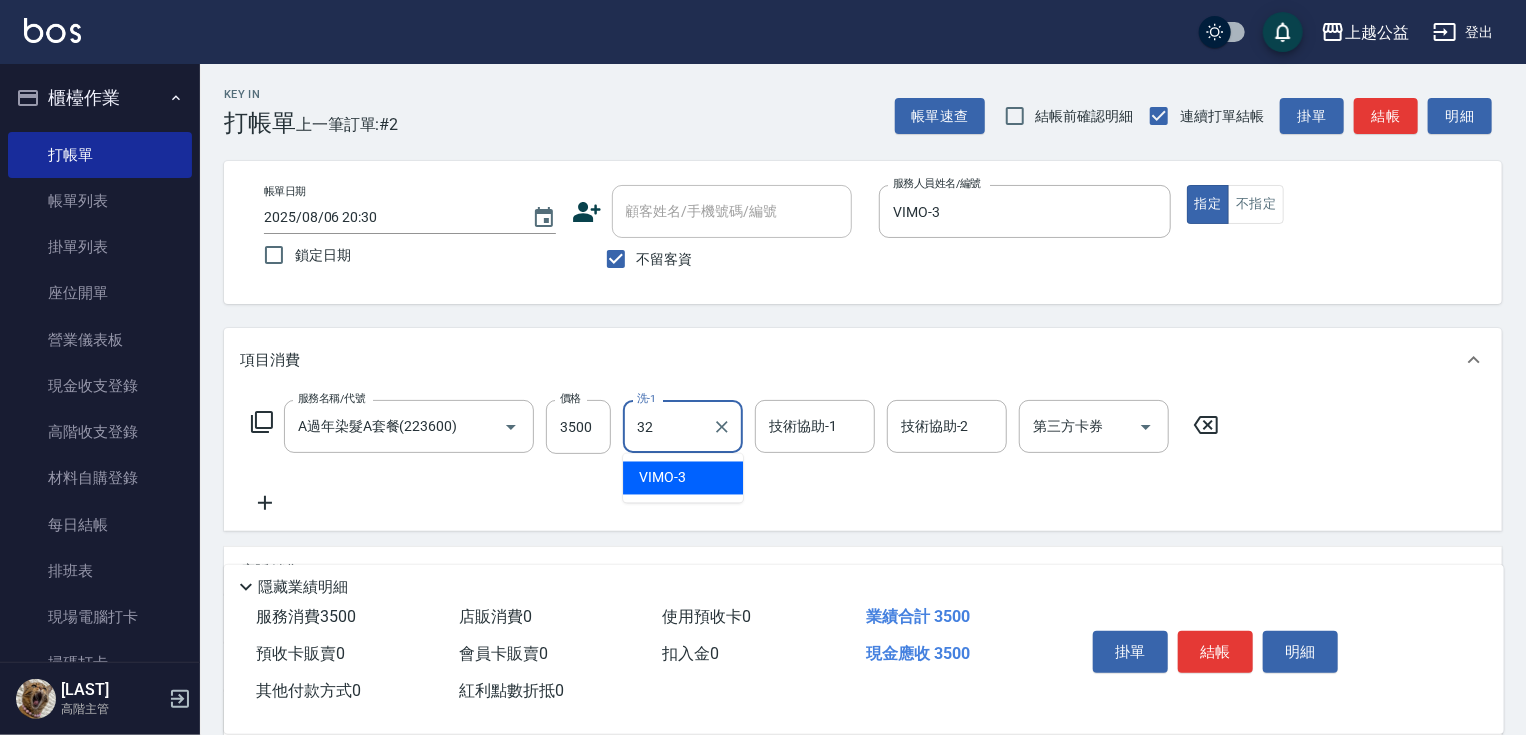 type on "[LAST]-32" 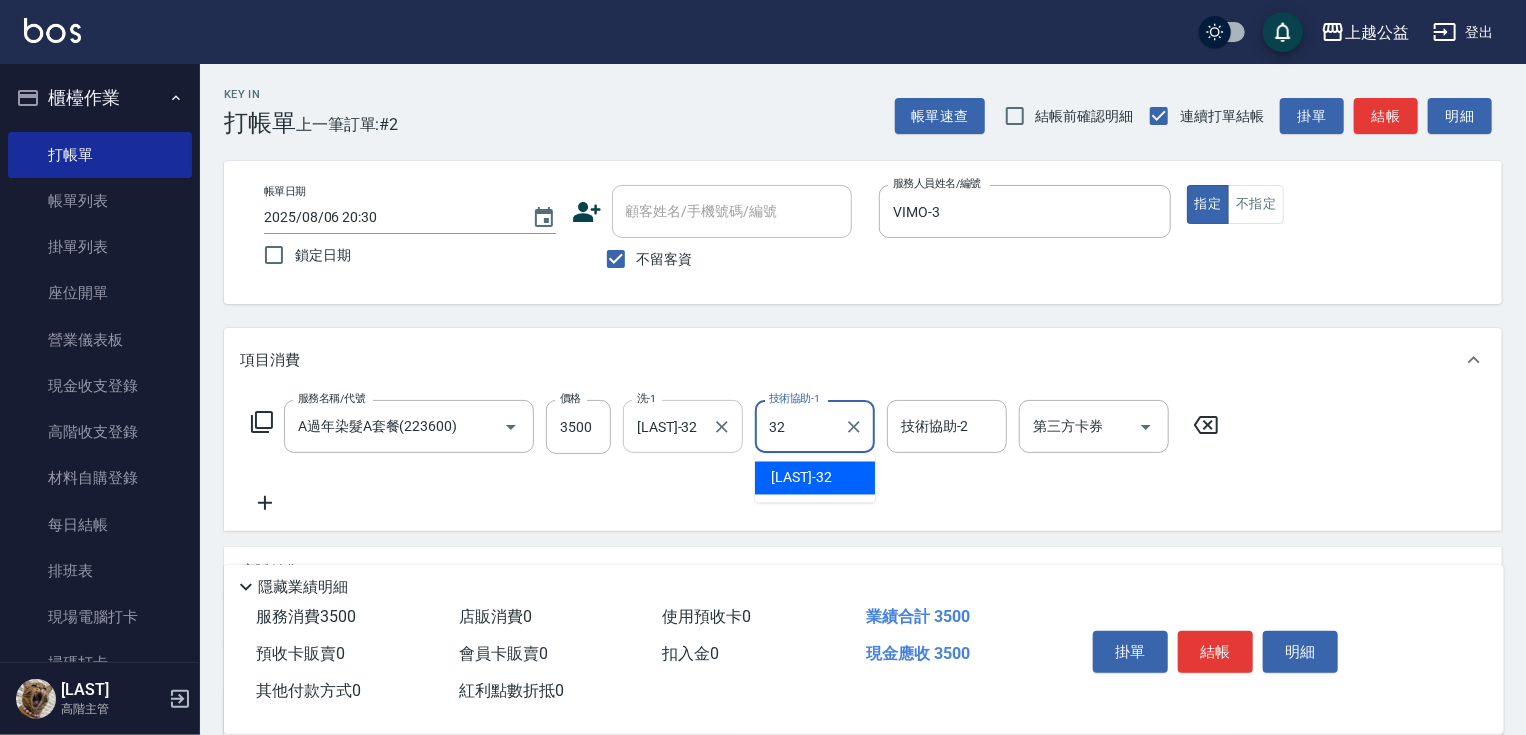 type on "[LAST]-32" 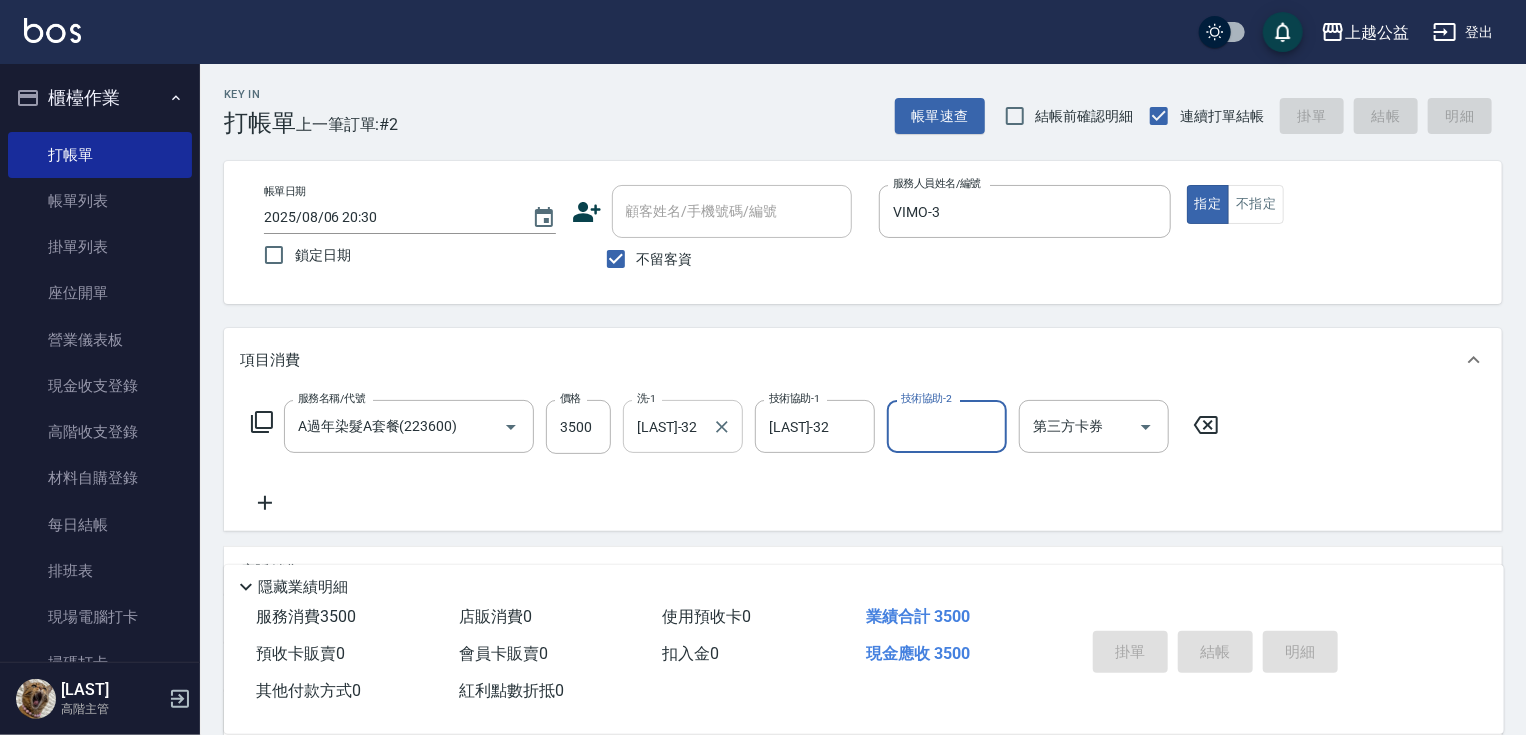 type 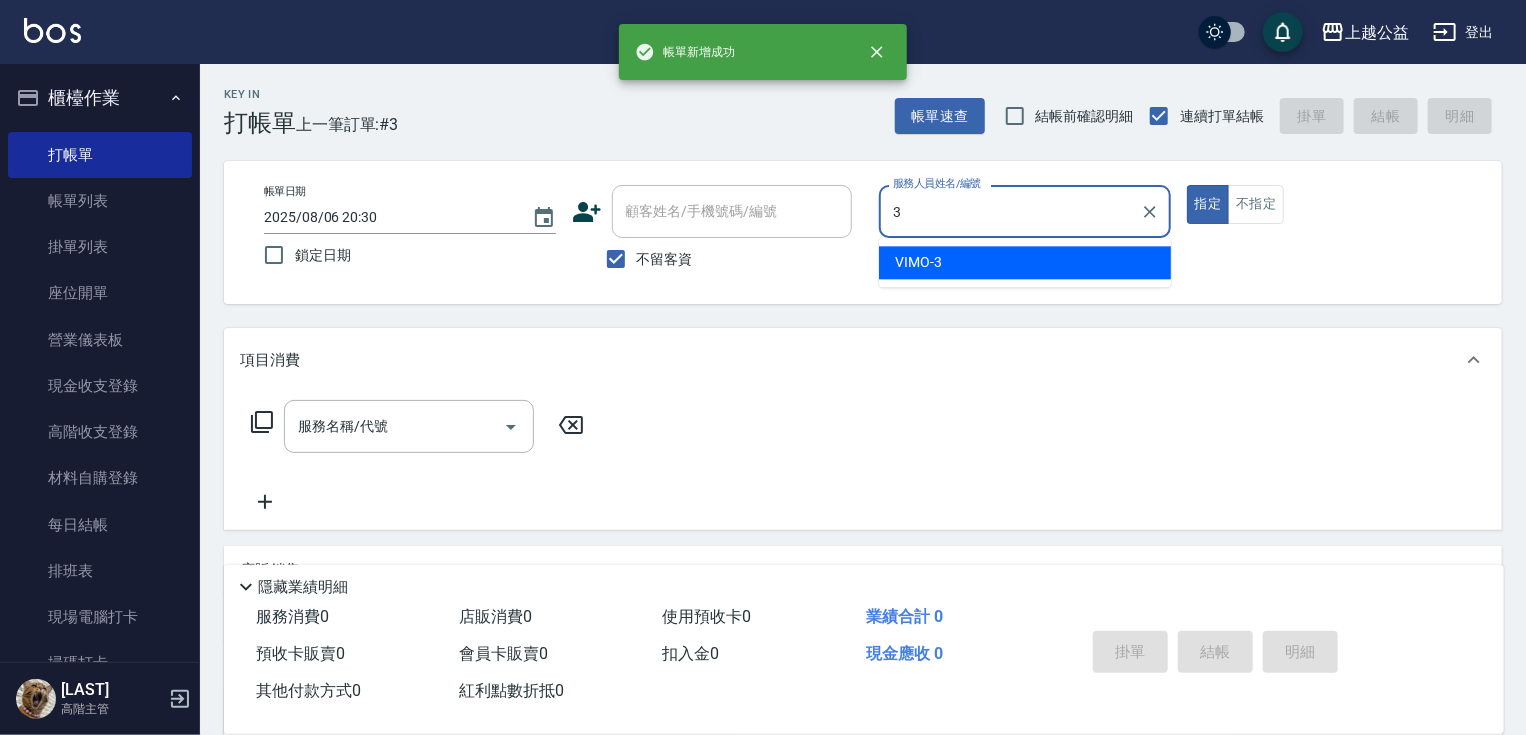 type on "VIMO-3" 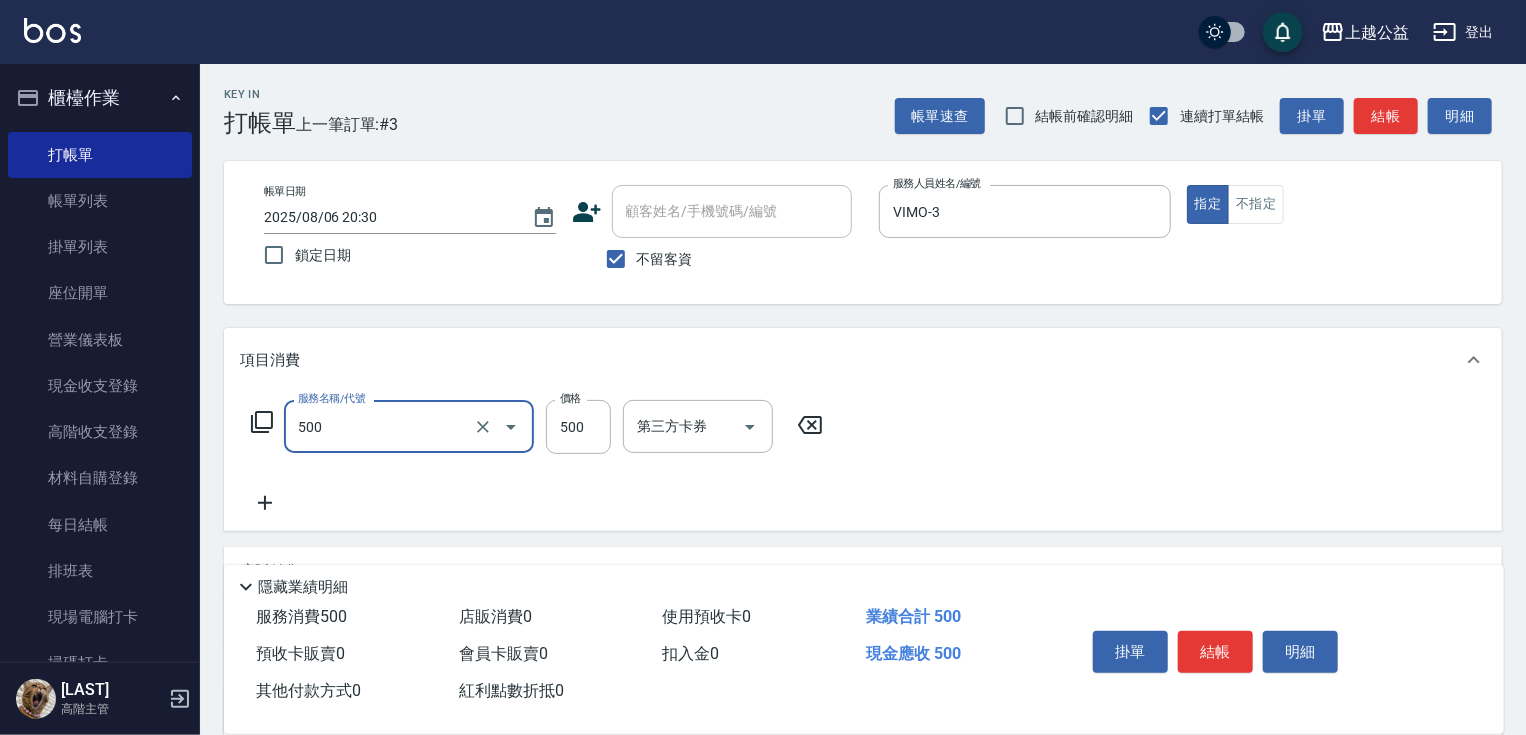 type on "洗剪500(500)" 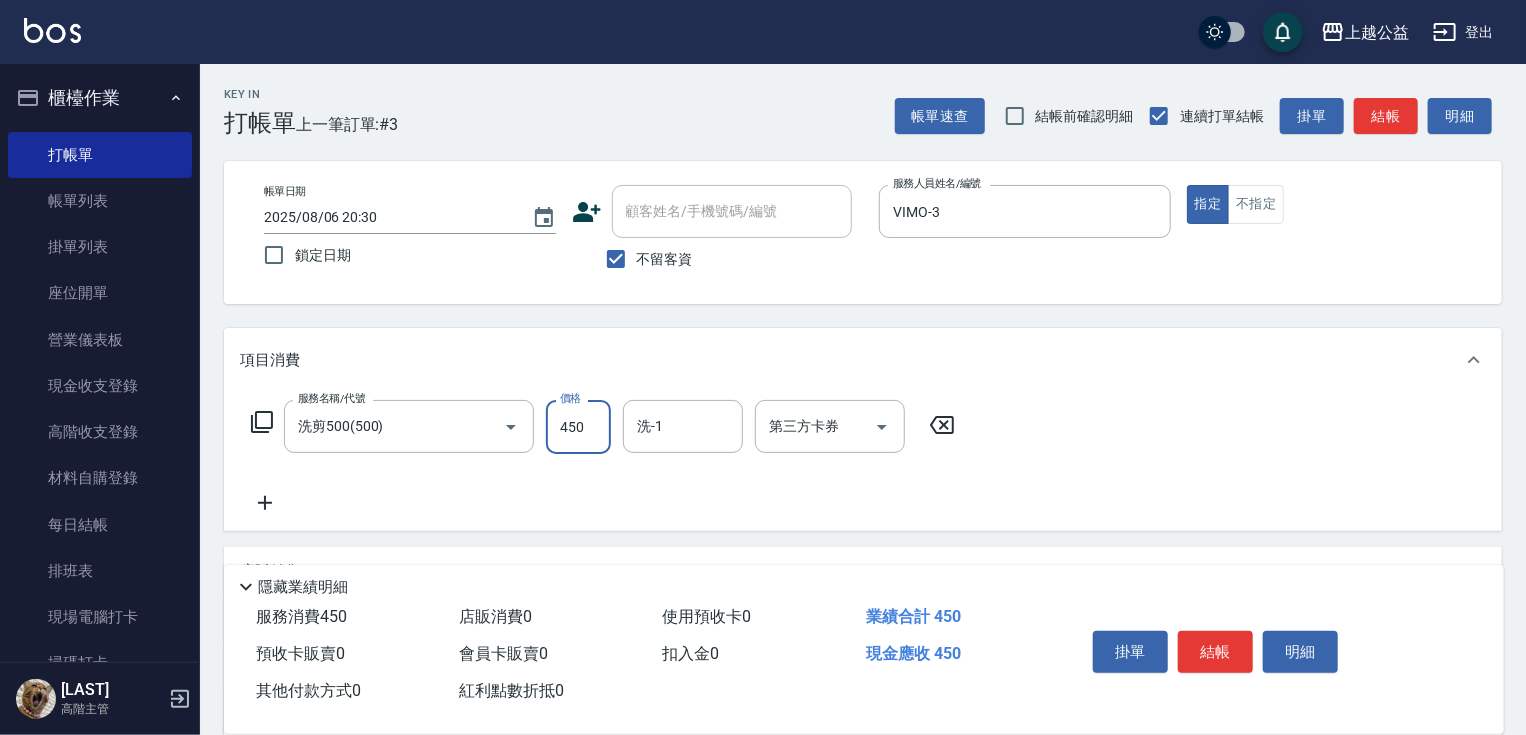 type on "450" 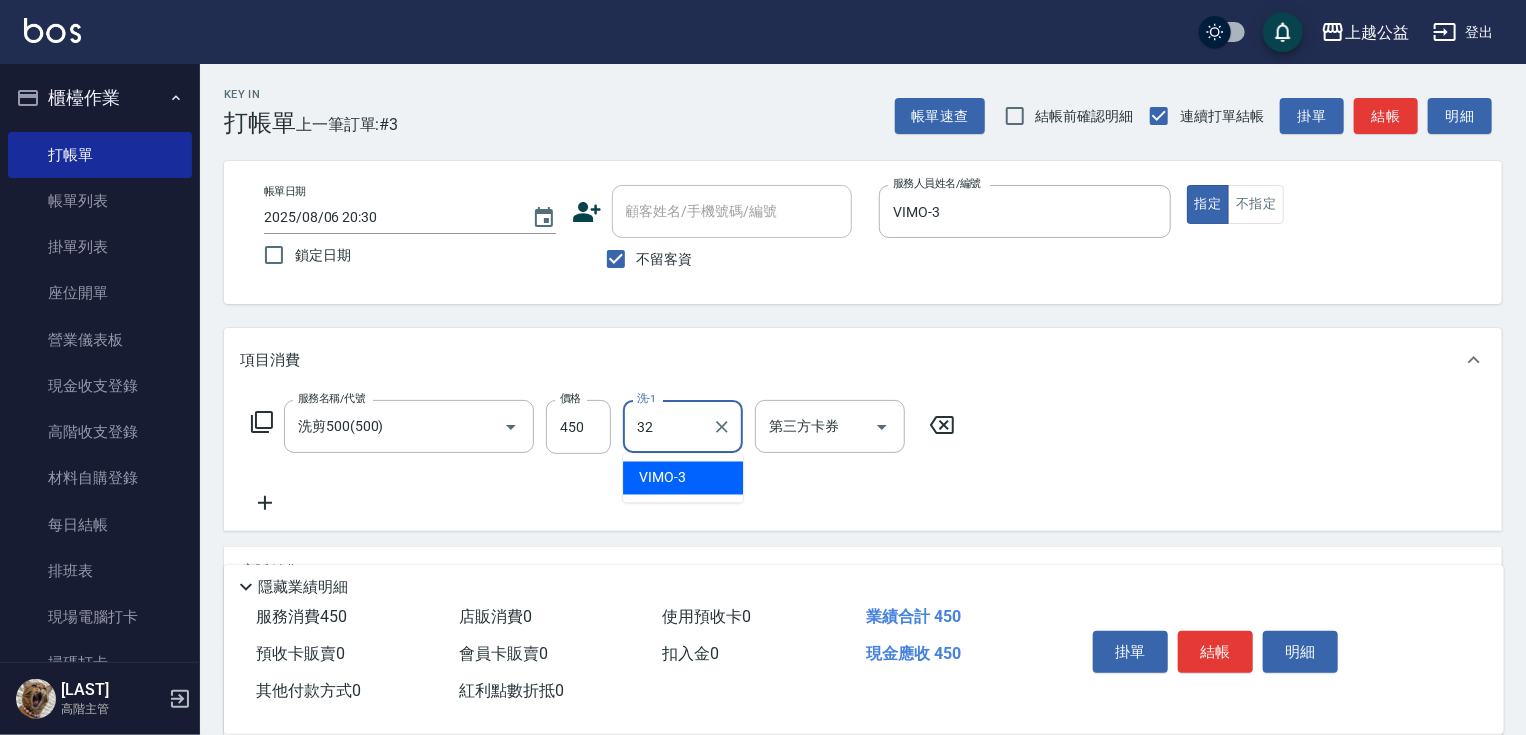 type on "[LAST]-32" 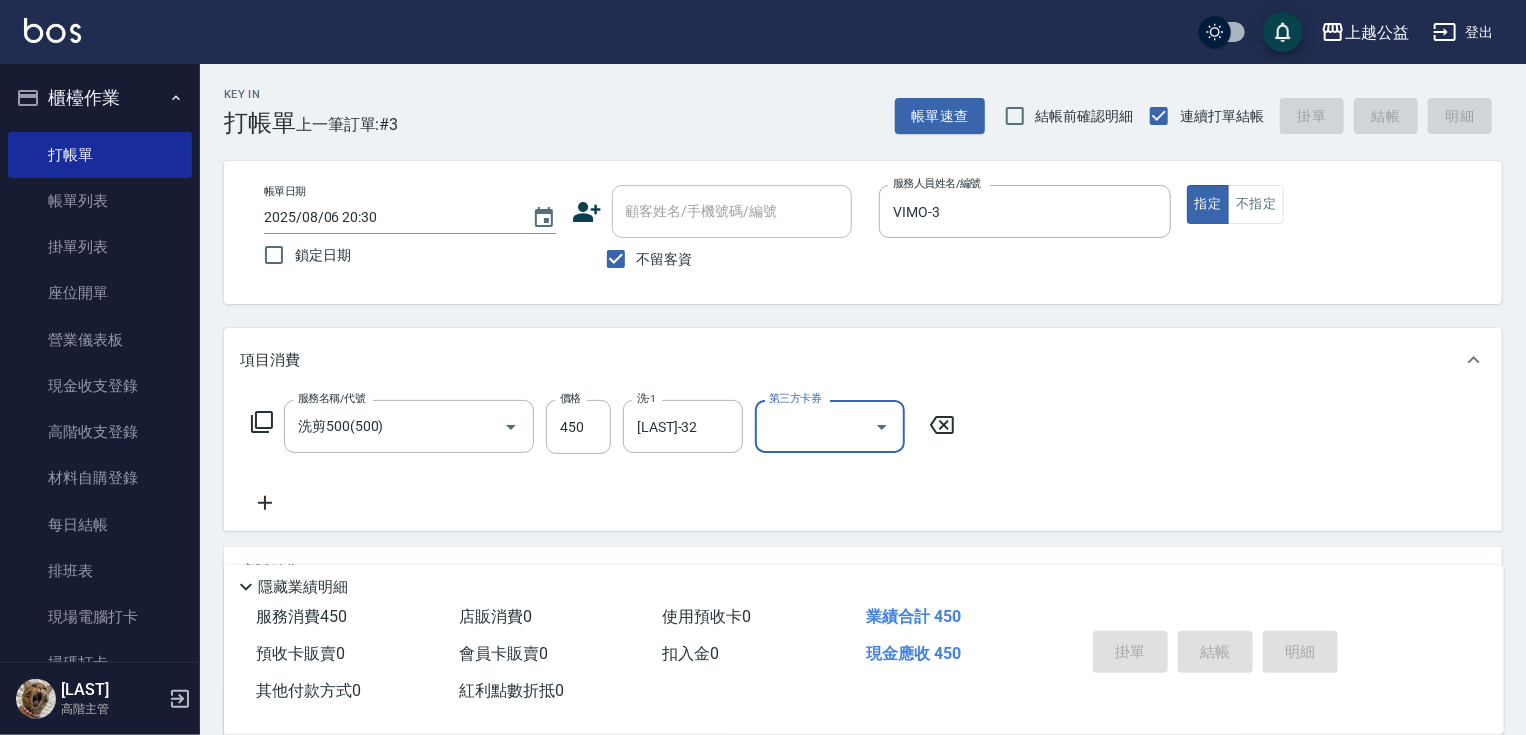 type 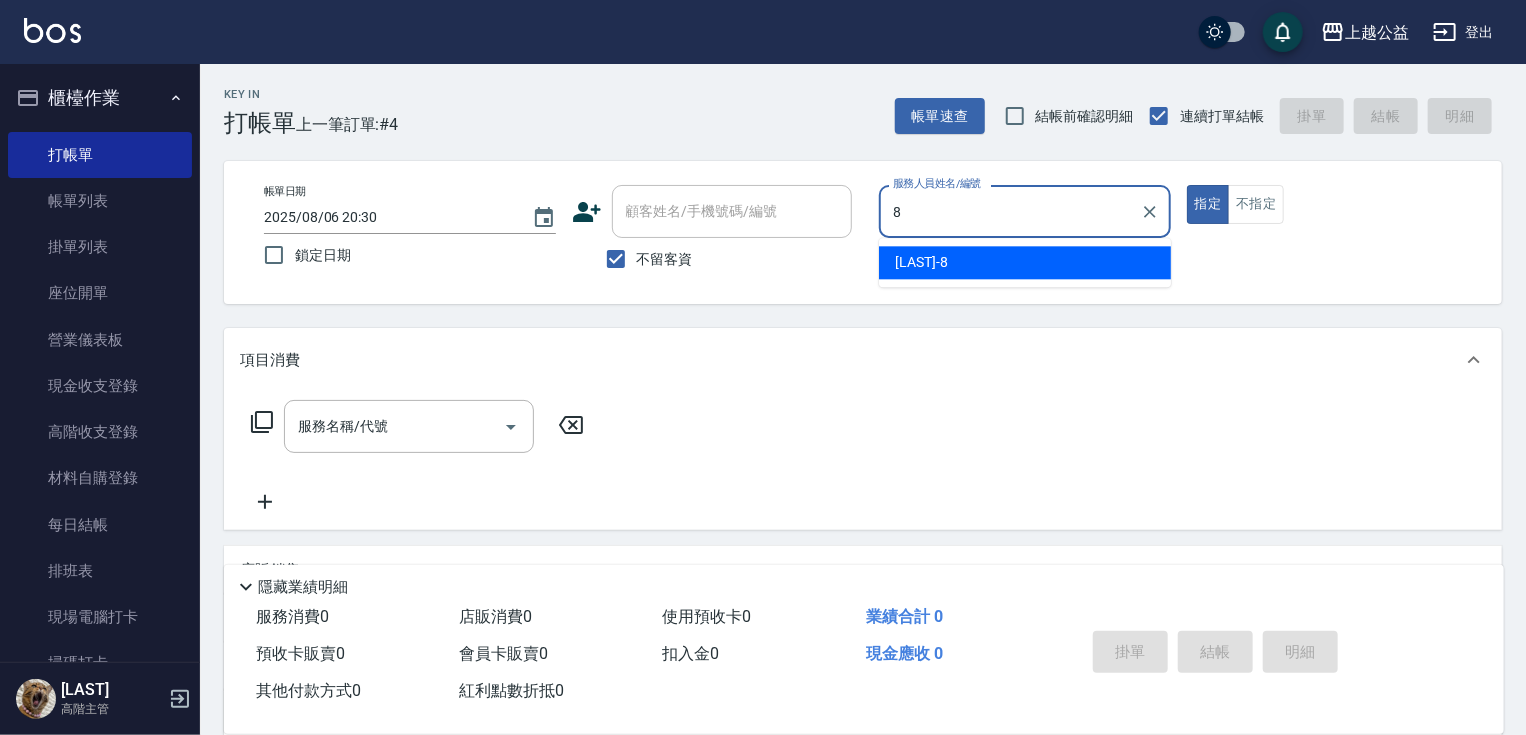 type on "[LAST]-8" 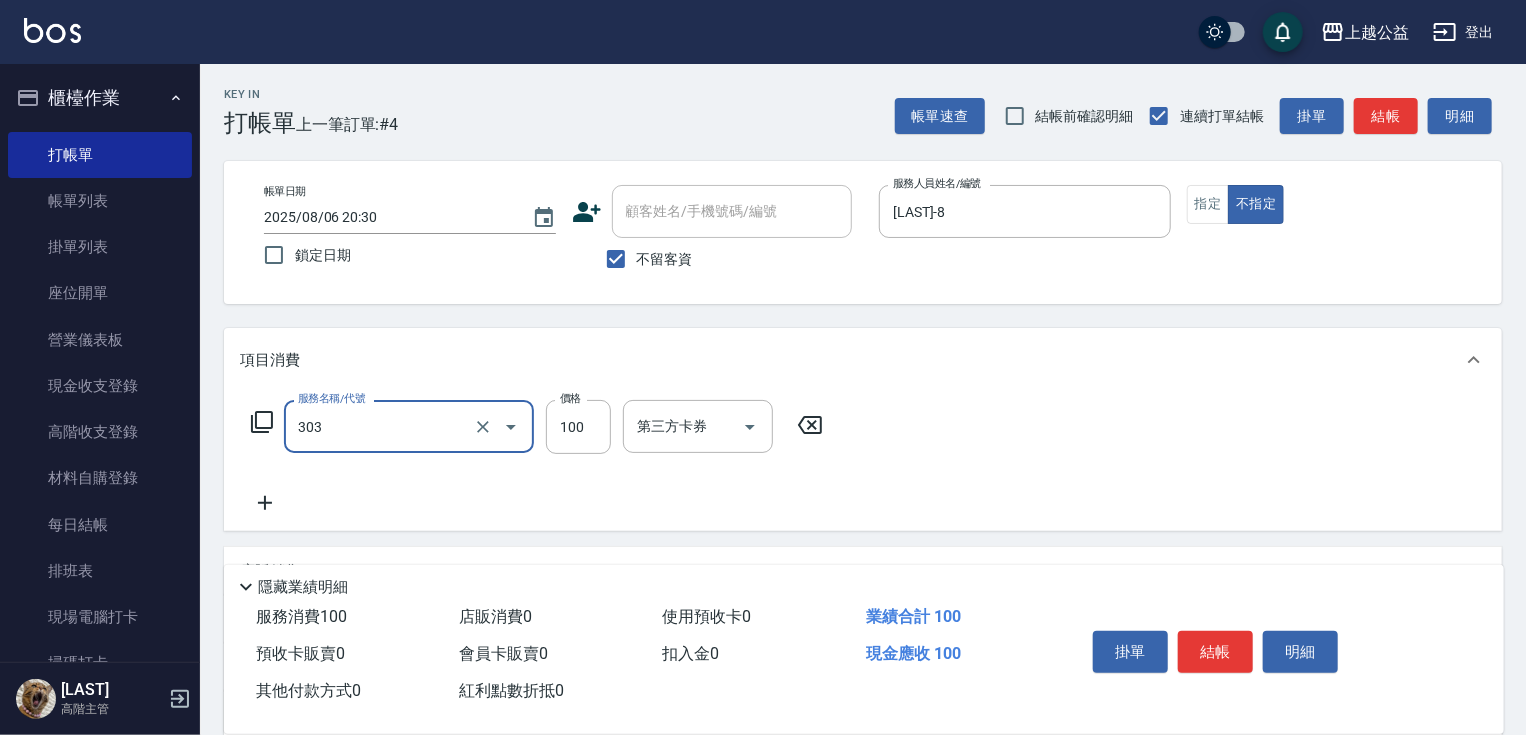 type on "剪髮(303)" 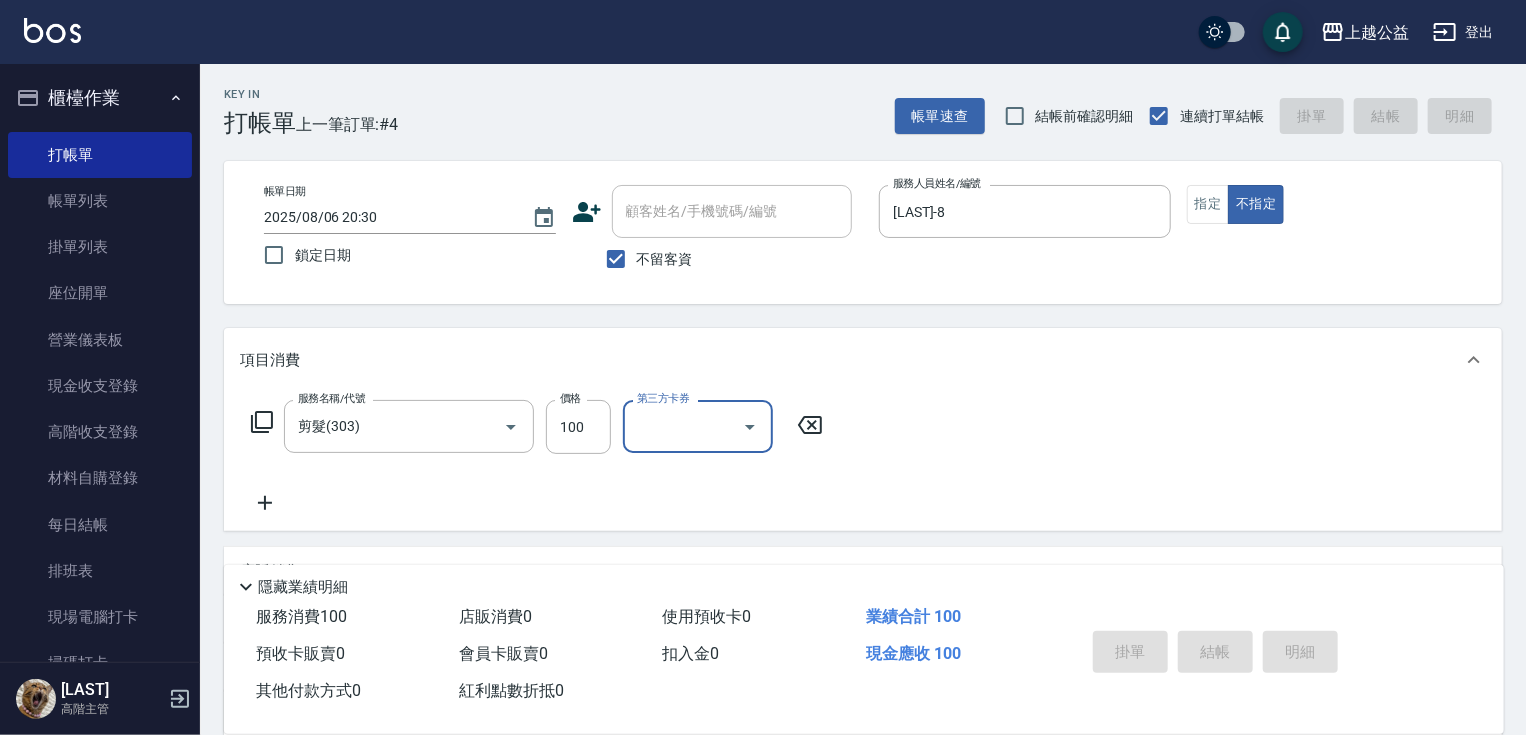 type on "2025/08/06 20:31" 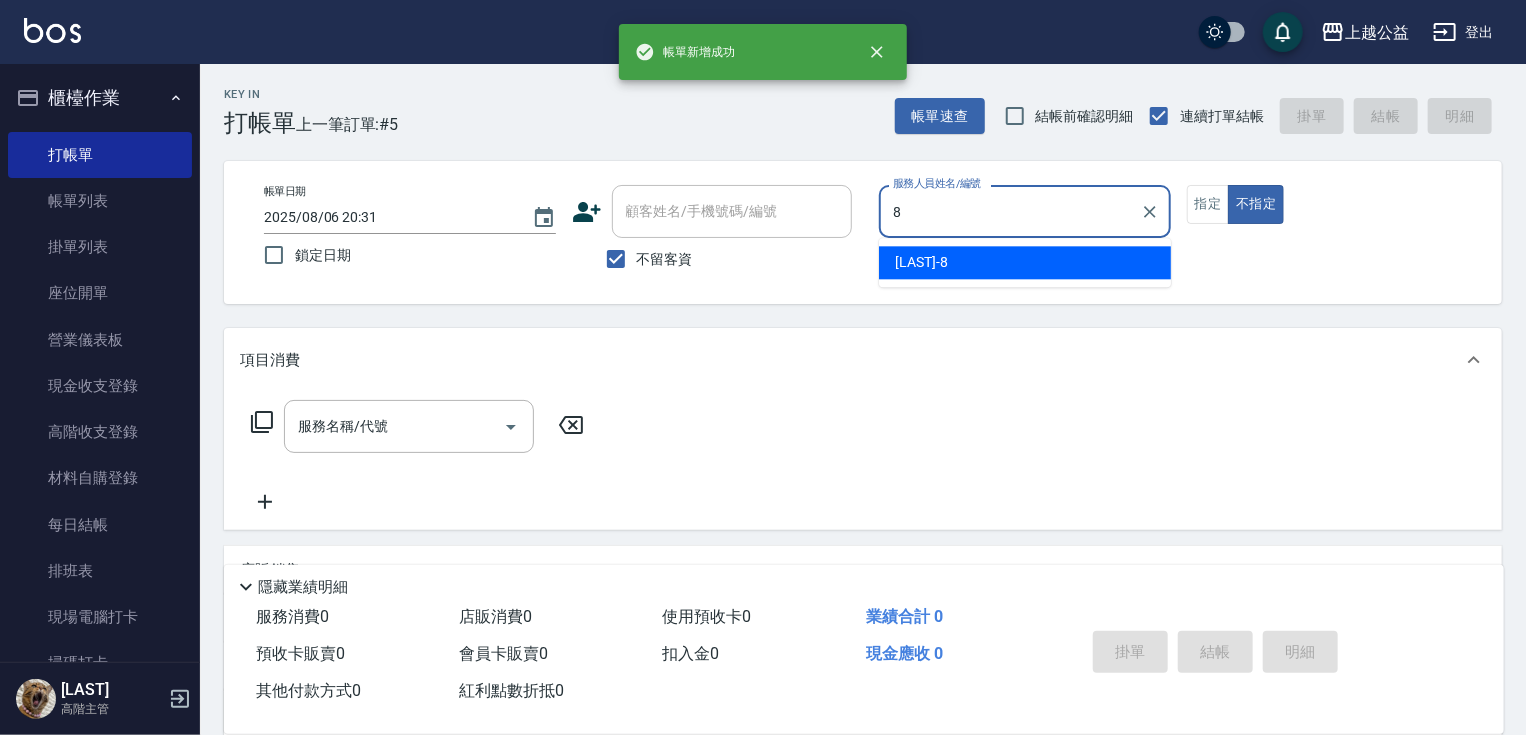 type on "[LAST]-8" 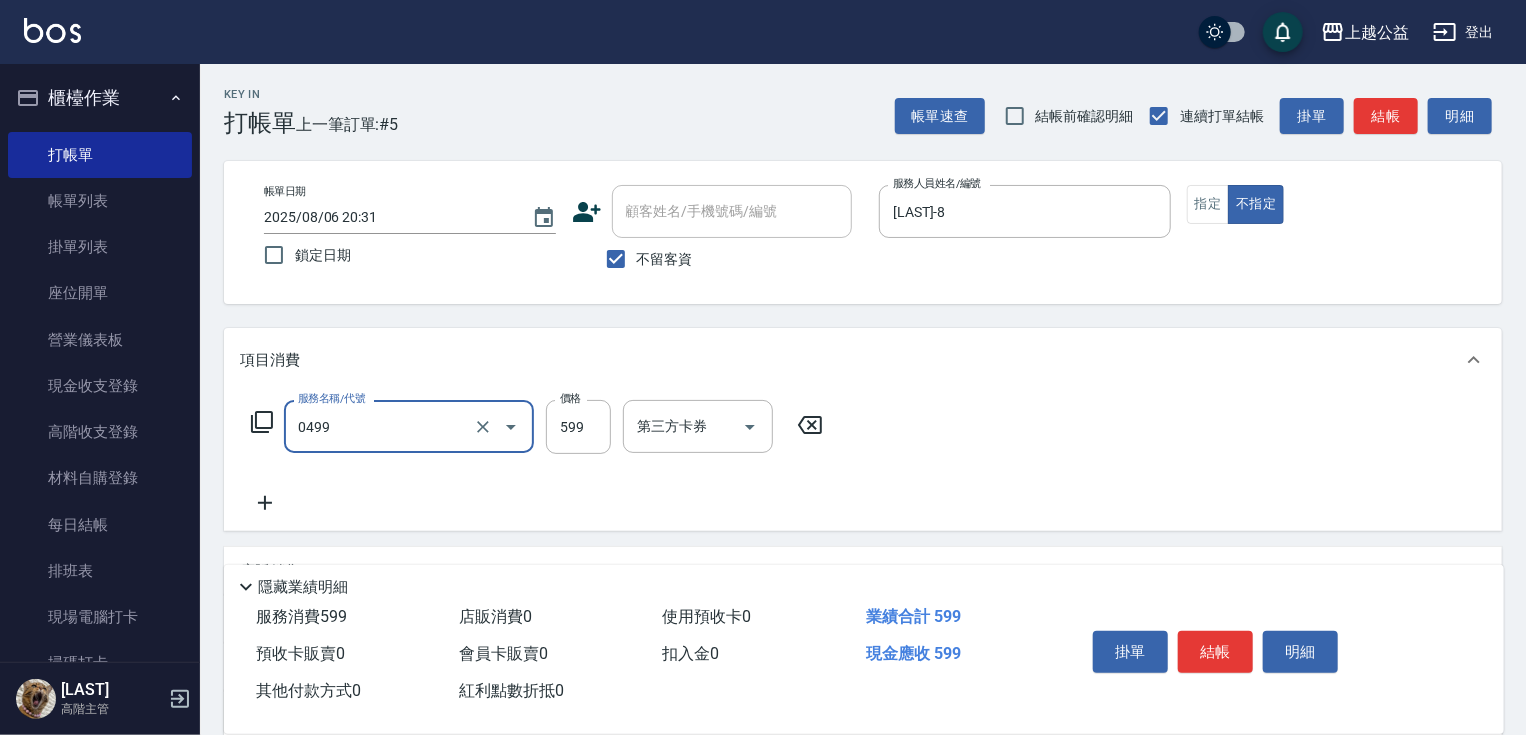 type on "頭皮去角質(0499)" 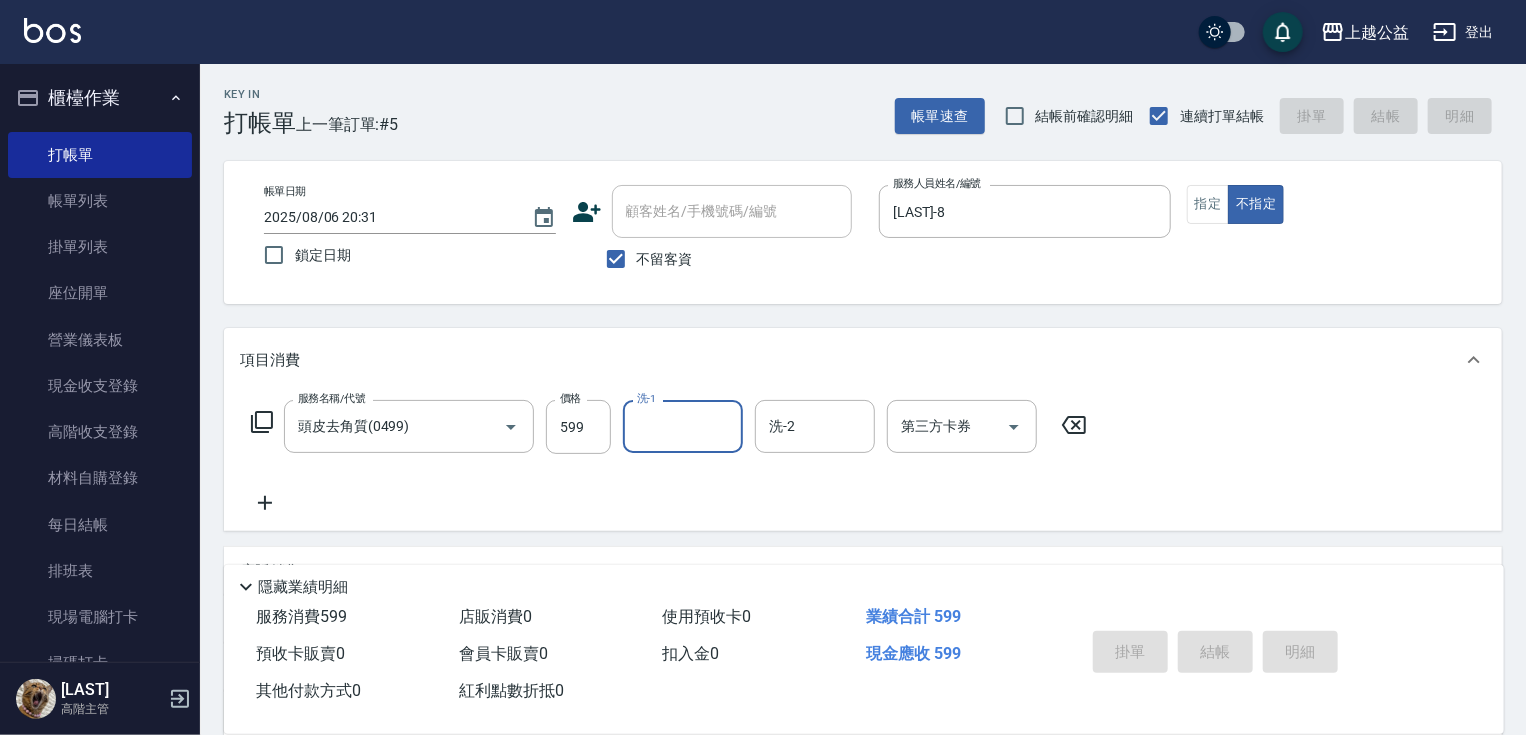 type 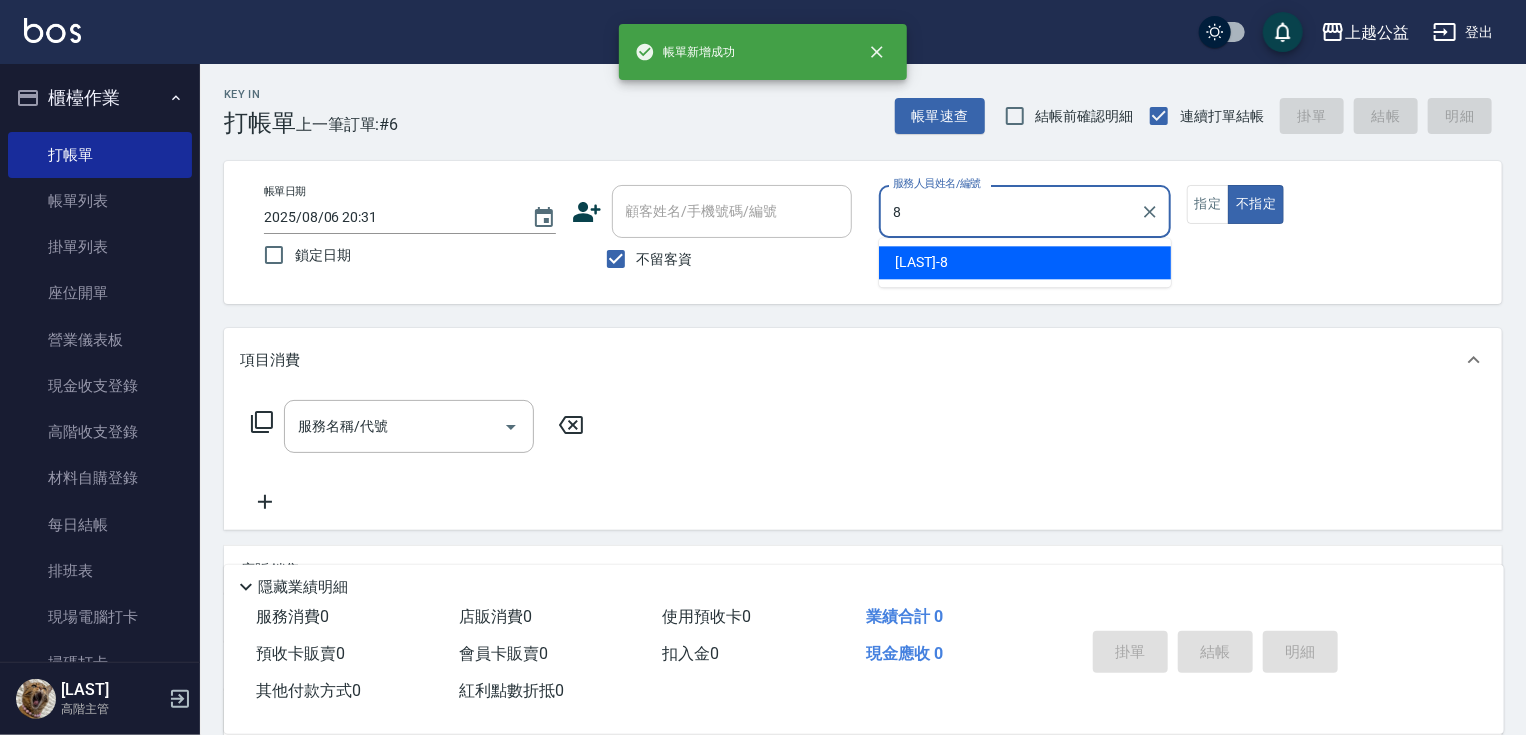 type on "[LAST]-8" 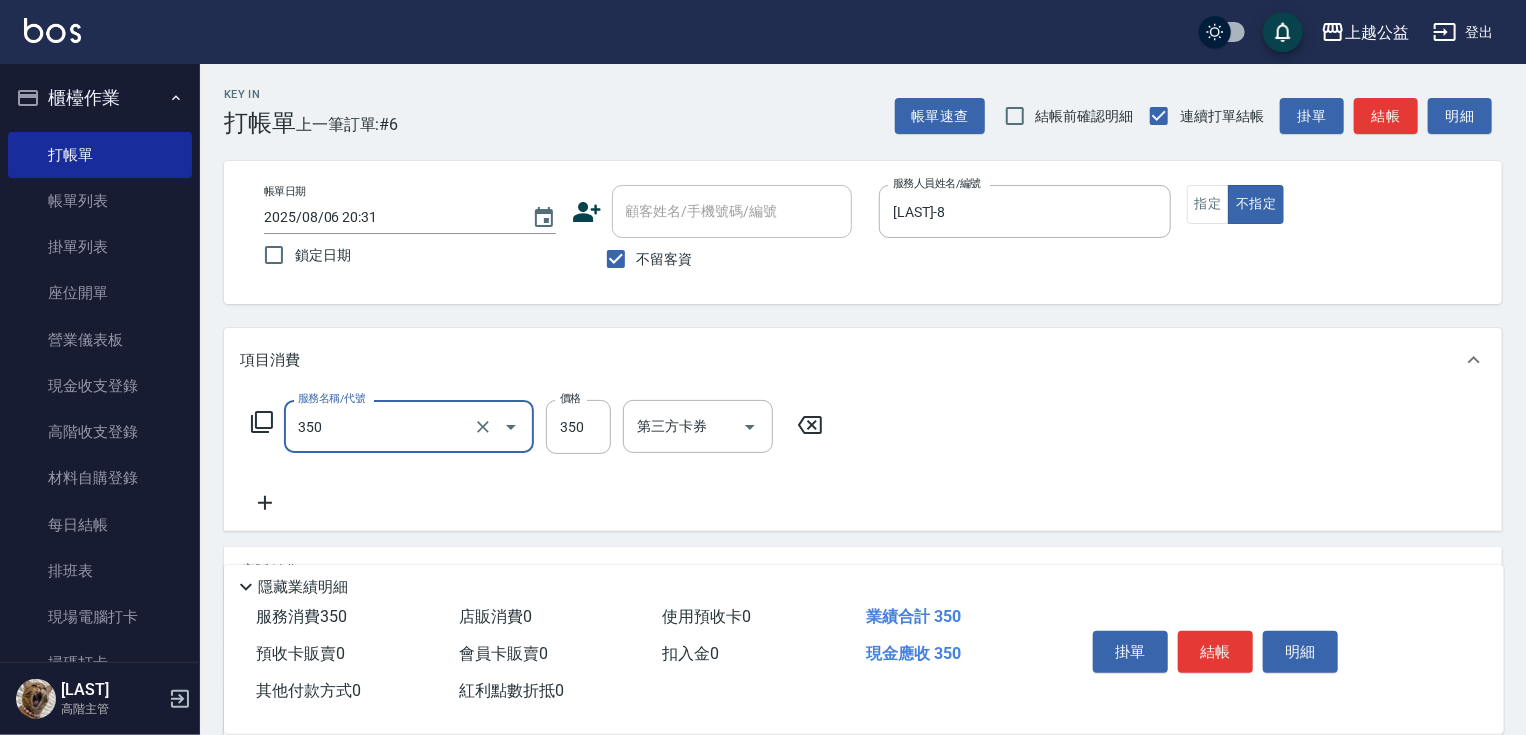 type on "一般洗剪(350)" 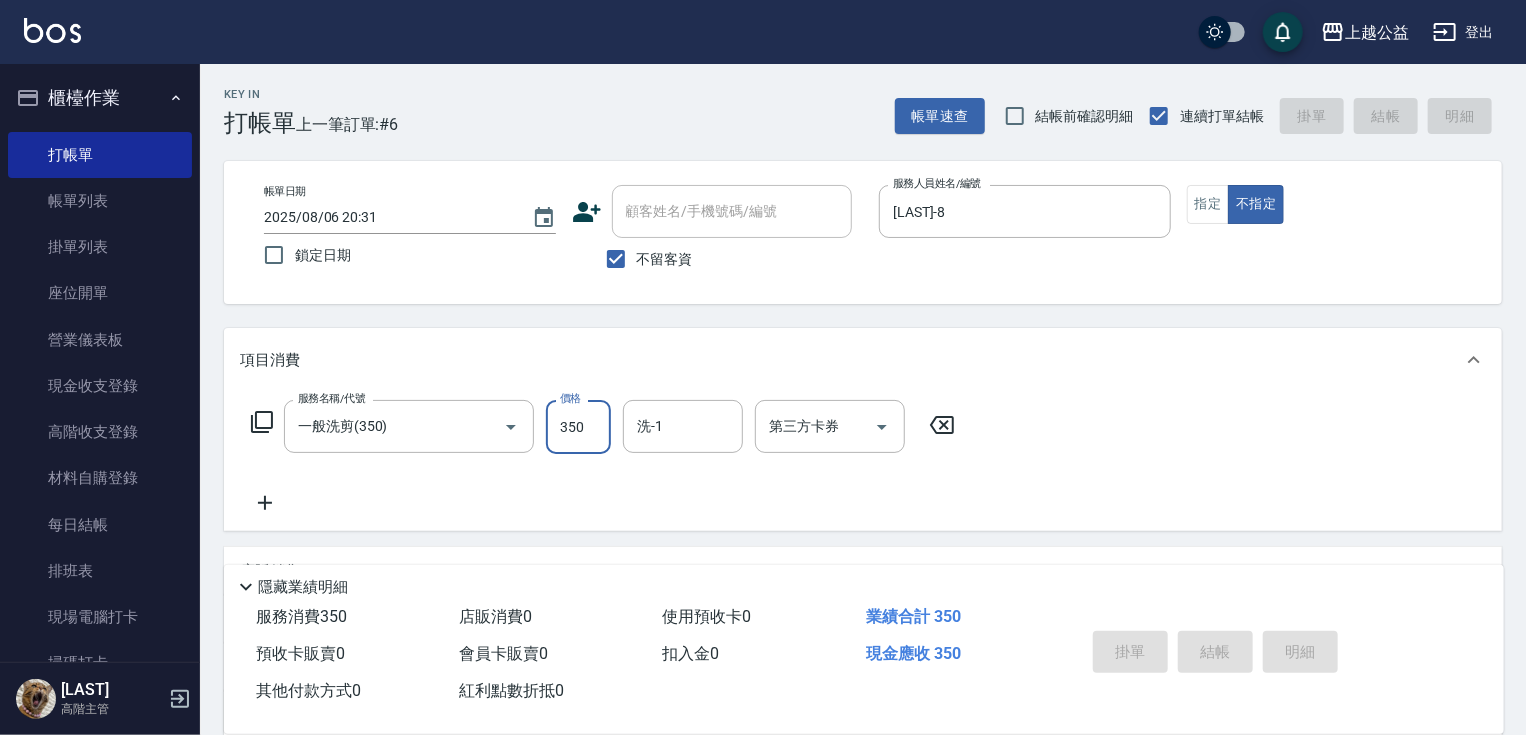 type 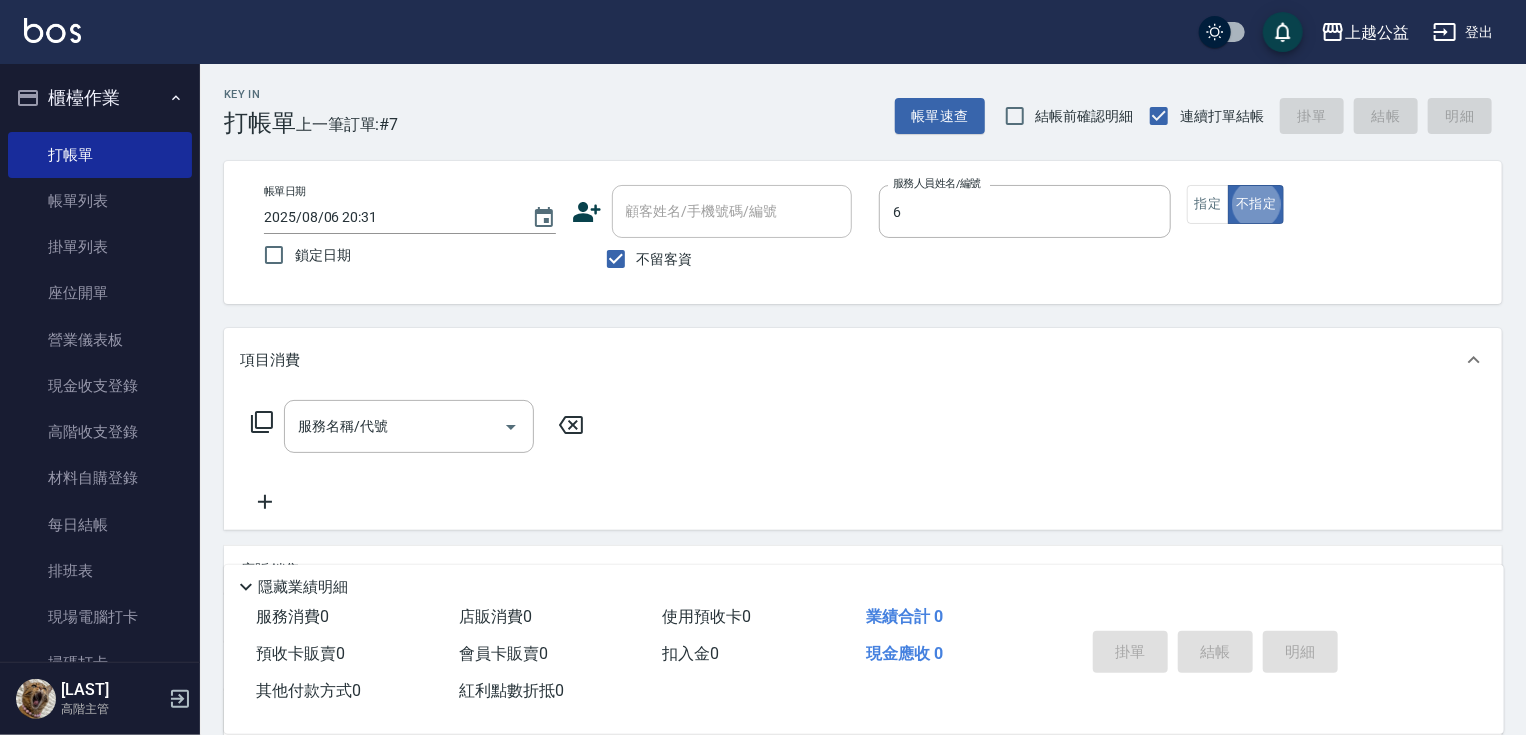 type on "[LAST]-6" 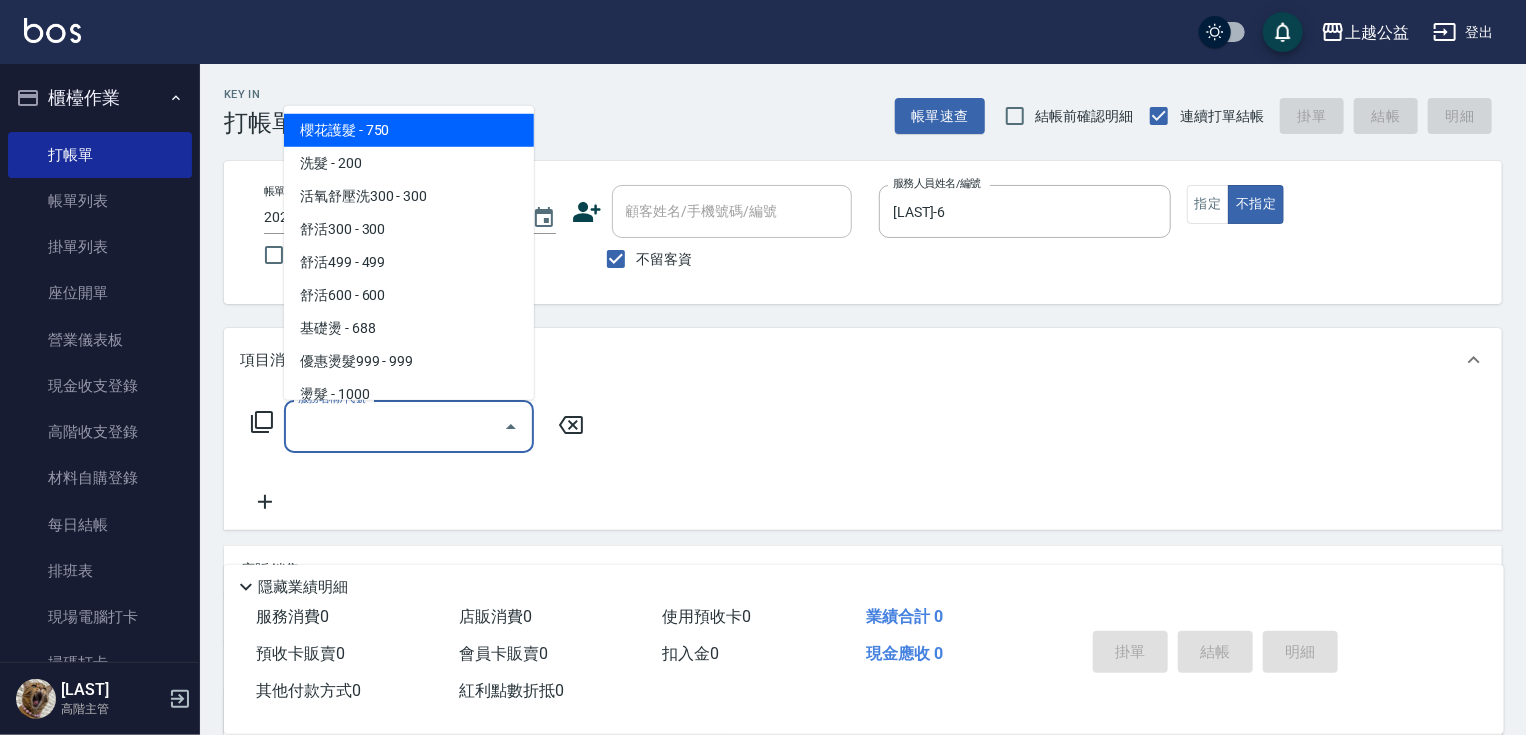 type on "櫻花護髮" 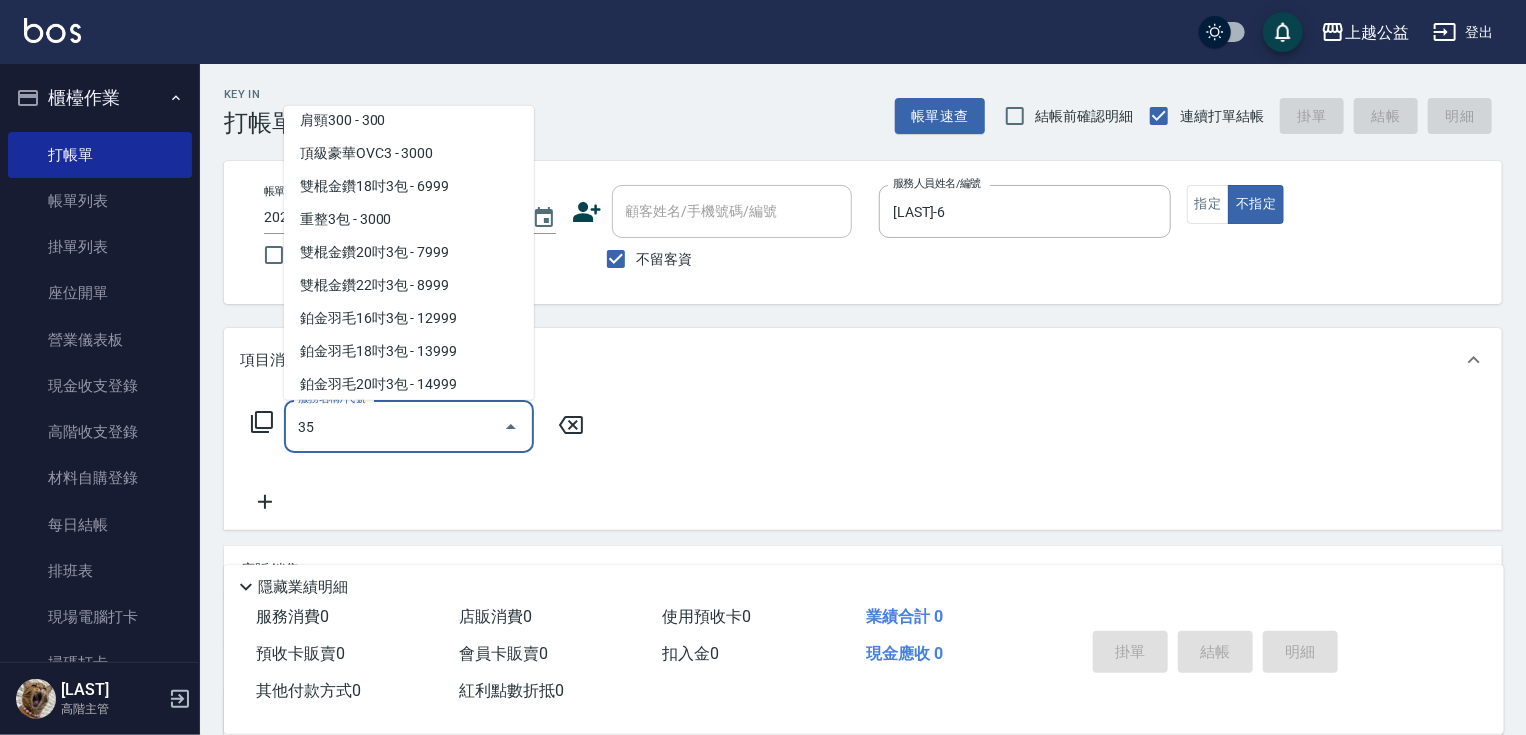 scroll, scrollTop: 0, scrollLeft: 0, axis: both 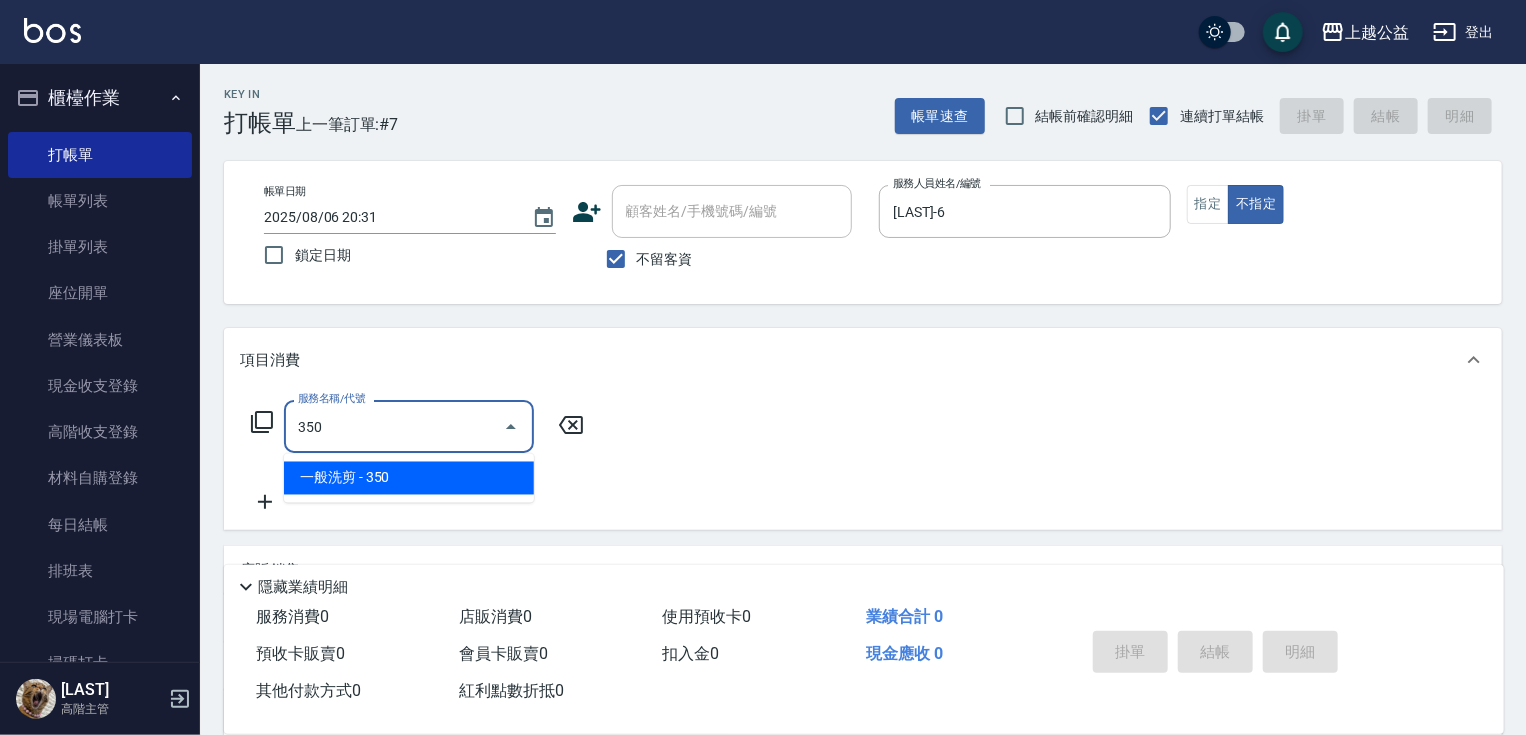 type on "一般洗剪(350)" 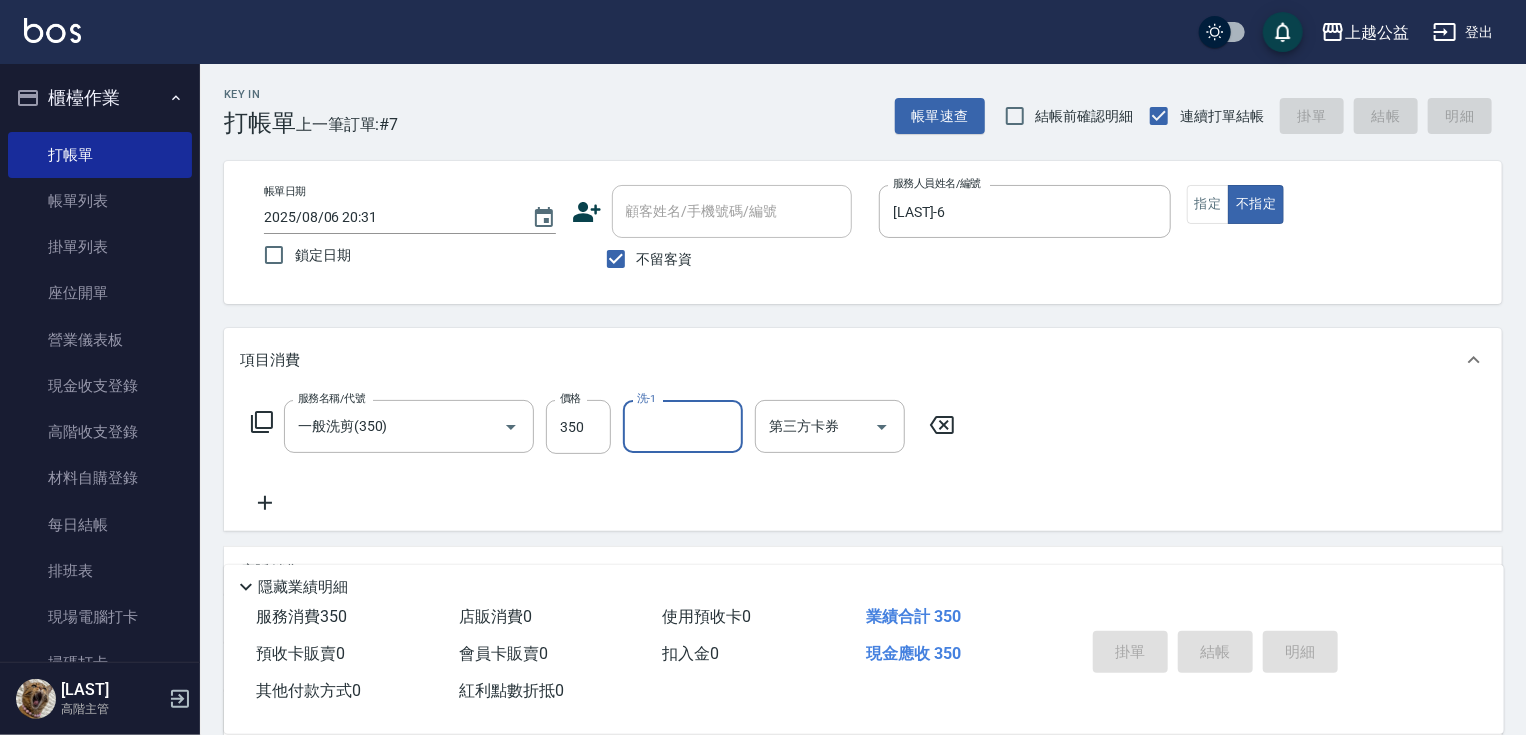 type on "2025/08/06 20:57" 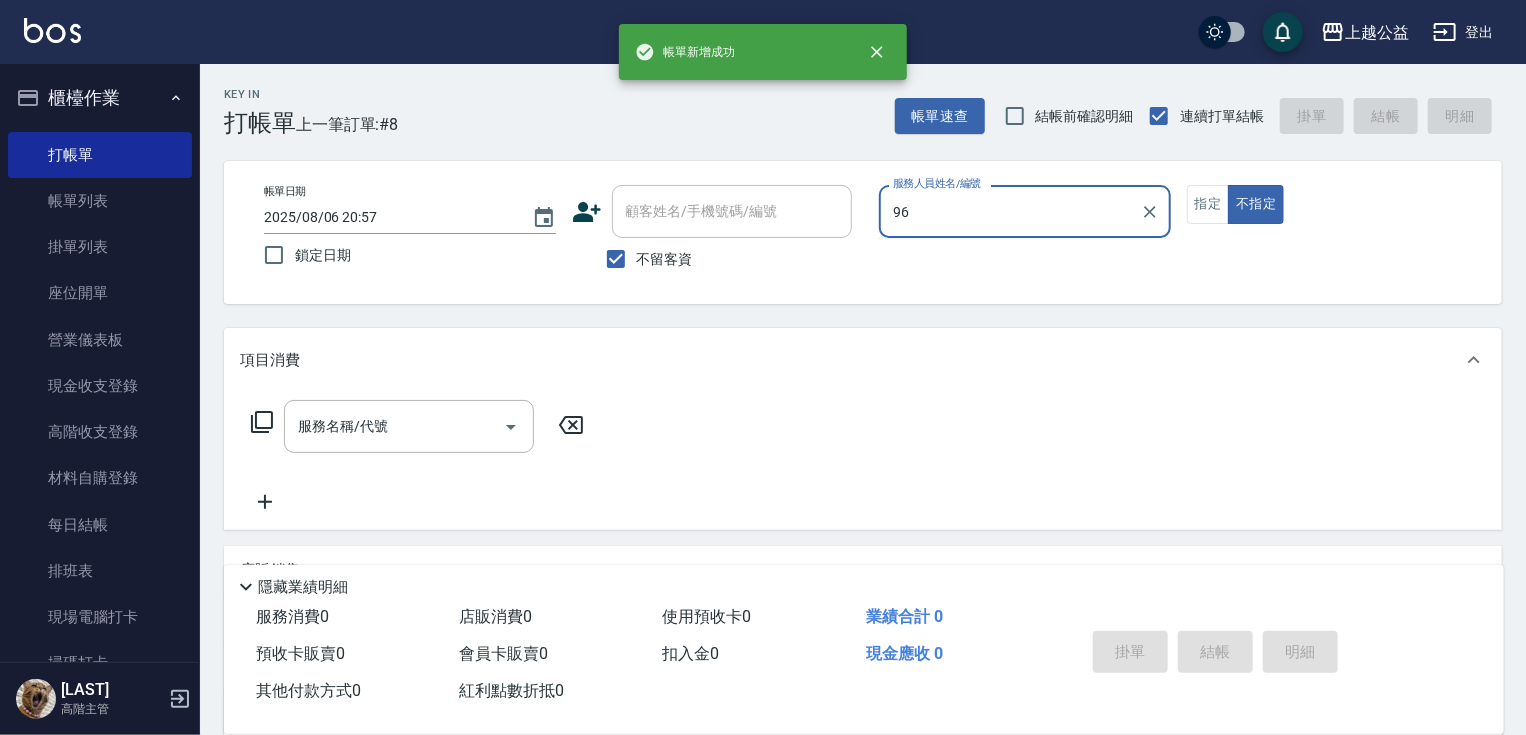 type on "96" 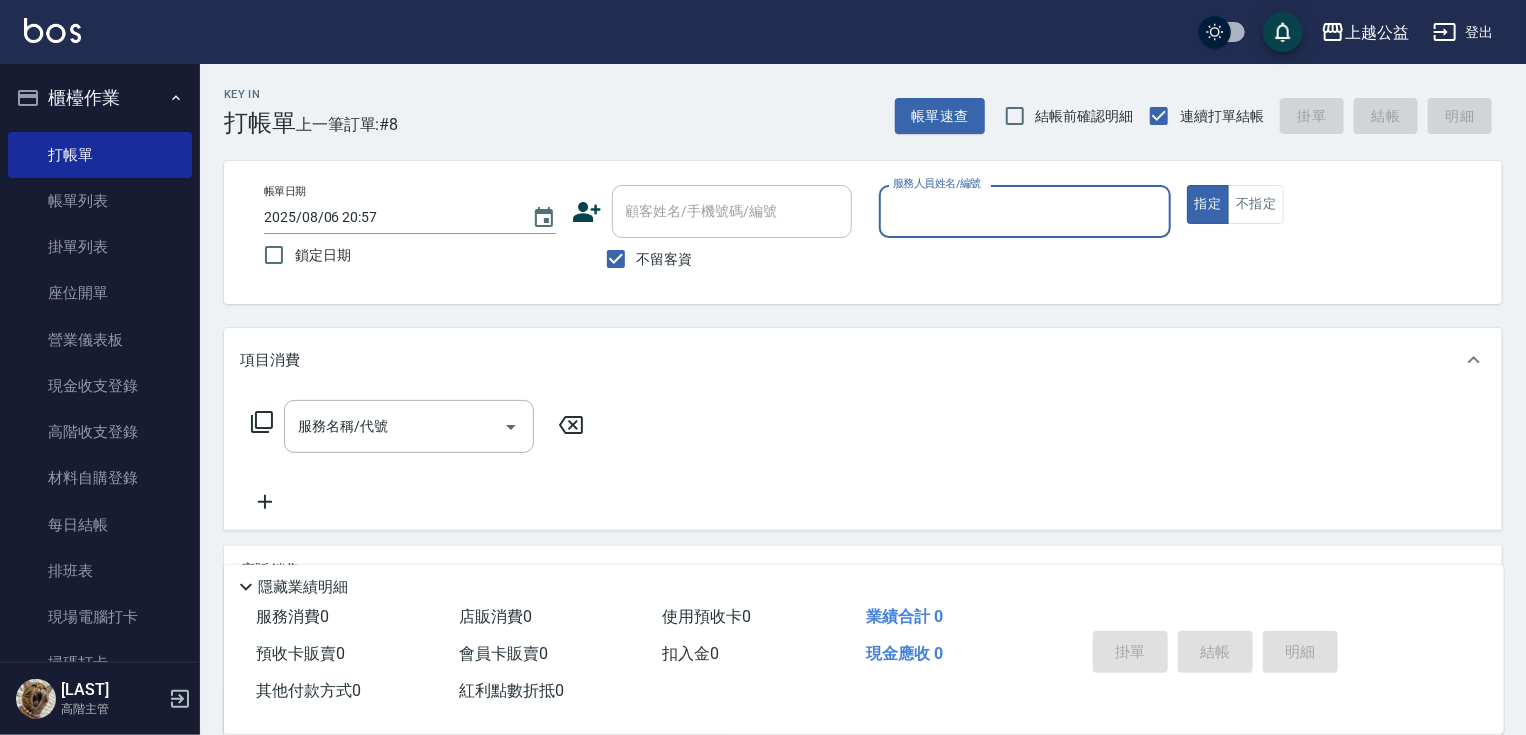 click on "指定" at bounding box center (1208, 204) 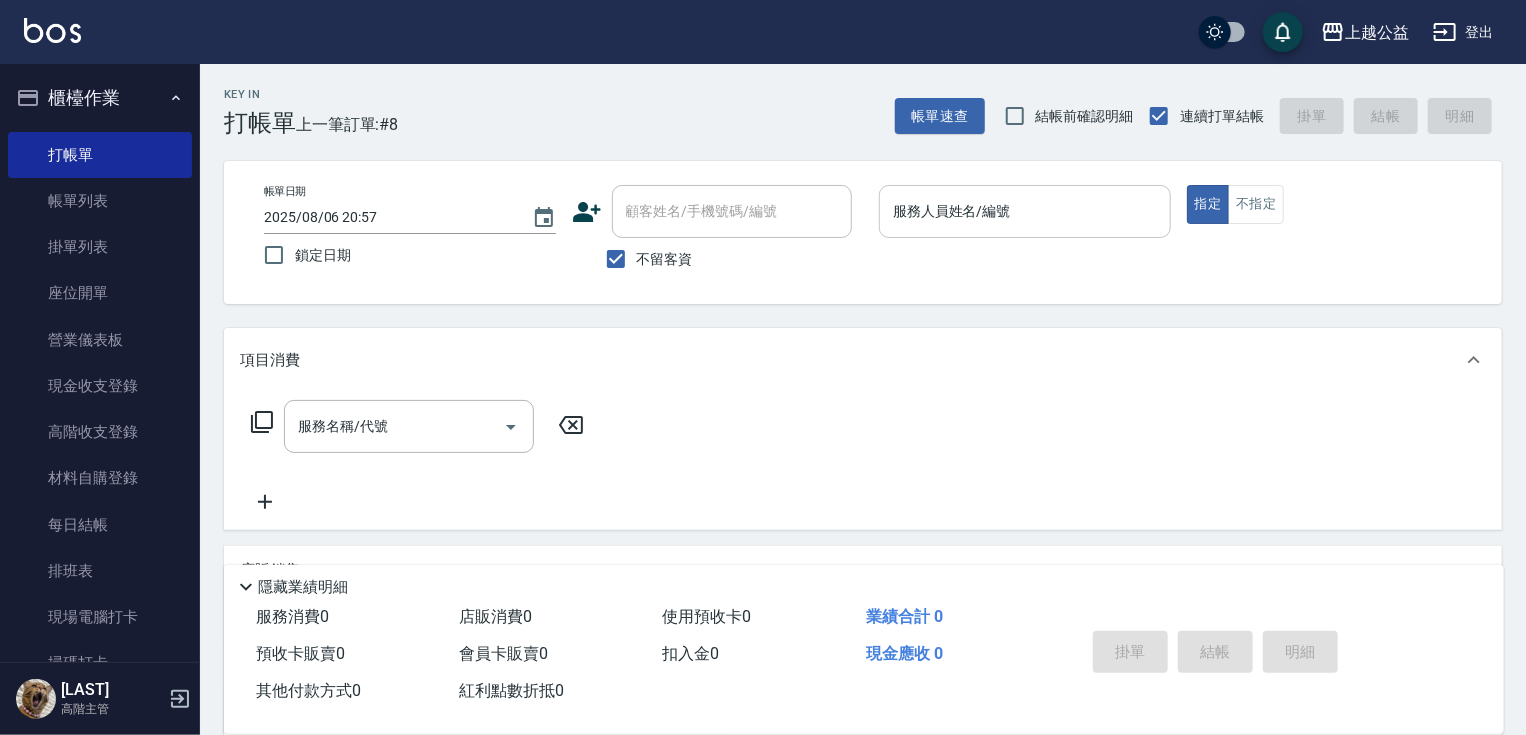 click on "服務人員姓名/編號" at bounding box center (1025, 211) 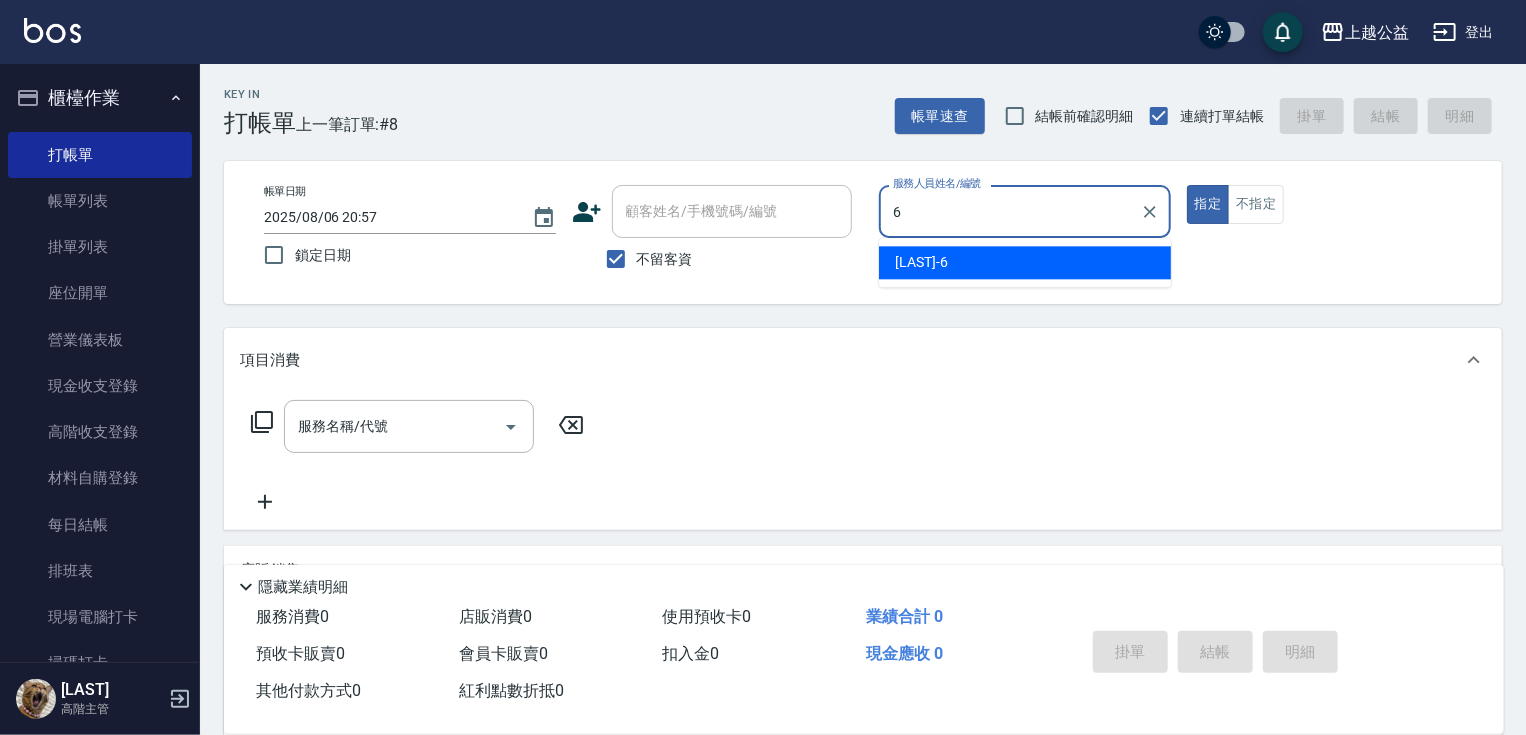 type on "[LAST]-6" 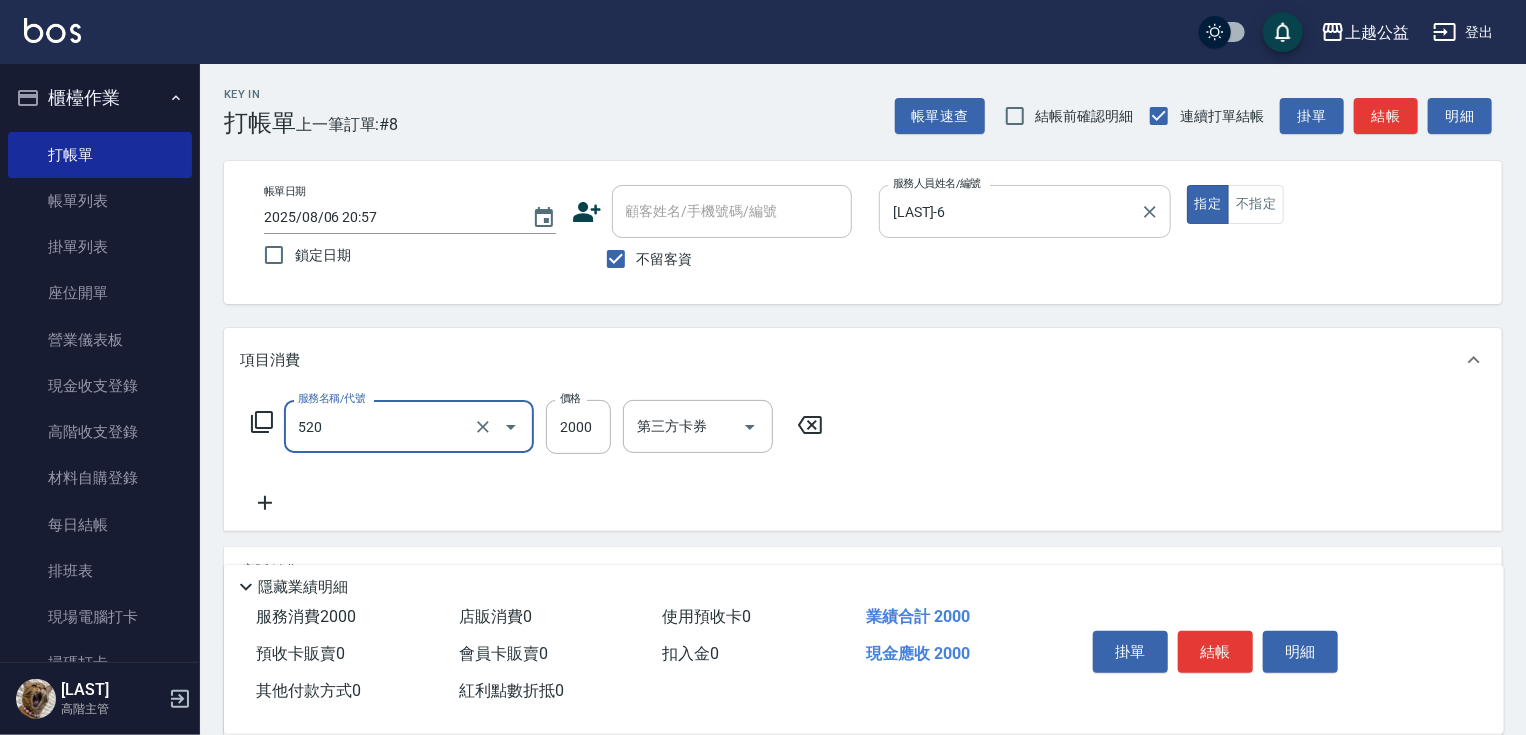 type on "繽紛染髮(520)" 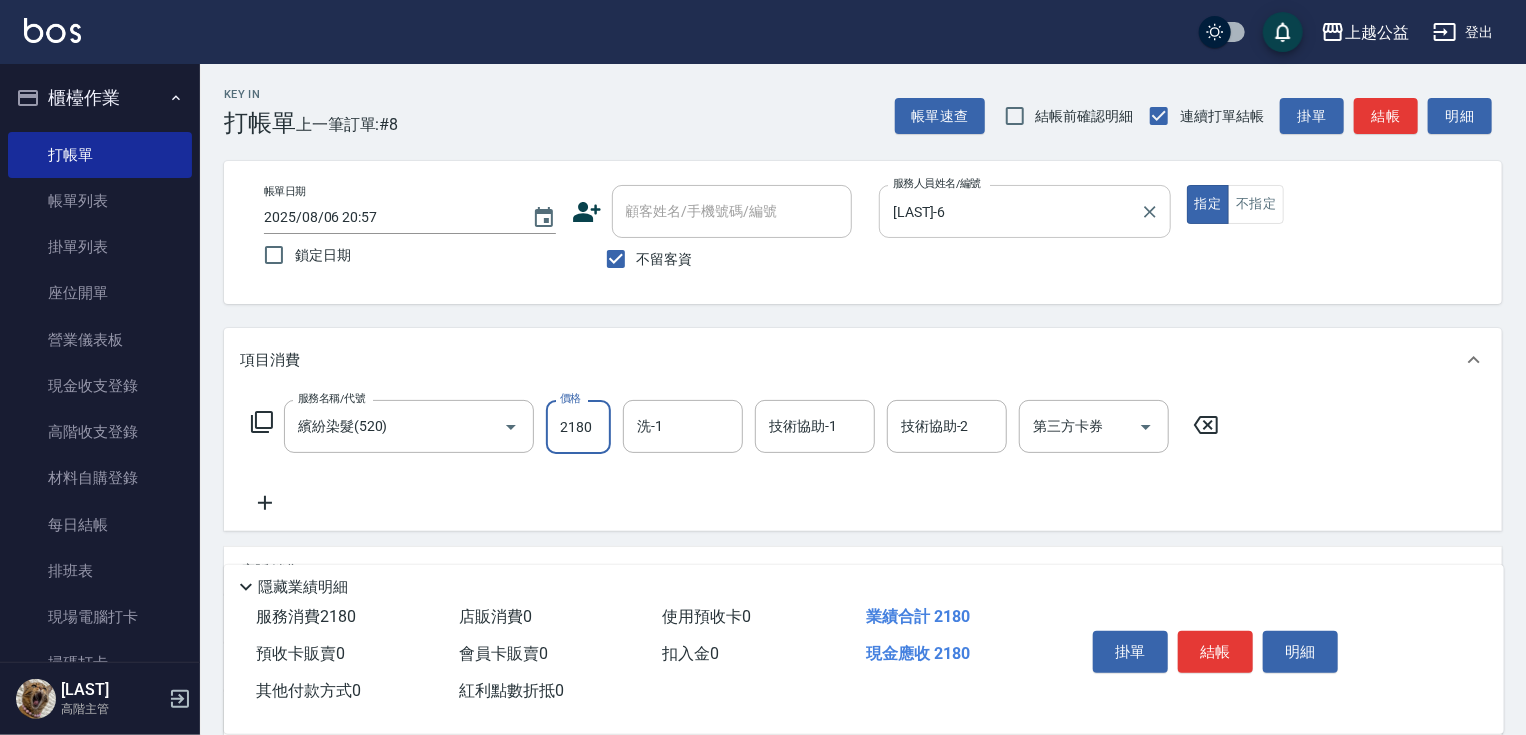 type on "2180" 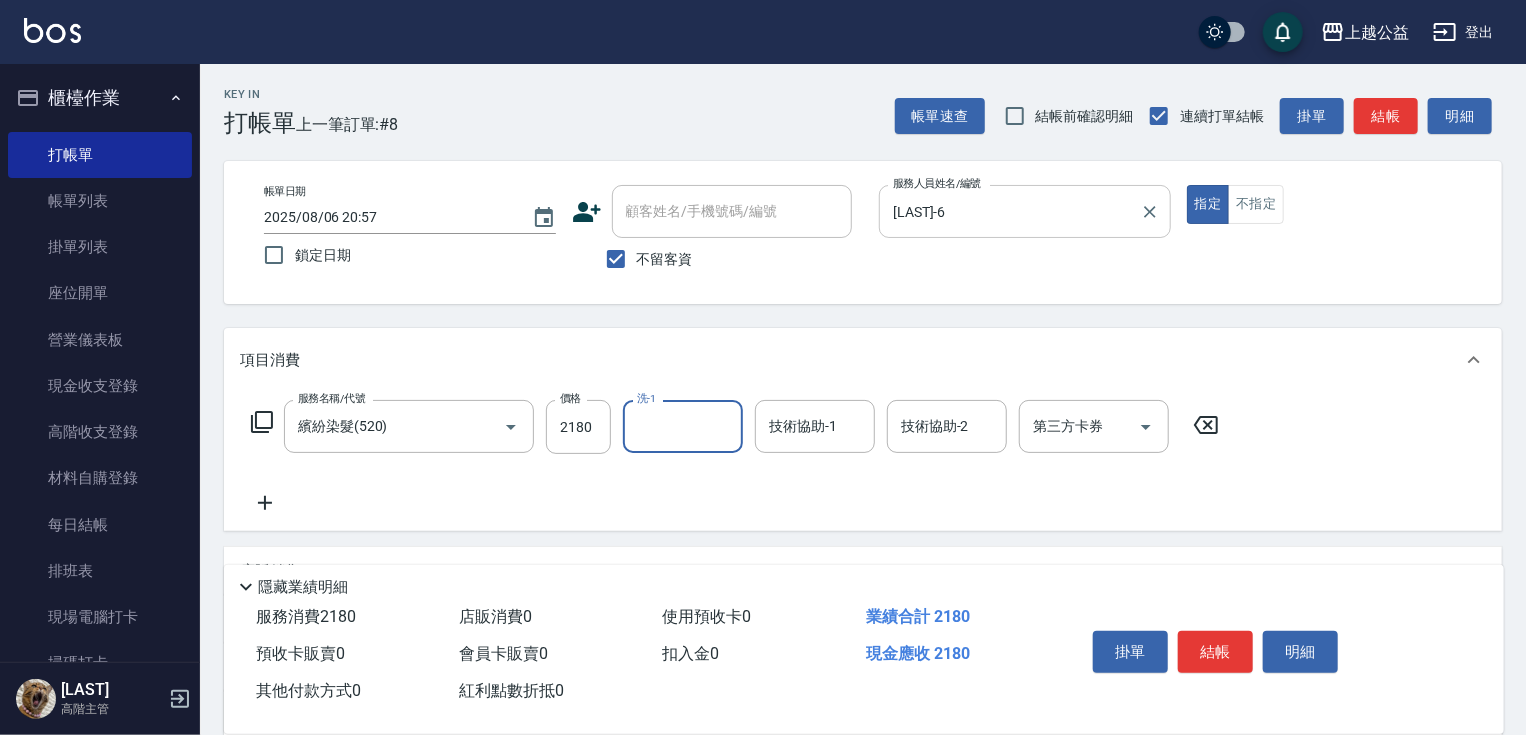 type on "3" 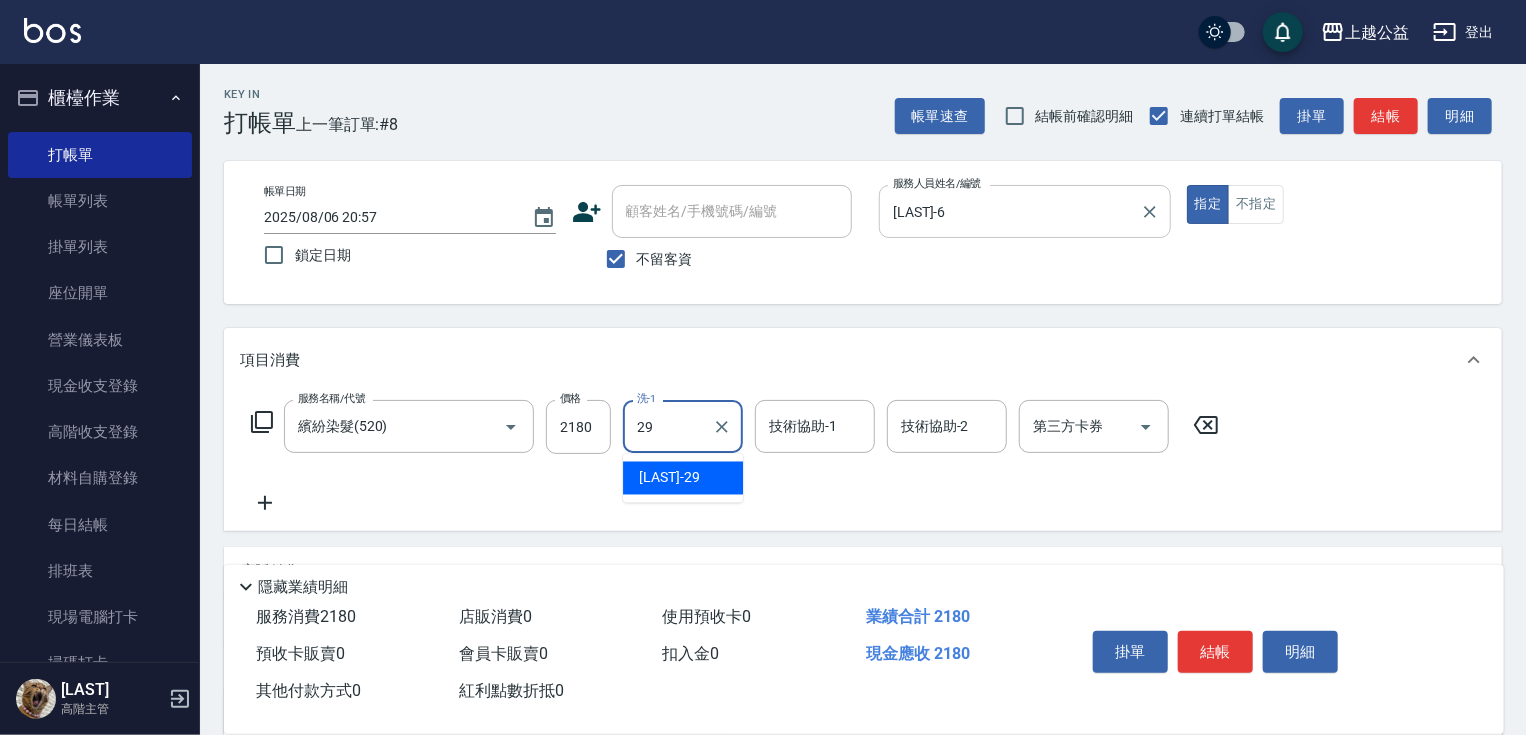 type on "[LAST]-29" 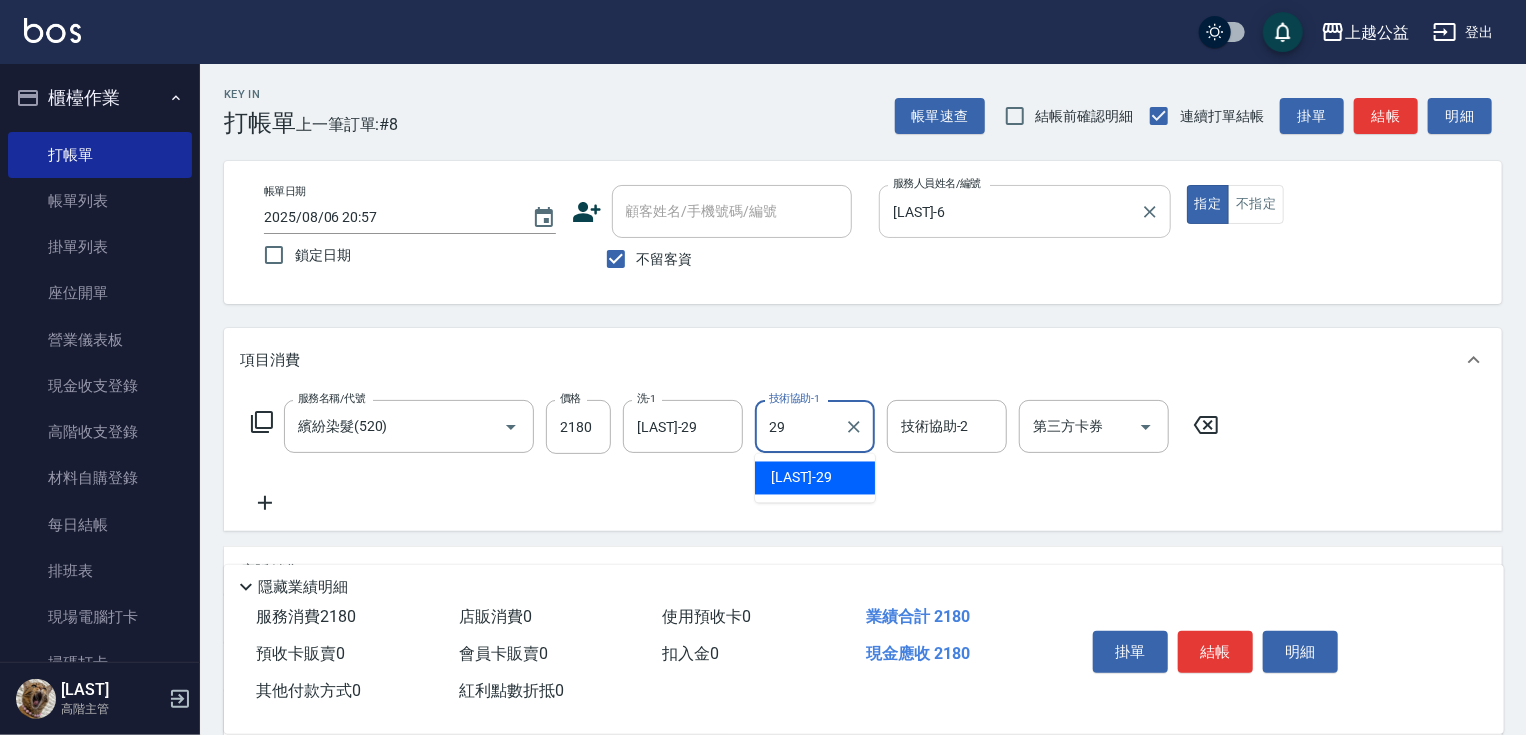 type on "[LAST]-29" 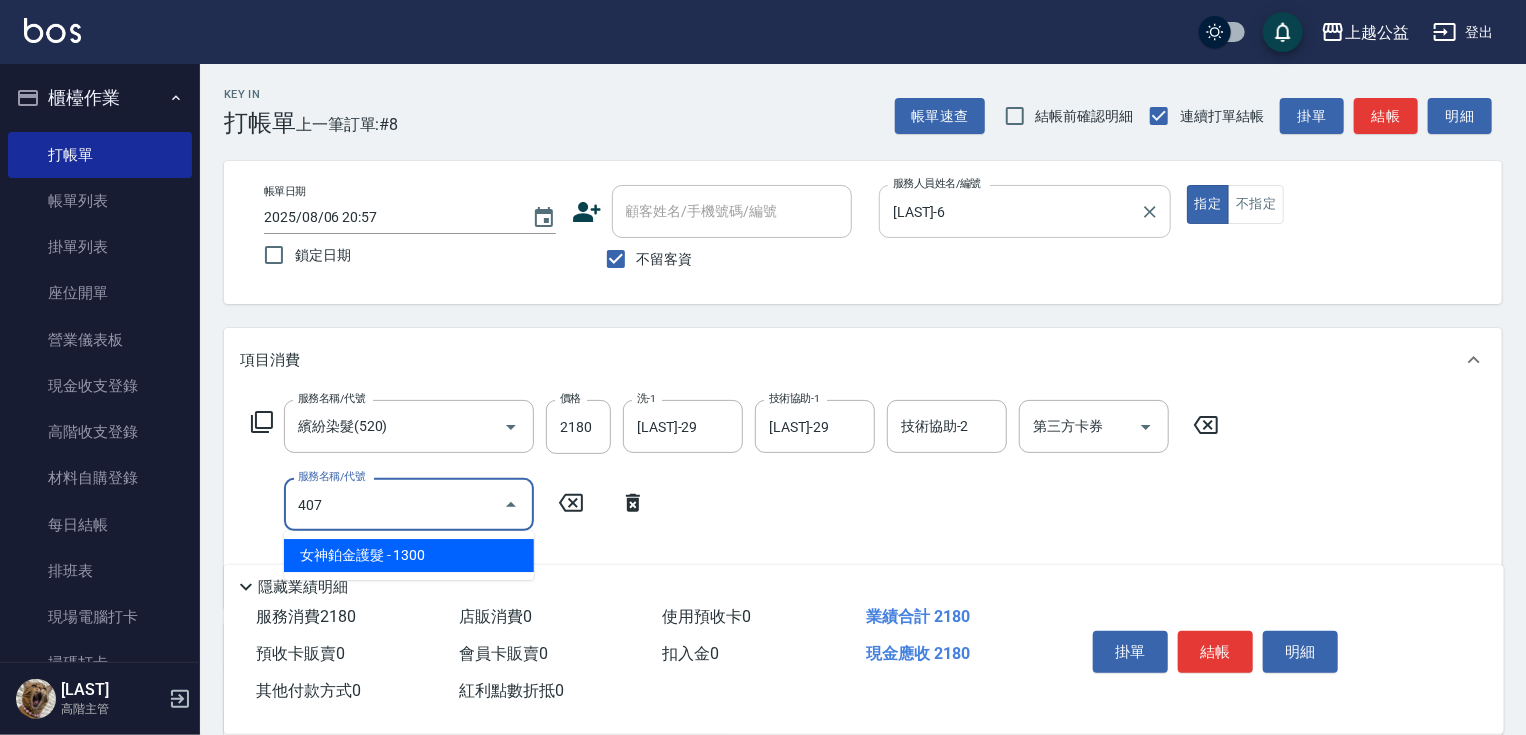 type on "女神鉑金護髮(407)" 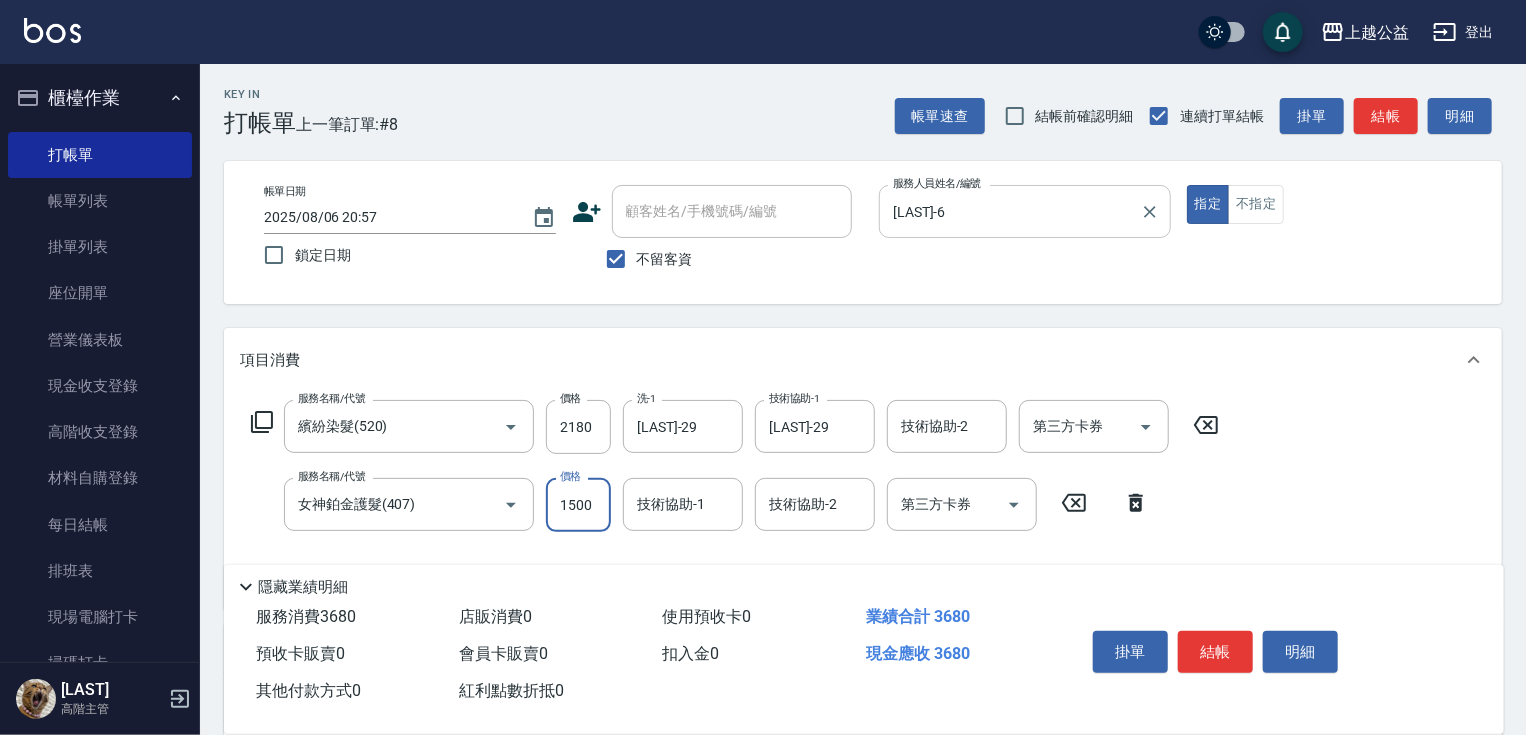 type on "1500" 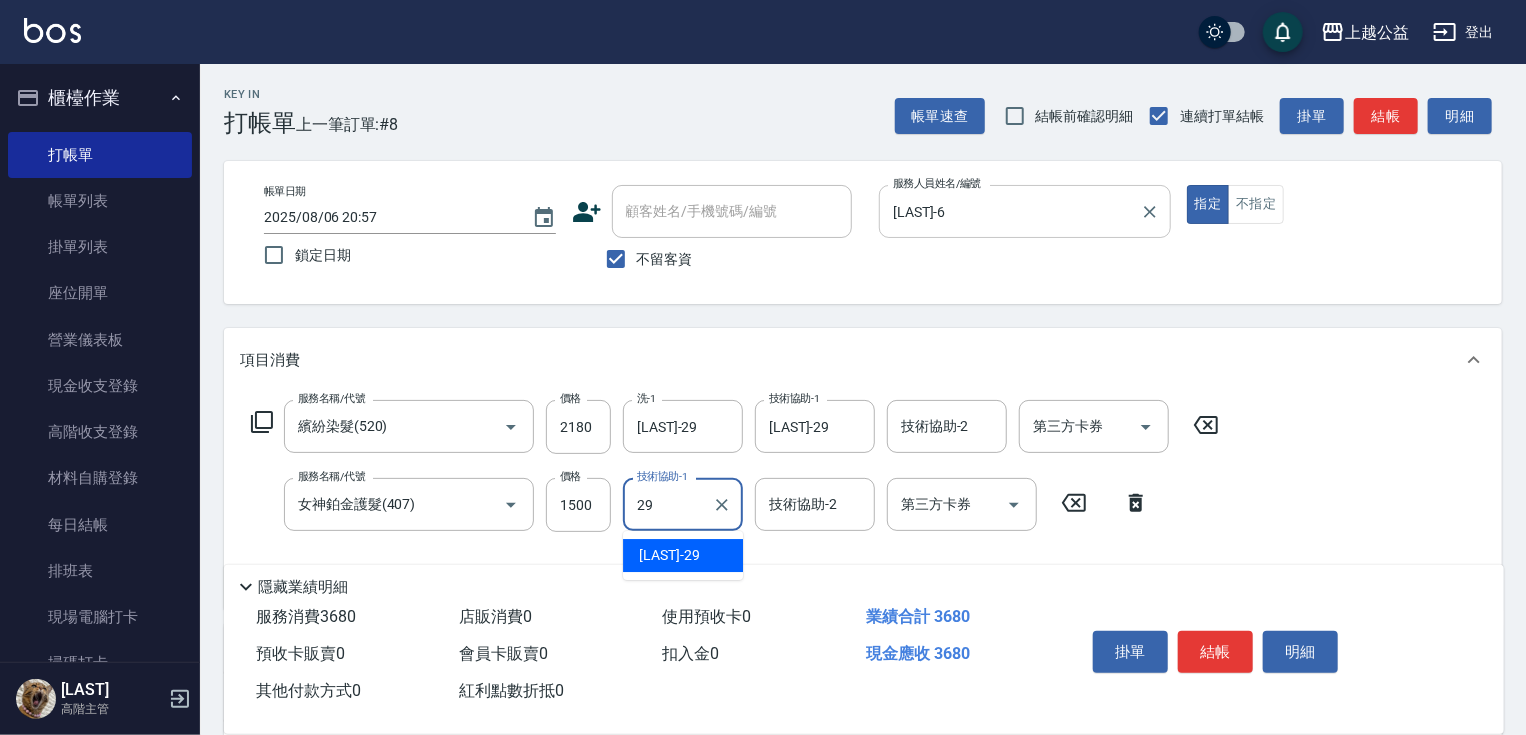 type on "[LAST]-29" 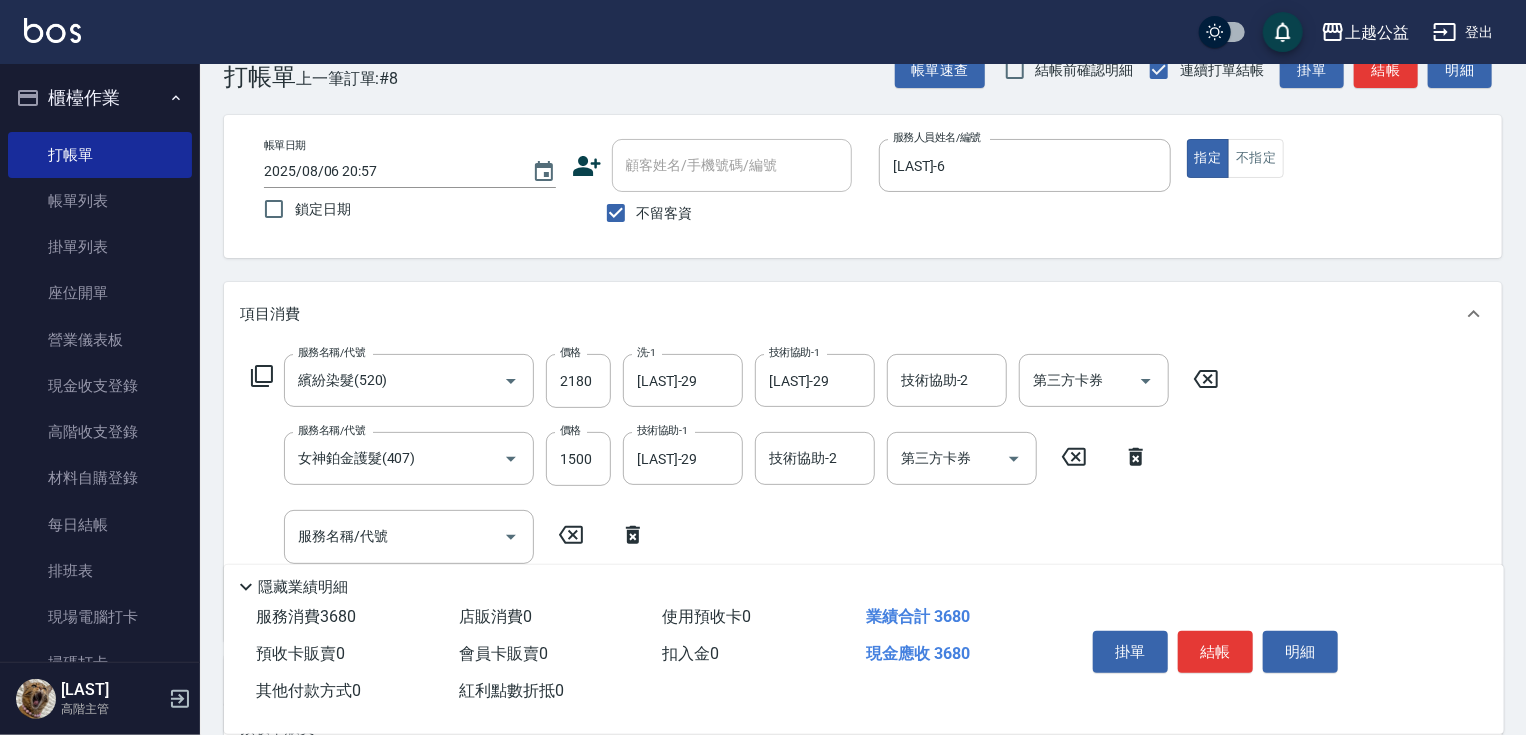 scroll, scrollTop: 349, scrollLeft: 0, axis: vertical 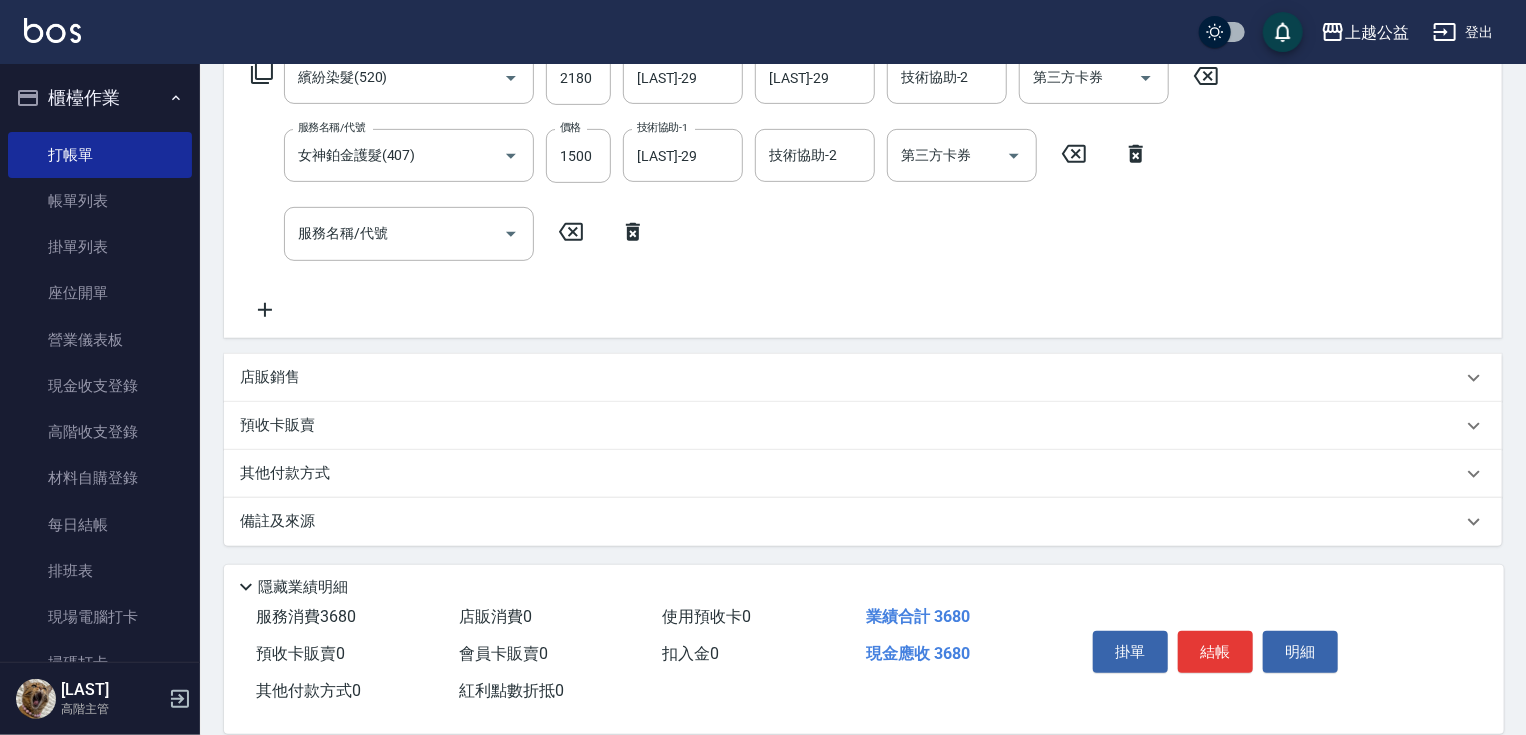 drag, startPoint x: 571, startPoint y: 352, endPoint x: 478, endPoint y: 492, distance: 168.07439 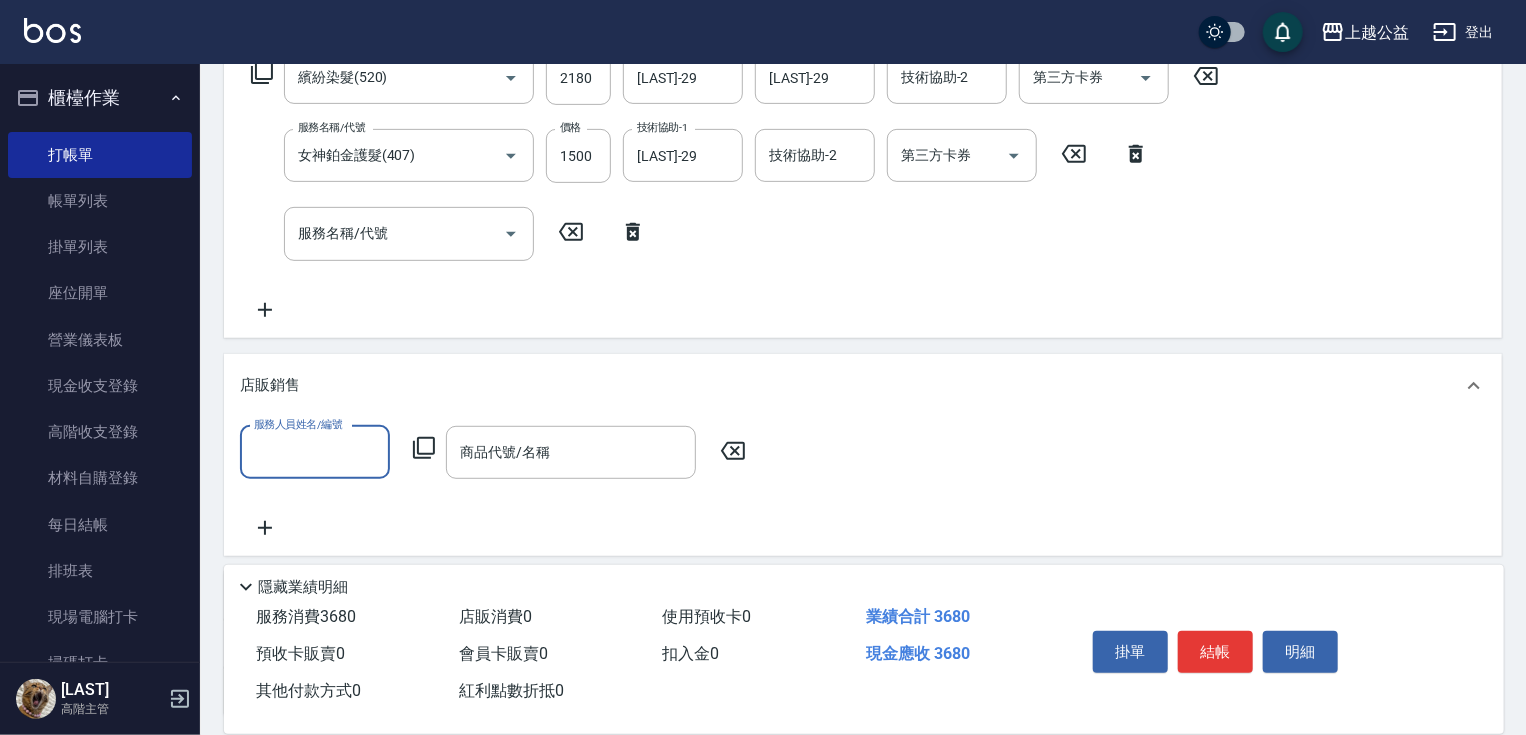 scroll, scrollTop: 0, scrollLeft: 0, axis: both 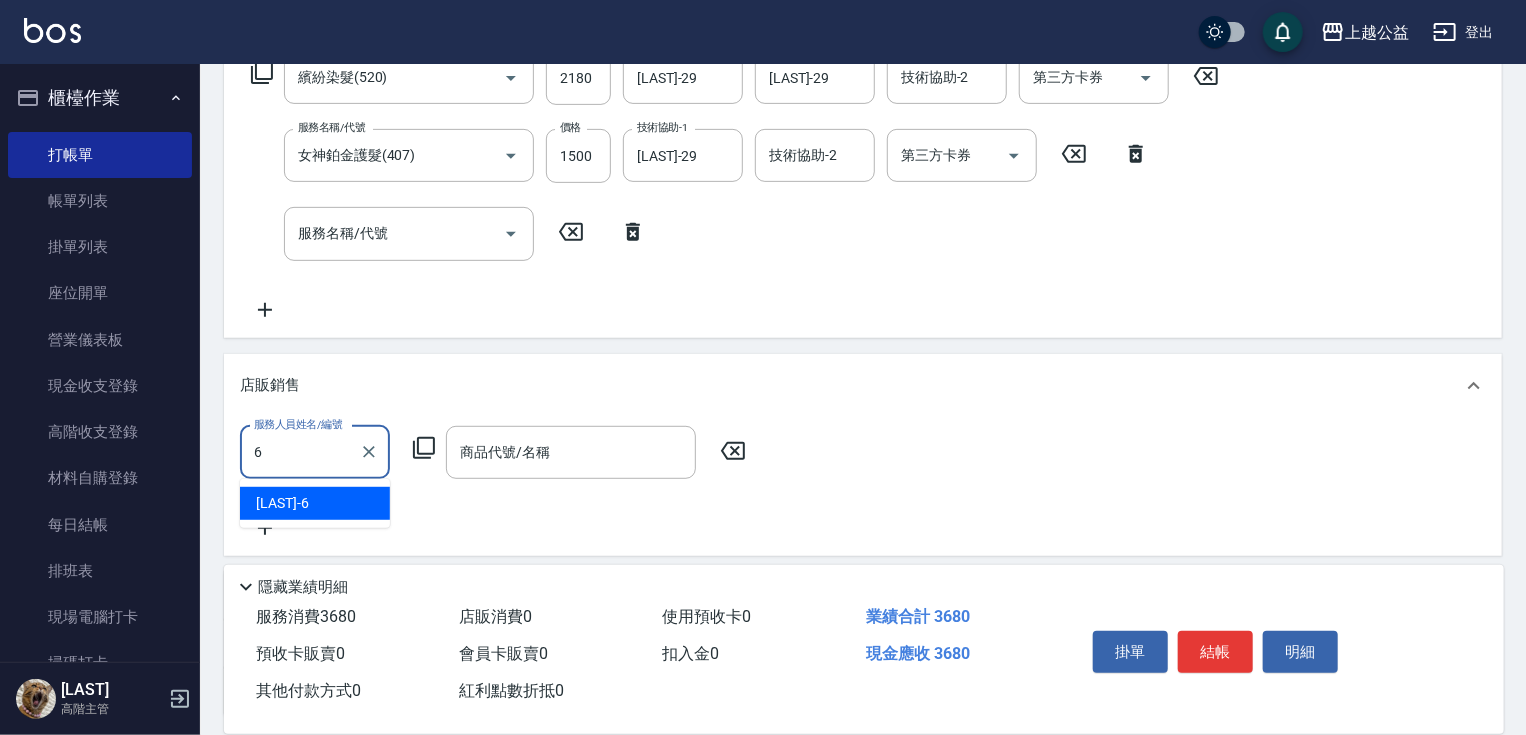 type on "[LAST]-6" 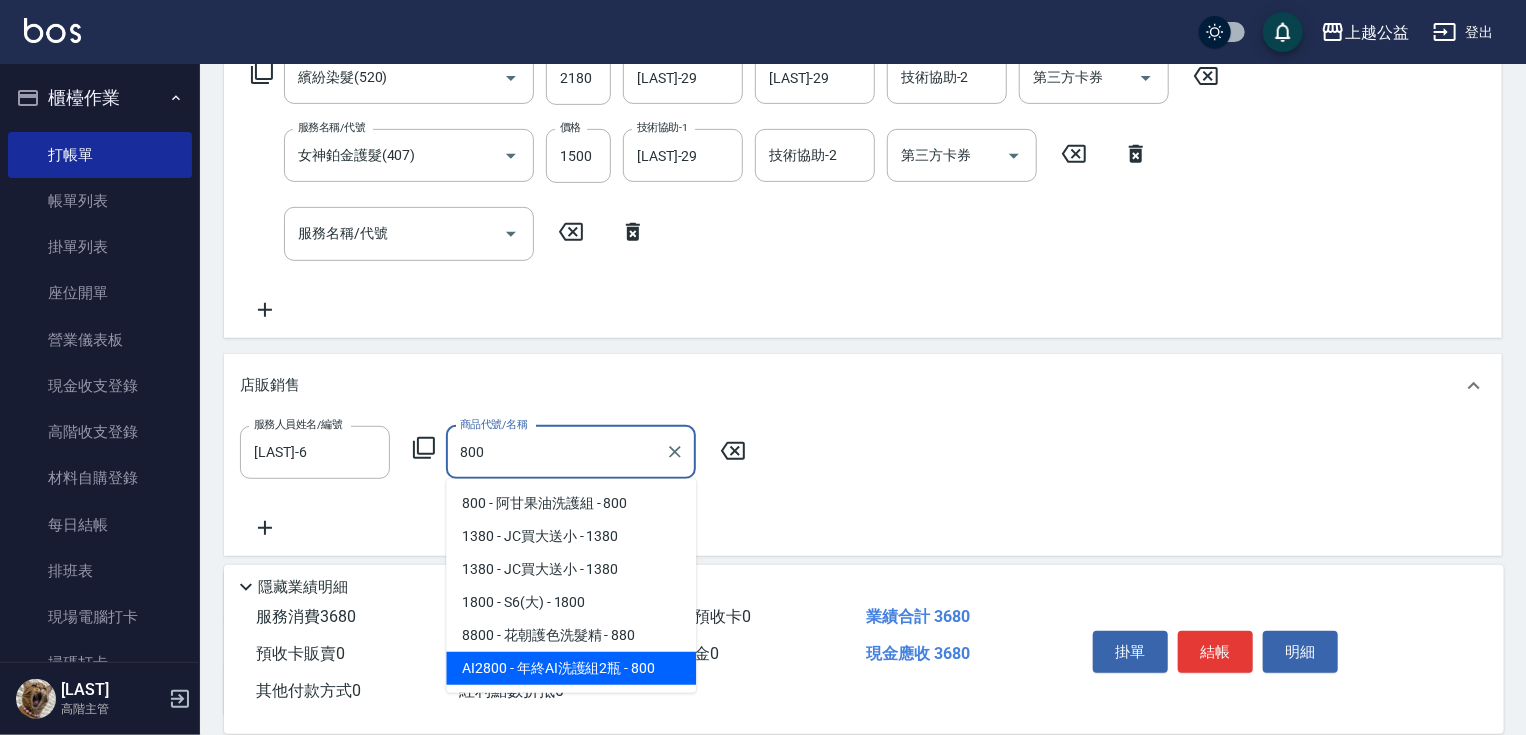 type on "年終AI洗護組2瓶" 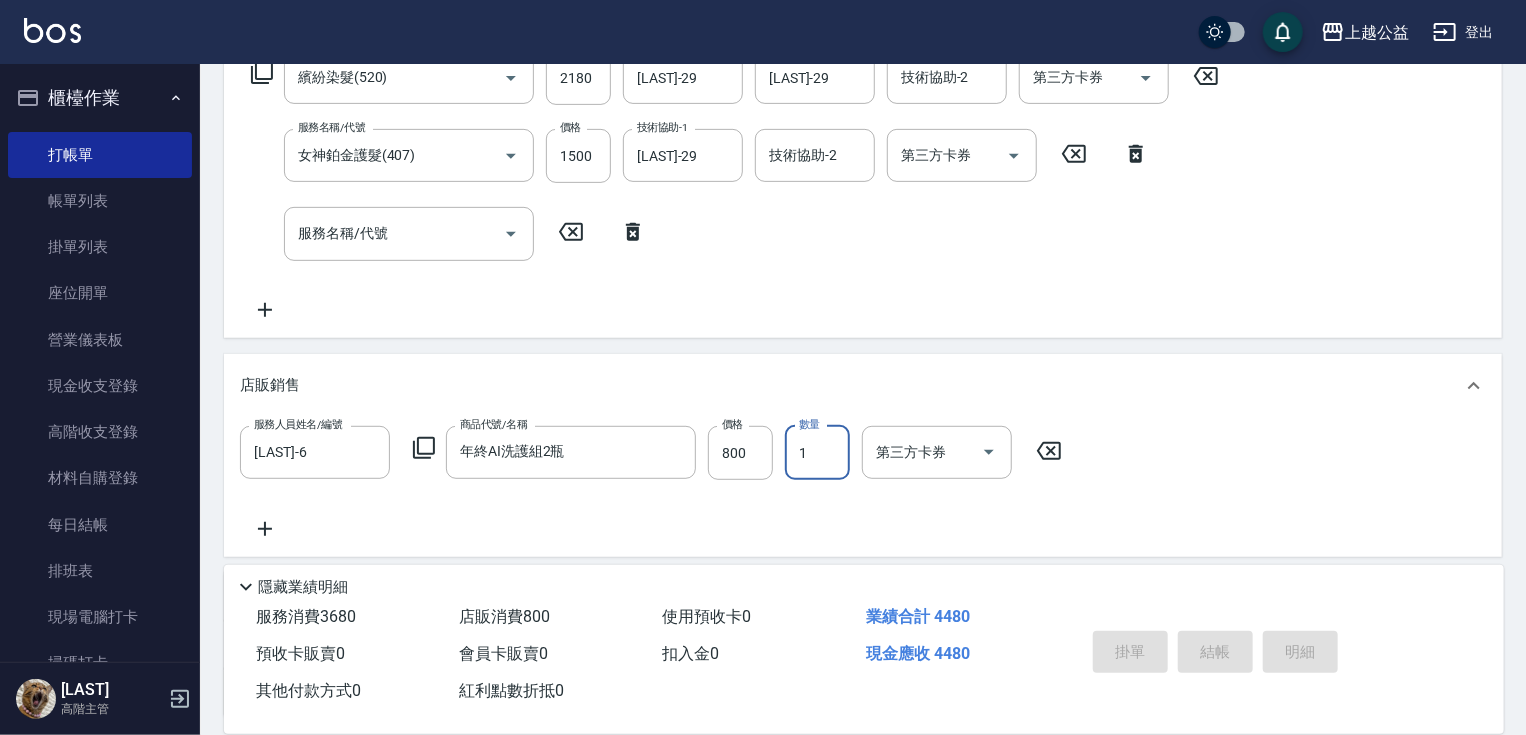 type 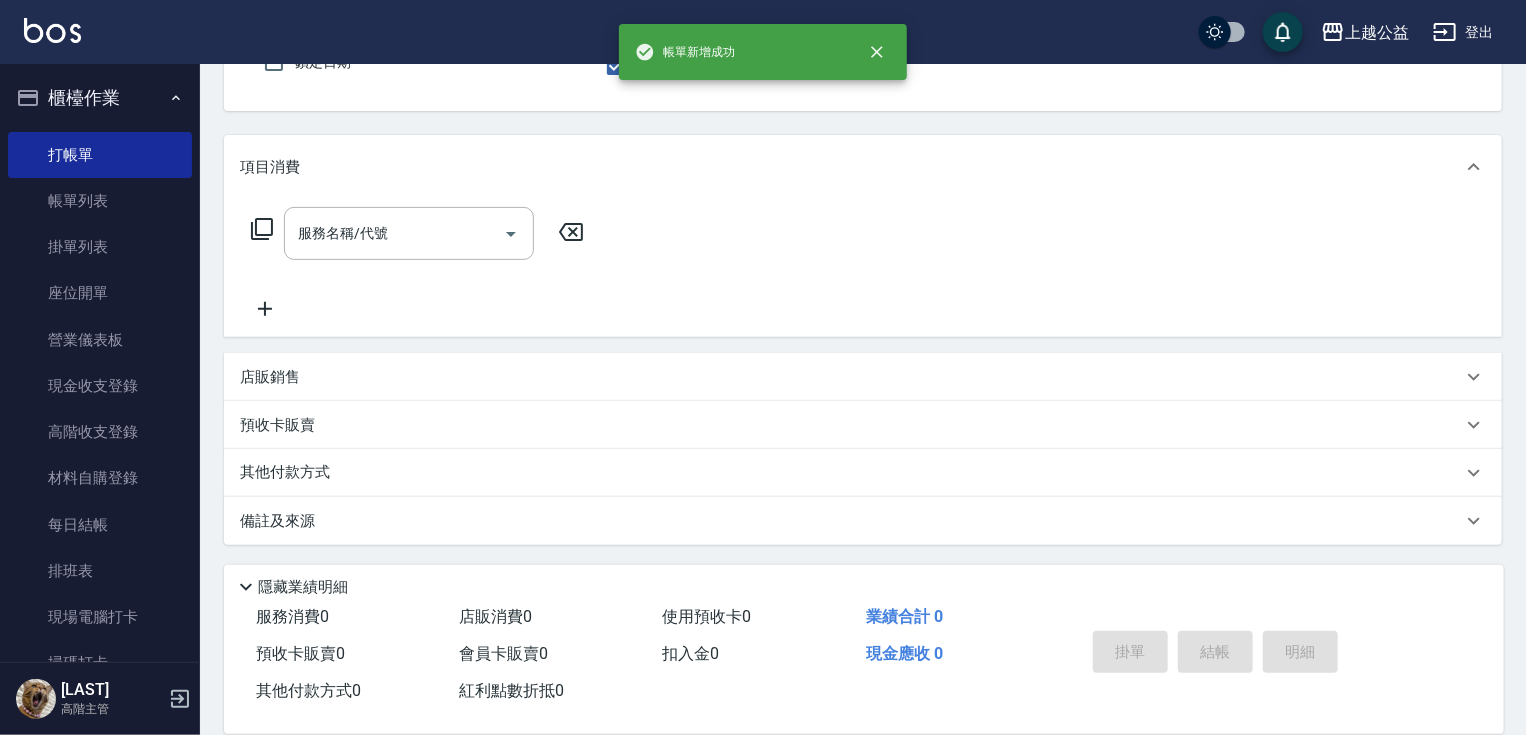 scroll, scrollTop: 0, scrollLeft: 0, axis: both 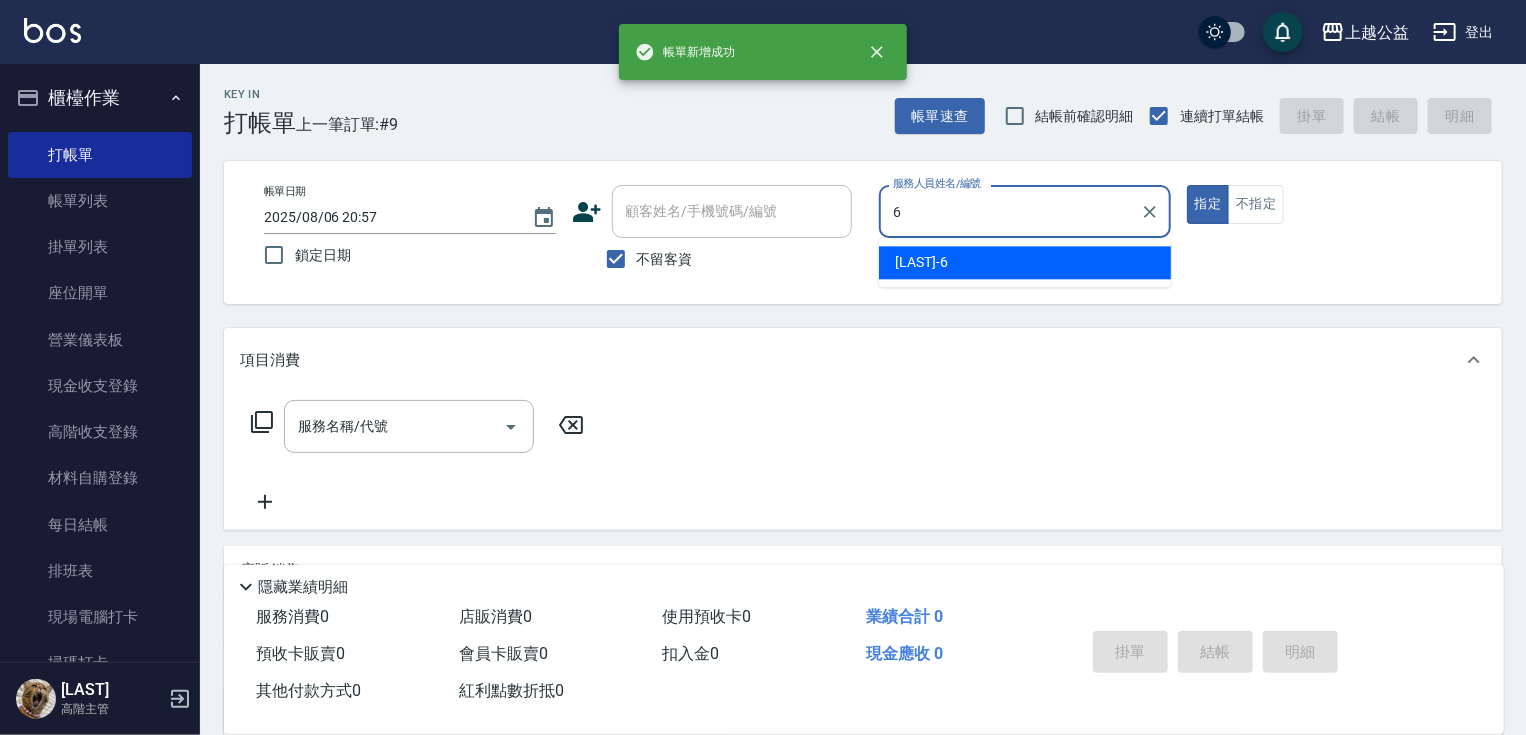 type on "[LAST]-6" 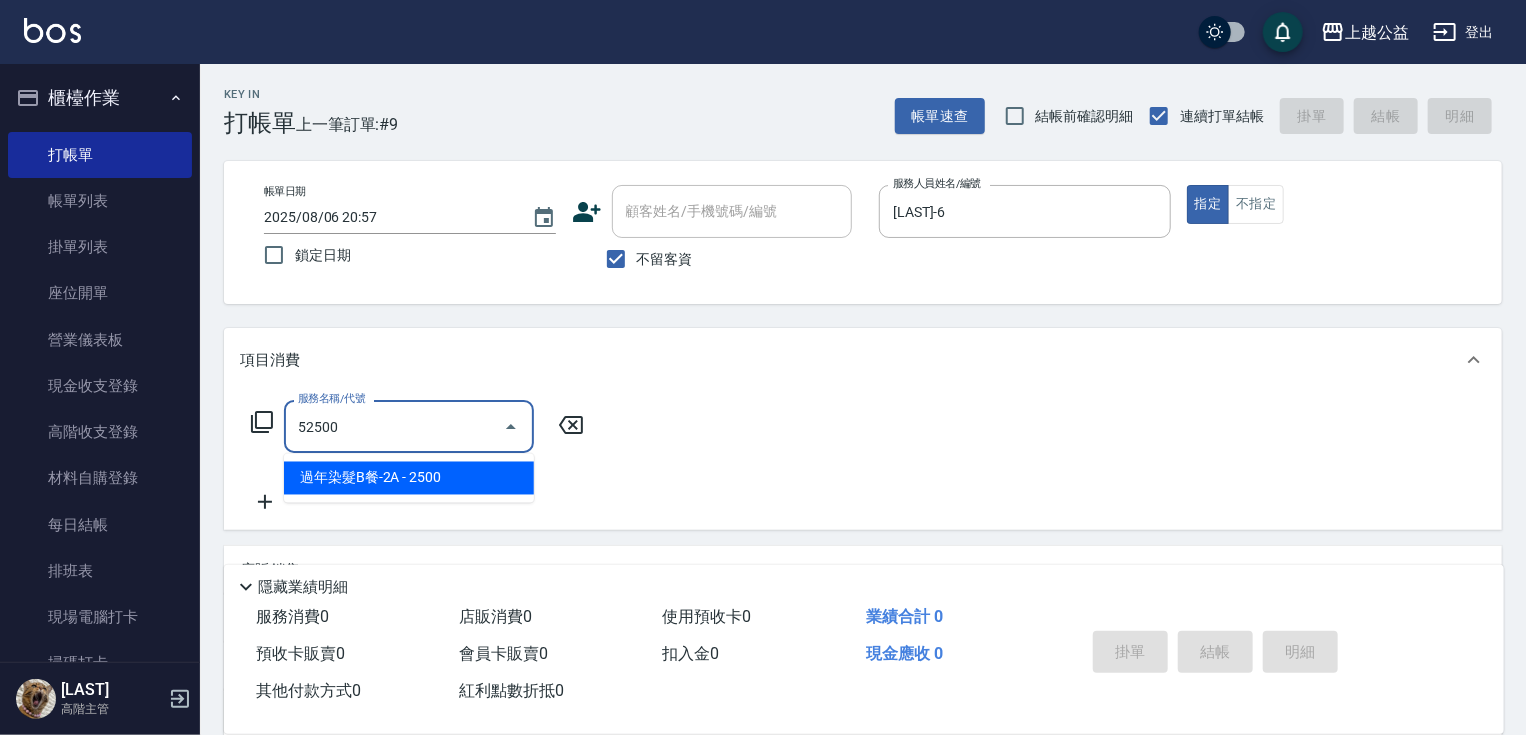 type on "過年染髮B餐-2A(52500)" 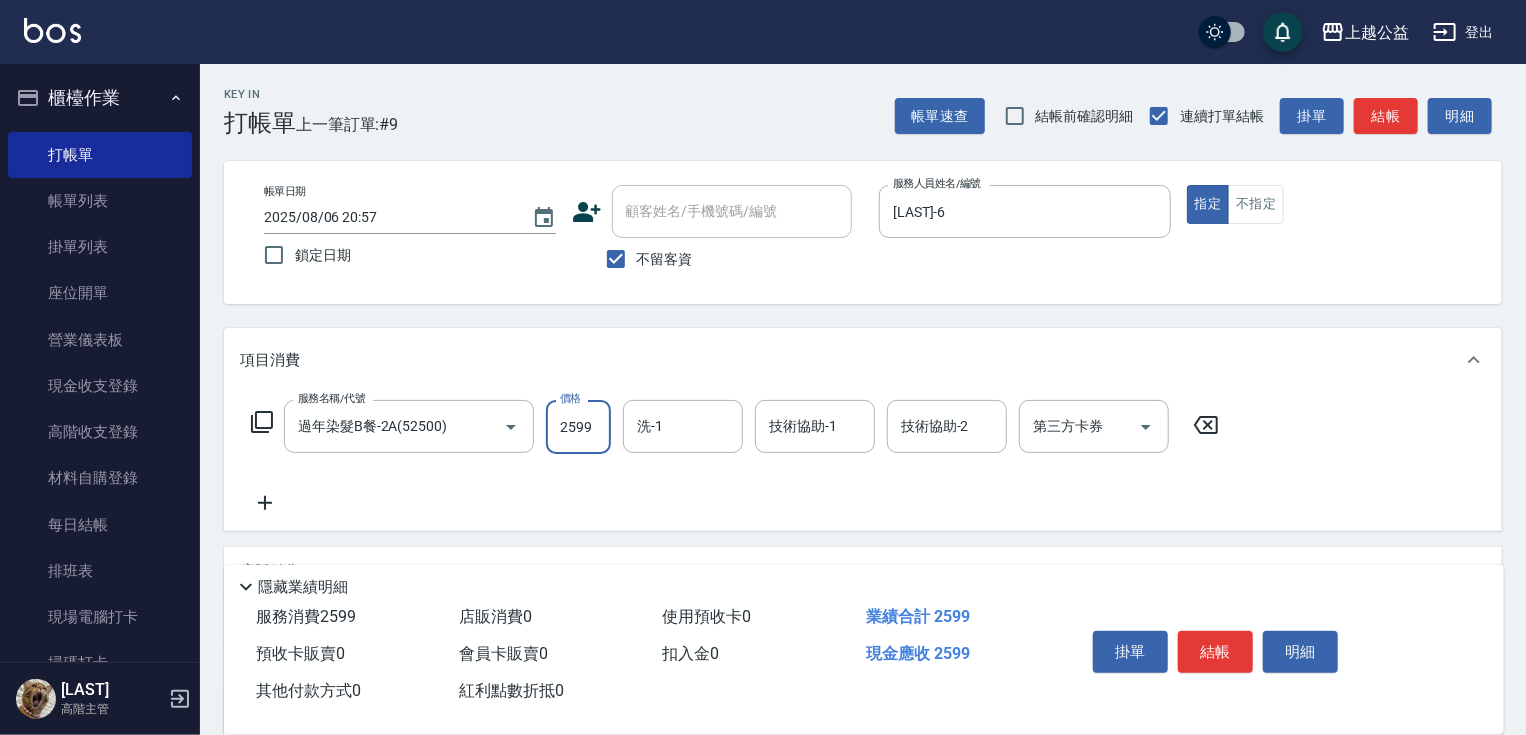 type on "2599" 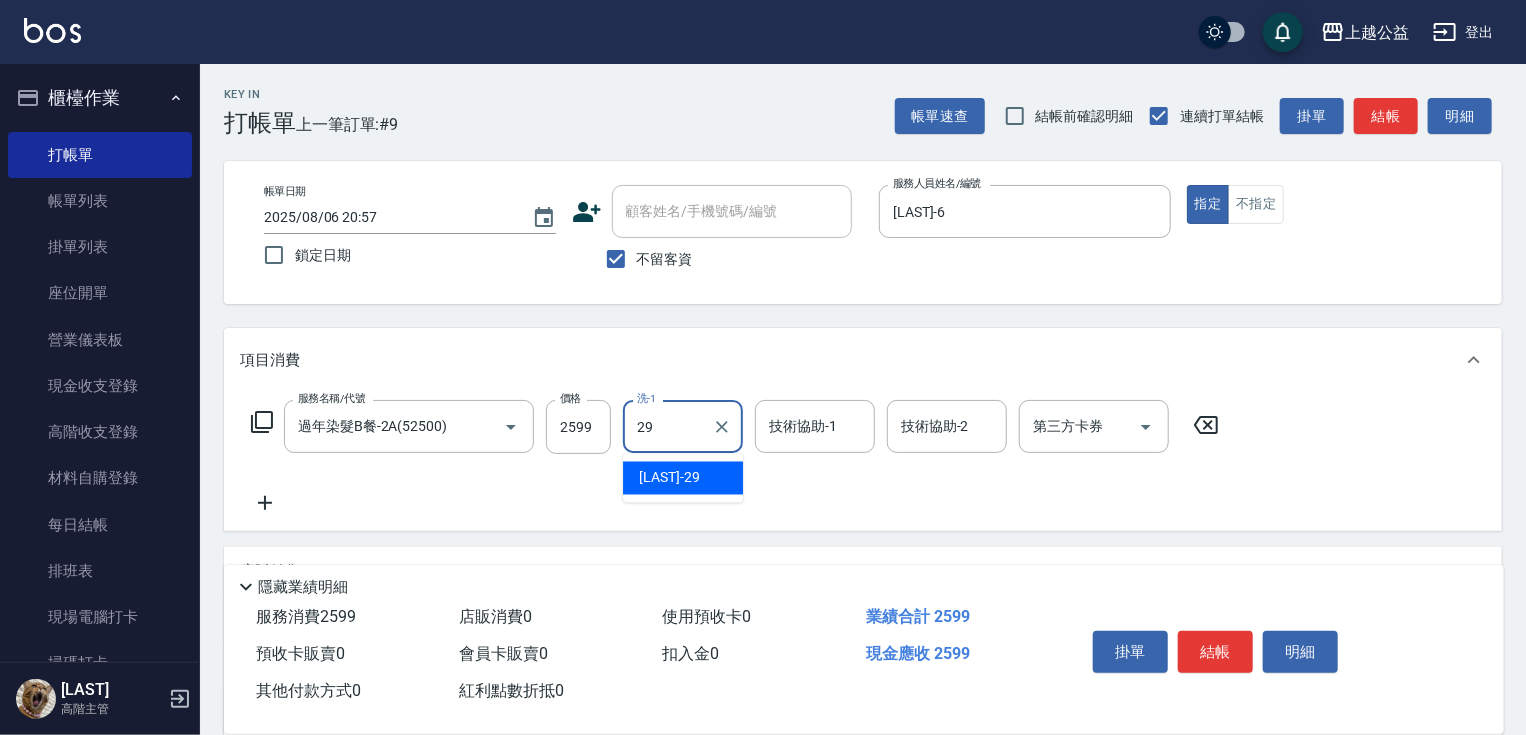 type on "[LAST]-29" 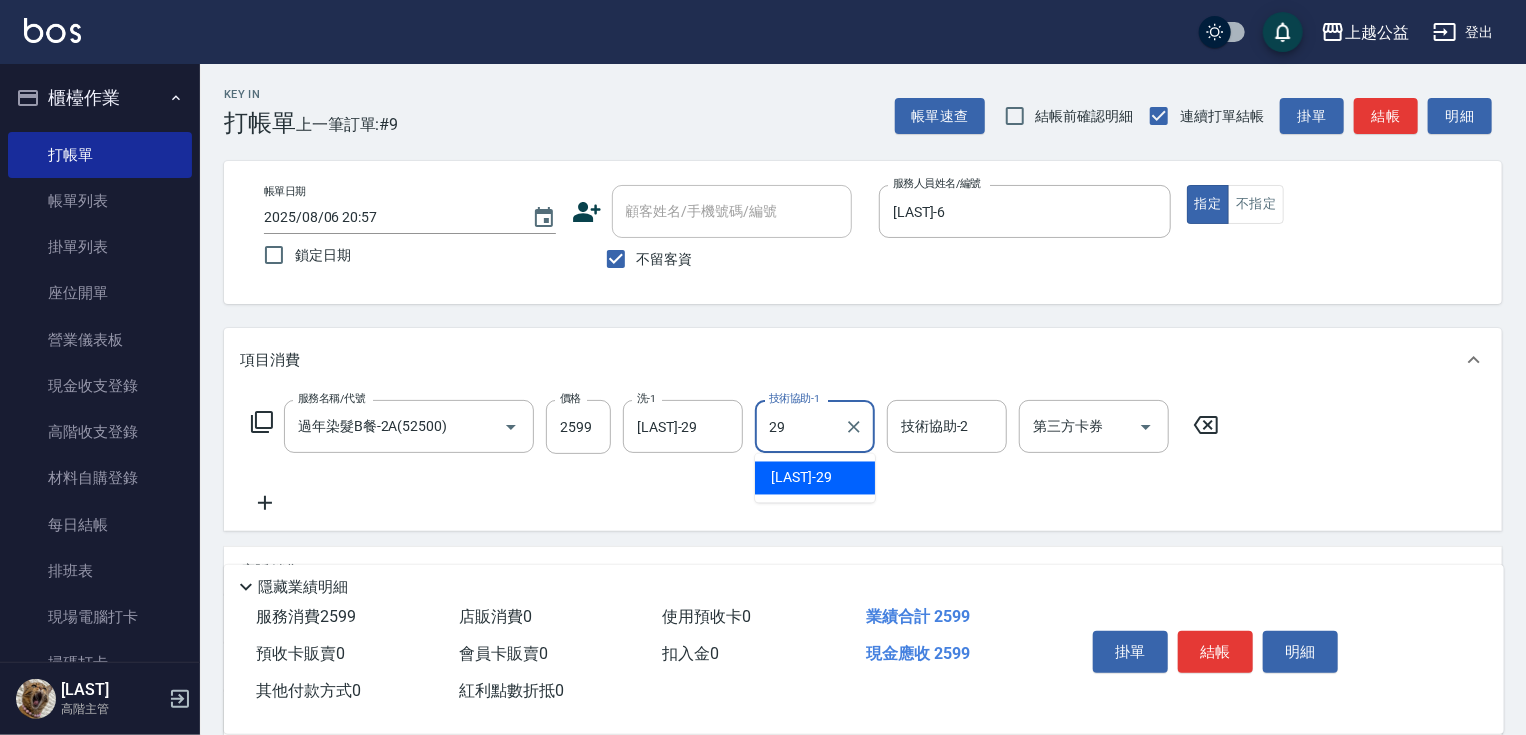 type on "[LAST]-29" 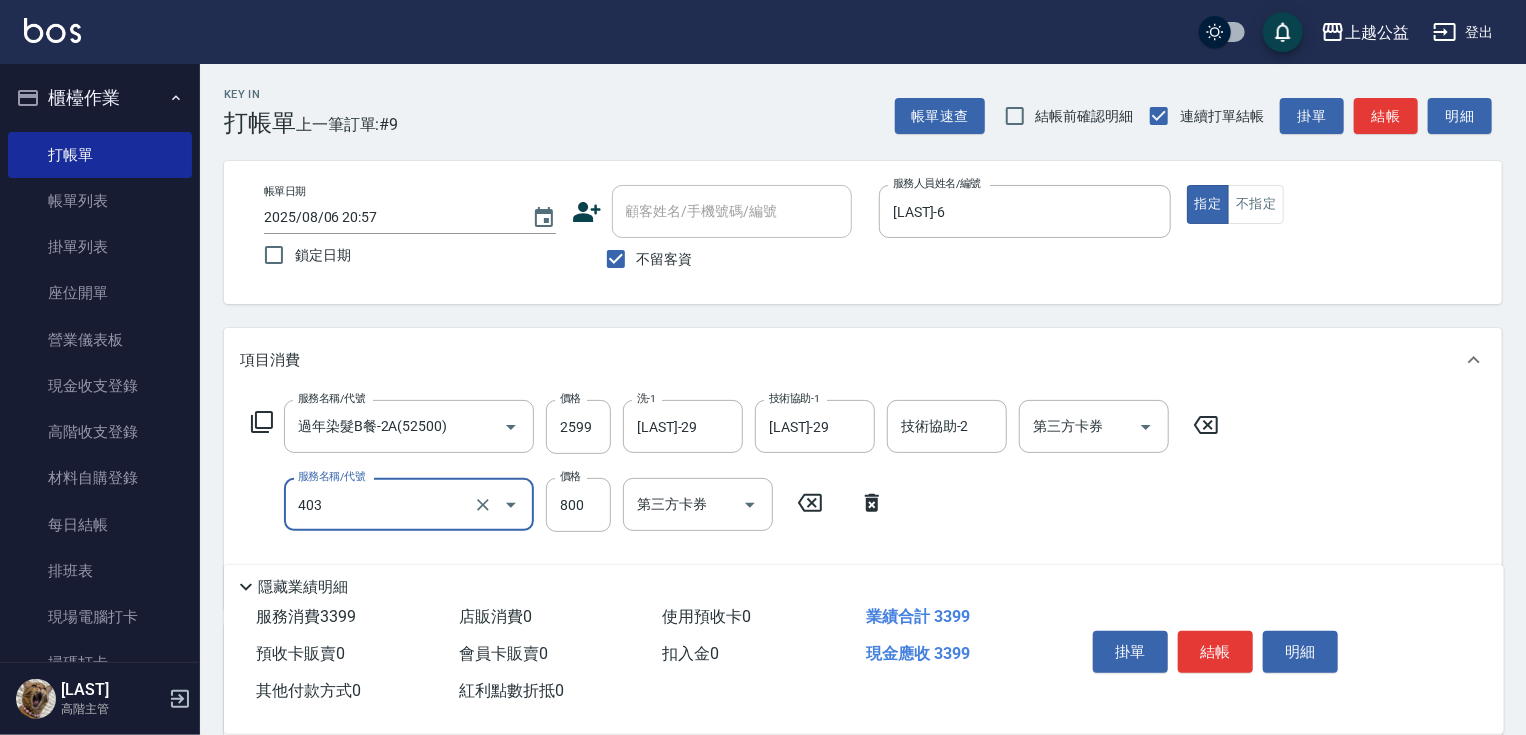 type on "天天護髮(403)" 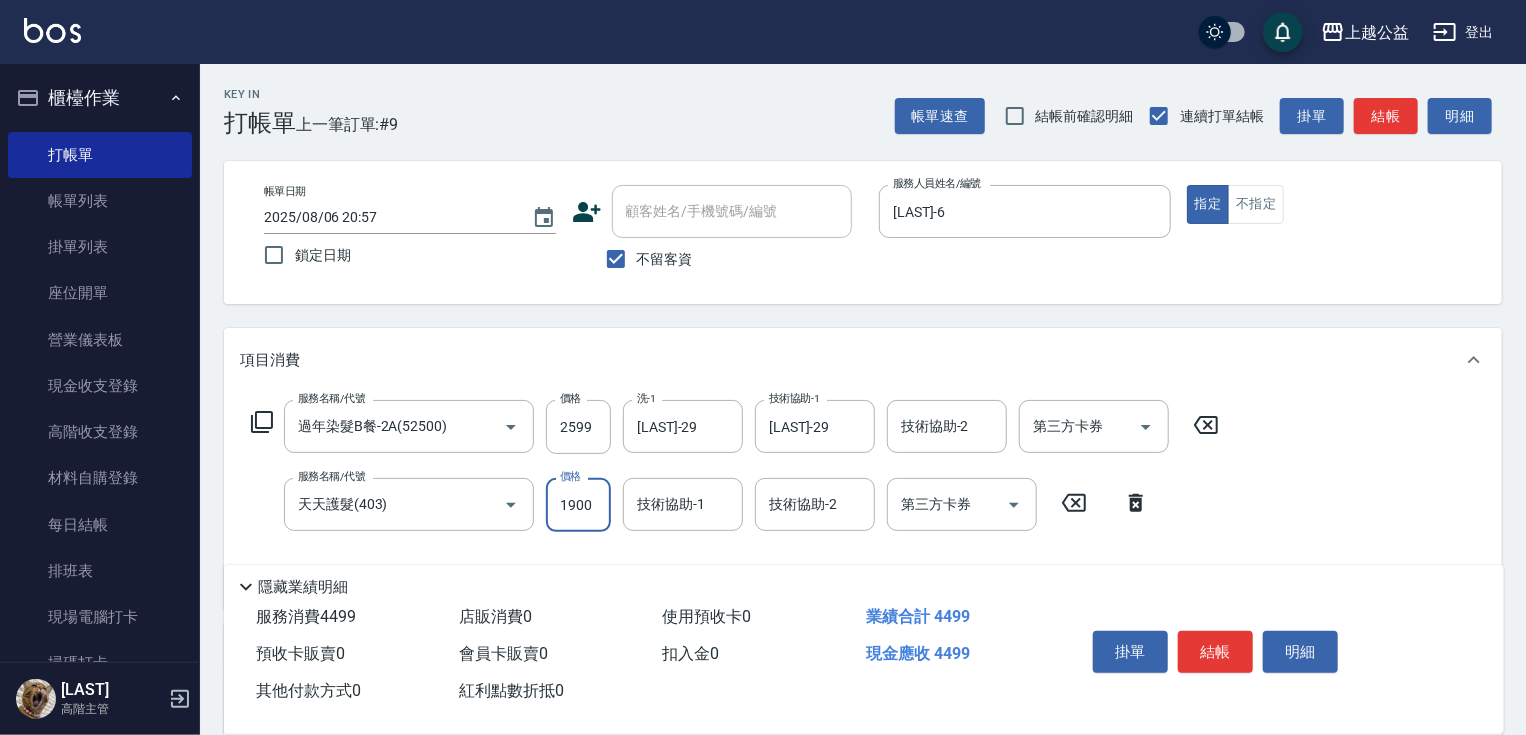 type on "1900" 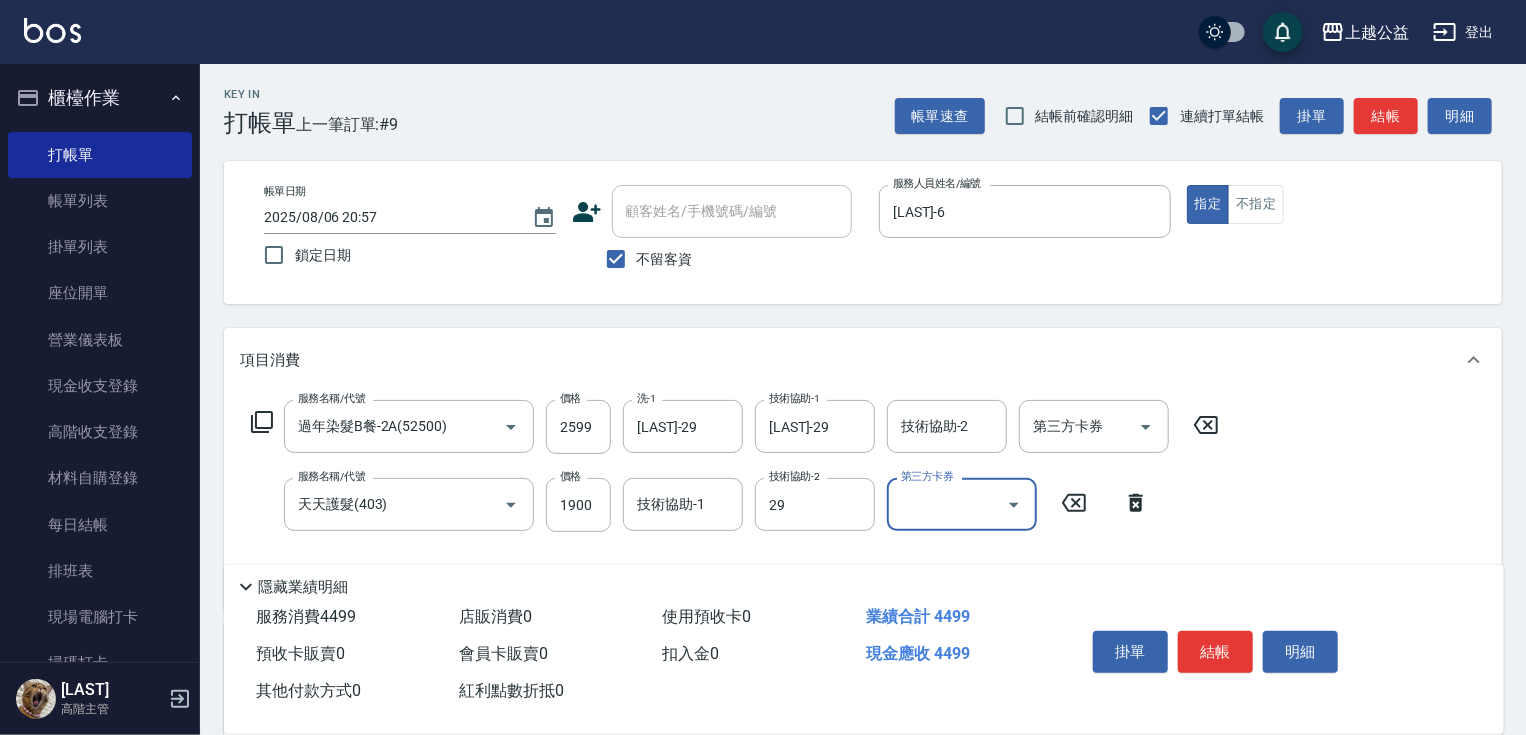 type on "[LAST]-29" 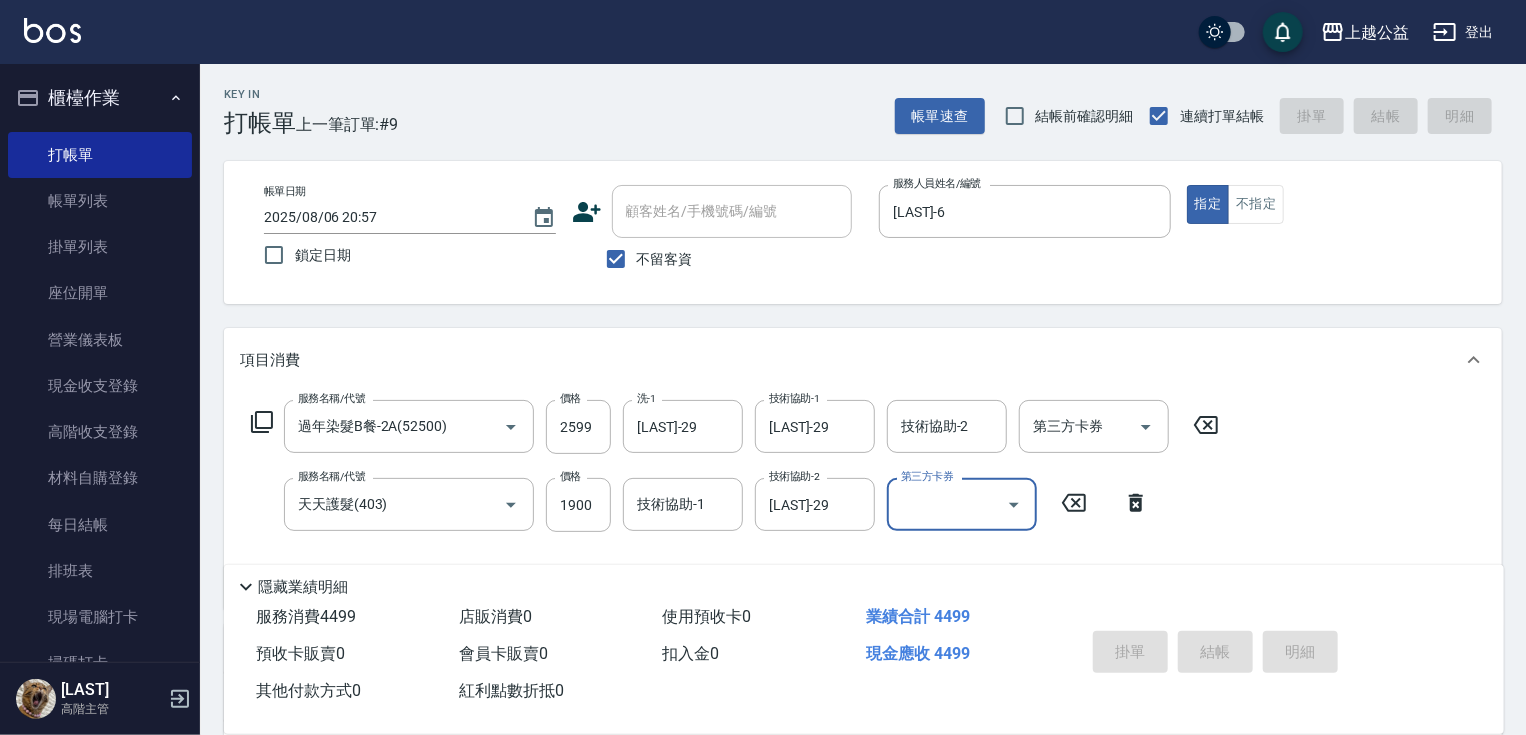 type on "2025/08/06 20:58" 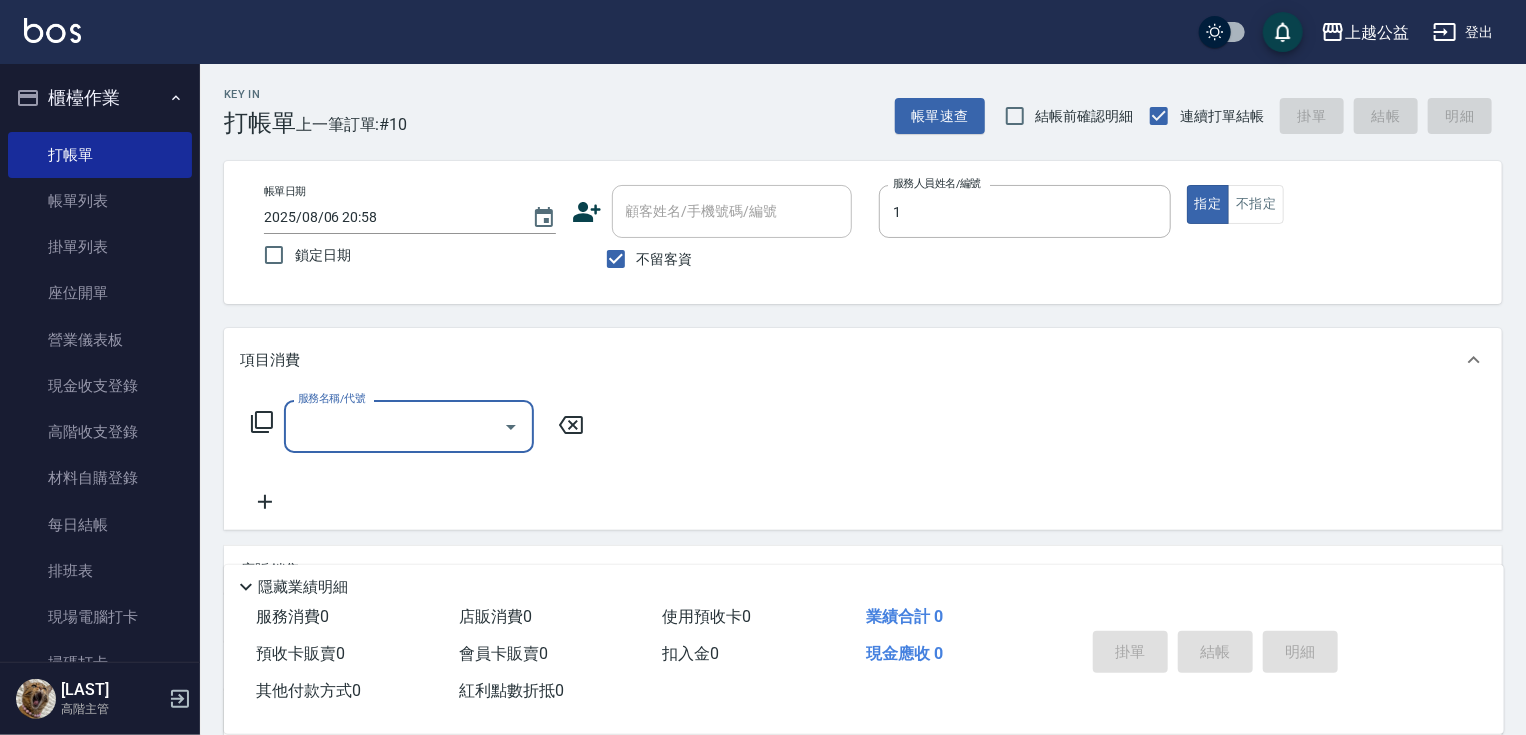 type on "MARS-1" 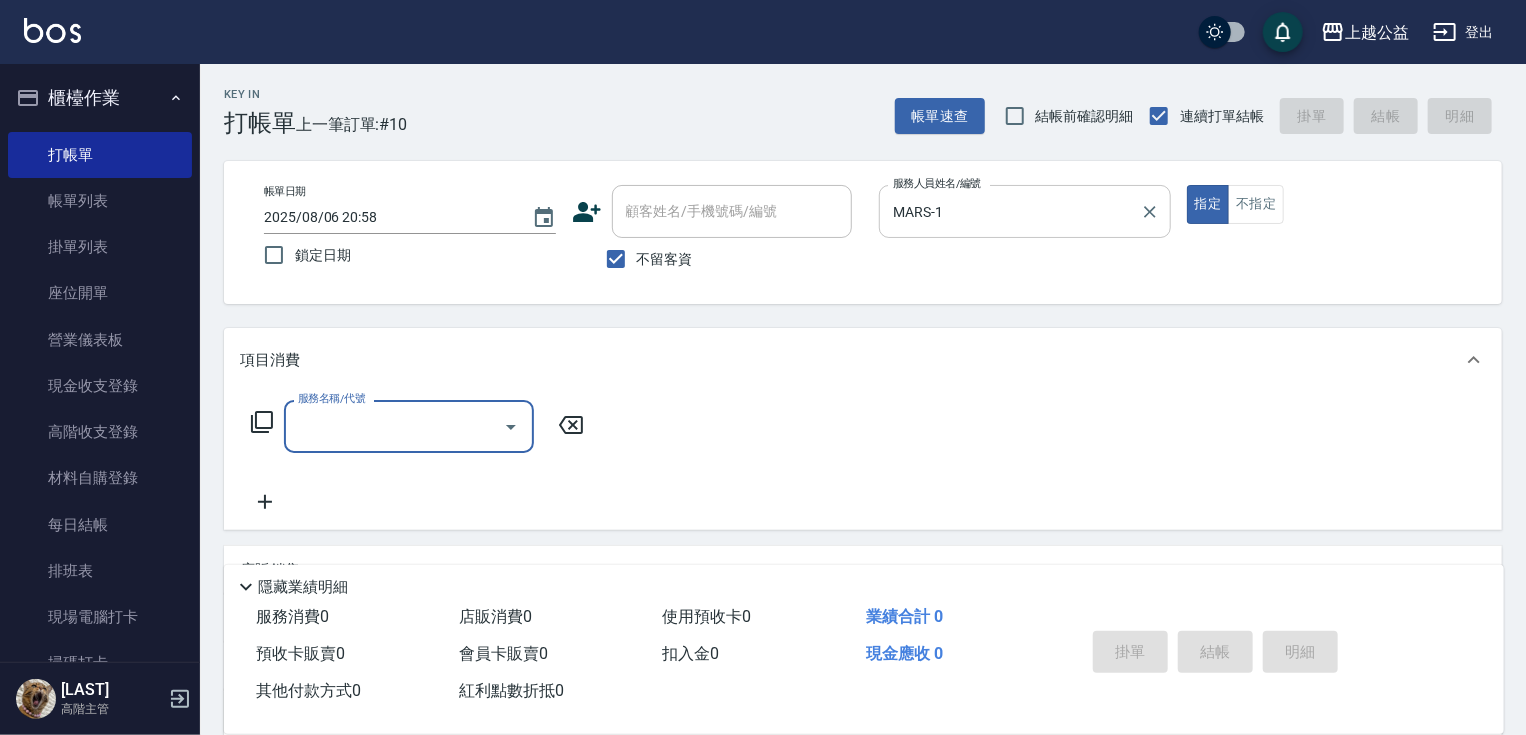 click on "MARS-1" at bounding box center [1010, 211] 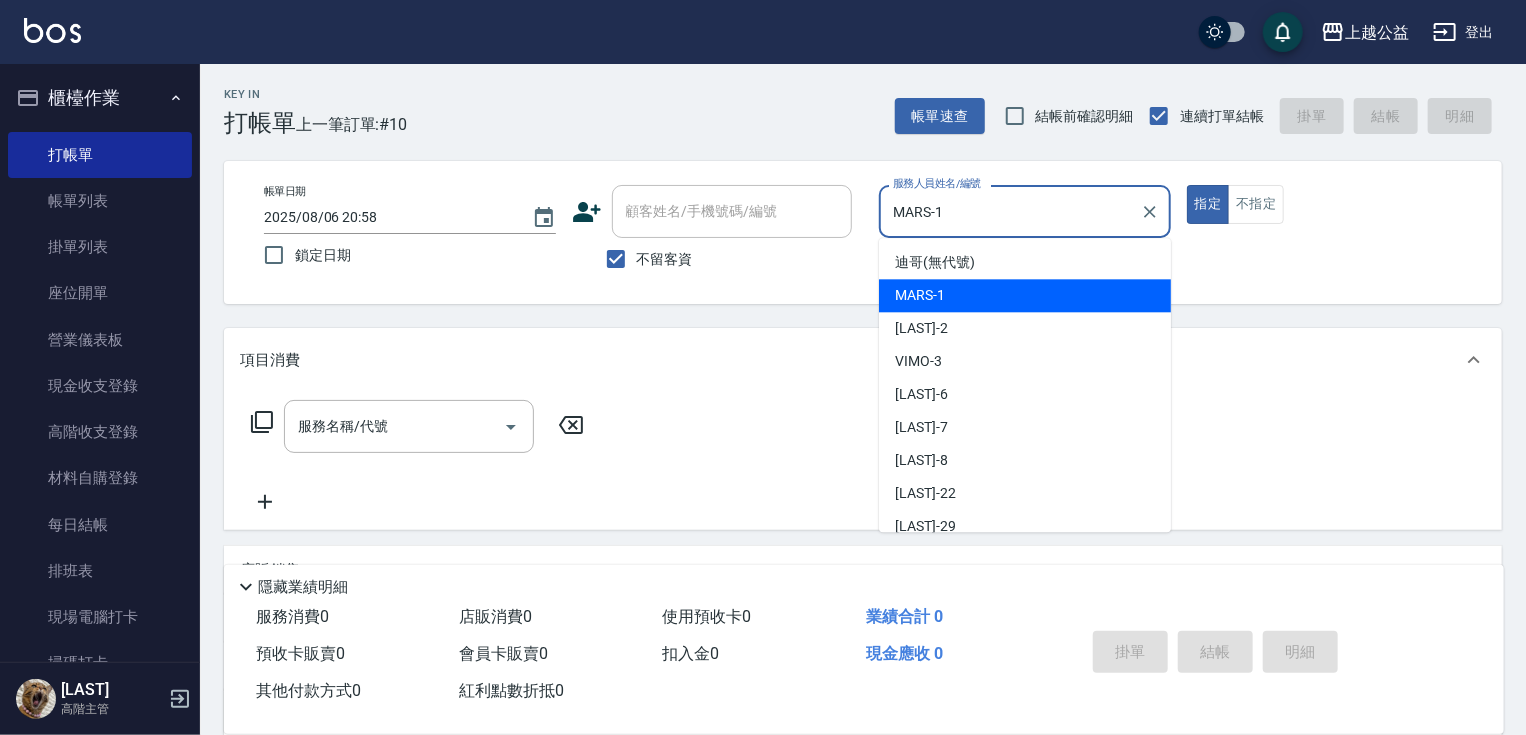 click on "MARS-1" at bounding box center [1010, 211] 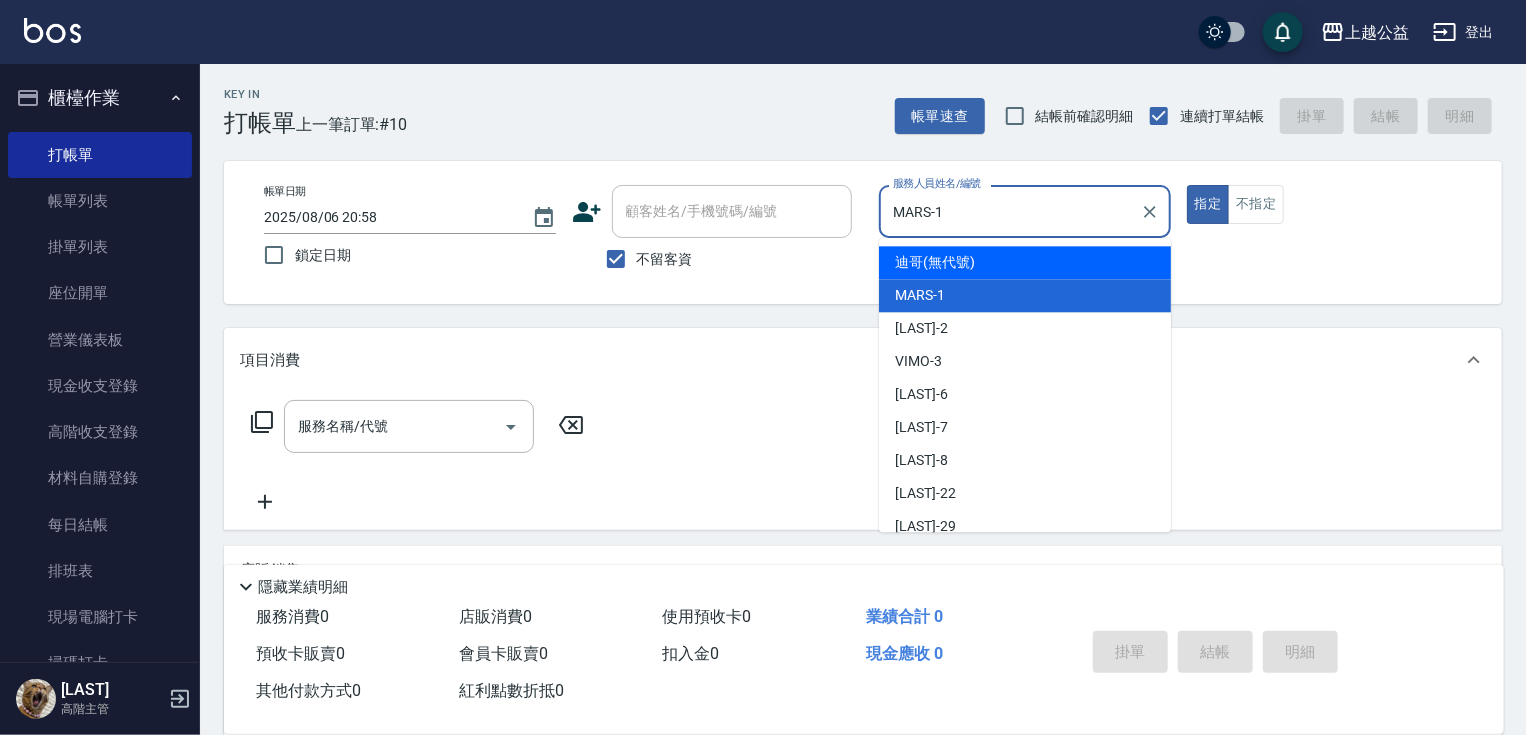 click on "帳單日期 2025/08/06 20:58 鎖定日期 顧客姓名/手機號碼/編號 顧客姓名/手機號碼/編號 不留客資 服務人員姓名/編號 MARS-1 服務人員姓名/編號 指定 不指定" at bounding box center (863, 232) 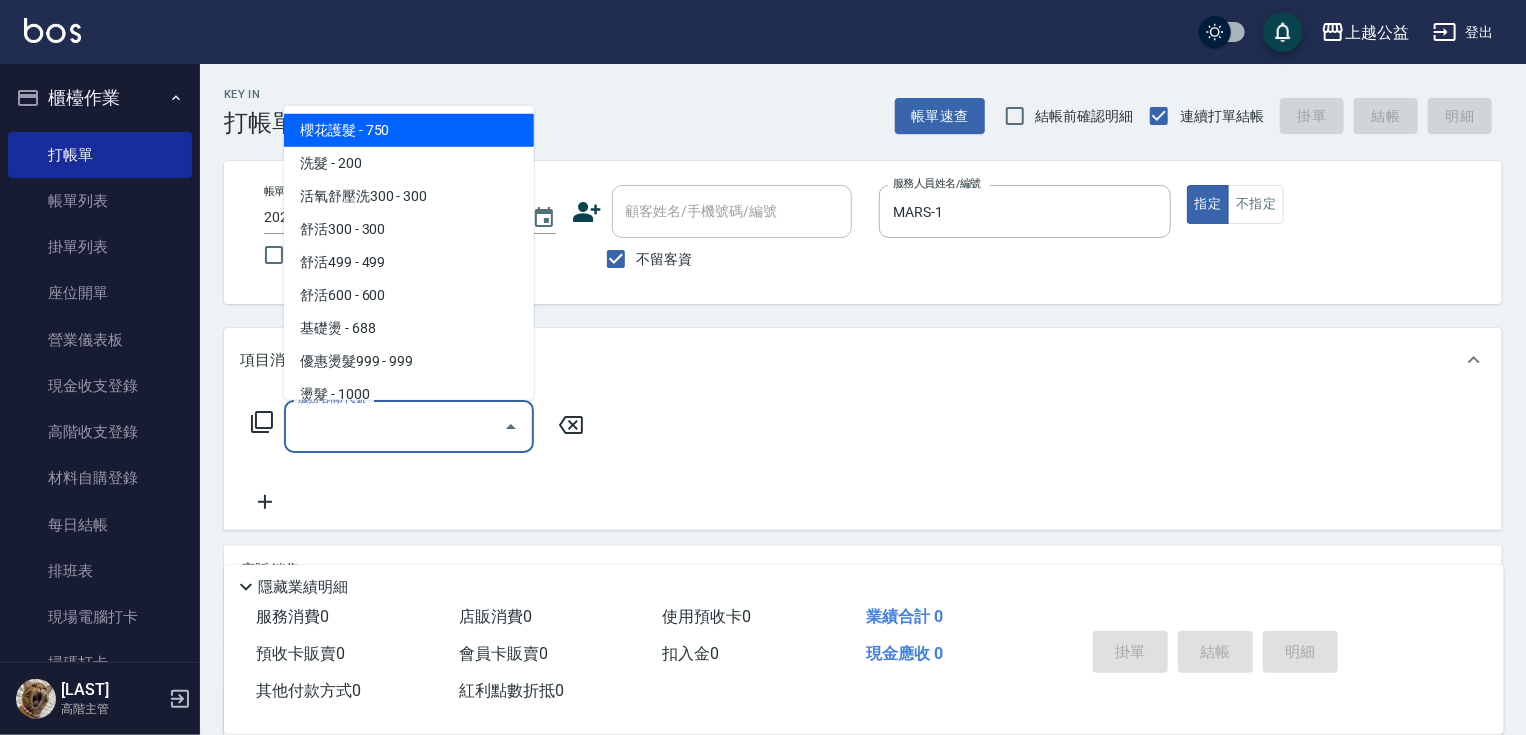 click on "服務名稱/代號" at bounding box center [394, 426] 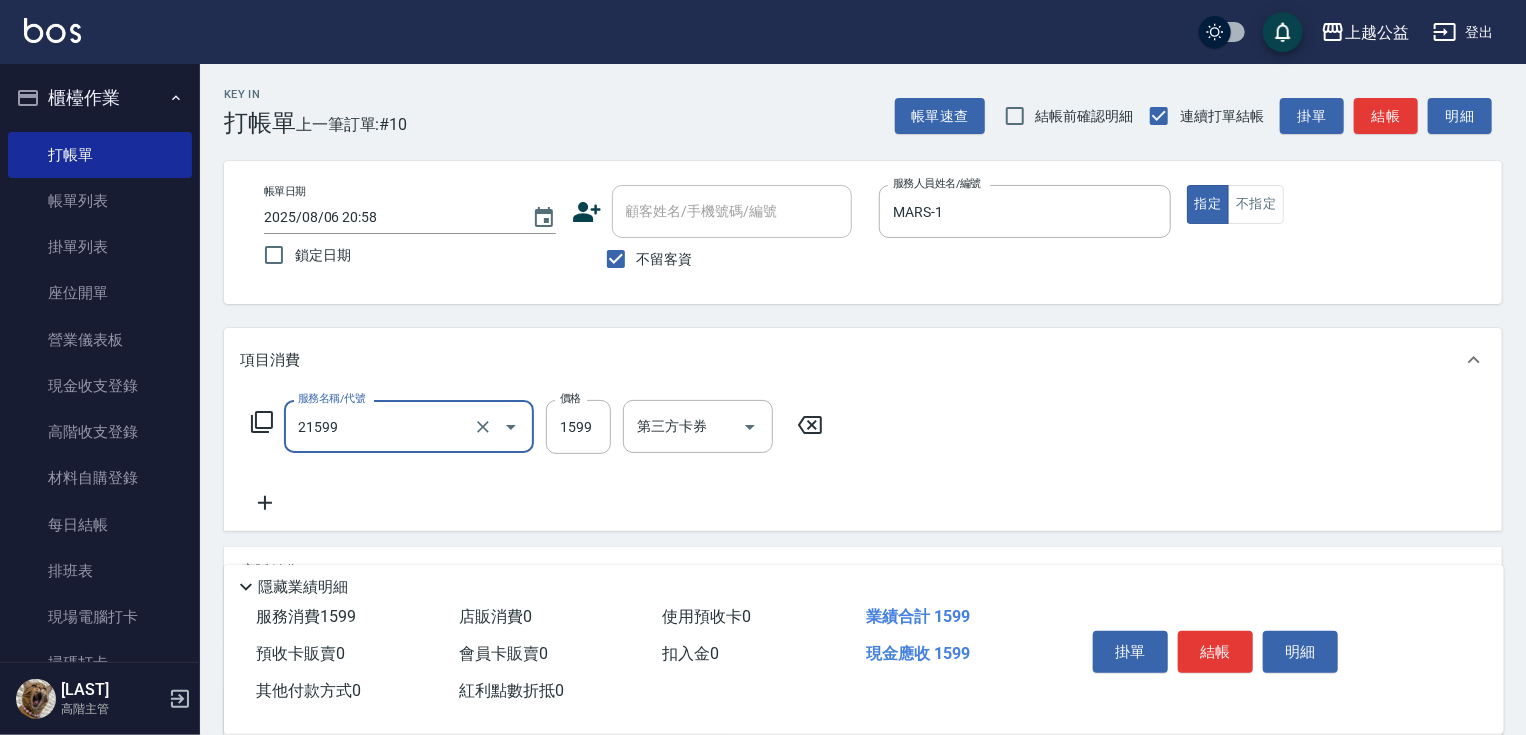 type on "2A燙髮套餐(21599)" 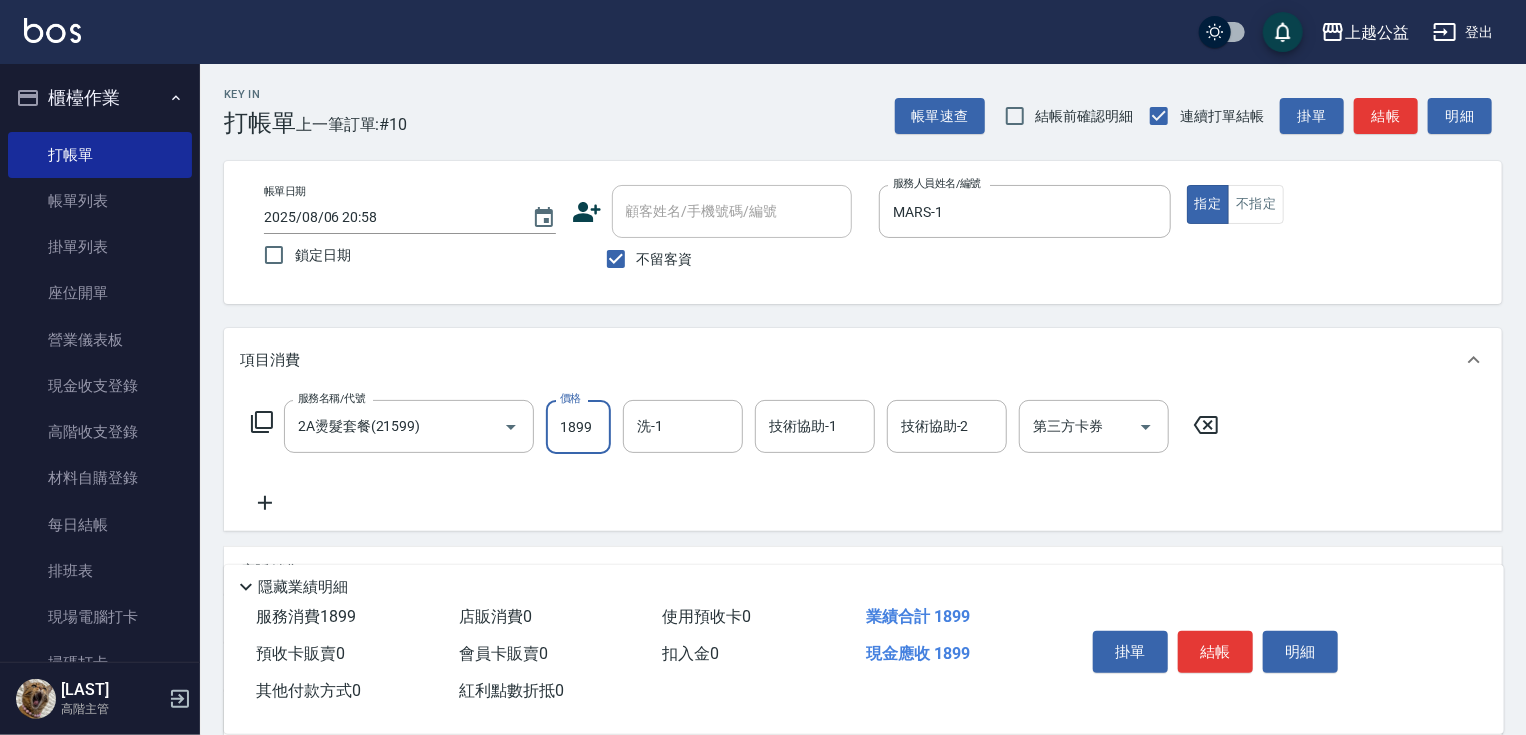 scroll, scrollTop: 0, scrollLeft: 0, axis: both 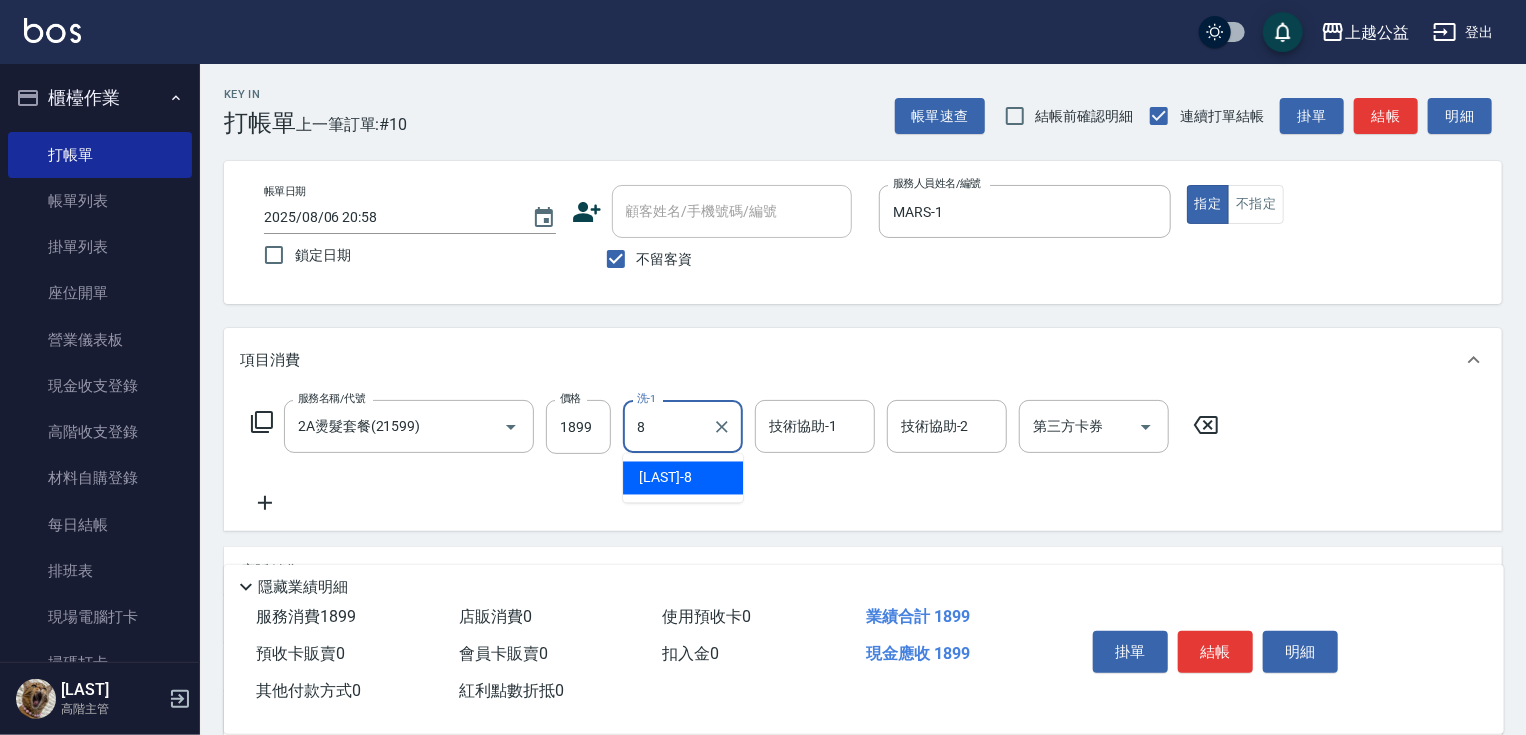 type on "[LAST]-8" 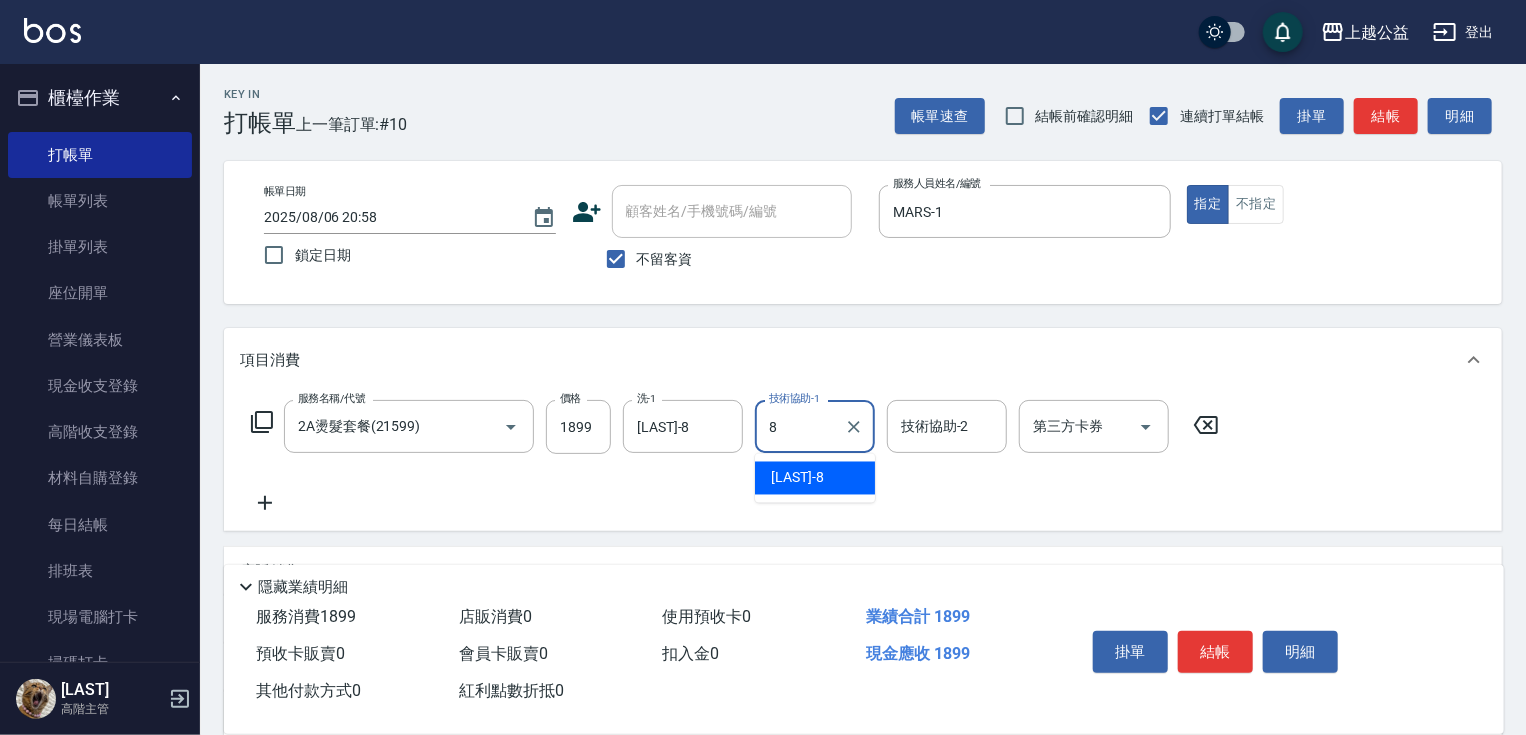 type on "[LAST]-8" 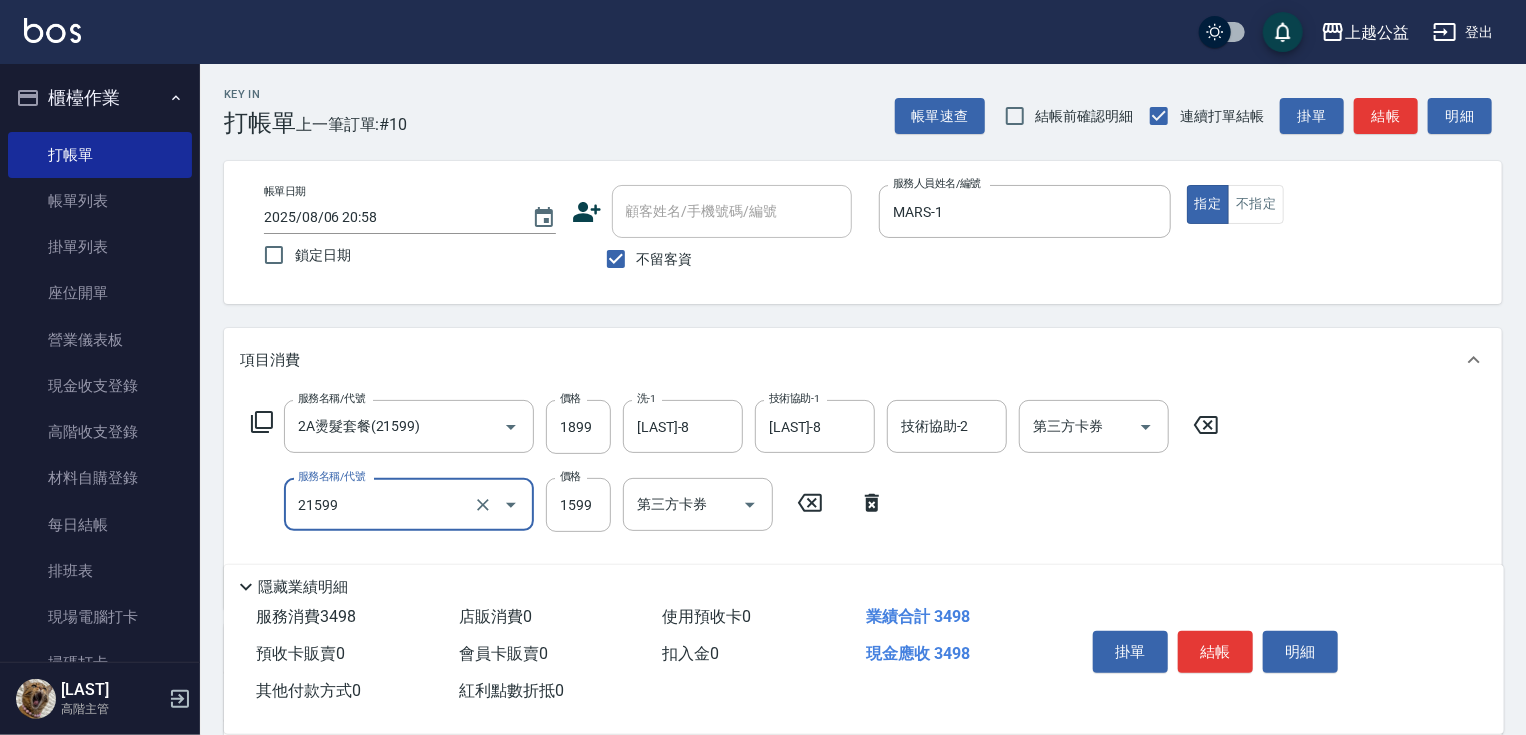 type on "2A燙髮套餐(21599)" 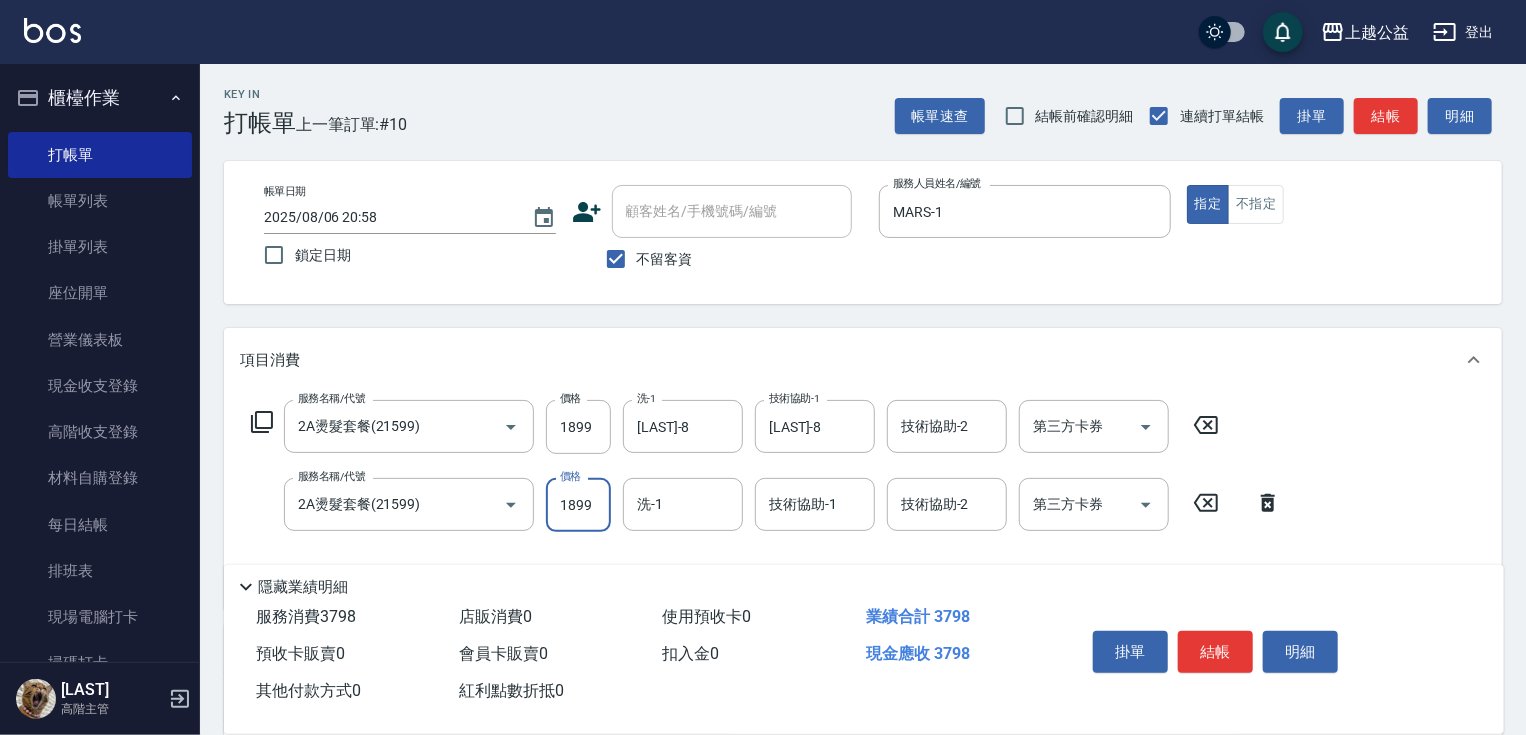 type on "1899" 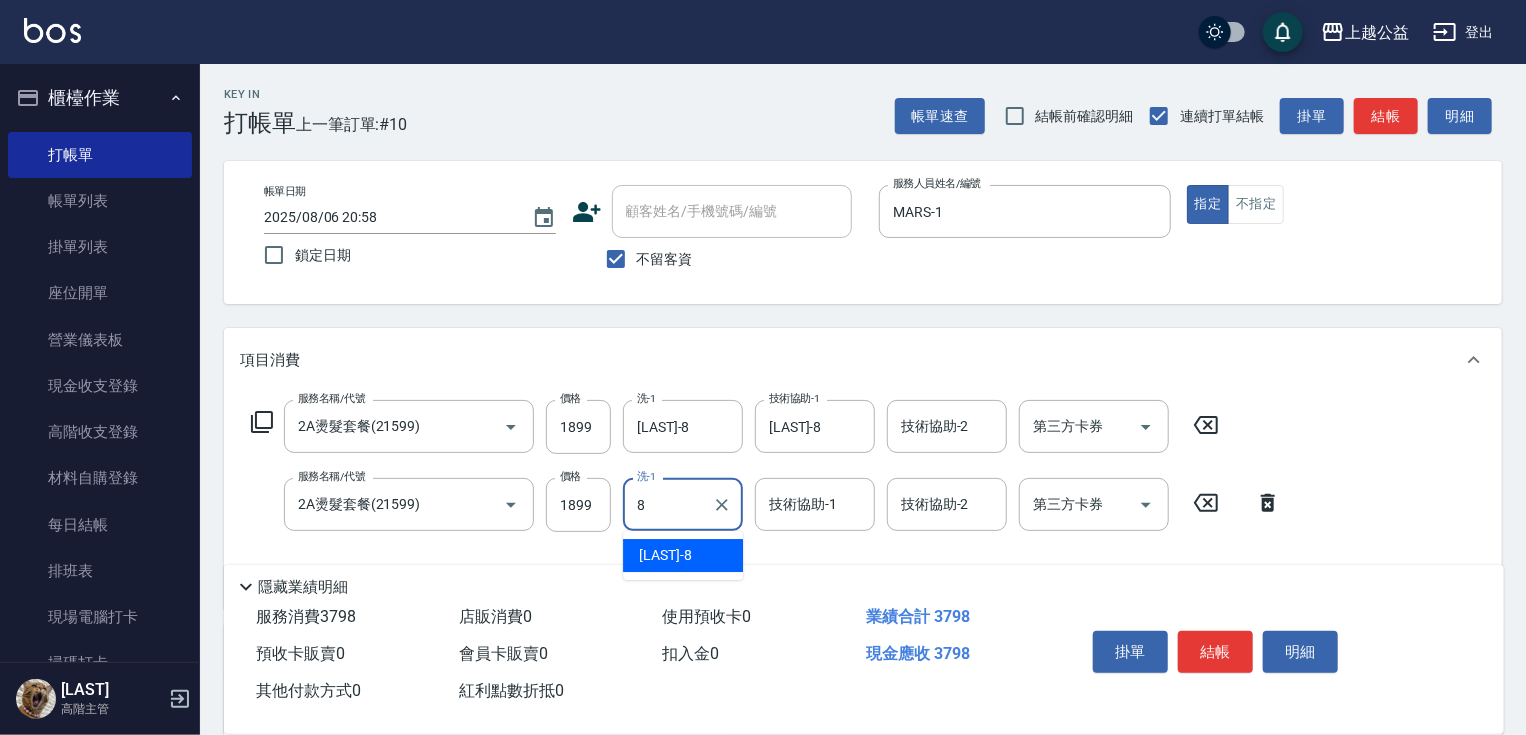 type on "[LAST]-8" 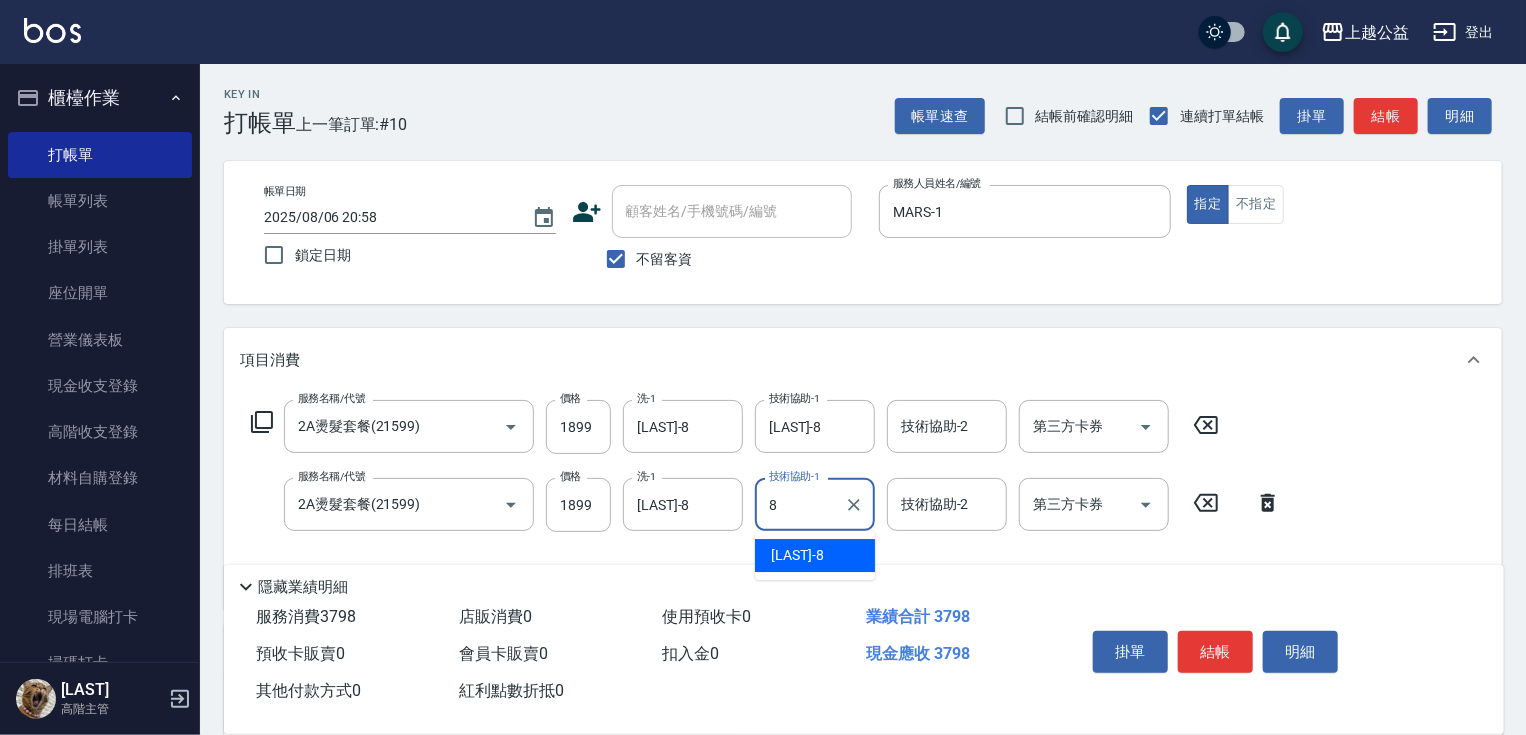 type on "[LAST]-8" 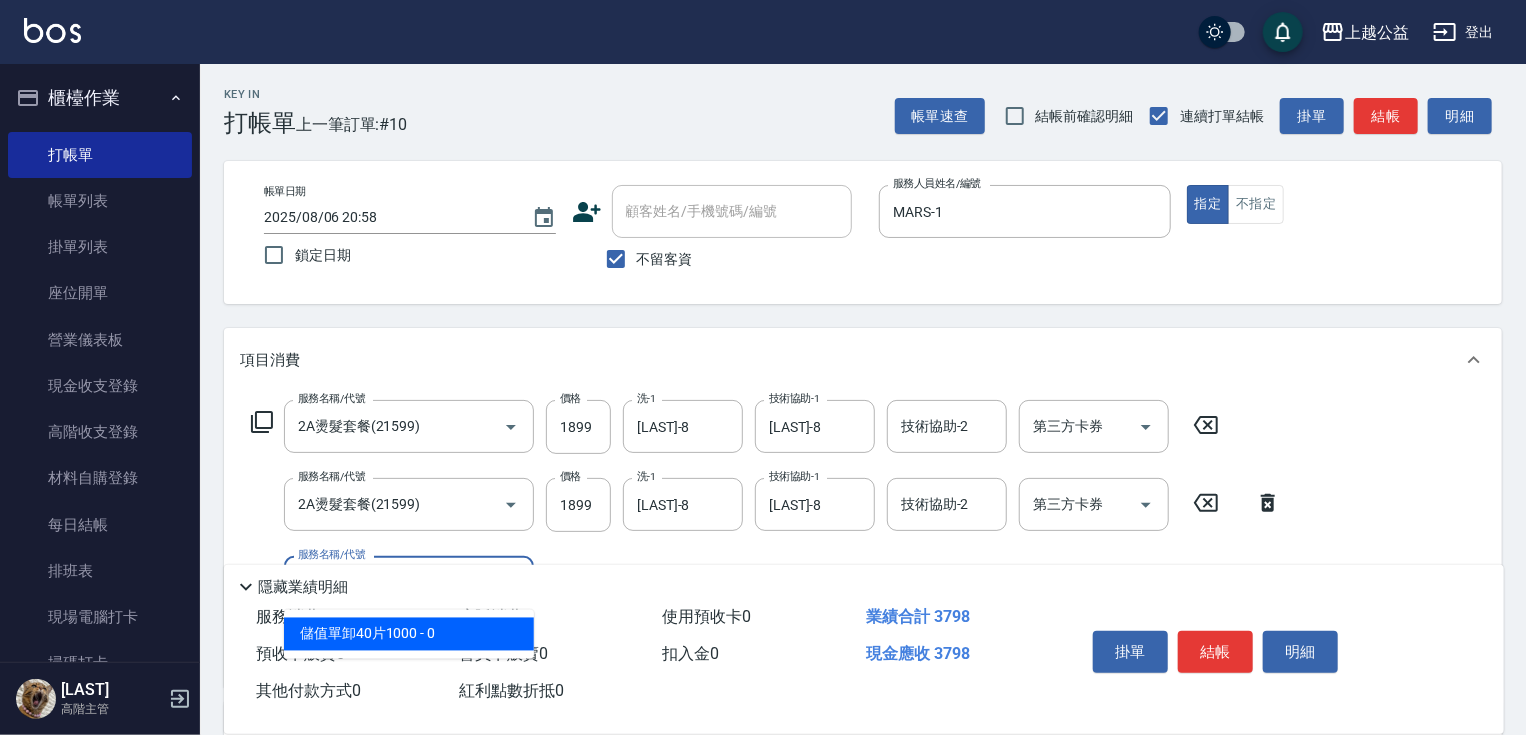 type on "40" 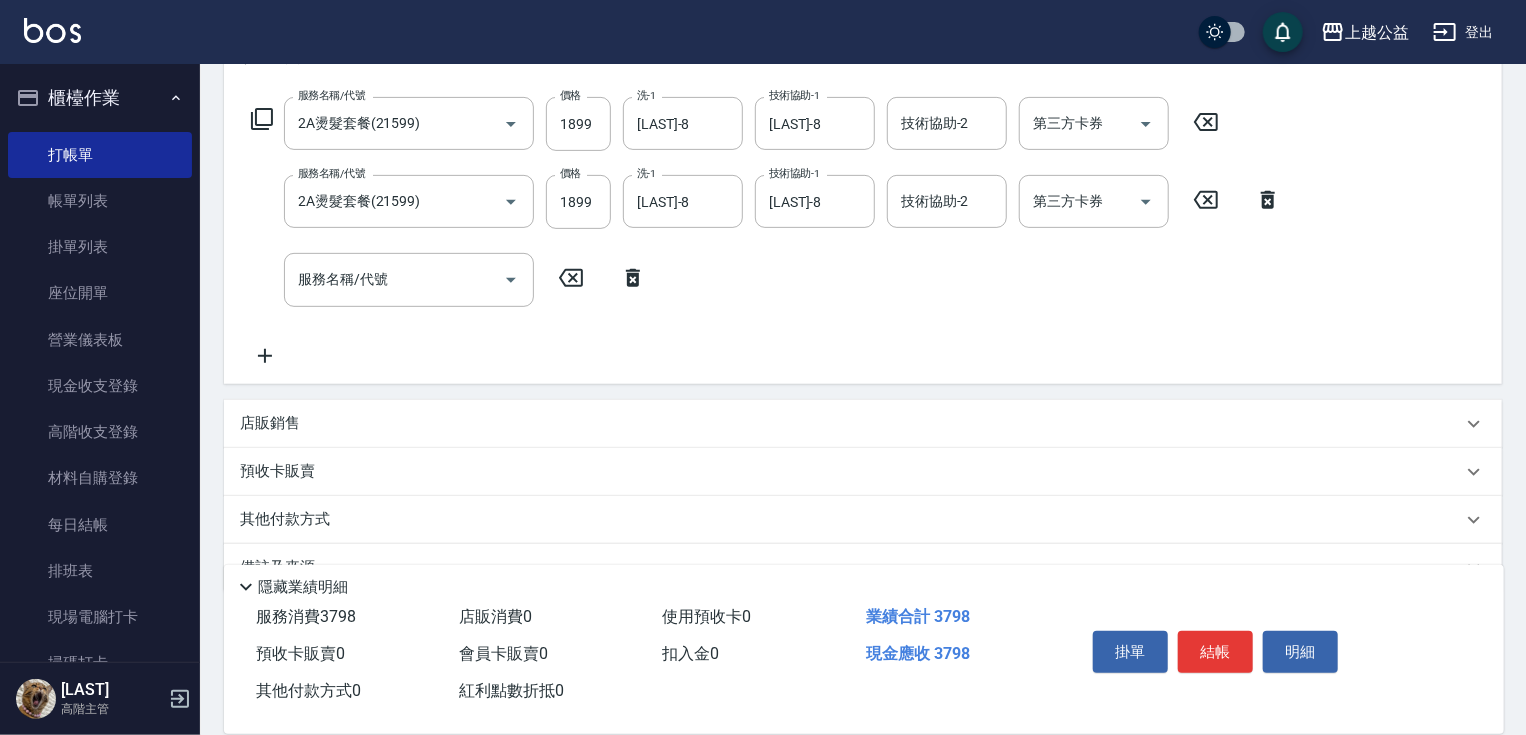 scroll, scrollTop: 349, scrollLeft: 0, axis: vertical 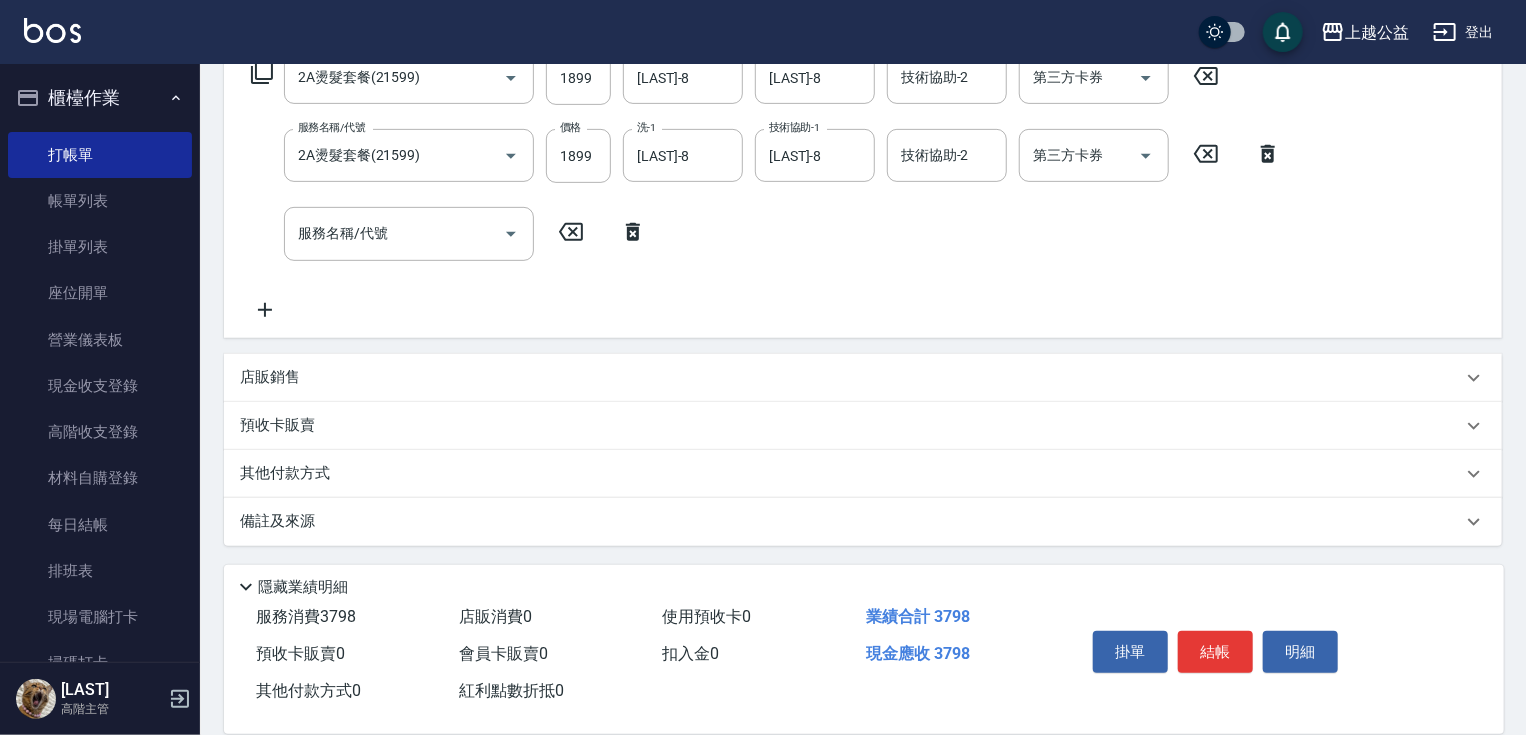 drag, startPoint x: 481, startPoint y: 396, endPoint x: 487, endPoint y: 441, distance: 45.39824 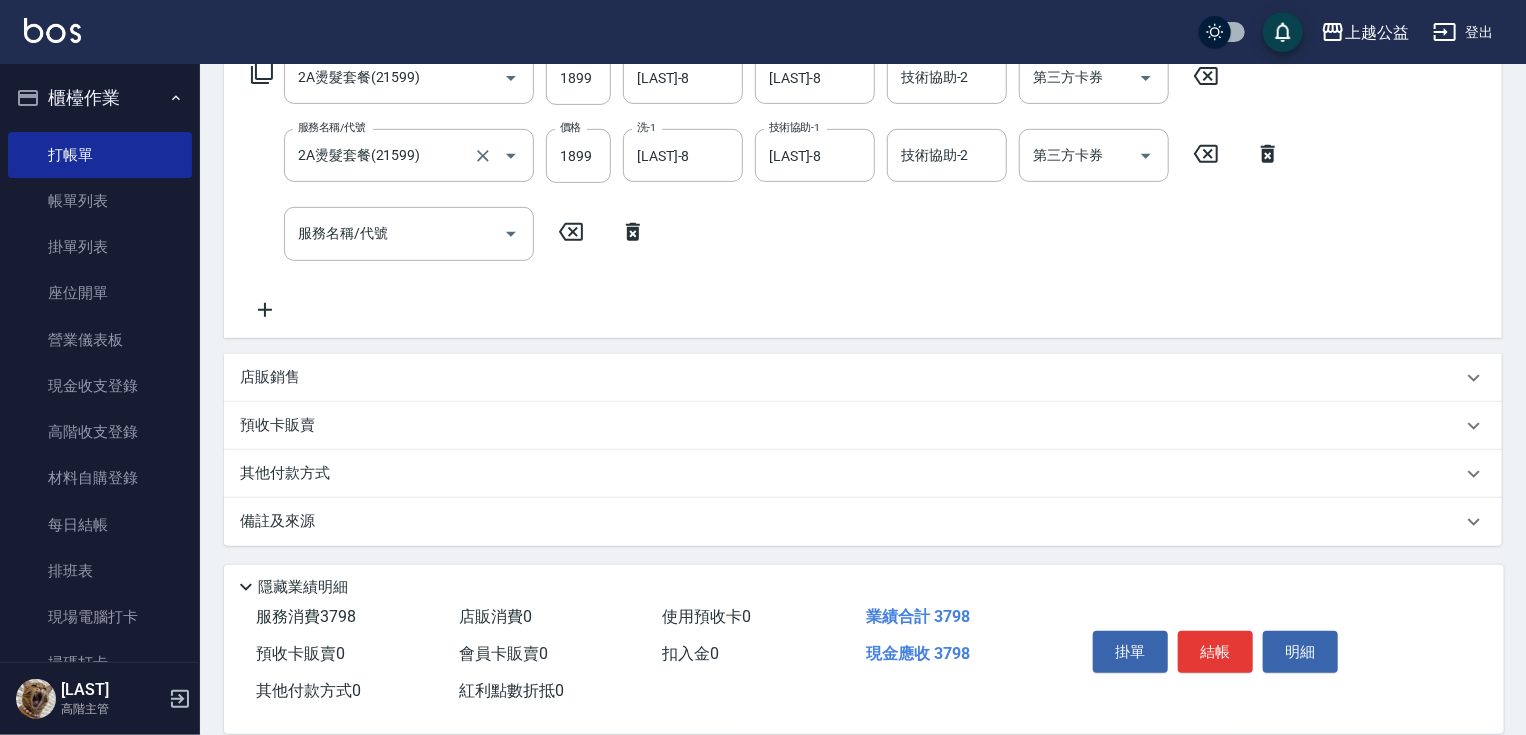 click on "服務名稱/代號" at bounding box center (331, 127) 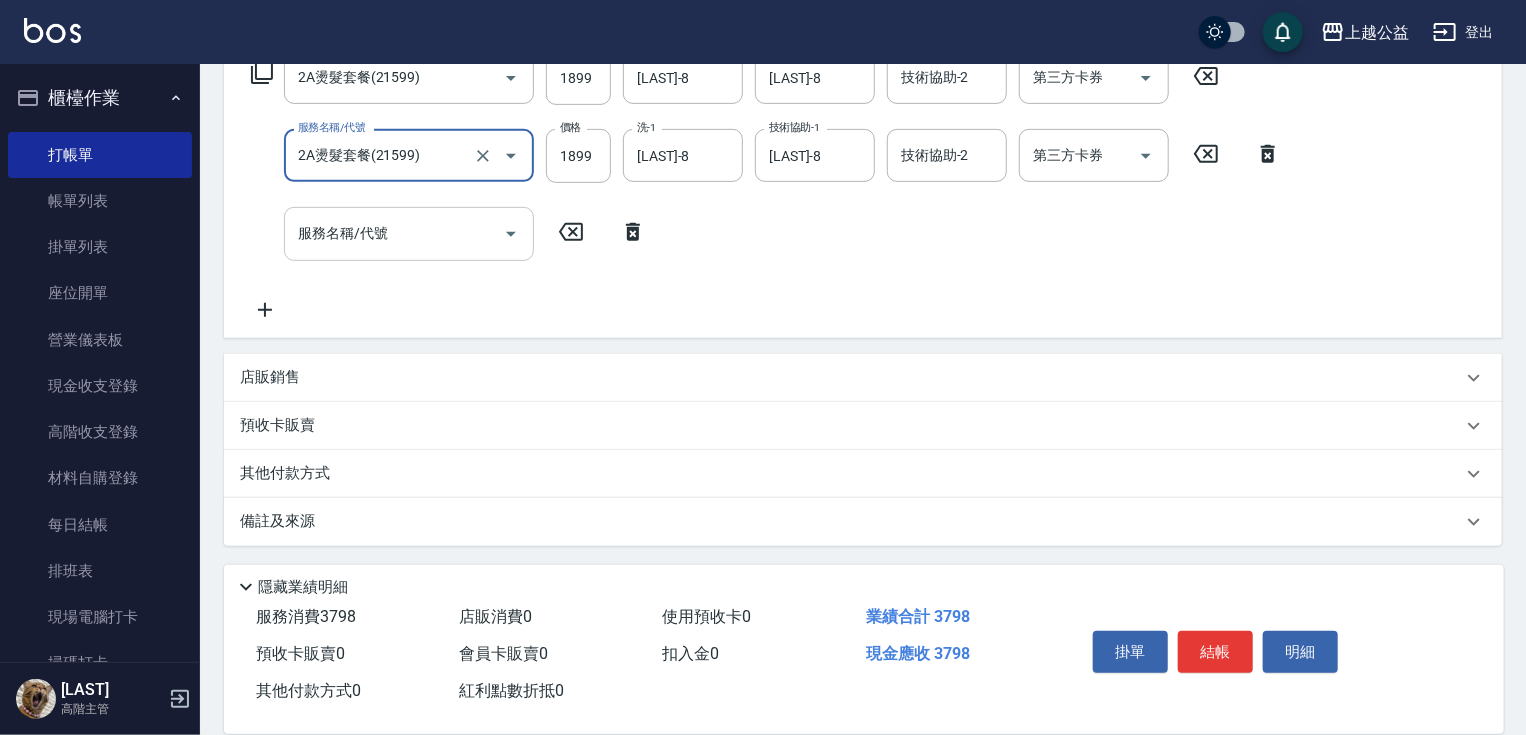 click on "服務名稱/代號" at bounding box center [394, 233] 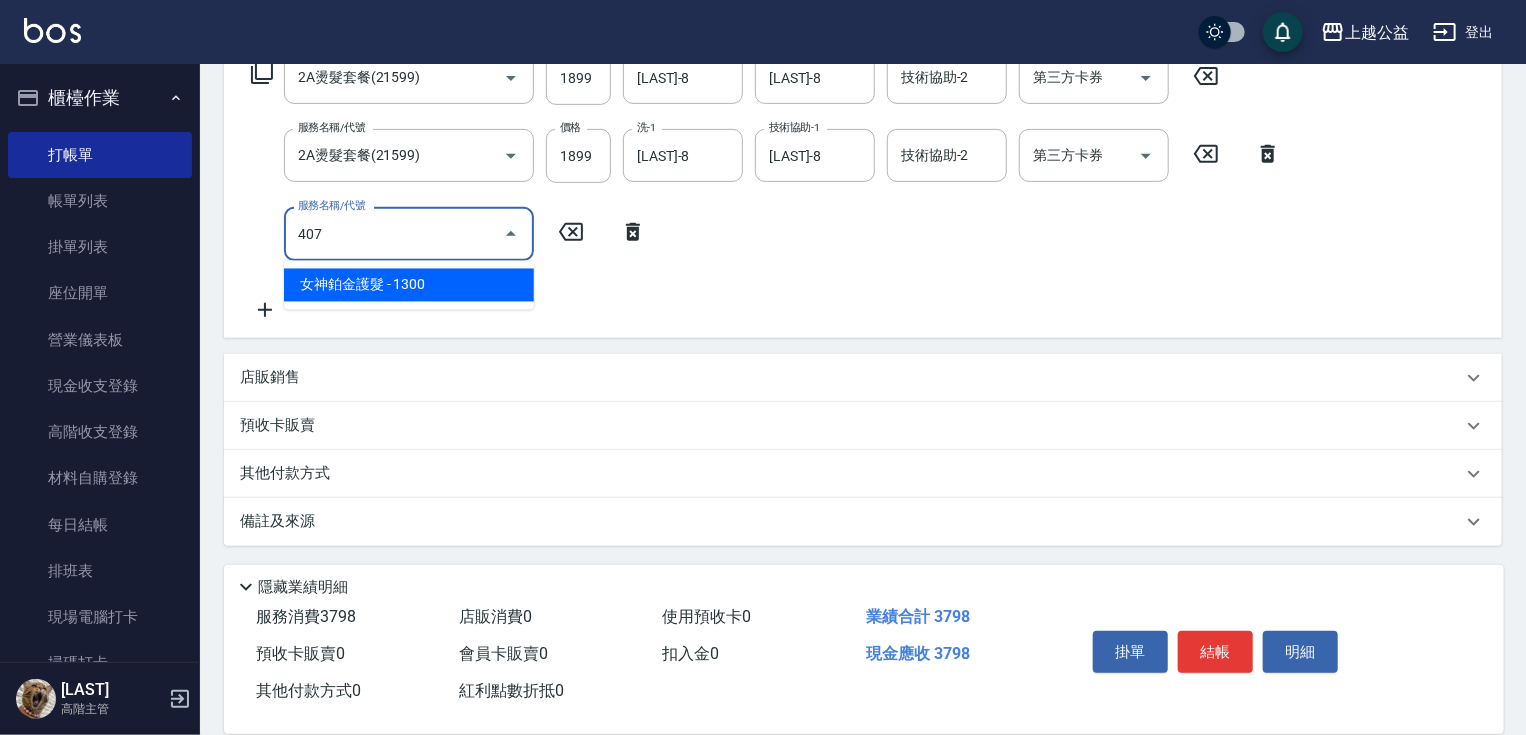 type on "女神鉑金護髮(407)" 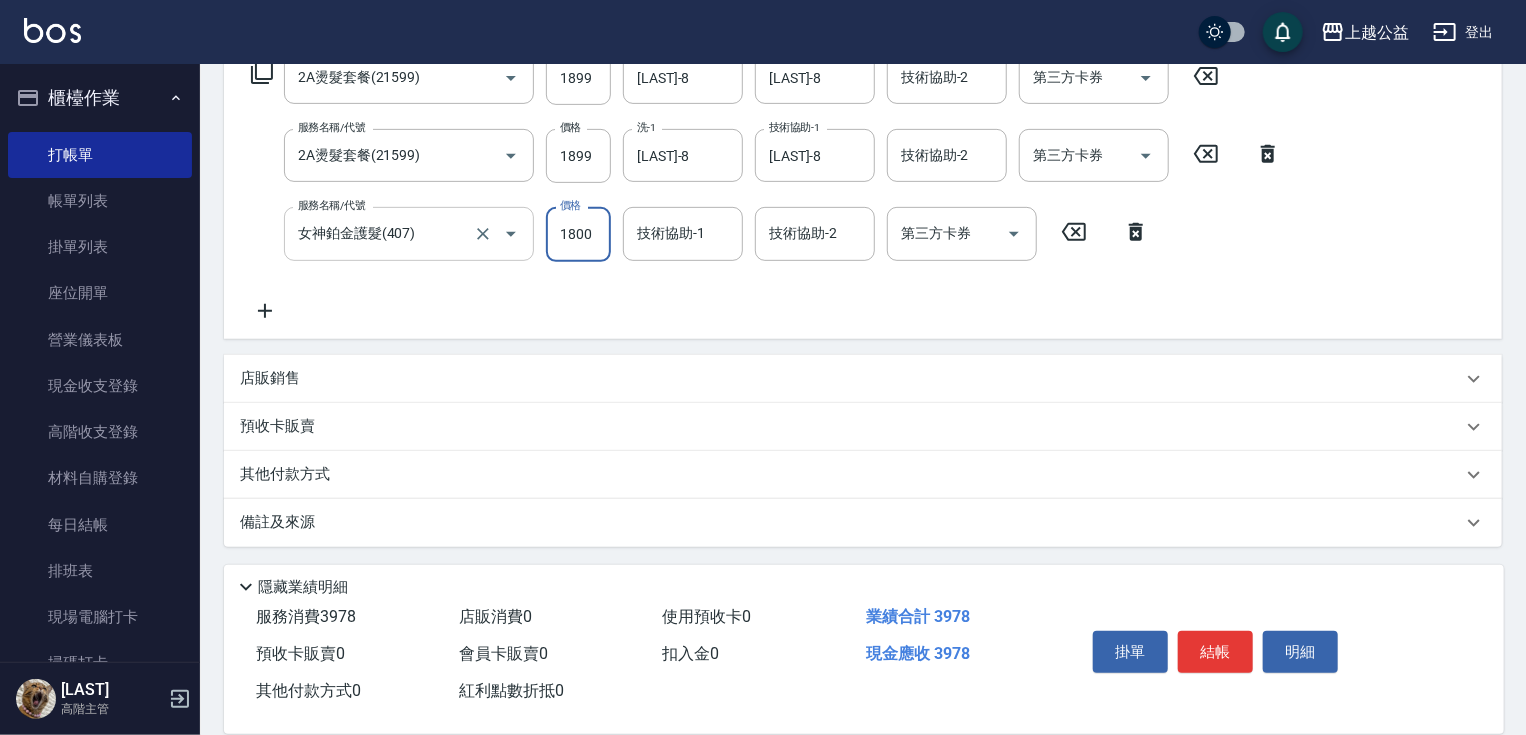 type on "1800" 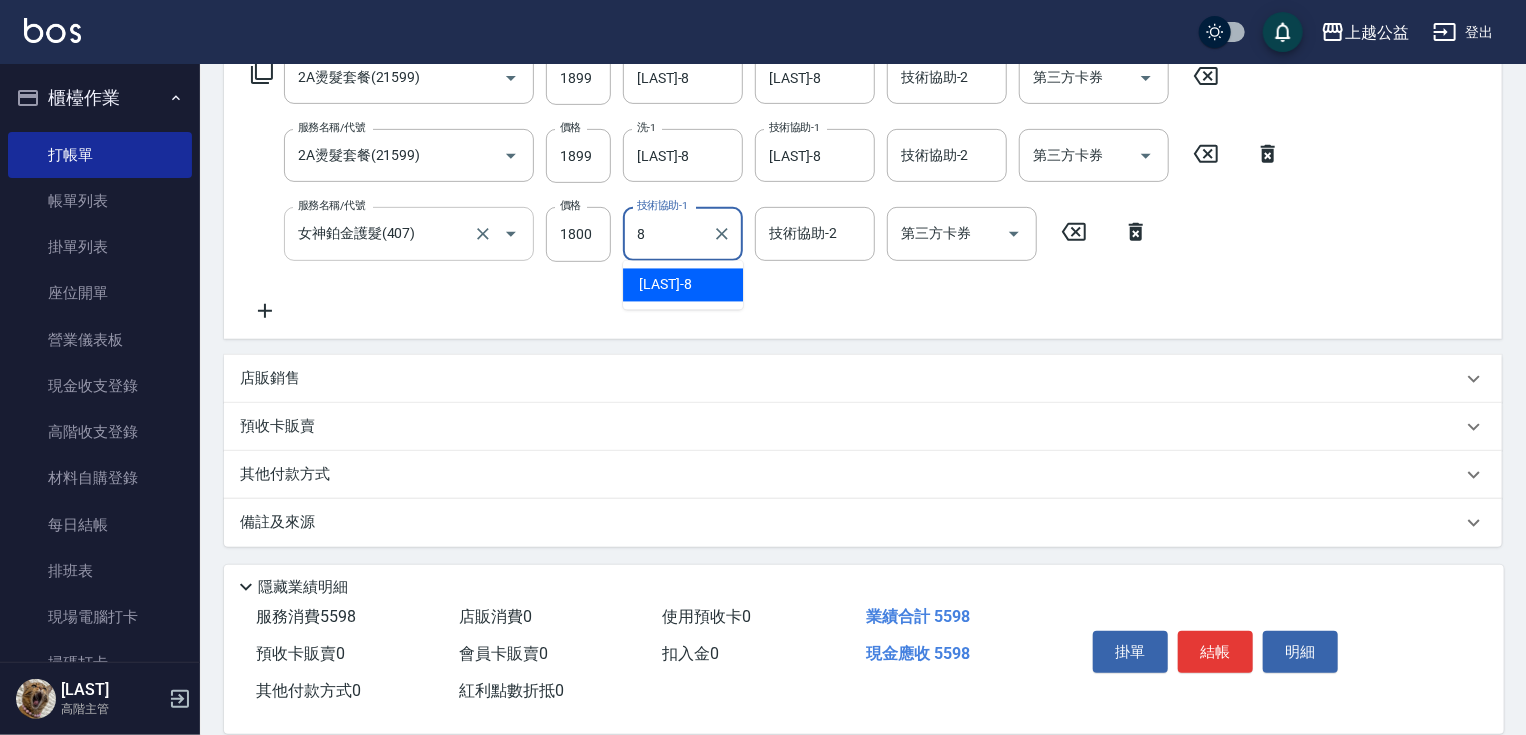 type on "[LAST]-8" 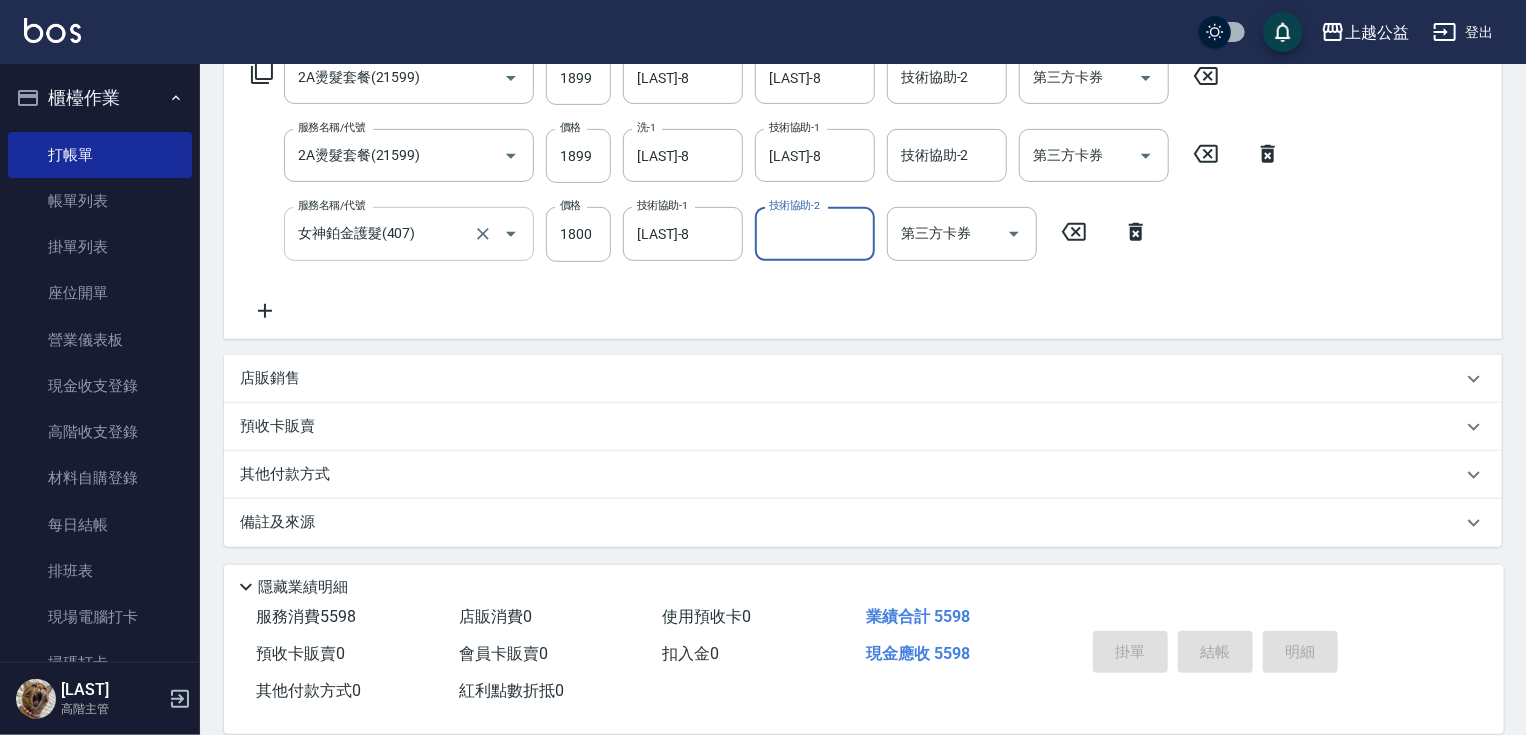 type on "2025/08/06 21:05" 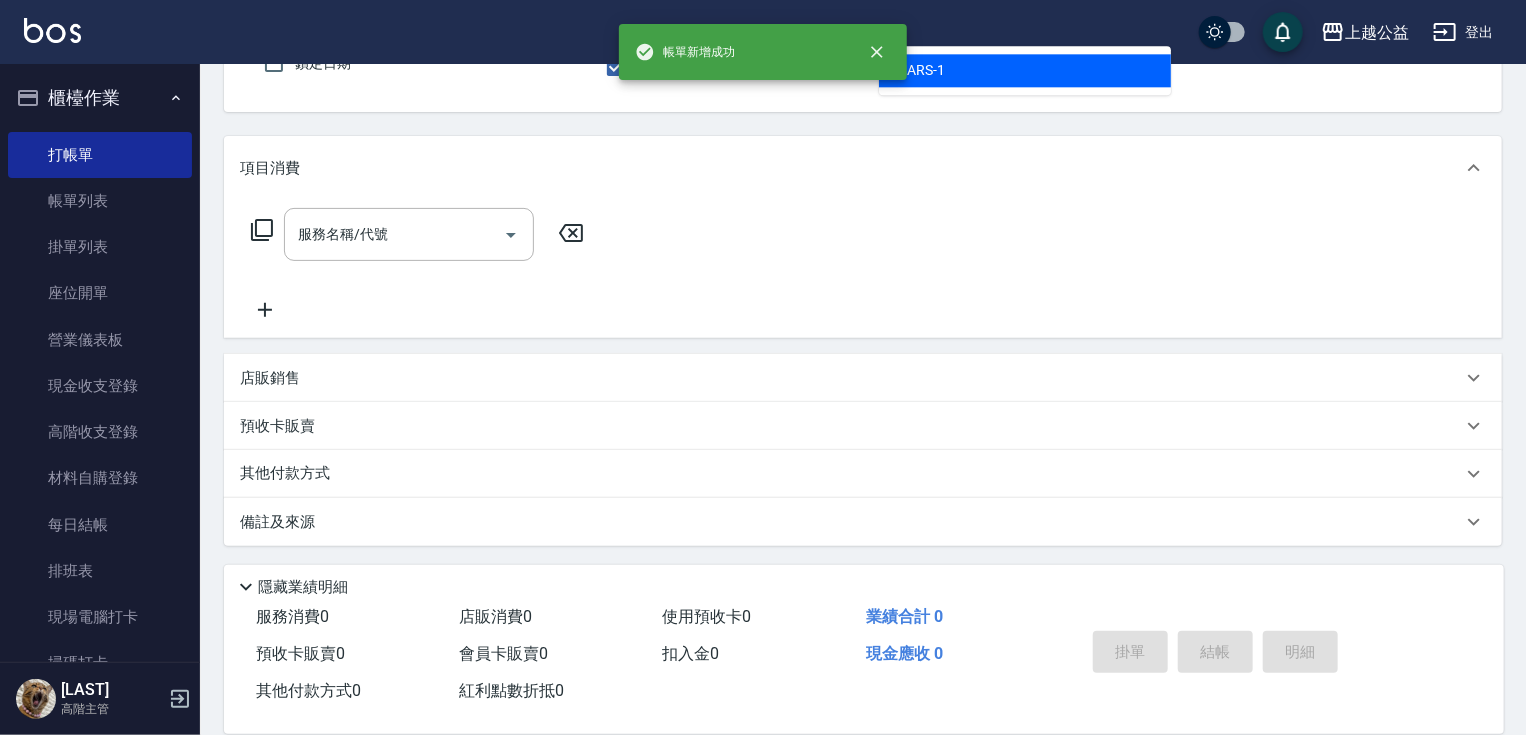 type on "MARS-1" 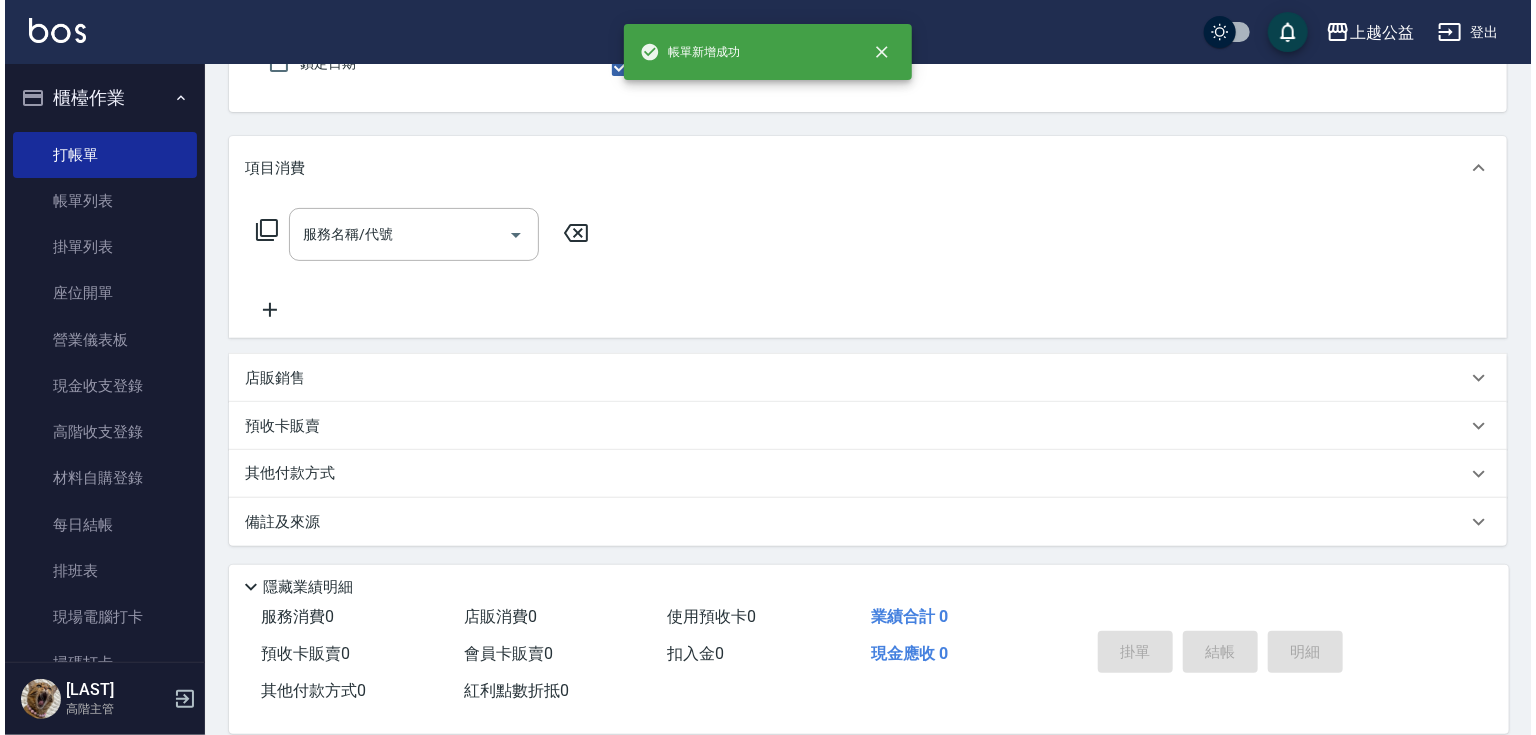 scroll, scrollTop: 184, scrollLeft: 0, axis: vertical 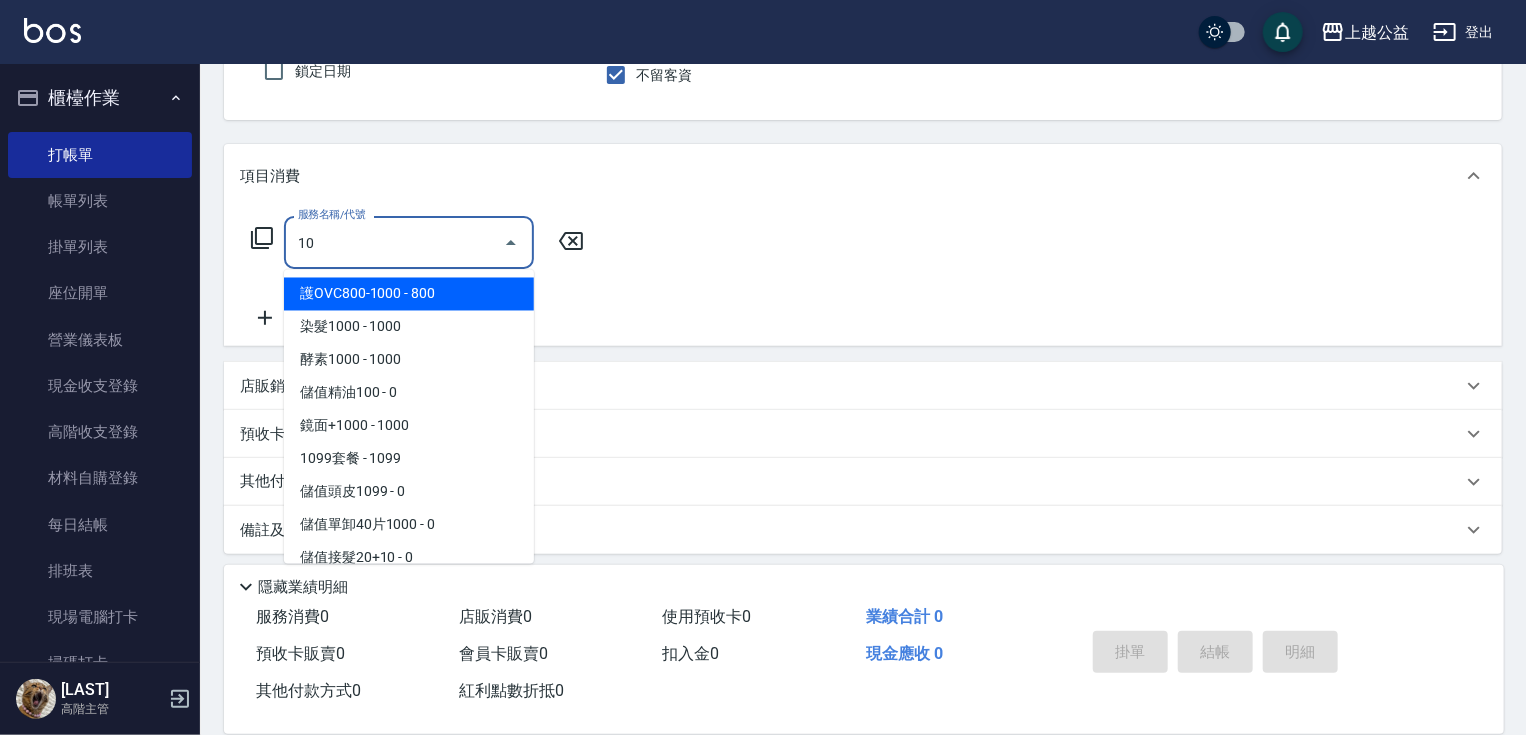 type on "1" 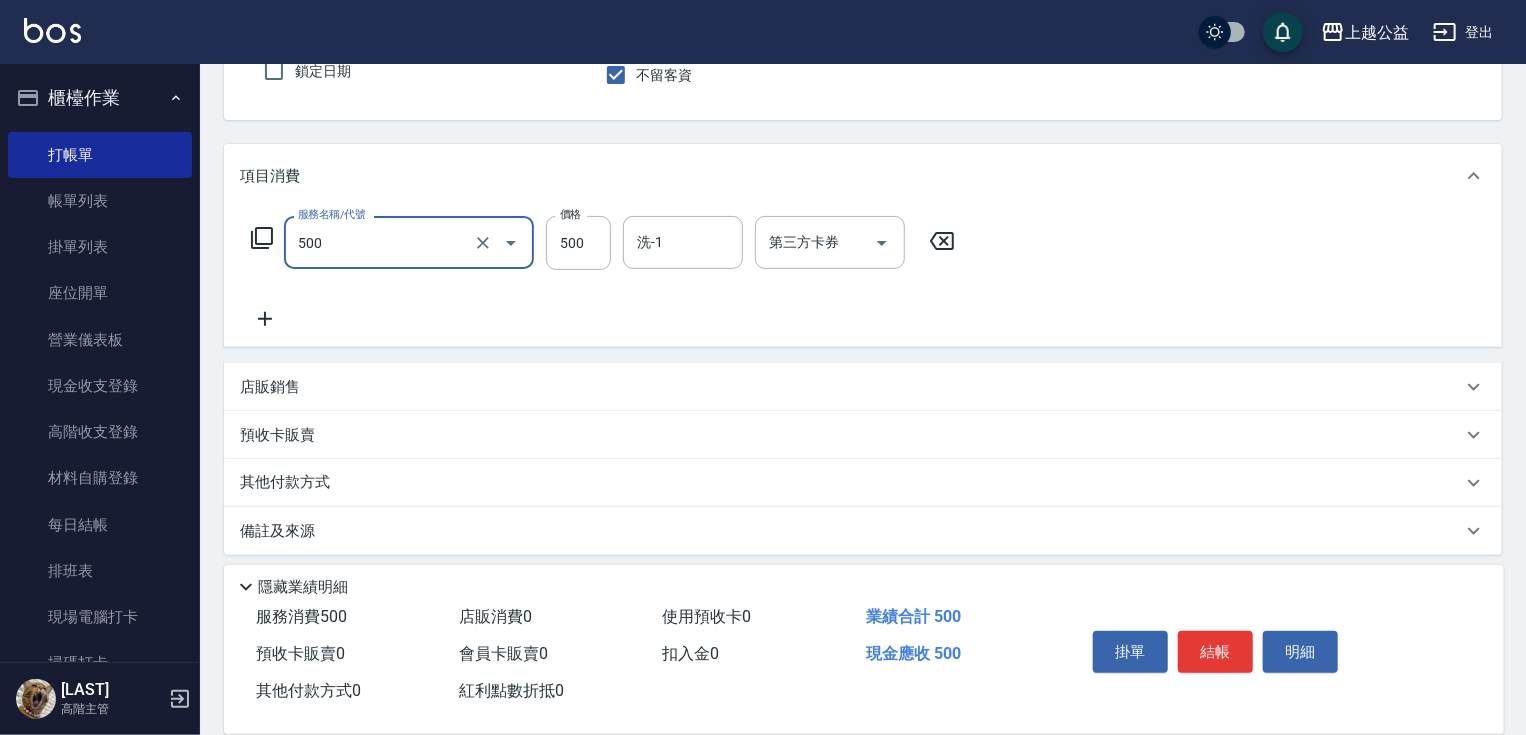 type on "洗剪500(500)" 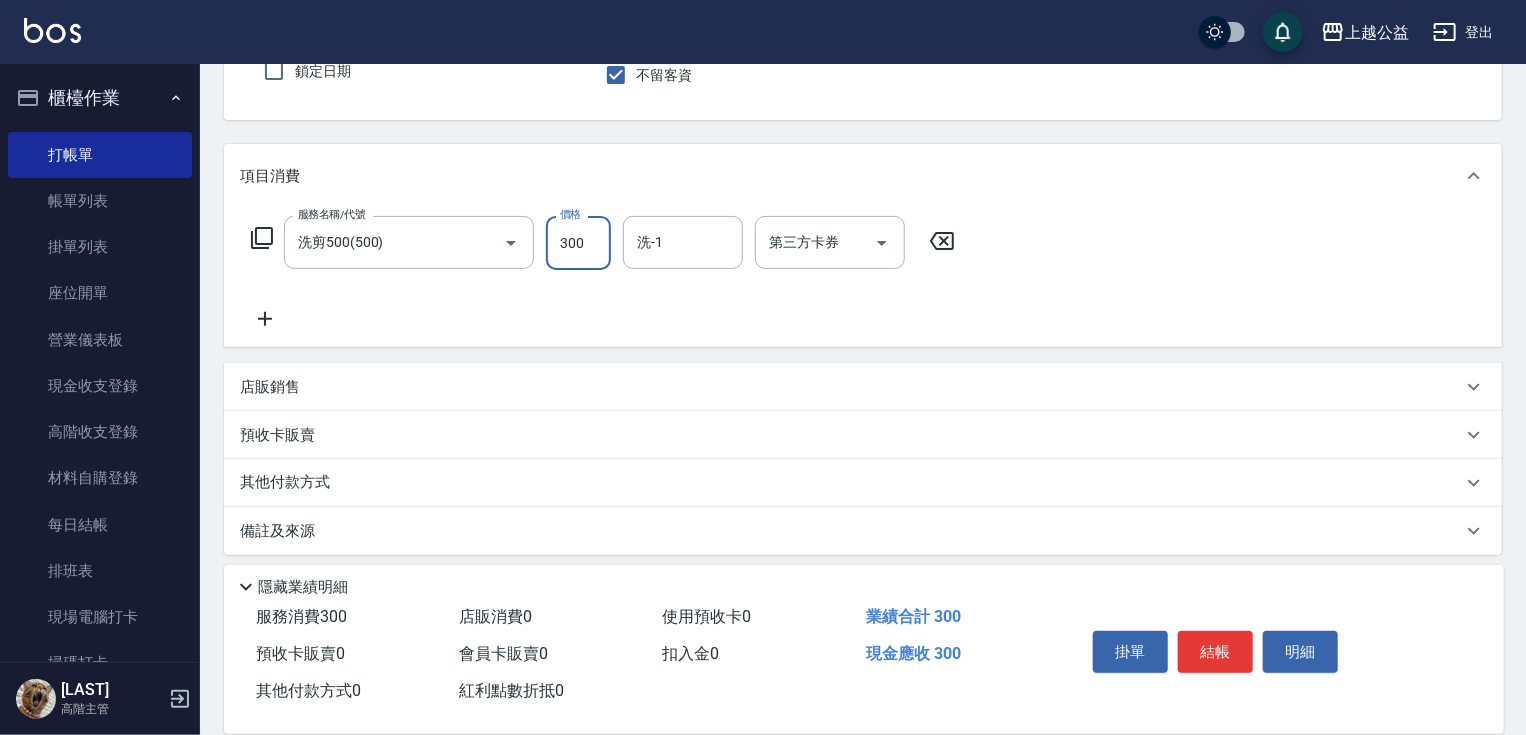 type on "300" 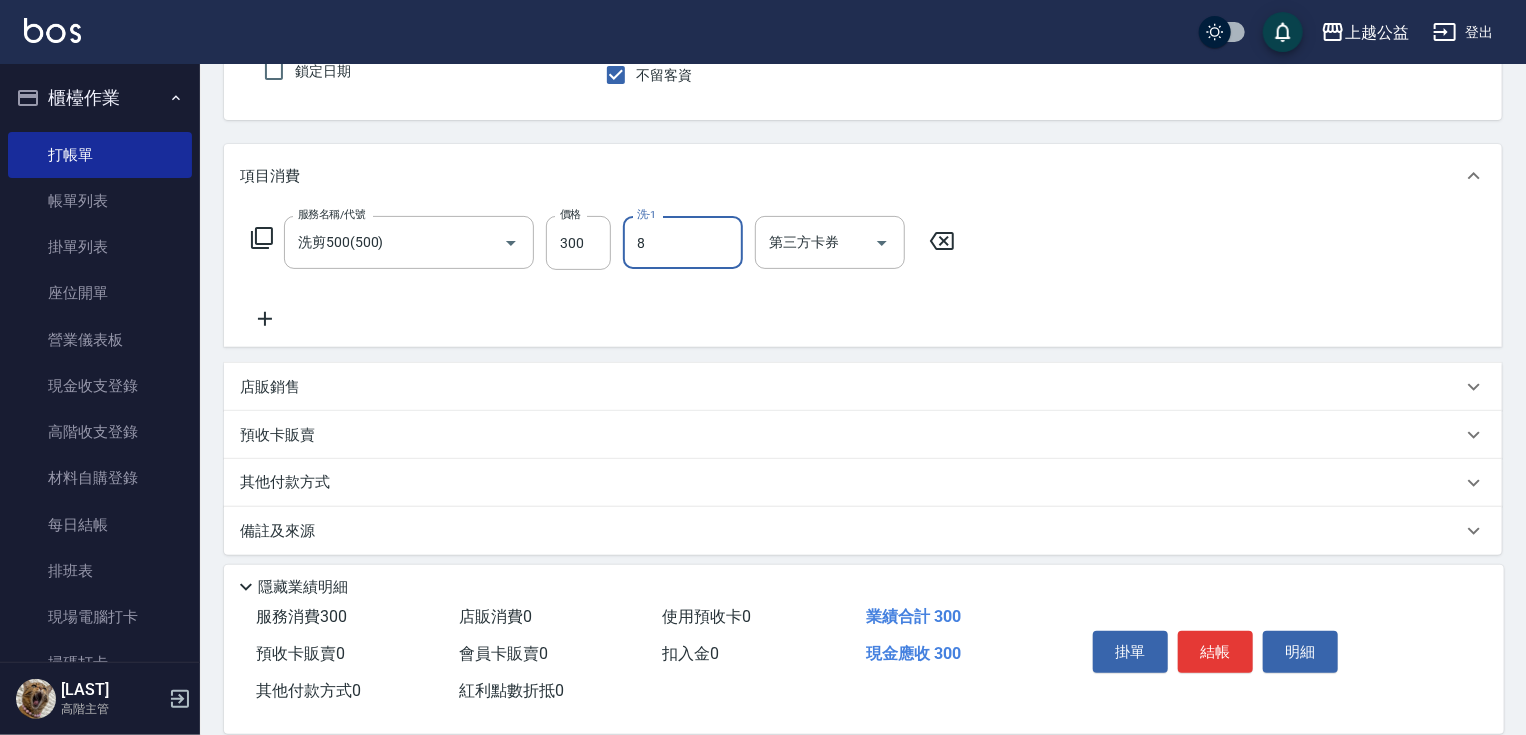 type on "[LAST]-8" 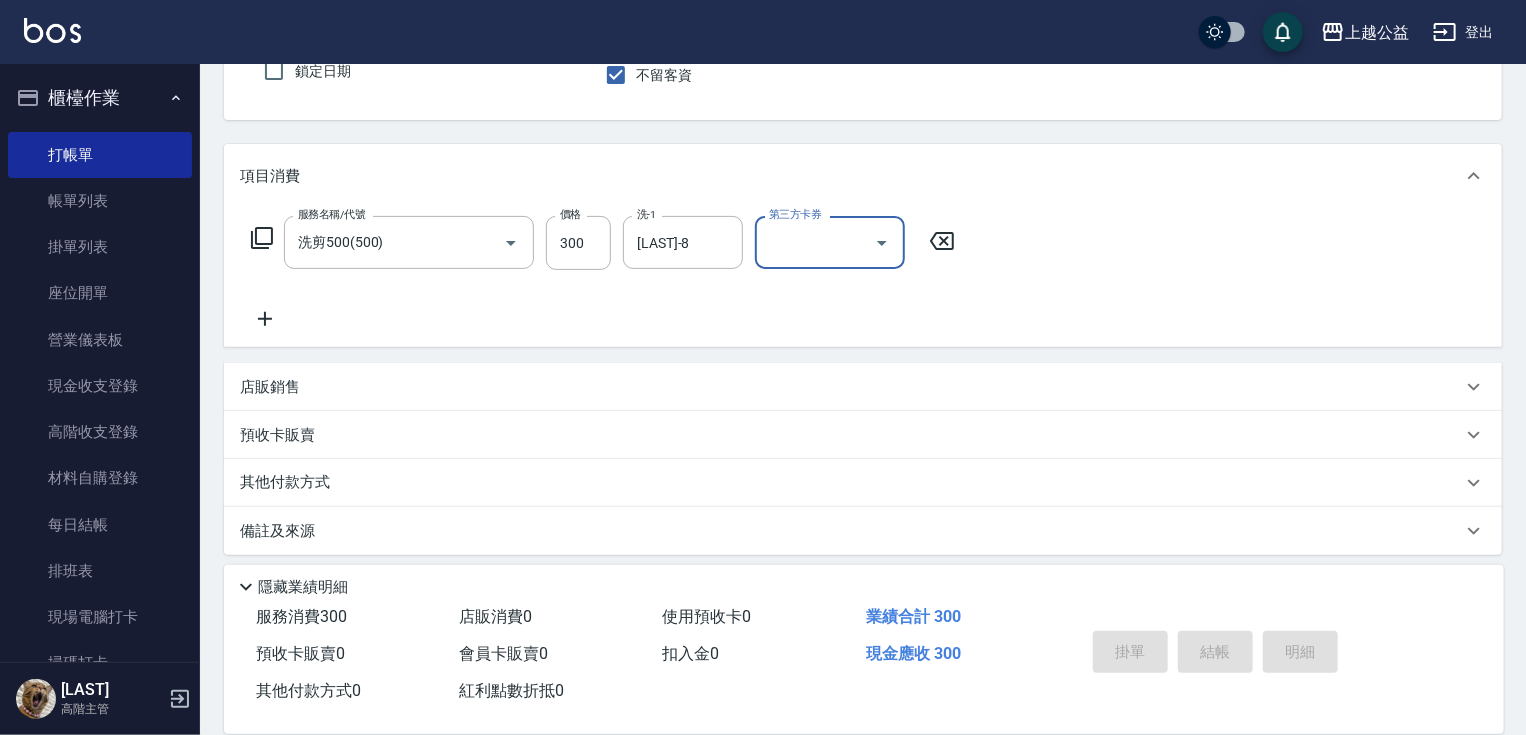 type on "2025/08/06 21:06" 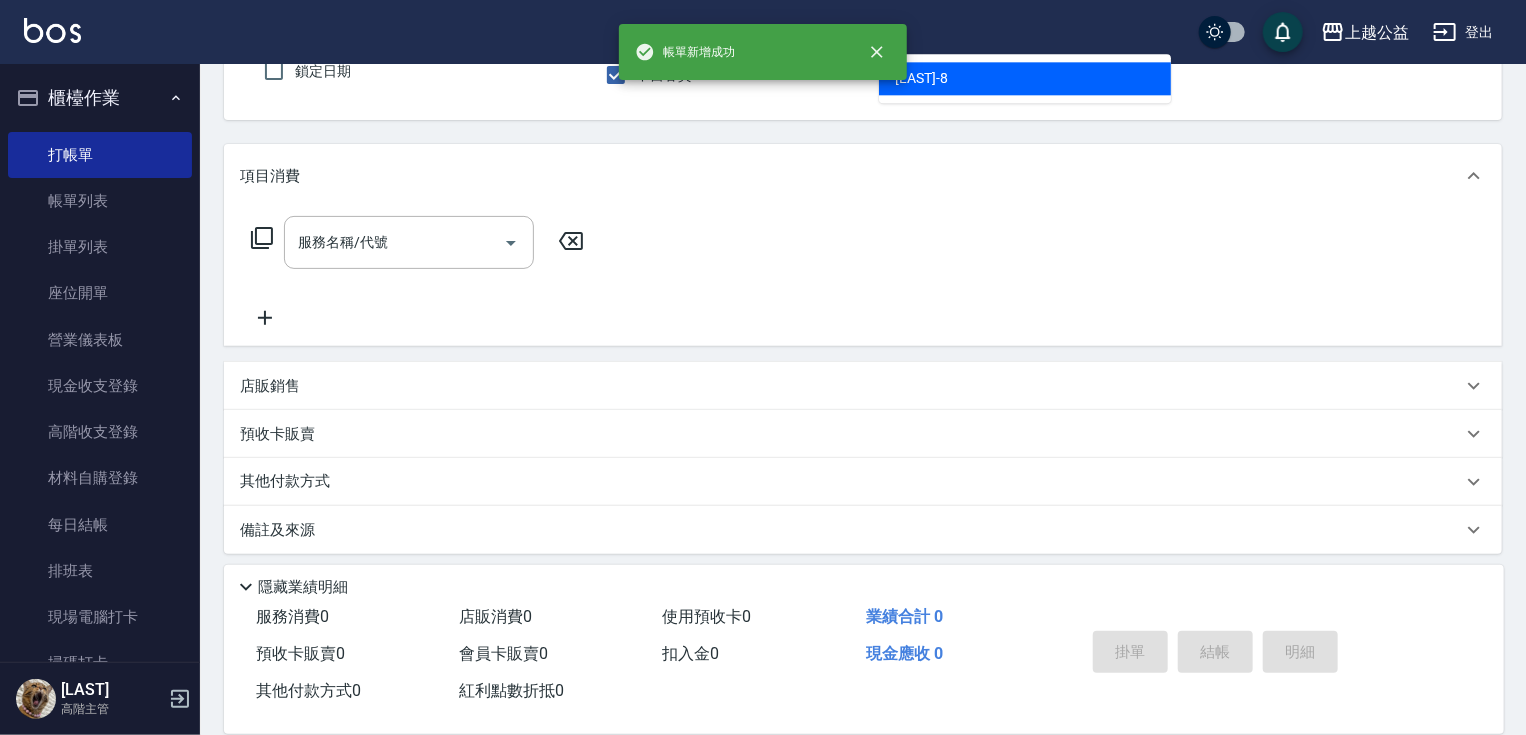 type on "[LAST]-8" 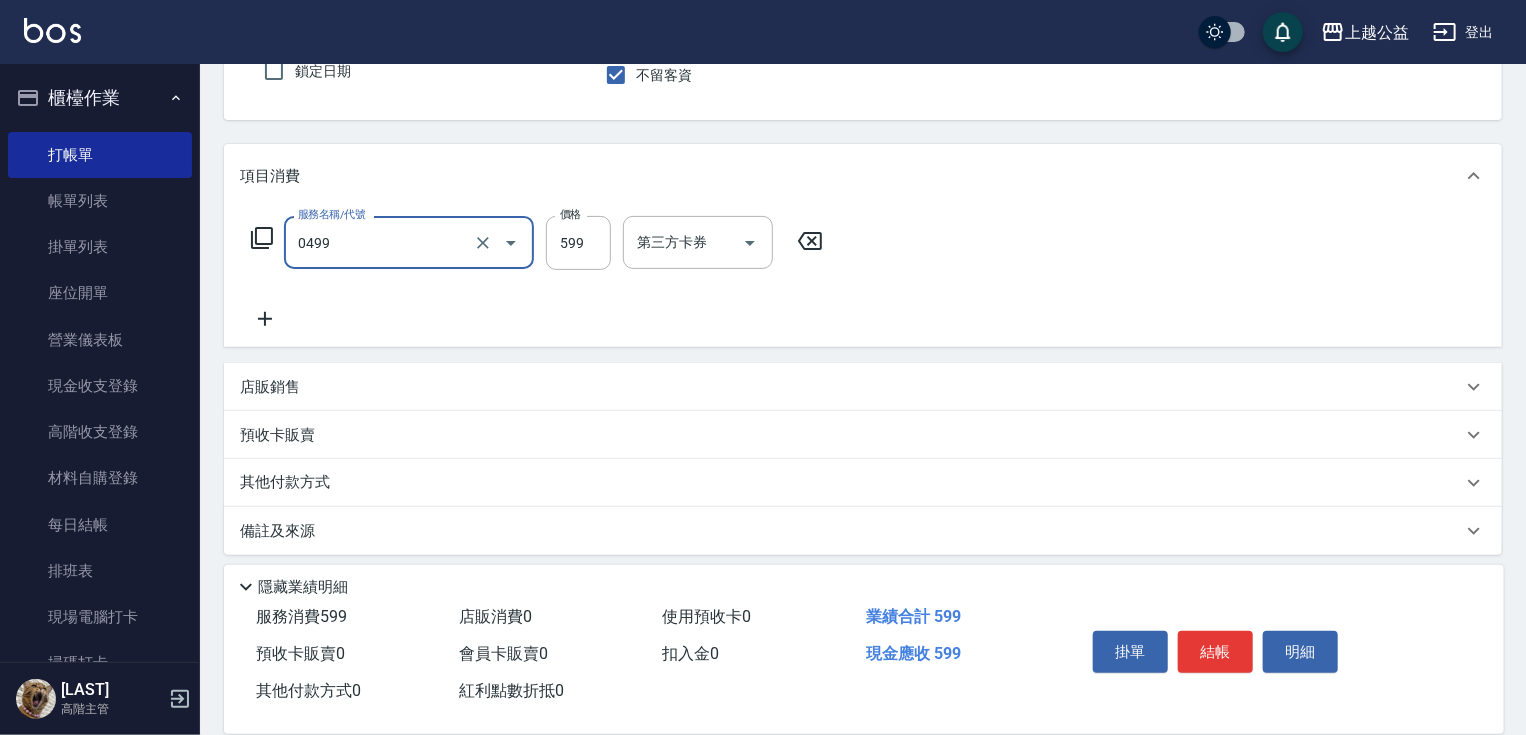 type on "頭皮去角質(0499)" 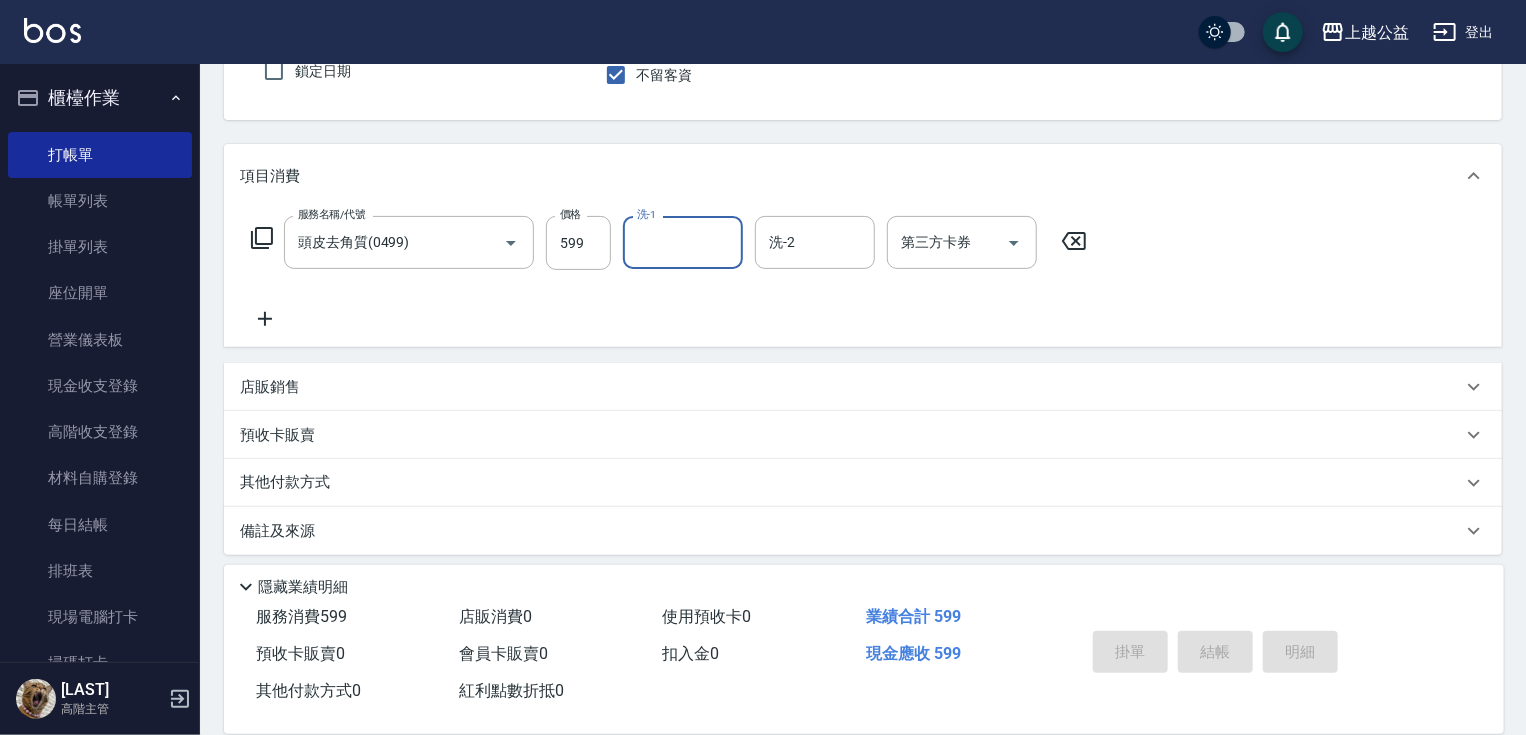 type 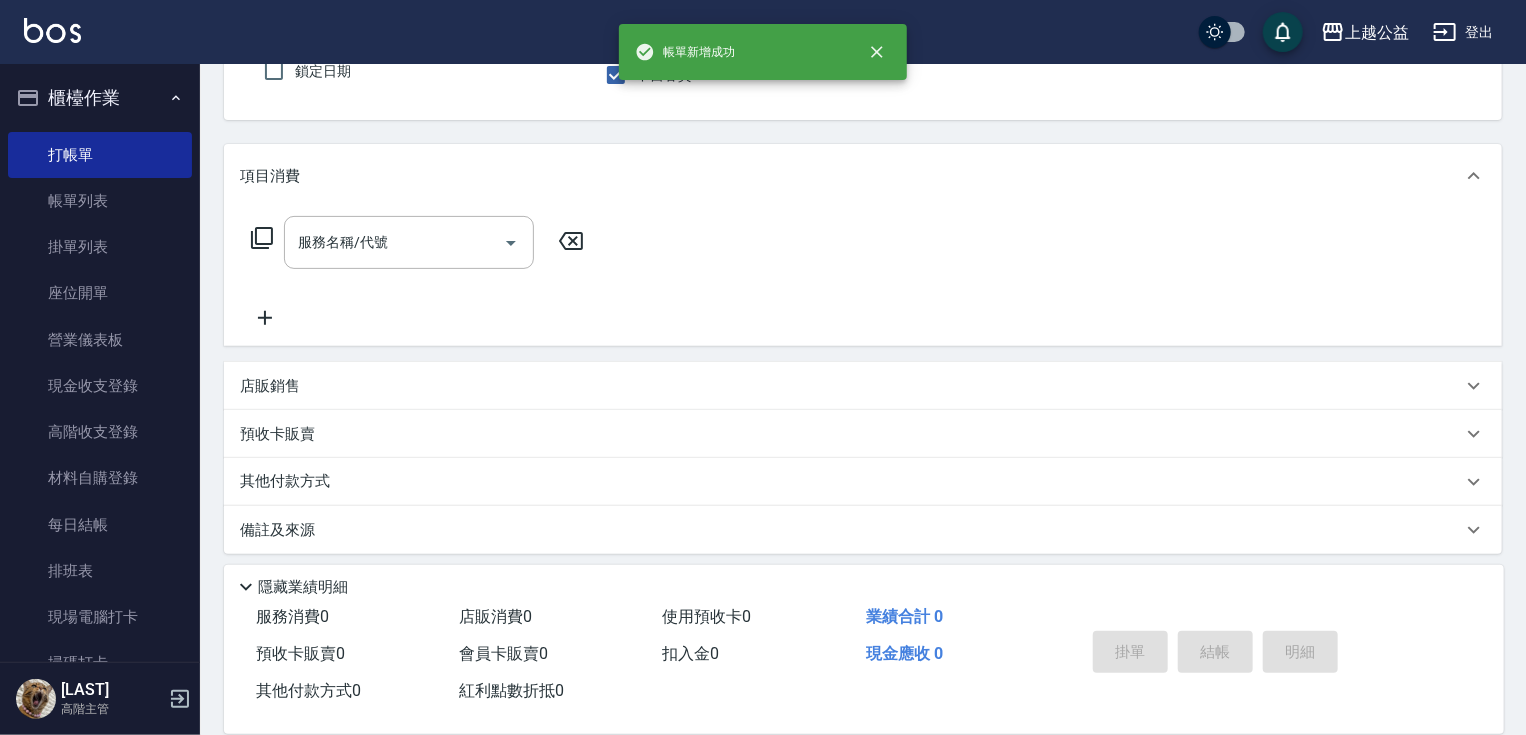 type on "MARS-1" 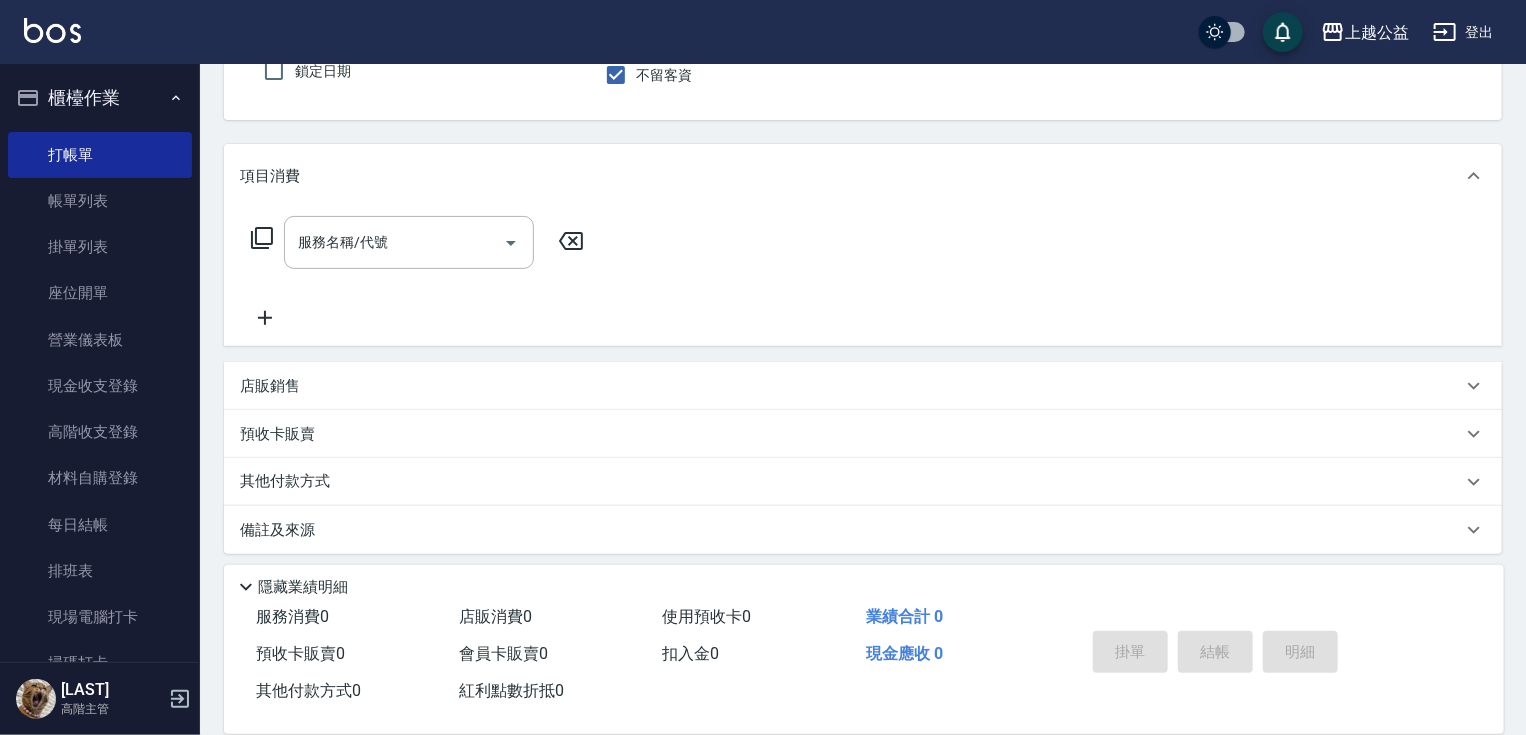 click 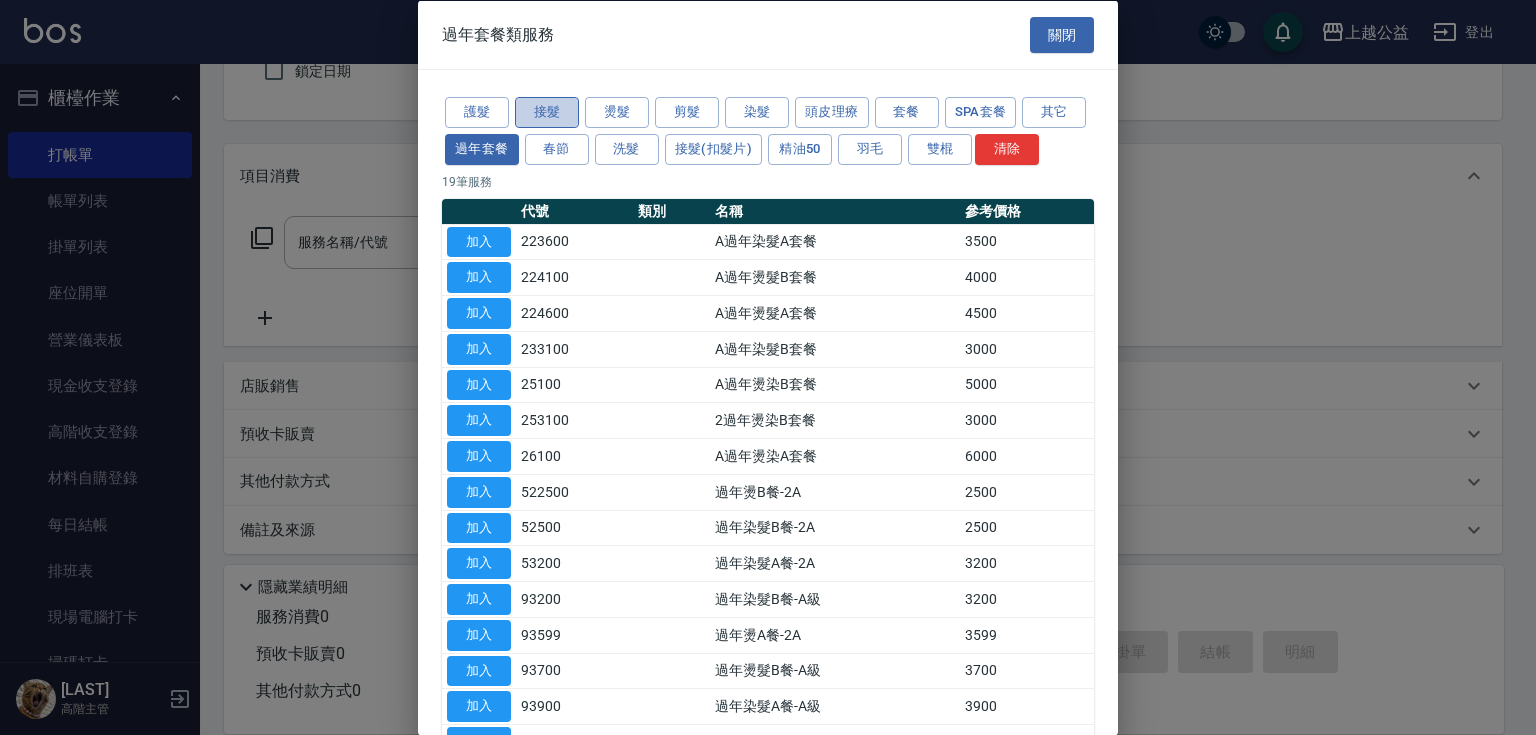 click on "接髮" at bounding box center [547, 112] 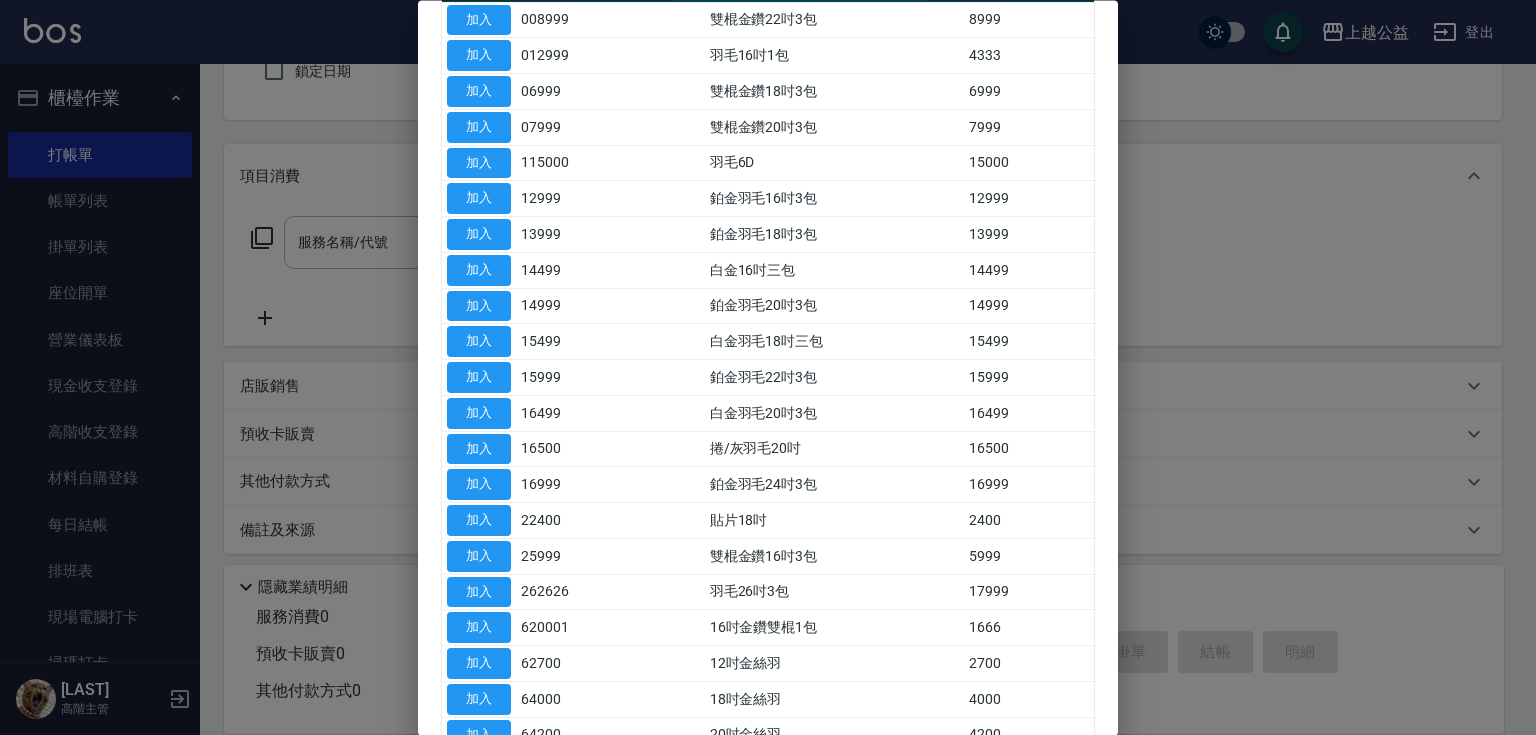 scroll, scrollTop: 216, scrollLeft: 0, axis: vertical 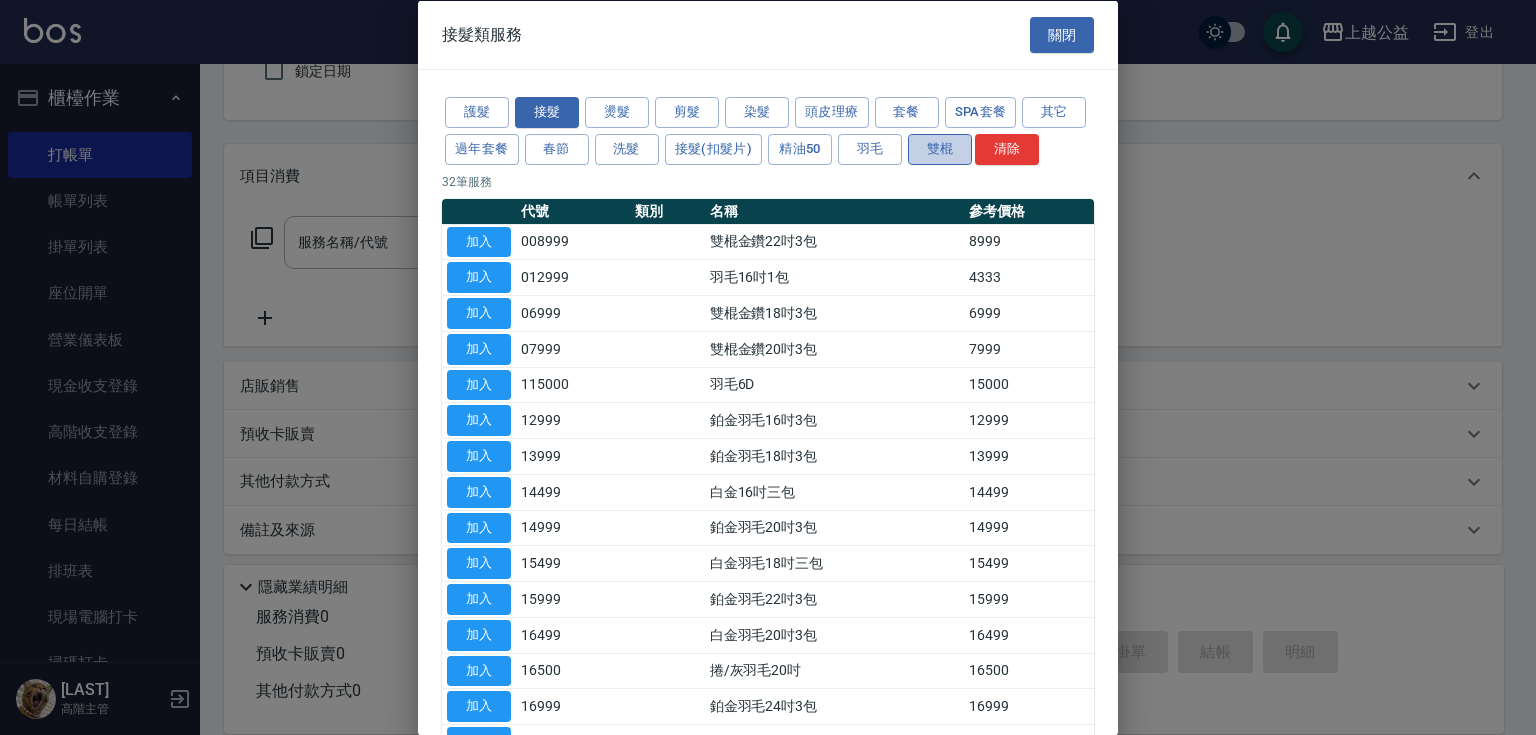 click on "雙棍" at bounding box center (940, 148) 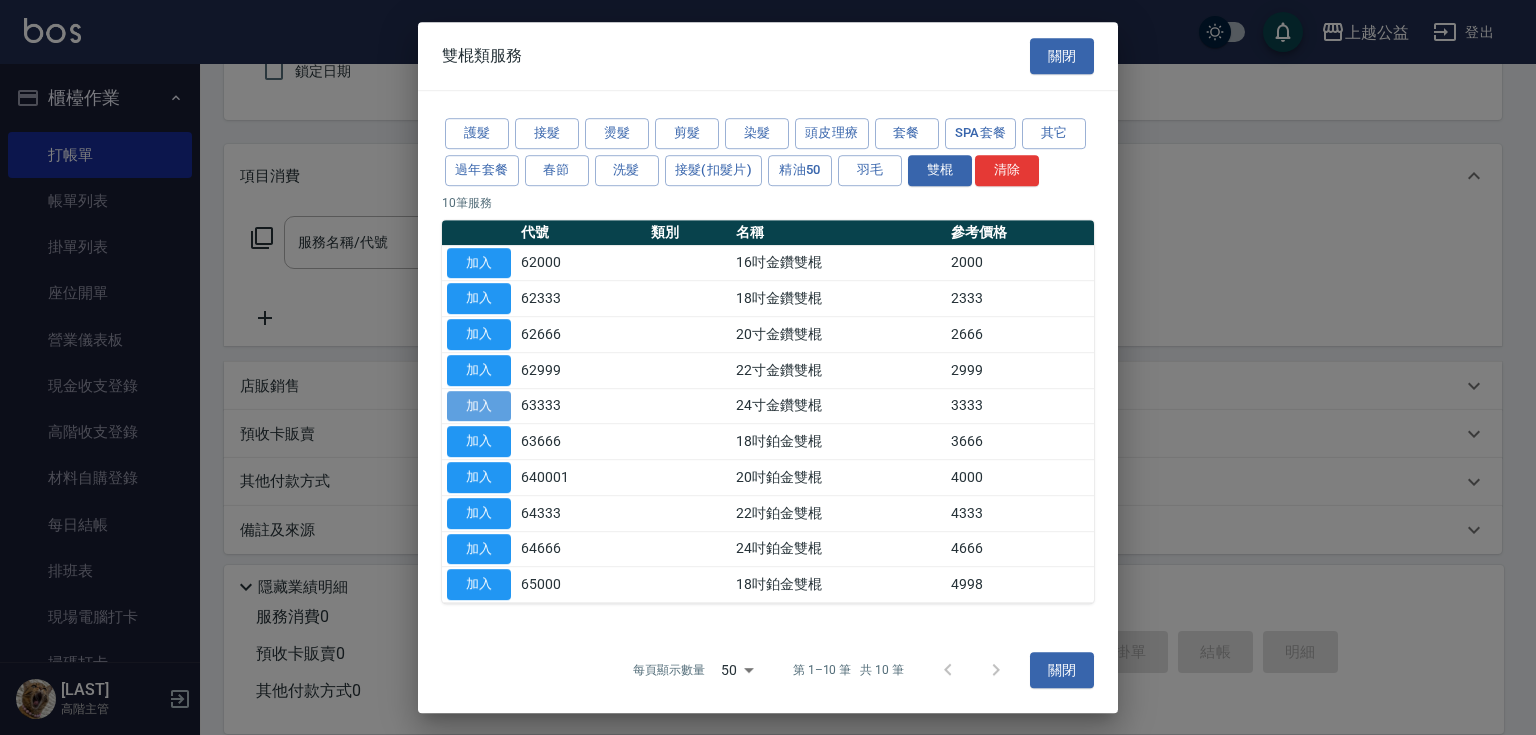 click on "加入" at bounding box center [479, 406] 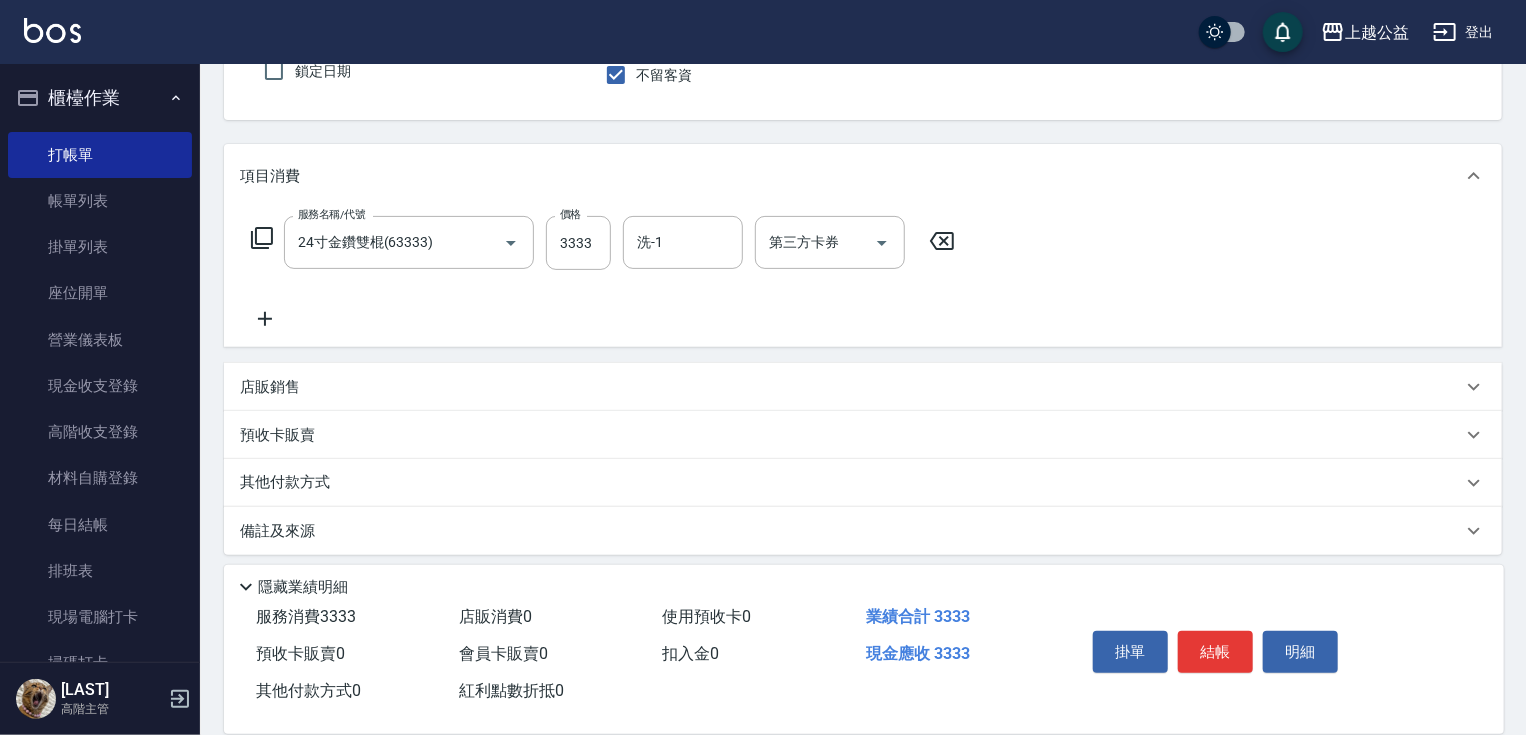 click 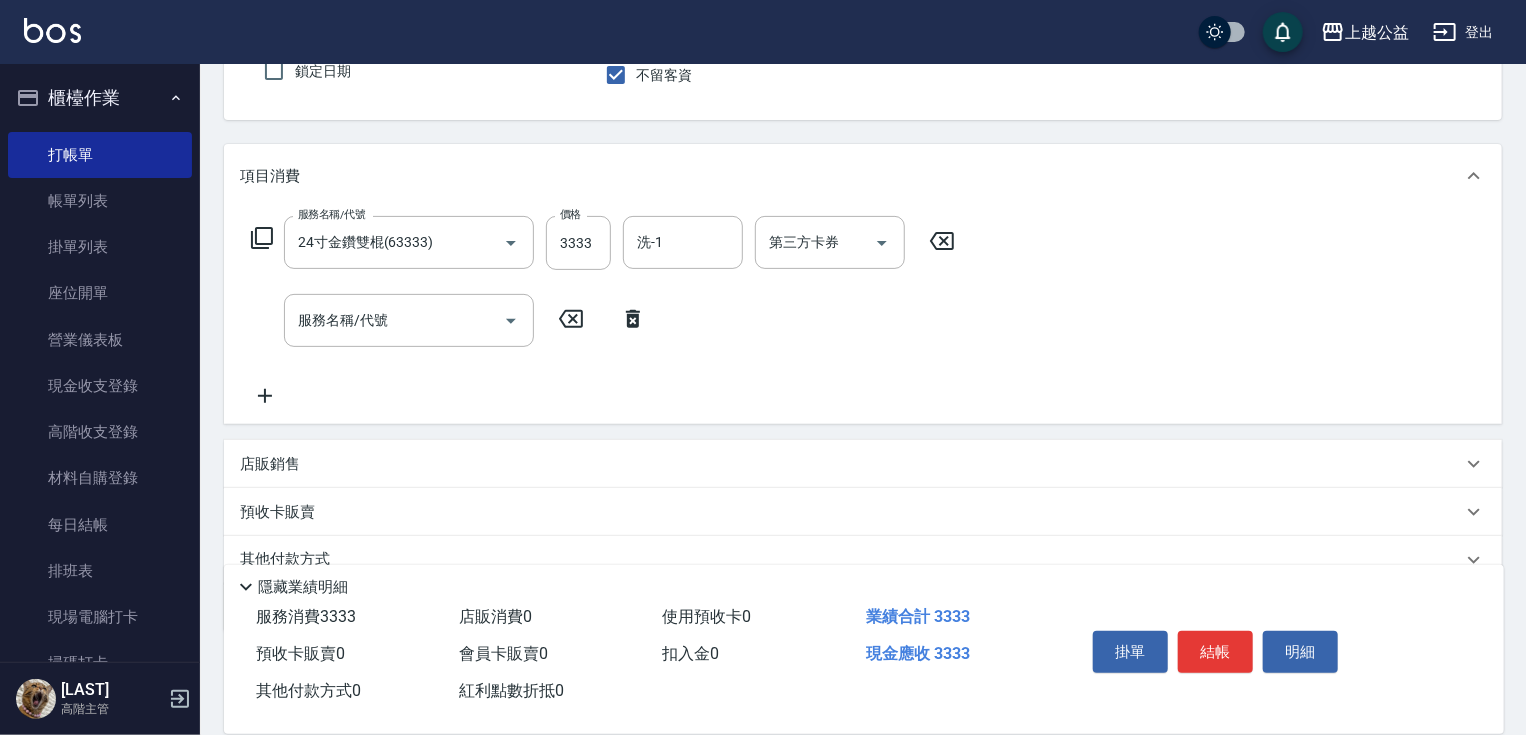 click on "服務名稱/代號 服務名稱/代號" at bounding box center [449, 320] 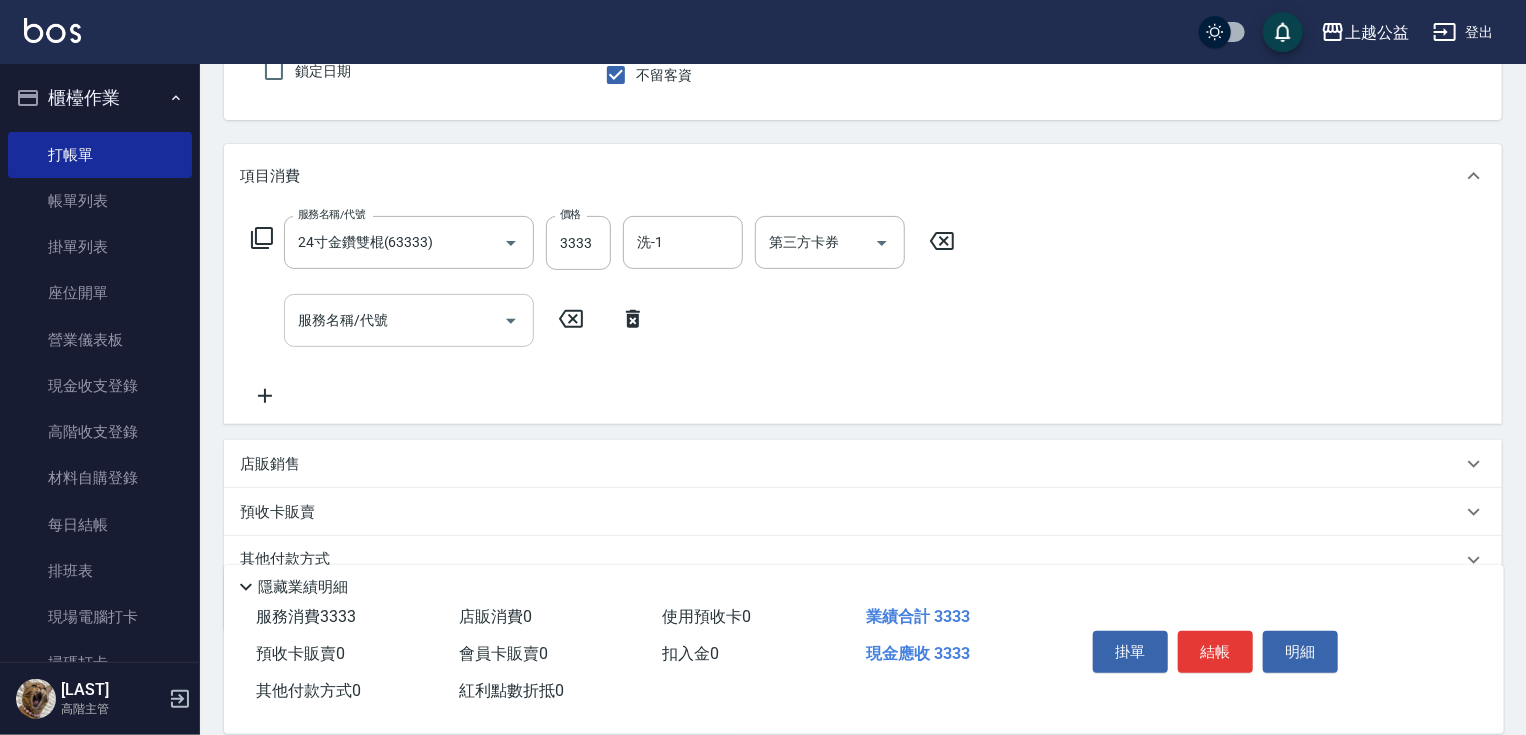 click on "服務名稱/代號" at bounding box center [394, 320] 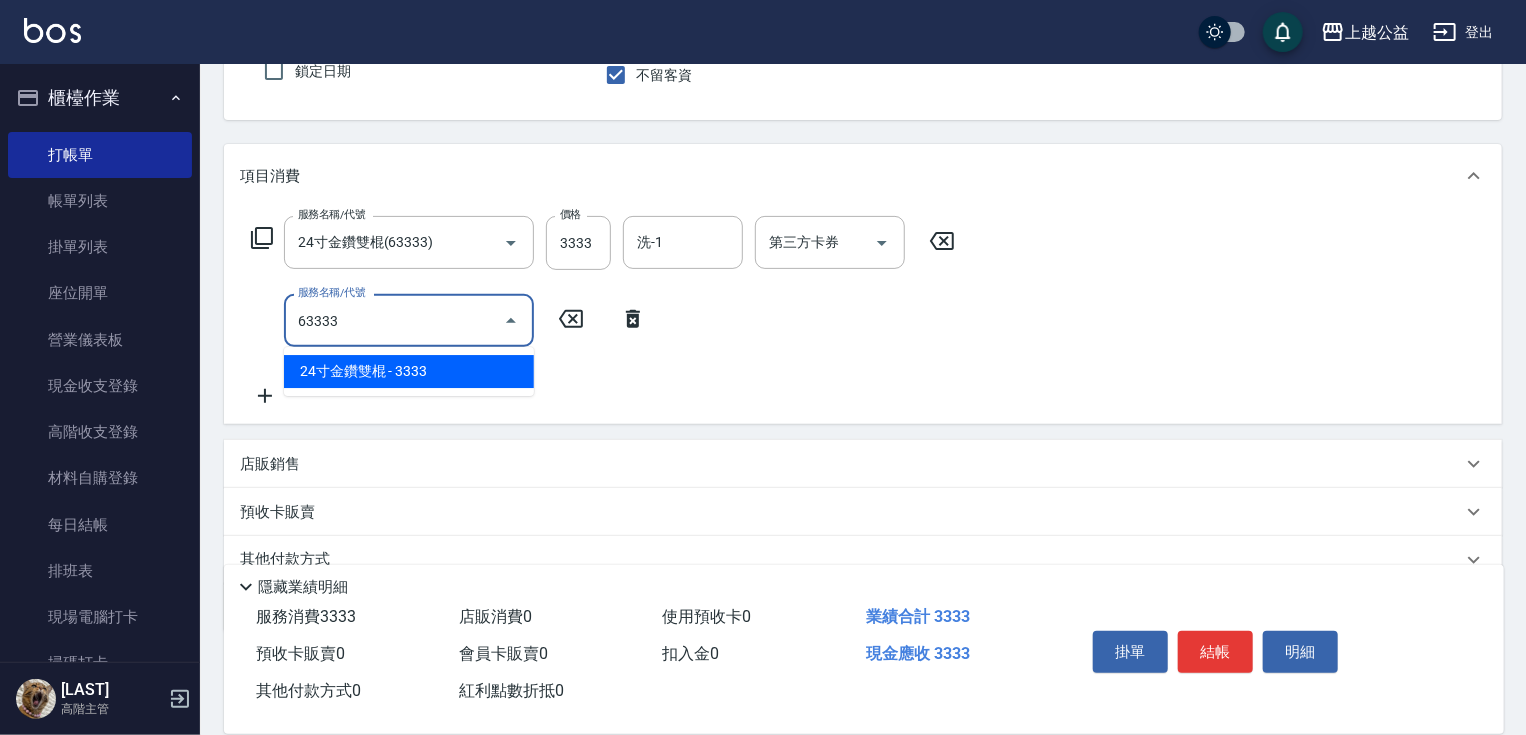 type on "24寸金鑽雙棍(63333)" 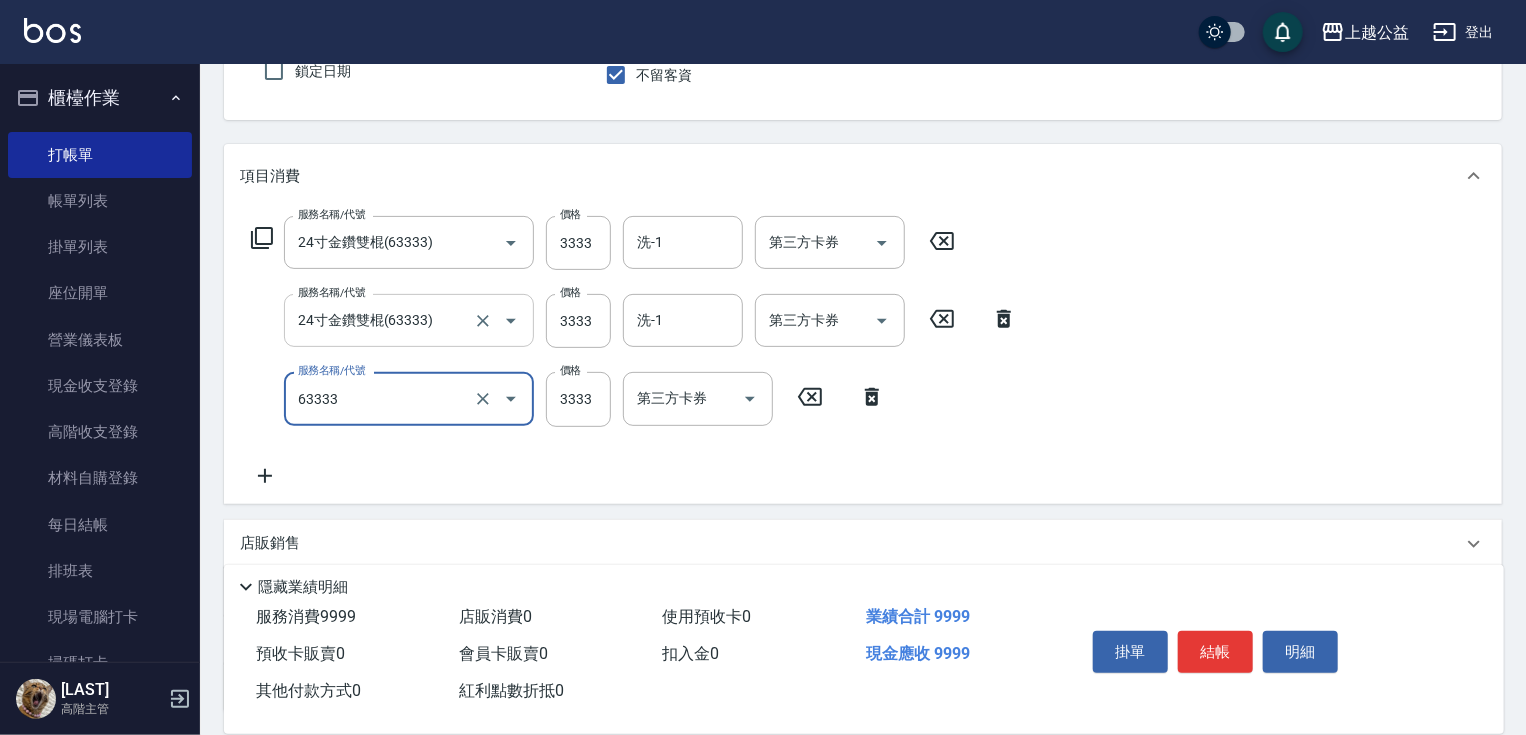 type on "24寸金鑽雙棍(63333)" 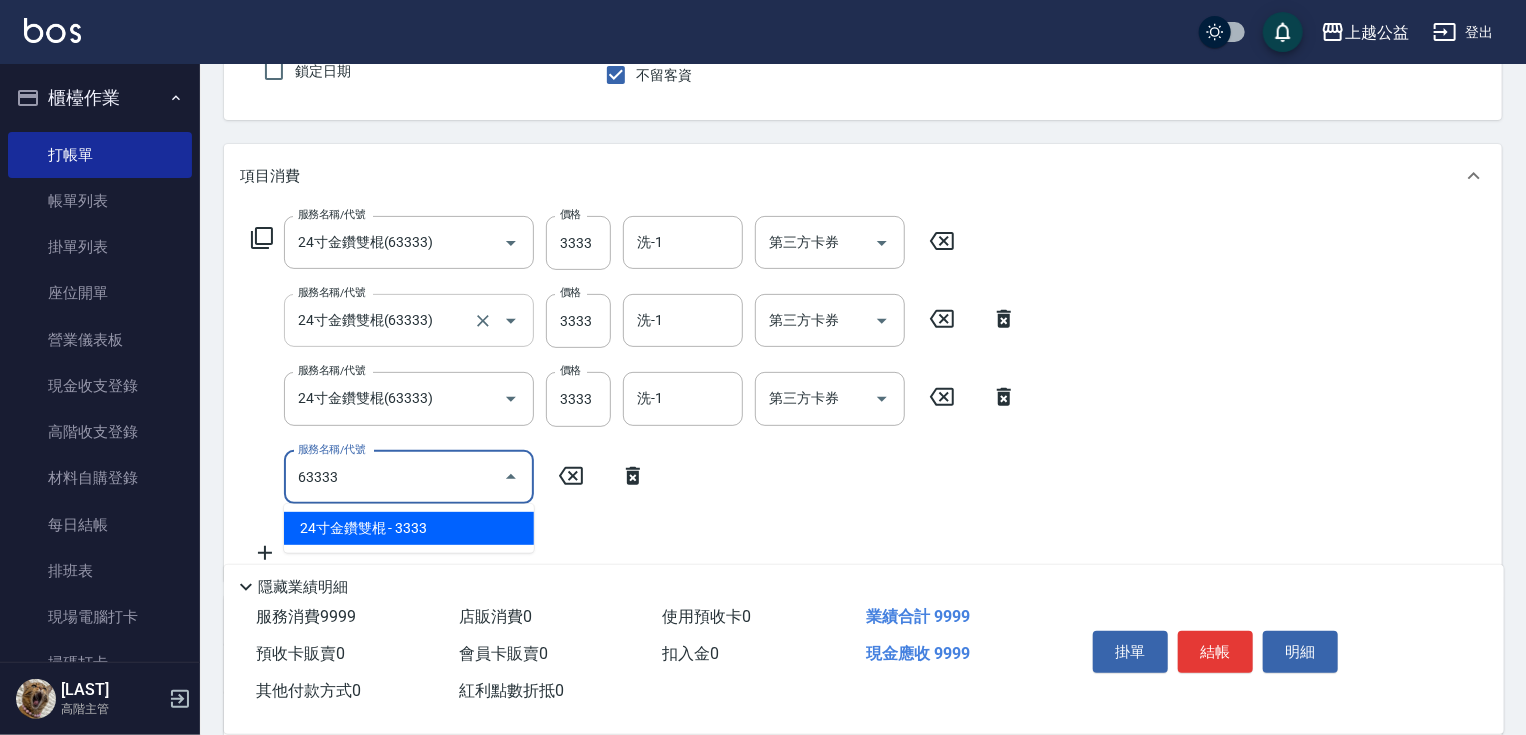 type on "24寸金鑽雙棍(63333)" 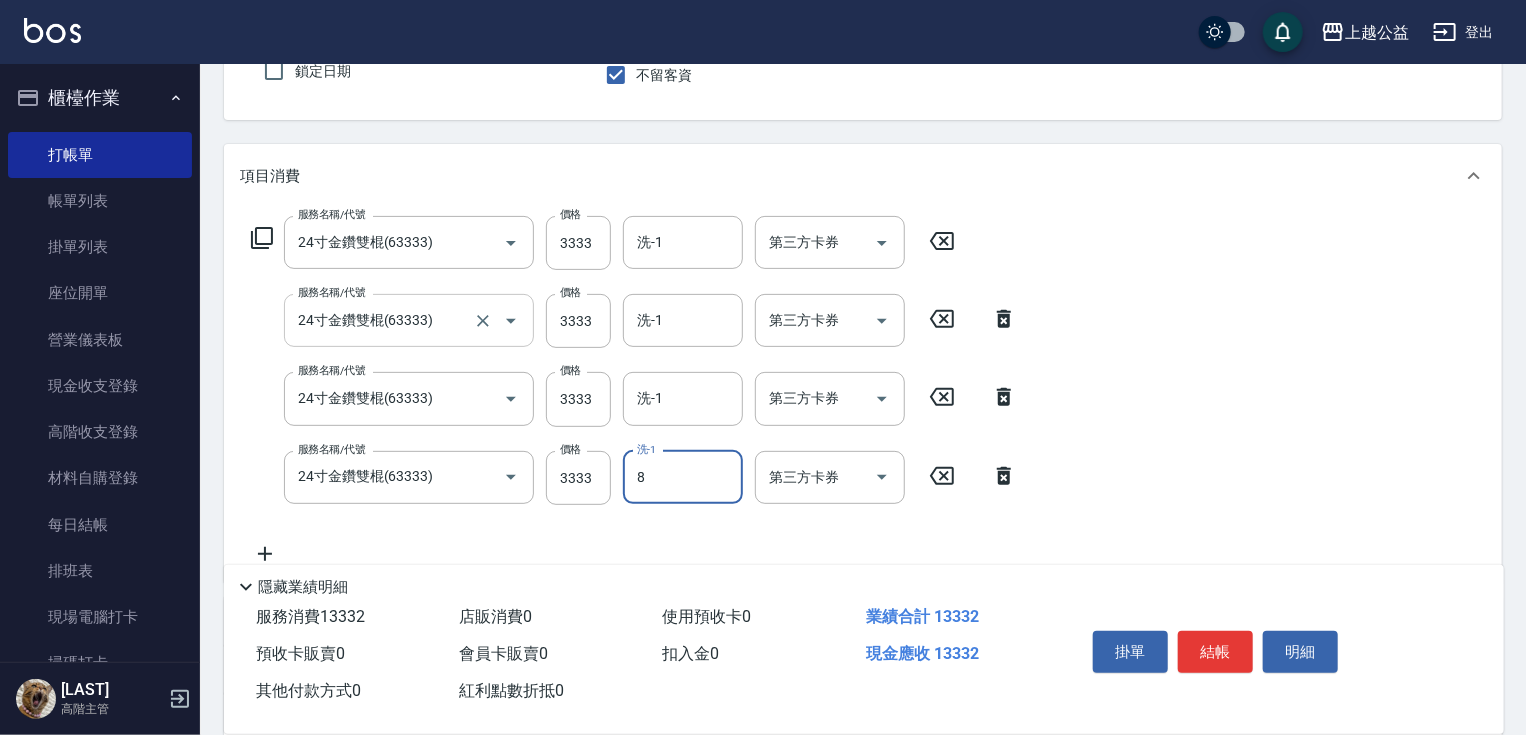 type on "[LAST]-8" 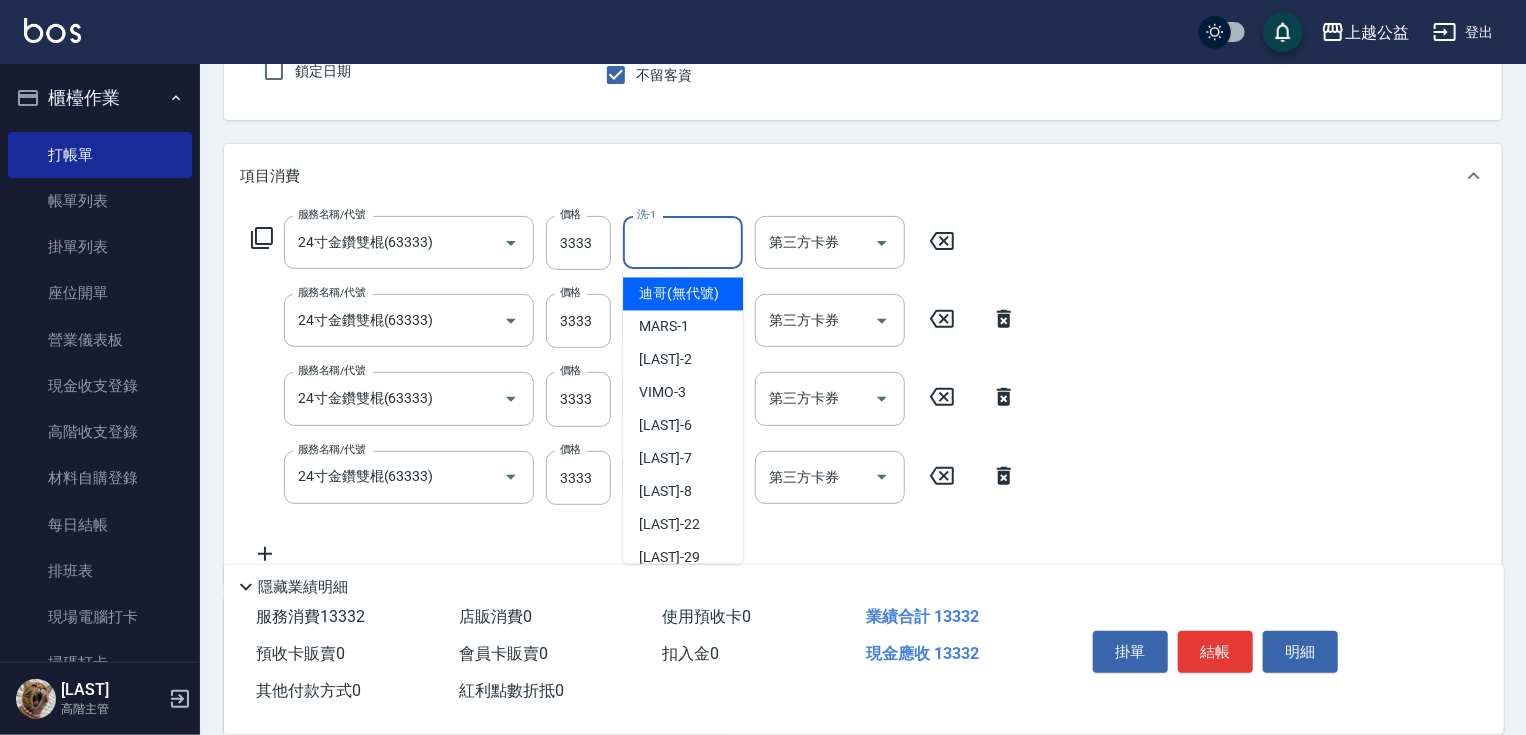 click on "洗-1" at bounding box center (683, 242) 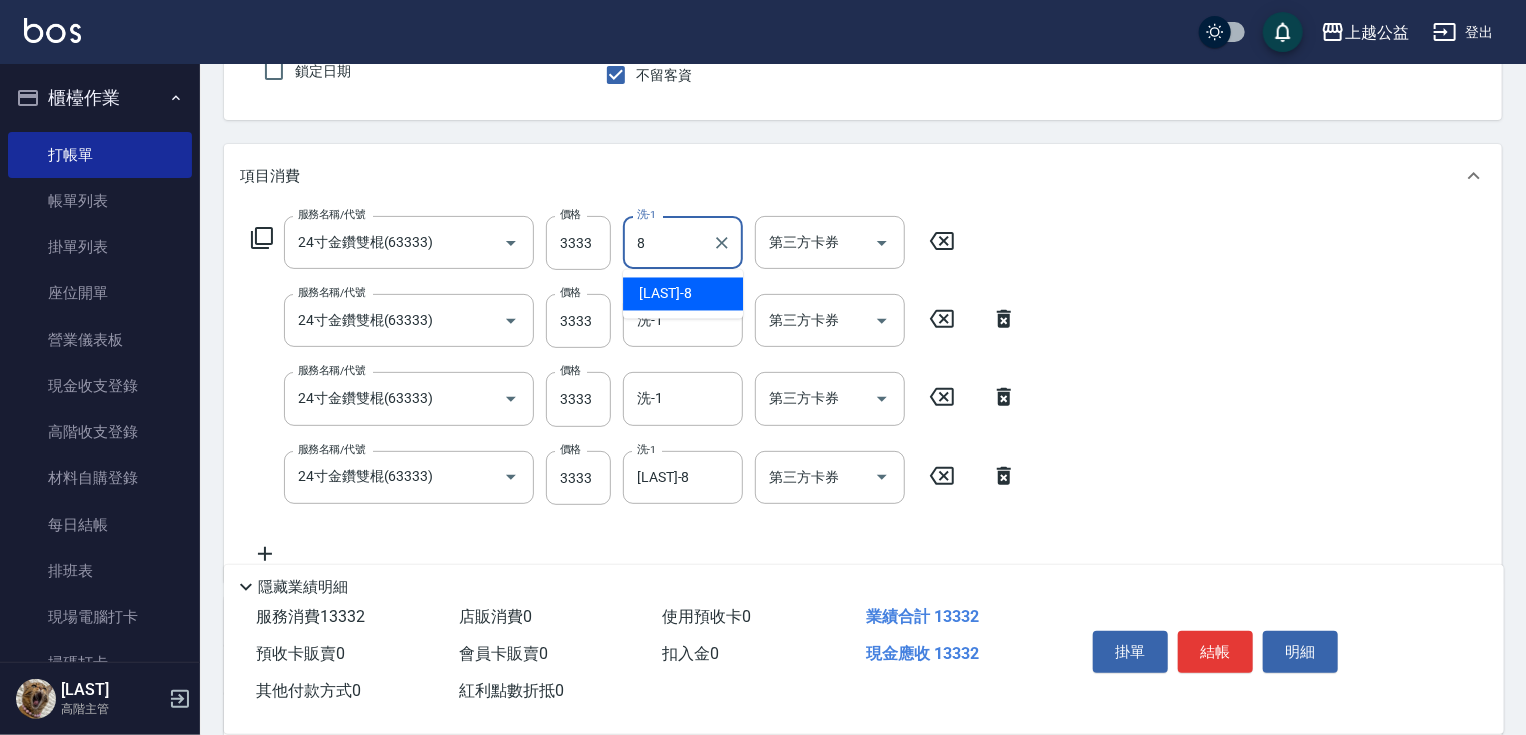 click on "[LAST] -8" at bounding box center [665, 294] 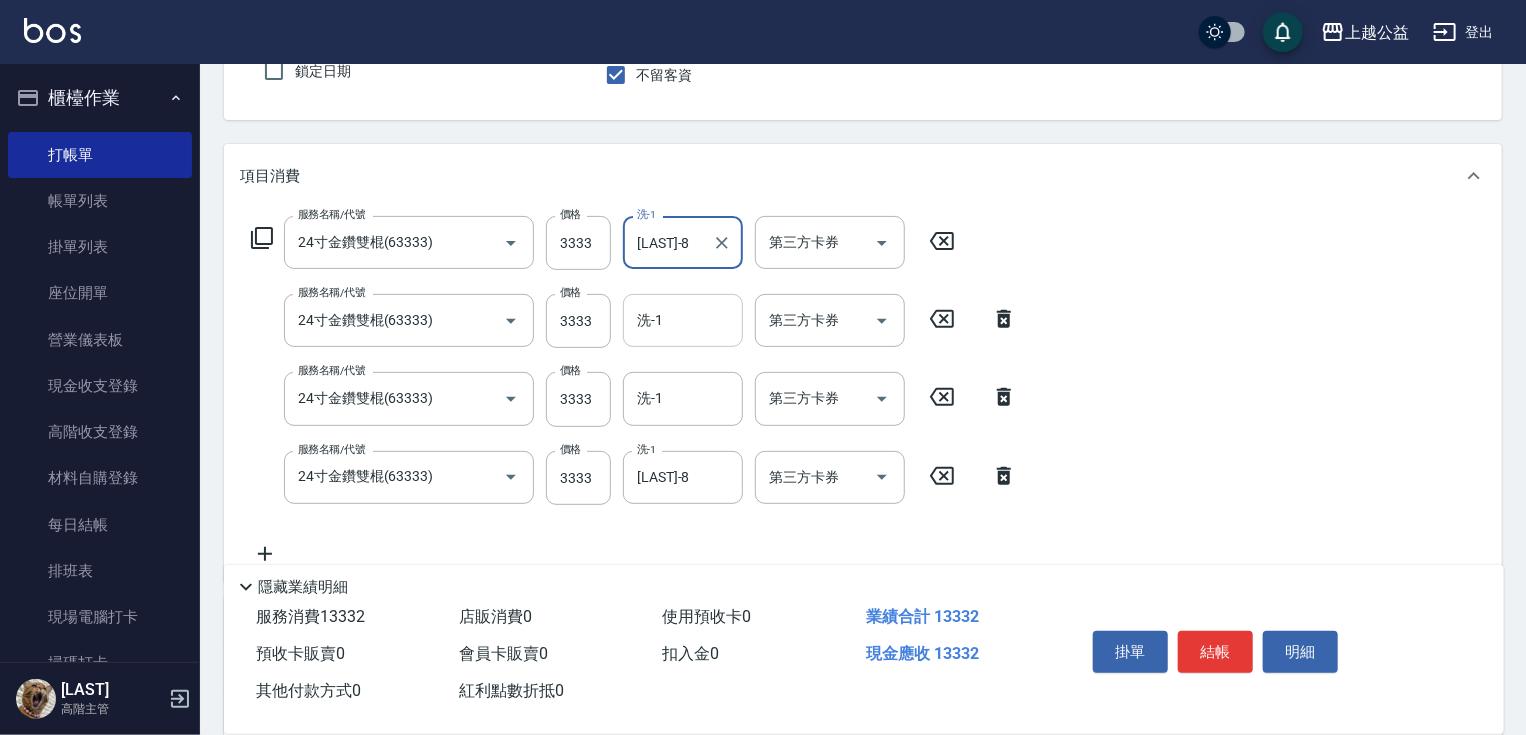 type on "[LAST]-8" 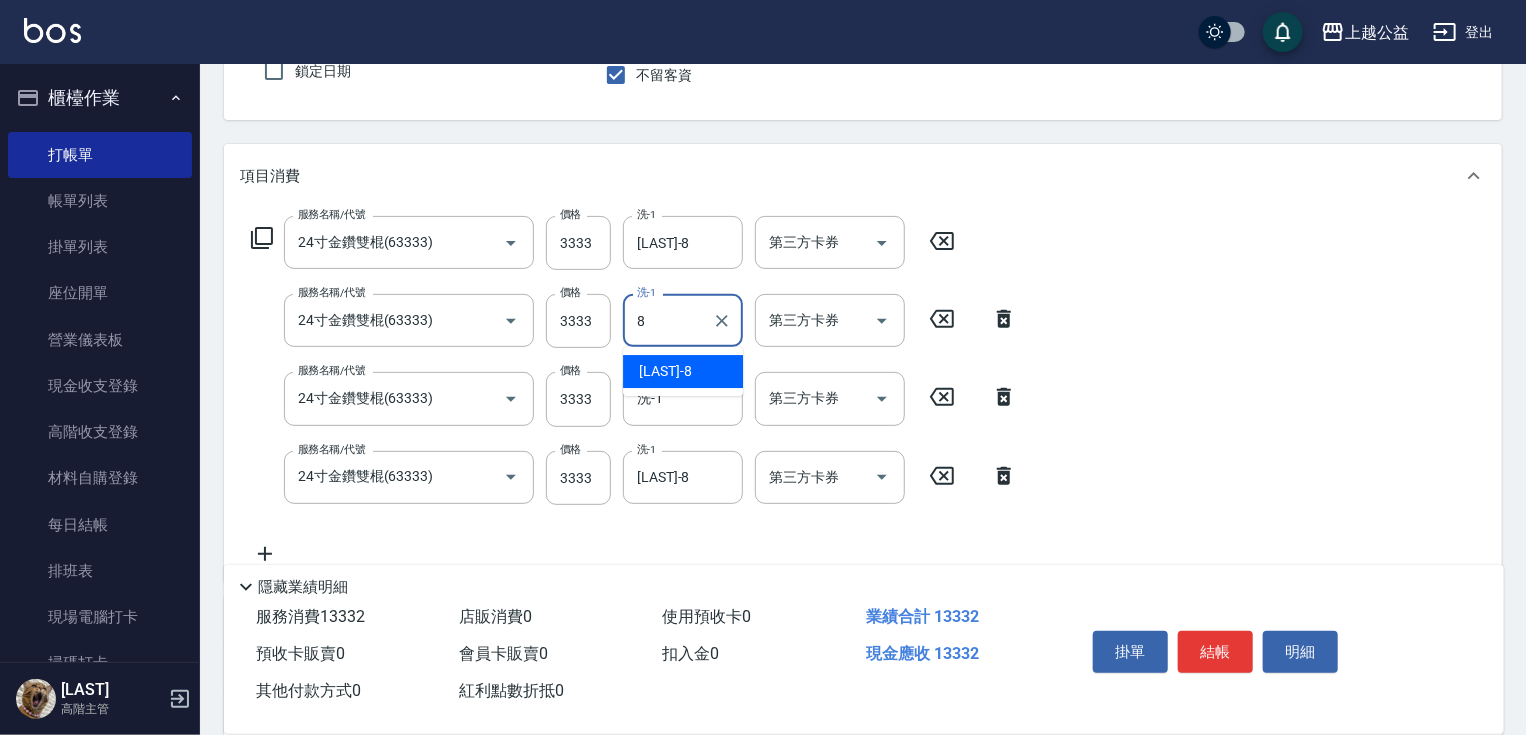 click on "[LAST] -8" at bounding box center [665, 371] 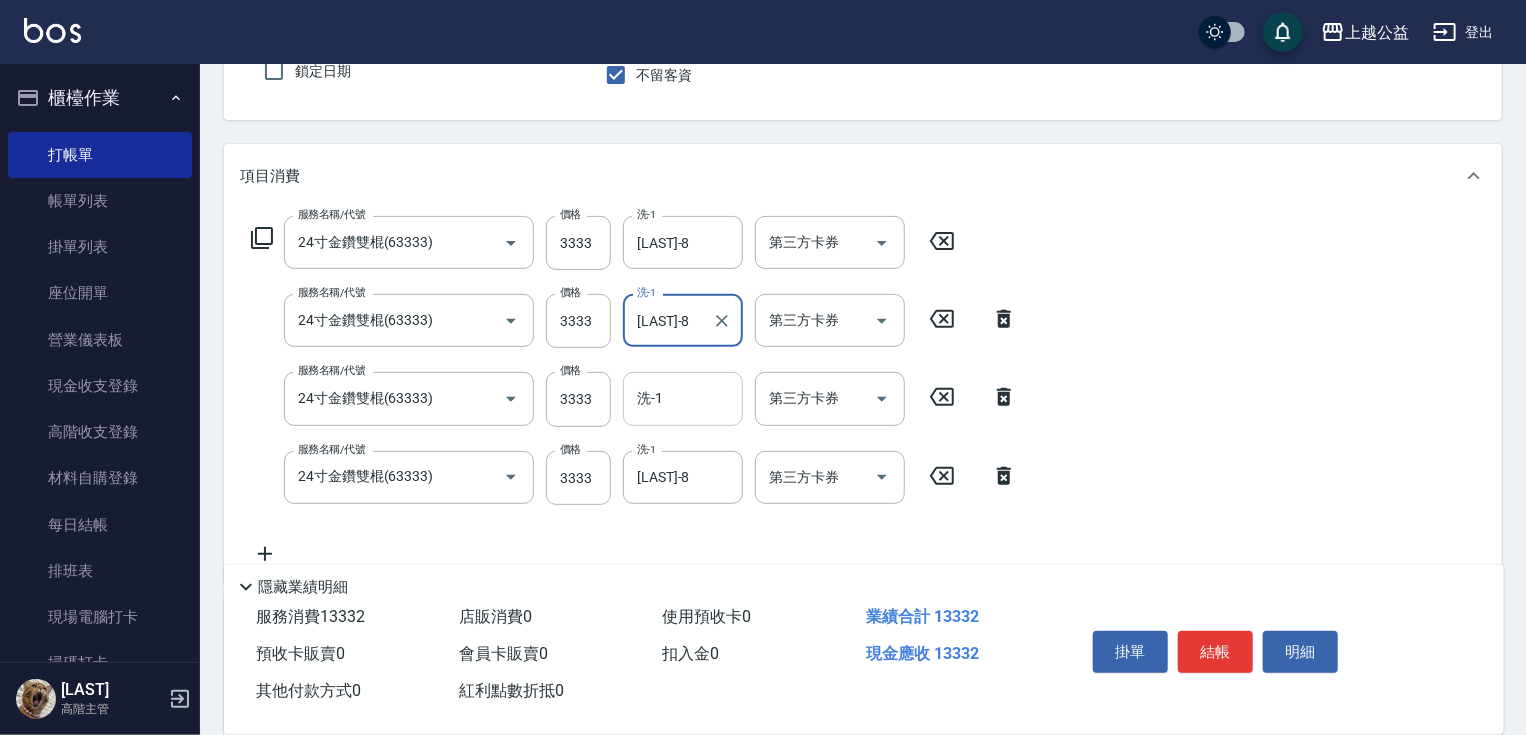 type on "[LAST]-8" 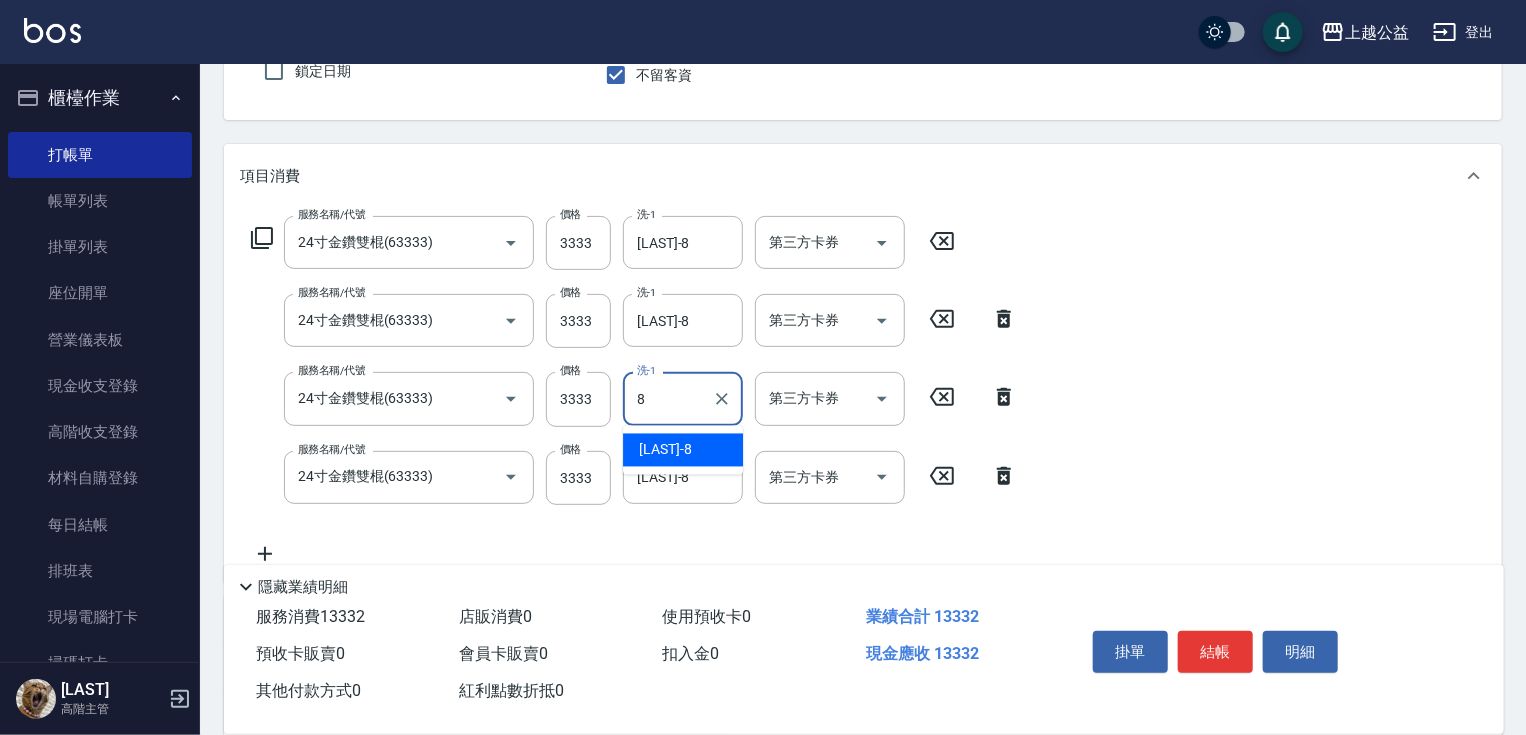 click on "[LAST] -8" at bounding box center [665, 450] 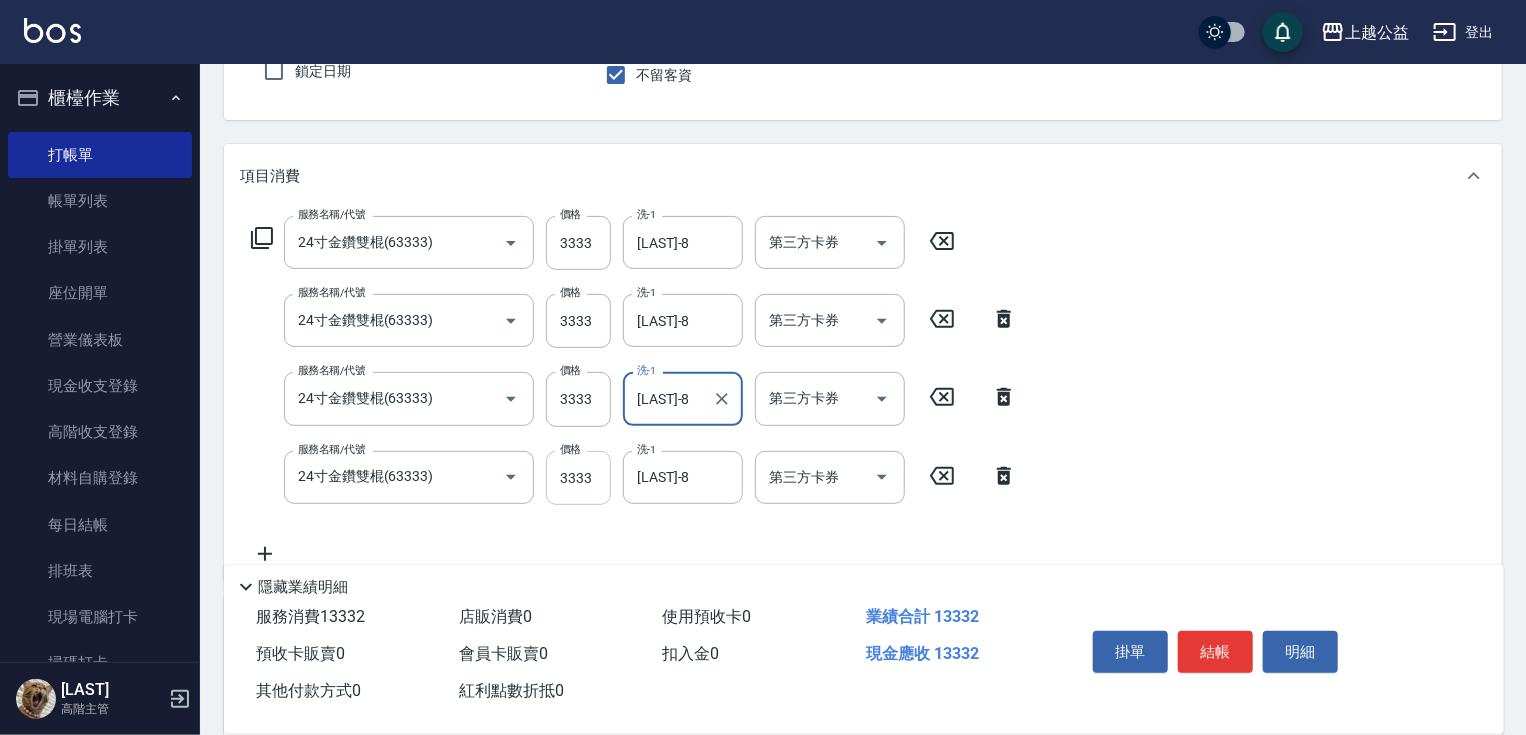 type on "[LAST]-8" 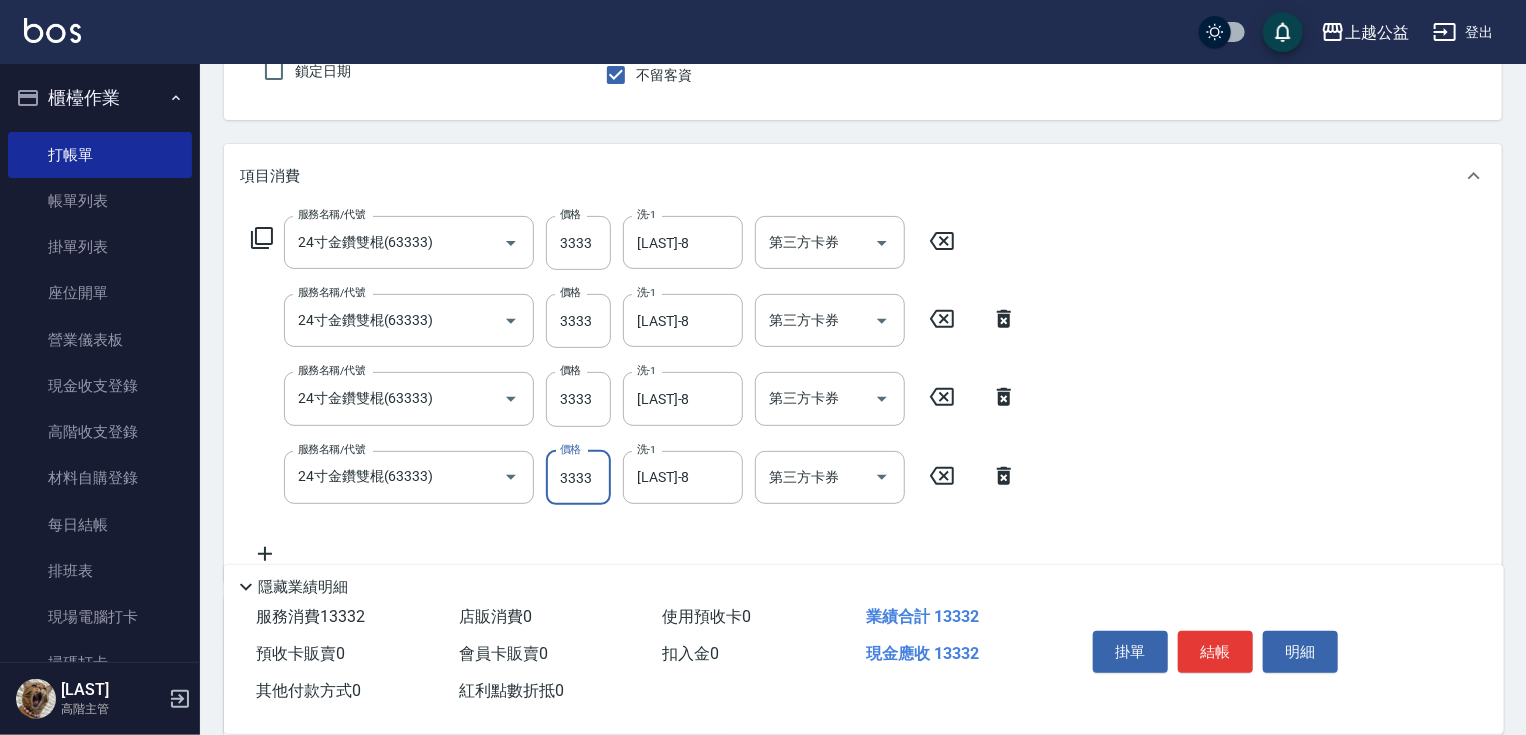 click on "3333" at bounding box center [578, 478] 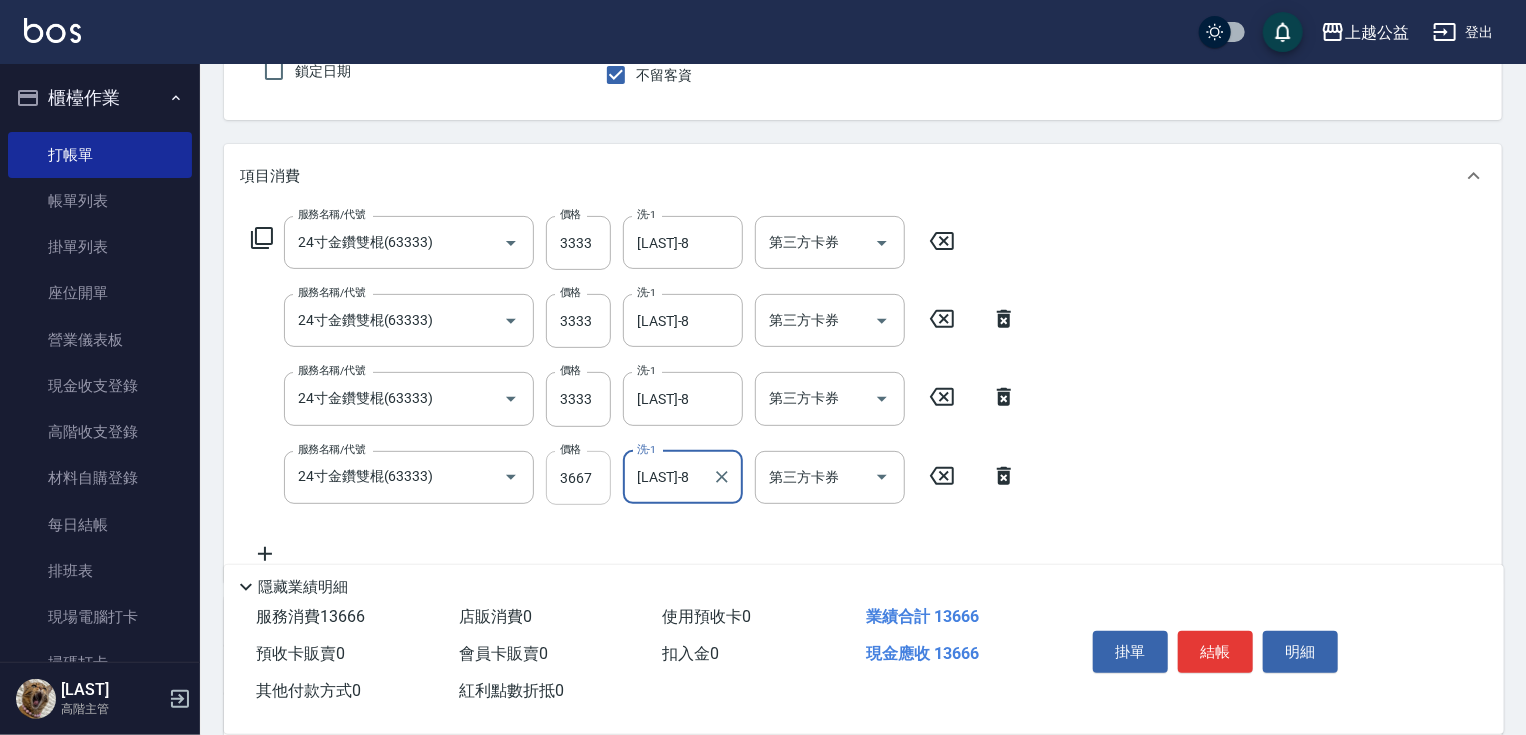click on "3667" at bounding box center (578, 478) 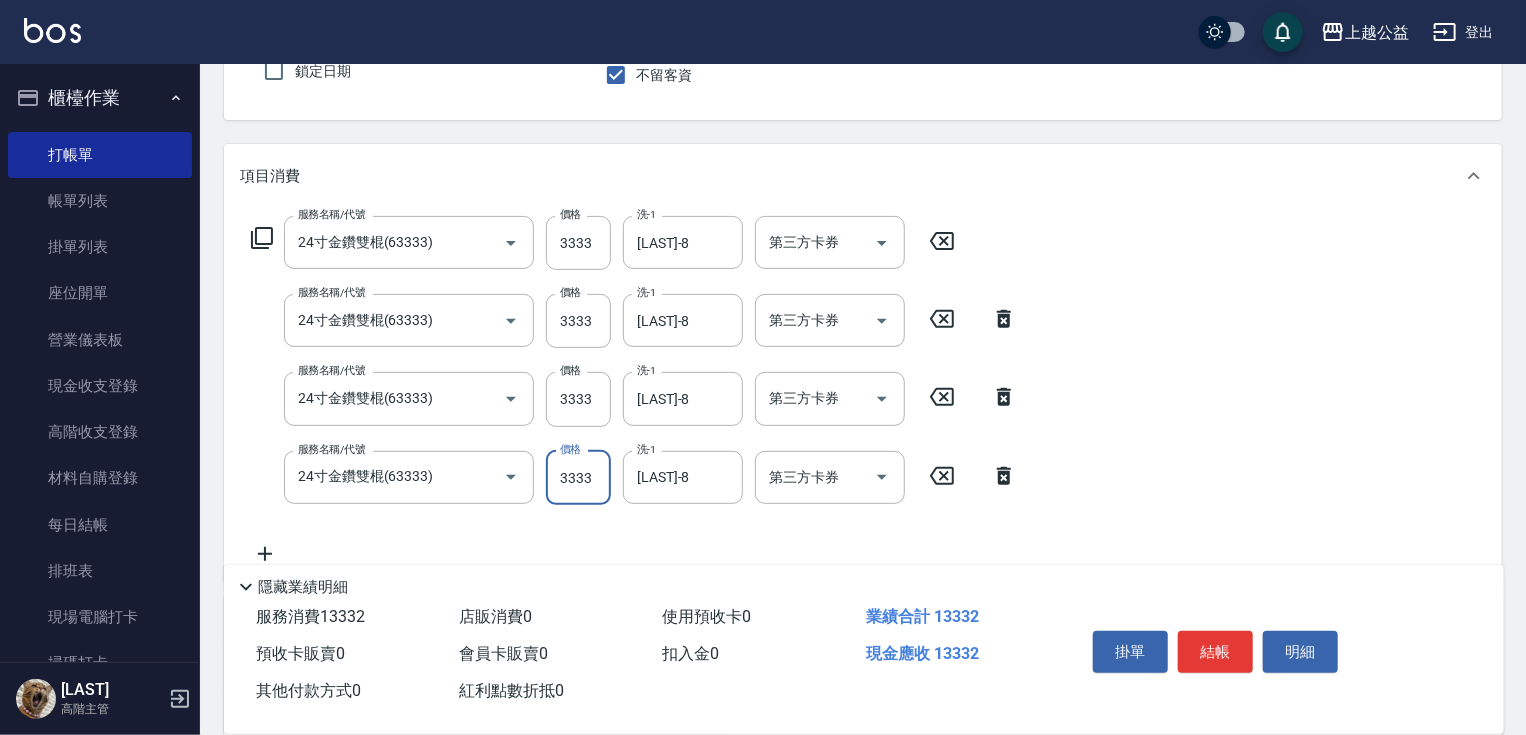 click on "3333" at bounding box center (578, 478) 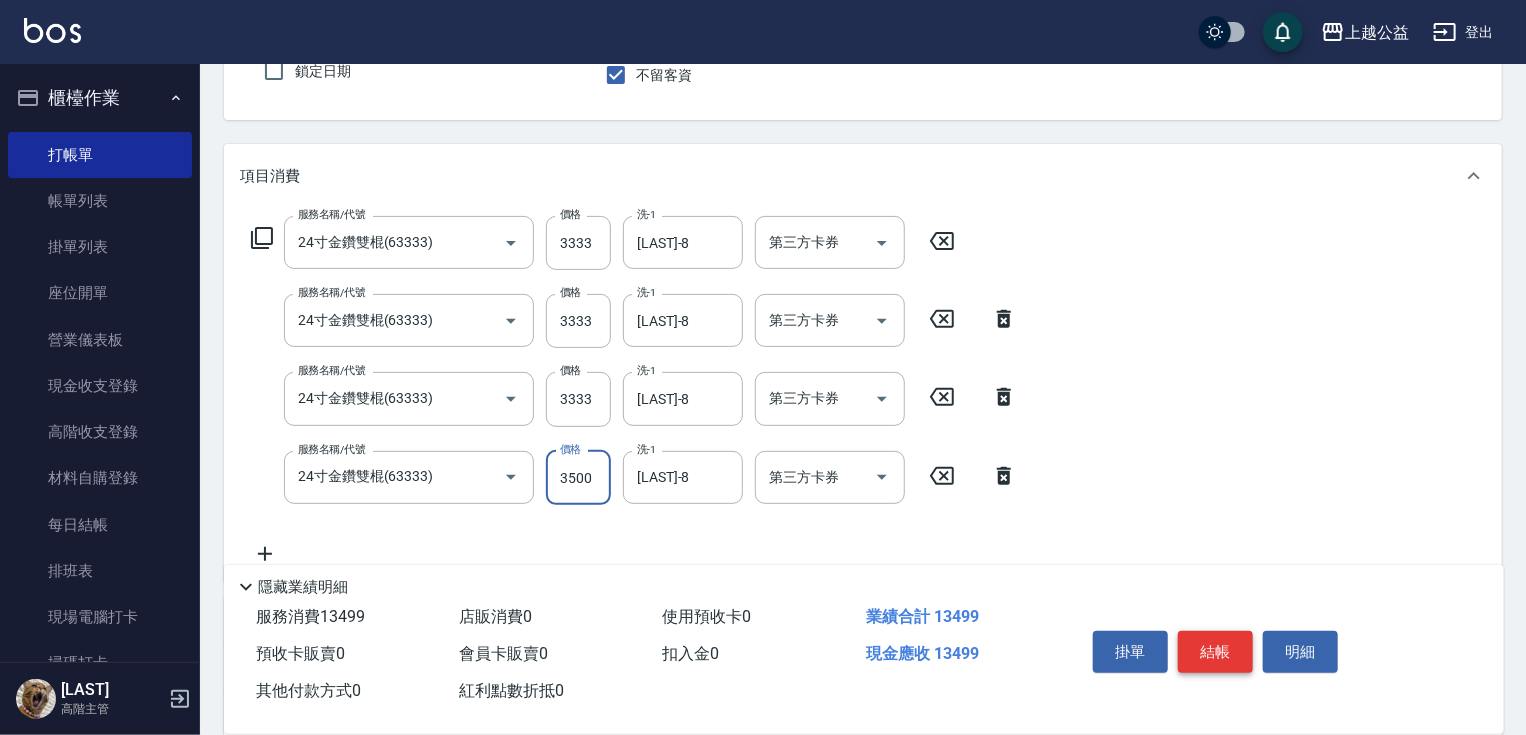 type on "3500" 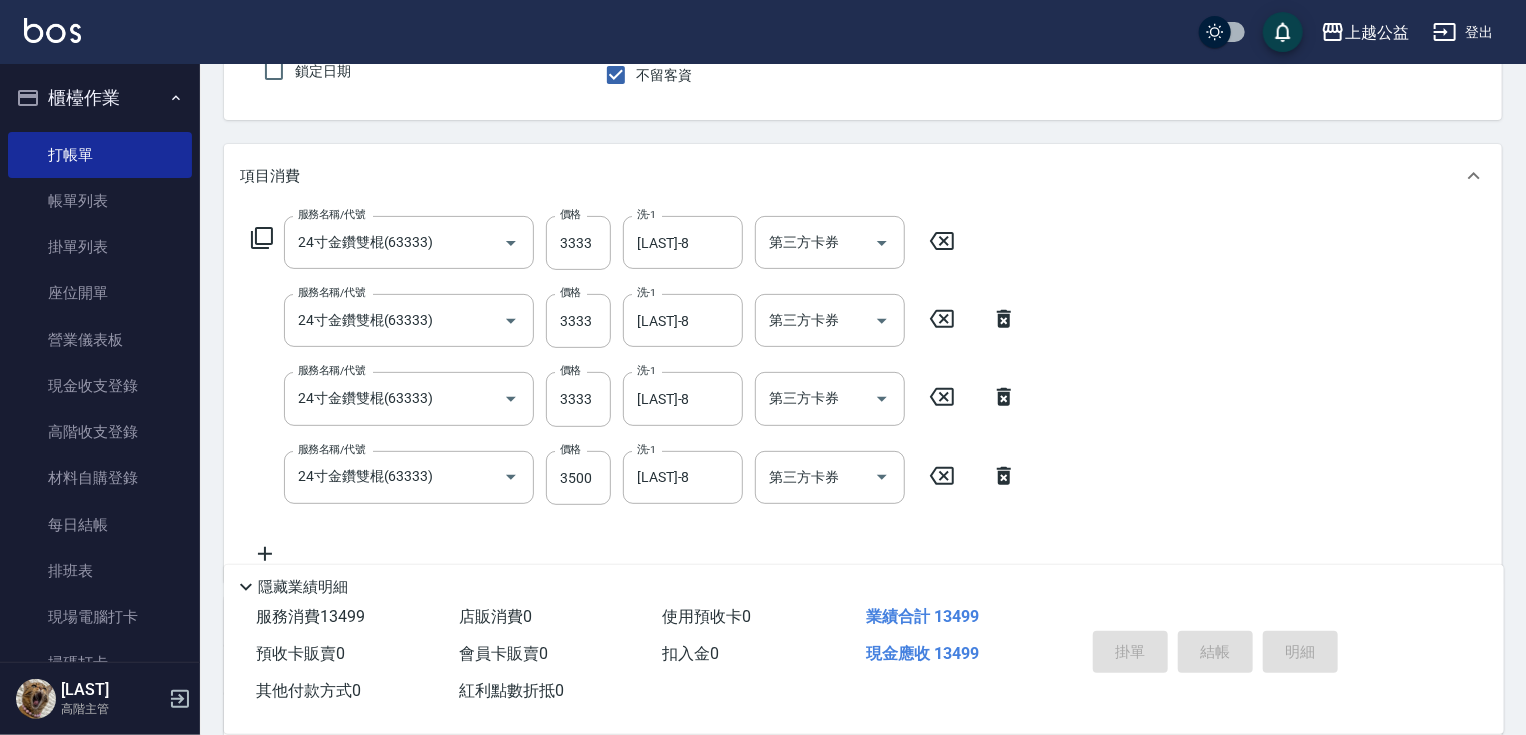 type on "2025/08/06 21:08" 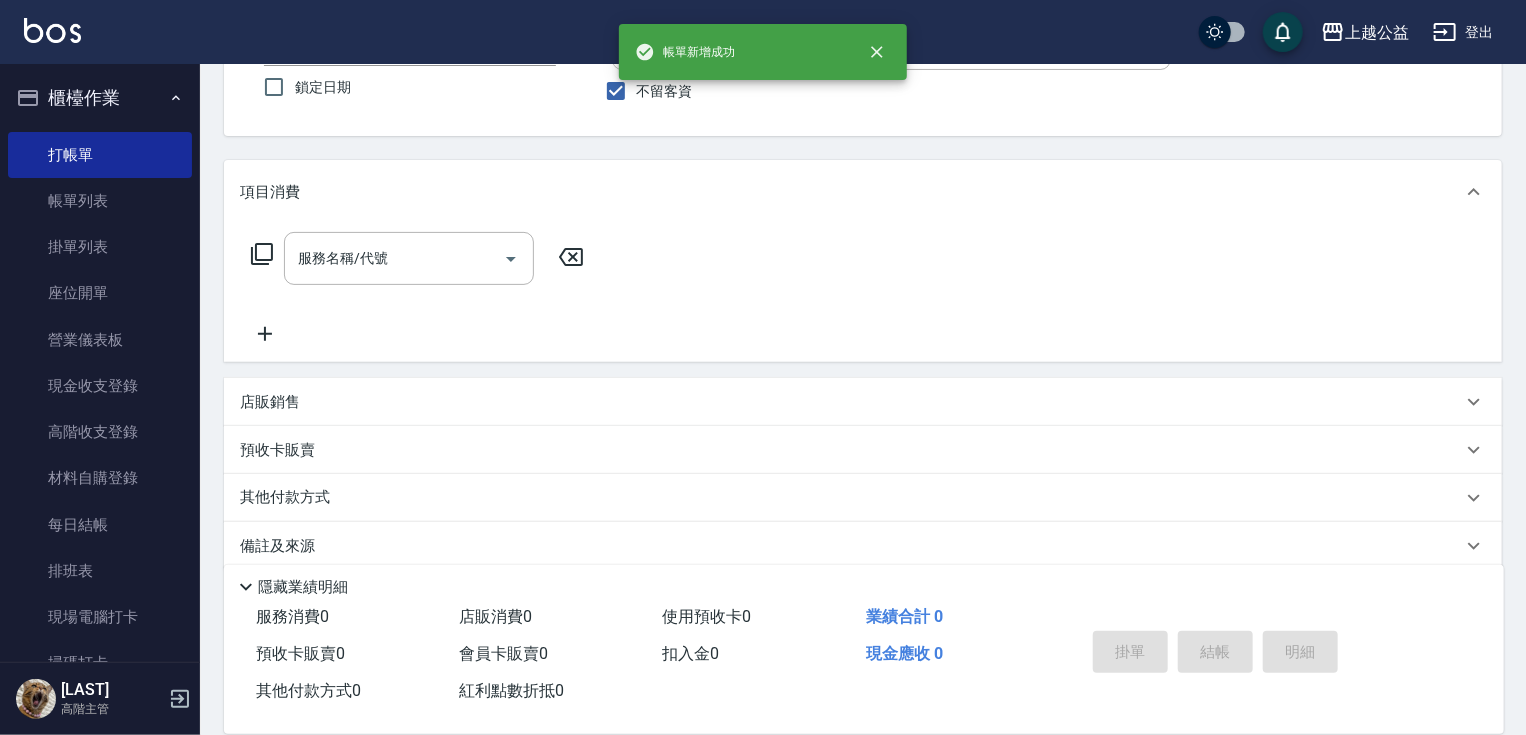 scroll, scrollTop: 0, scrollLeft: 0, axis: both 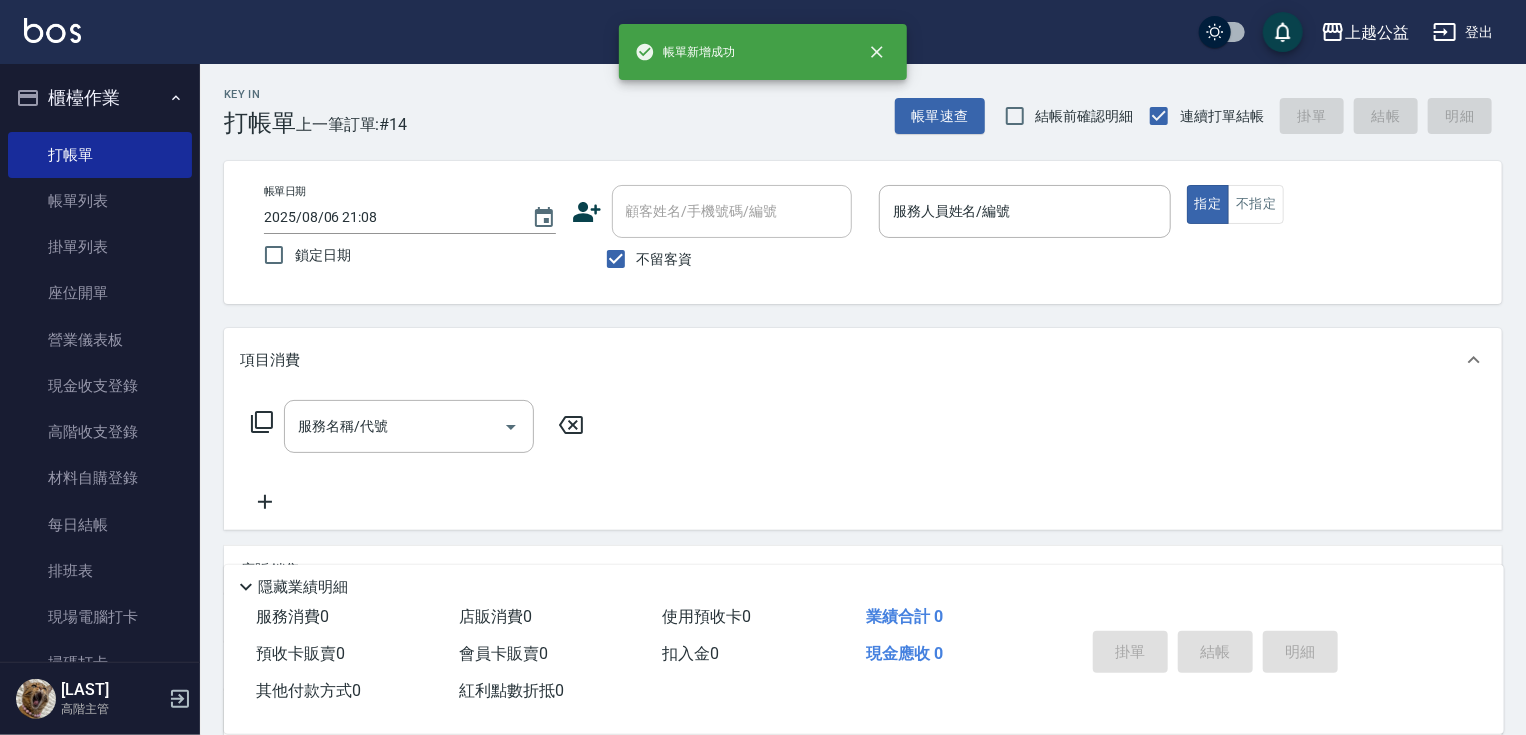 drag, startPoint x: 1059, startPoint y: 437, endPoint x: 1008, endPoint y: 260, distance: 184.20097 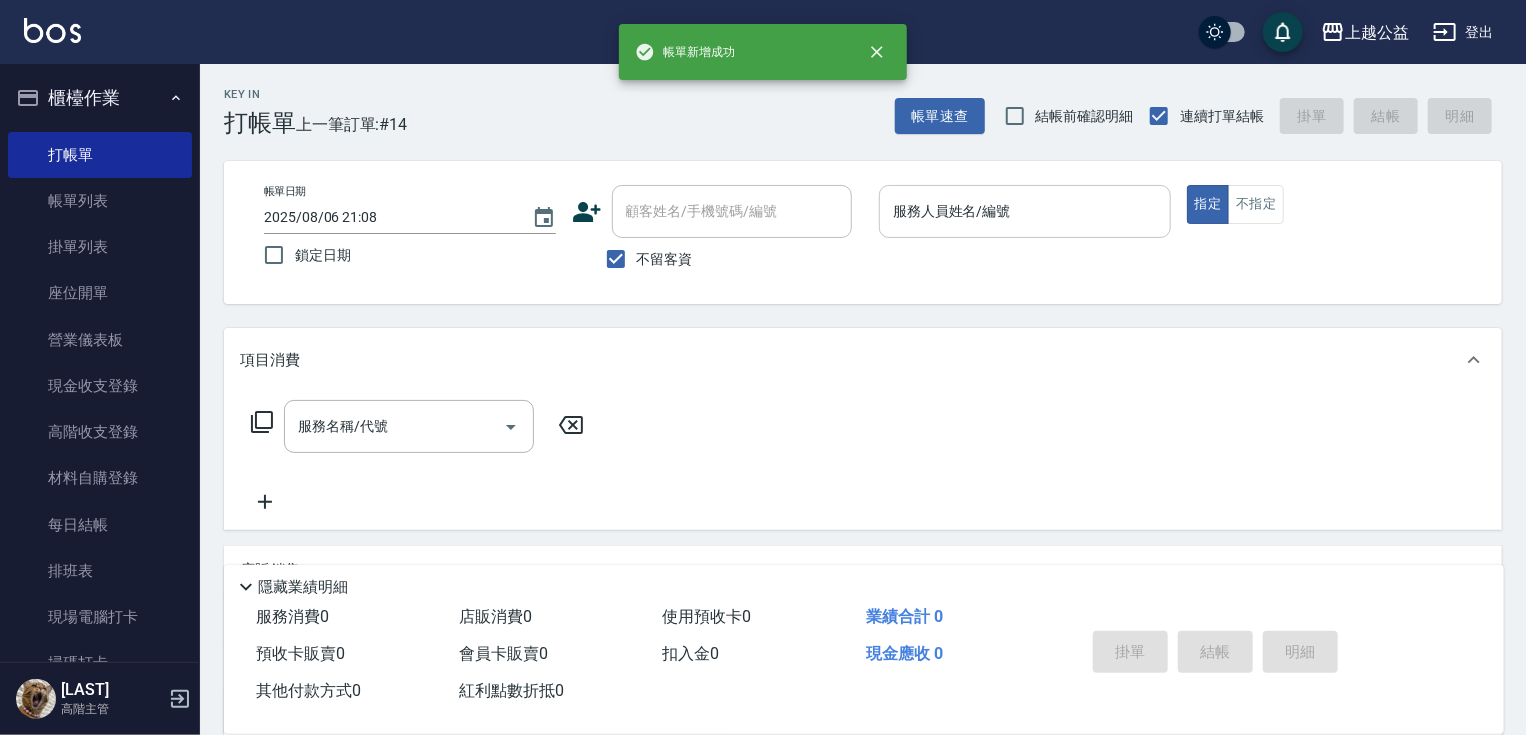 click on "服務人員姓名/編號" at bounding box center (1025, 211) 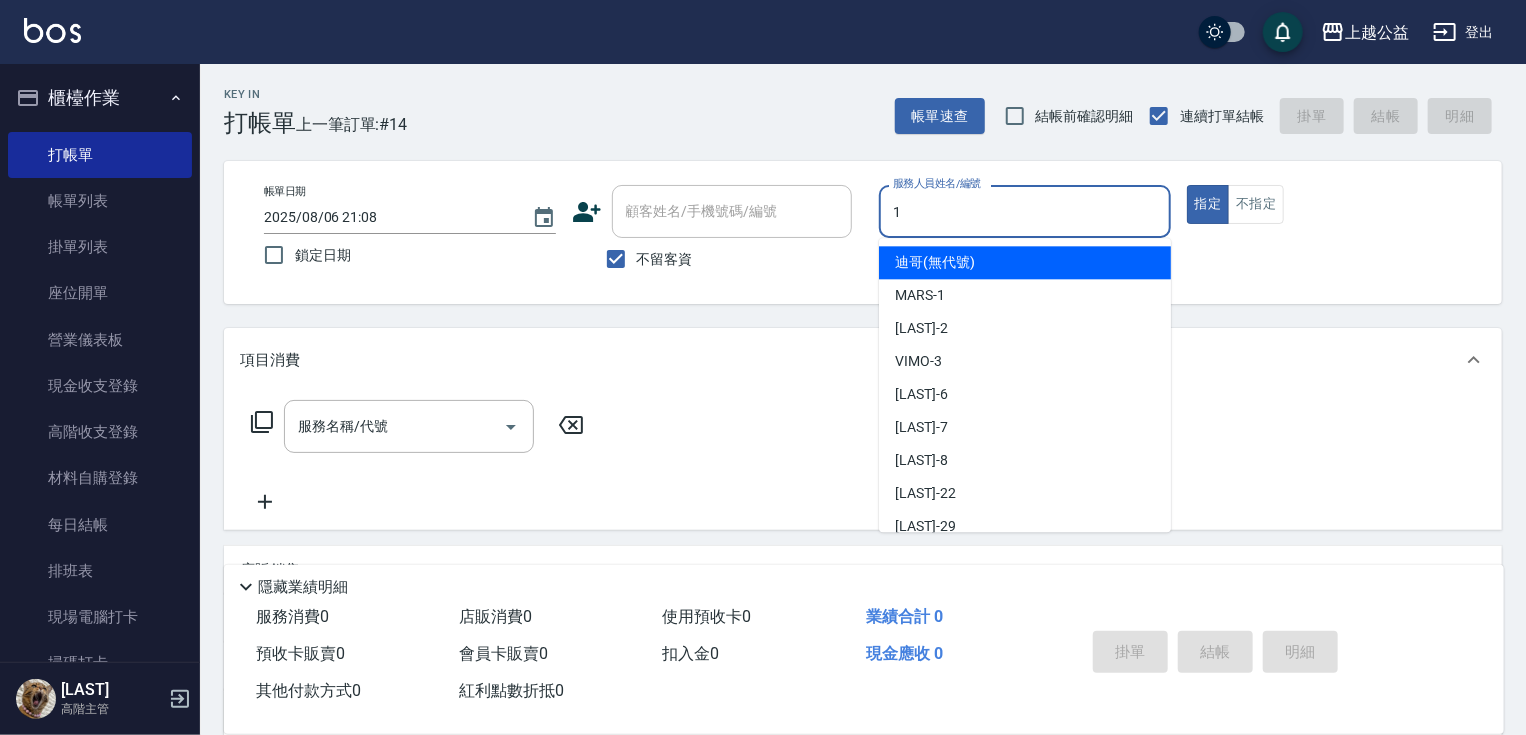 type on "MARS-1" 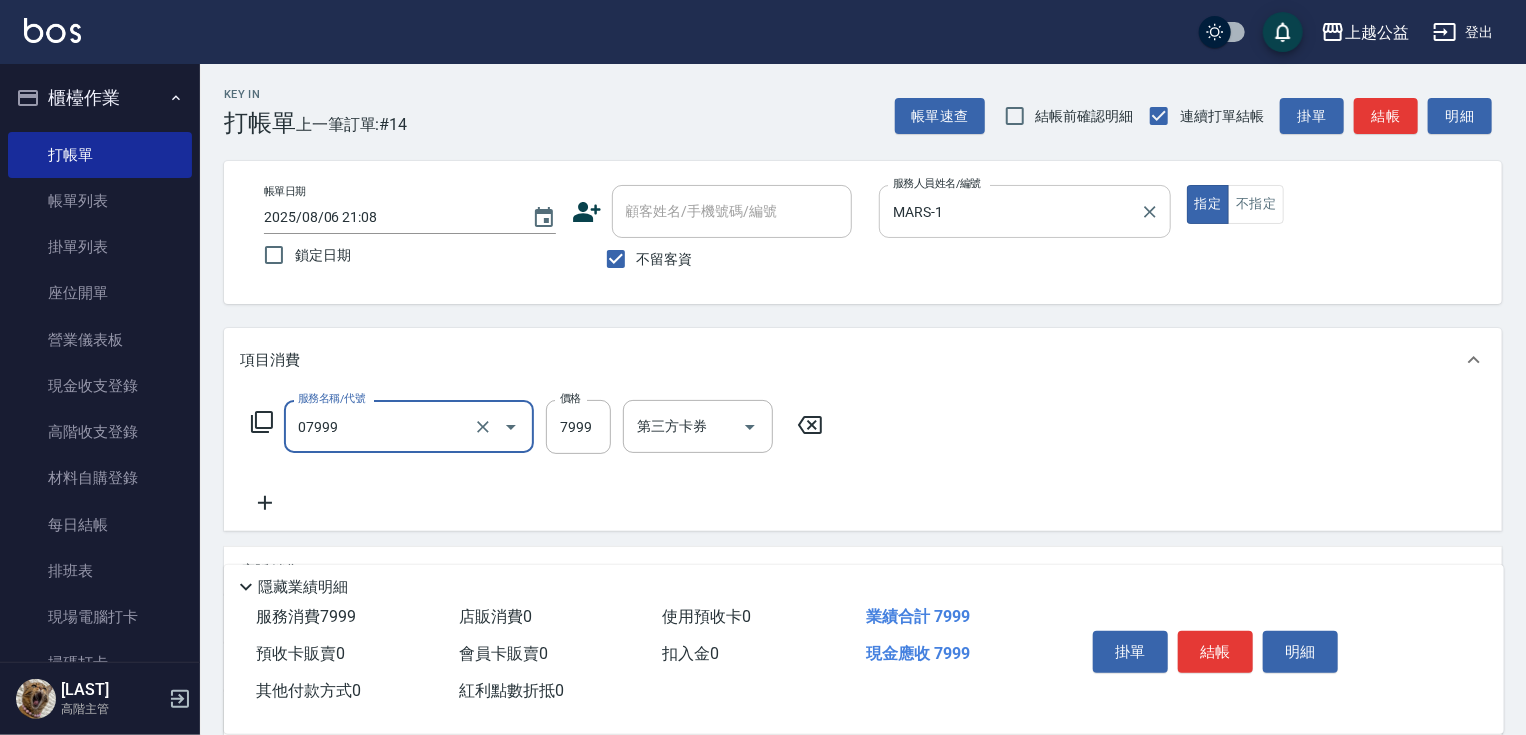 type on "雙棍金鑽20吋3包(07999)" 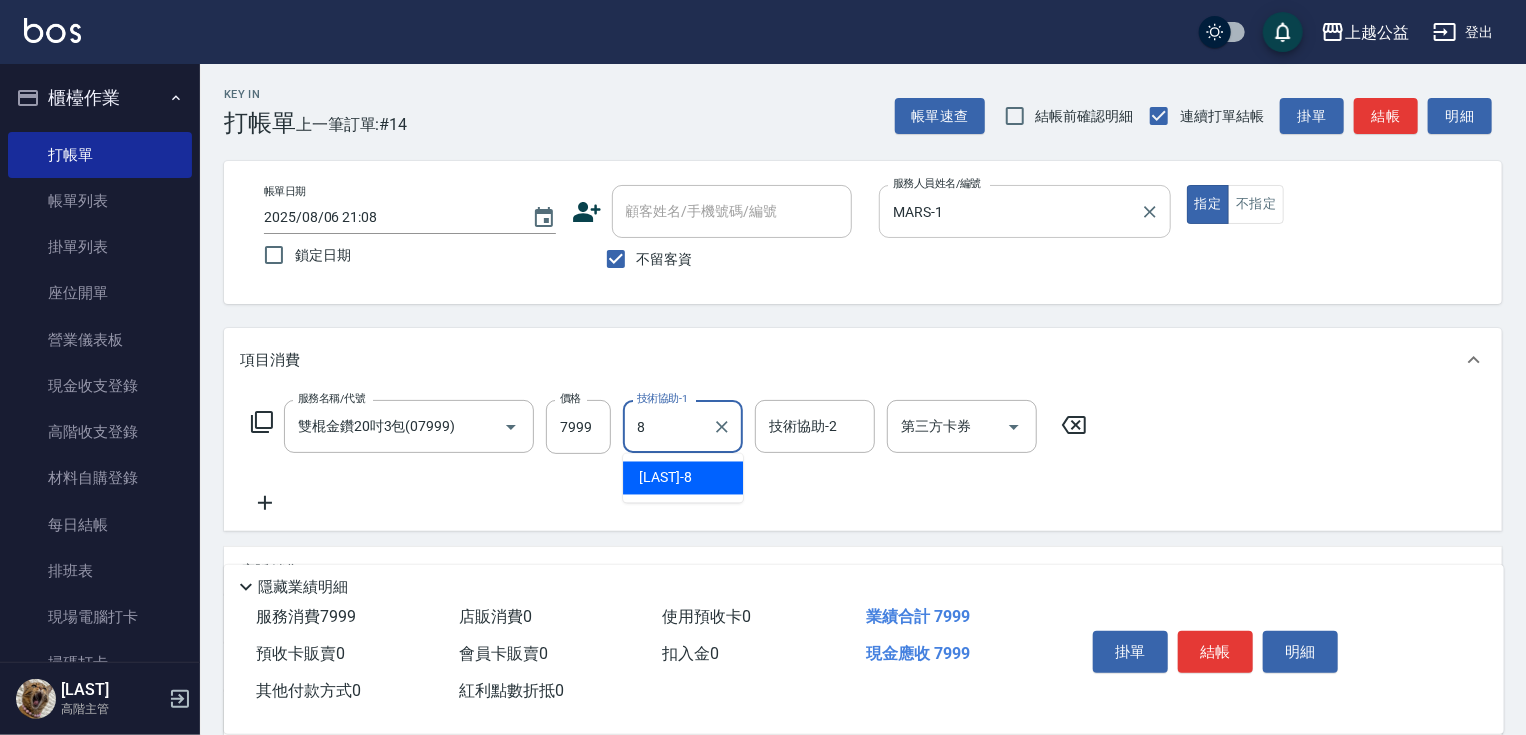 type on "[LAST]-8" 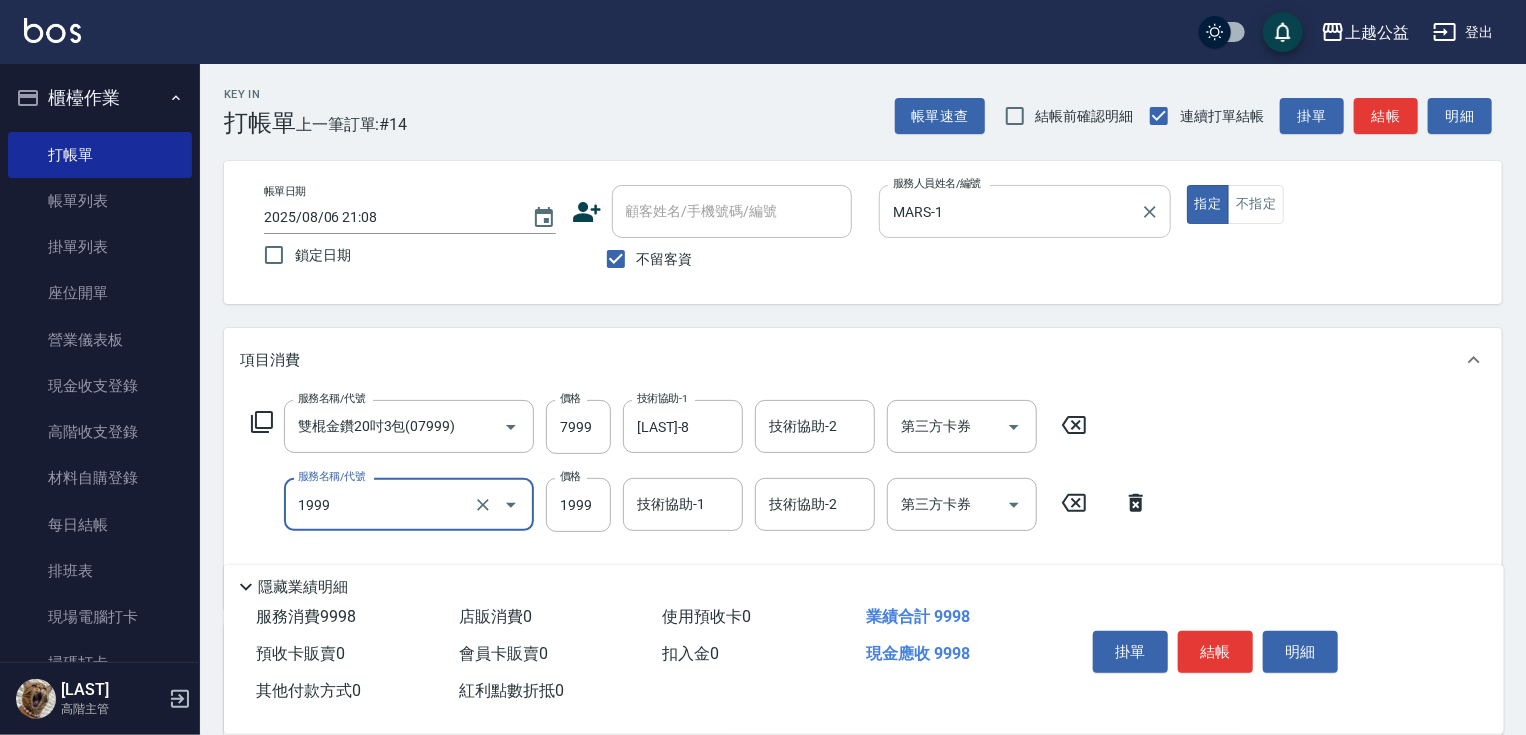 type on "1999套餐(1999)" 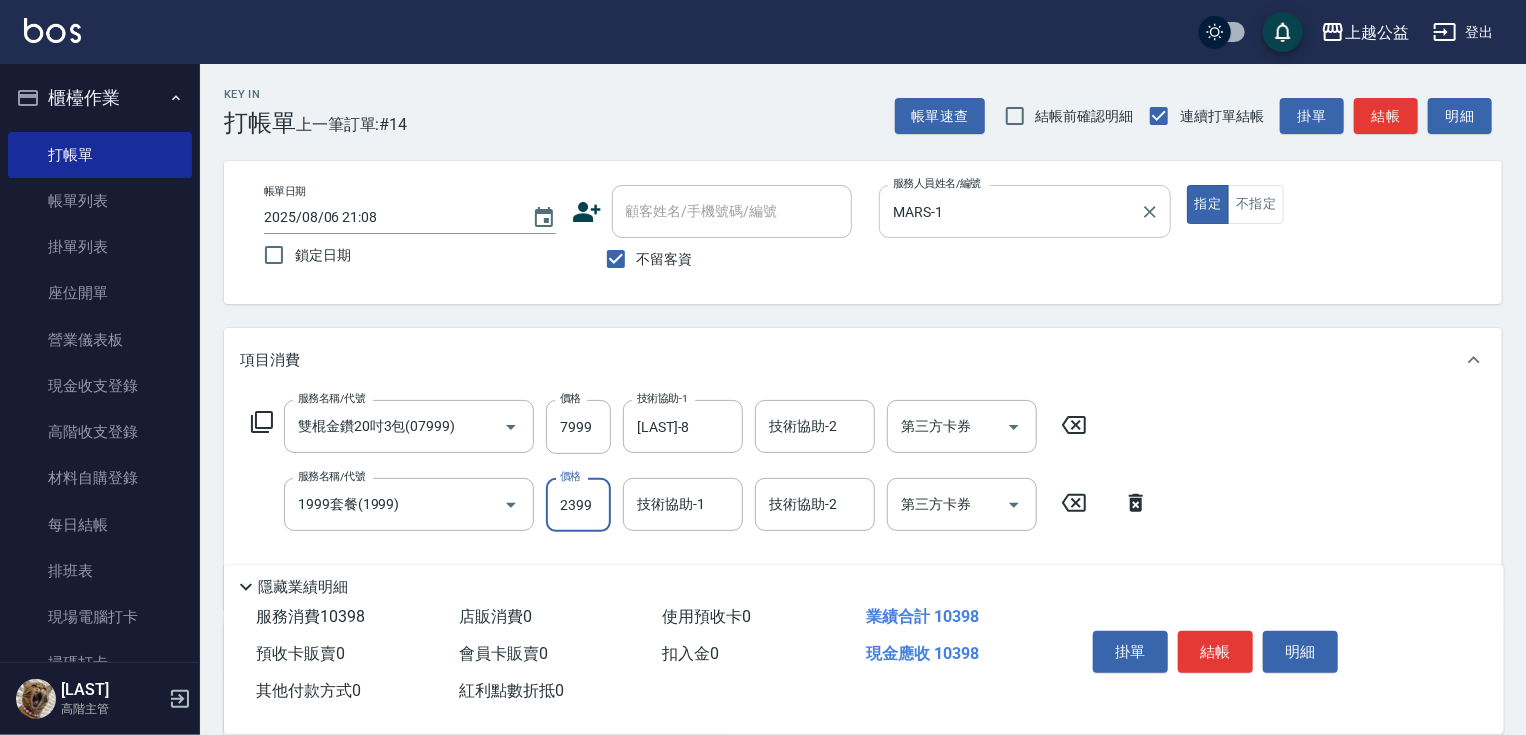 type on "2399" 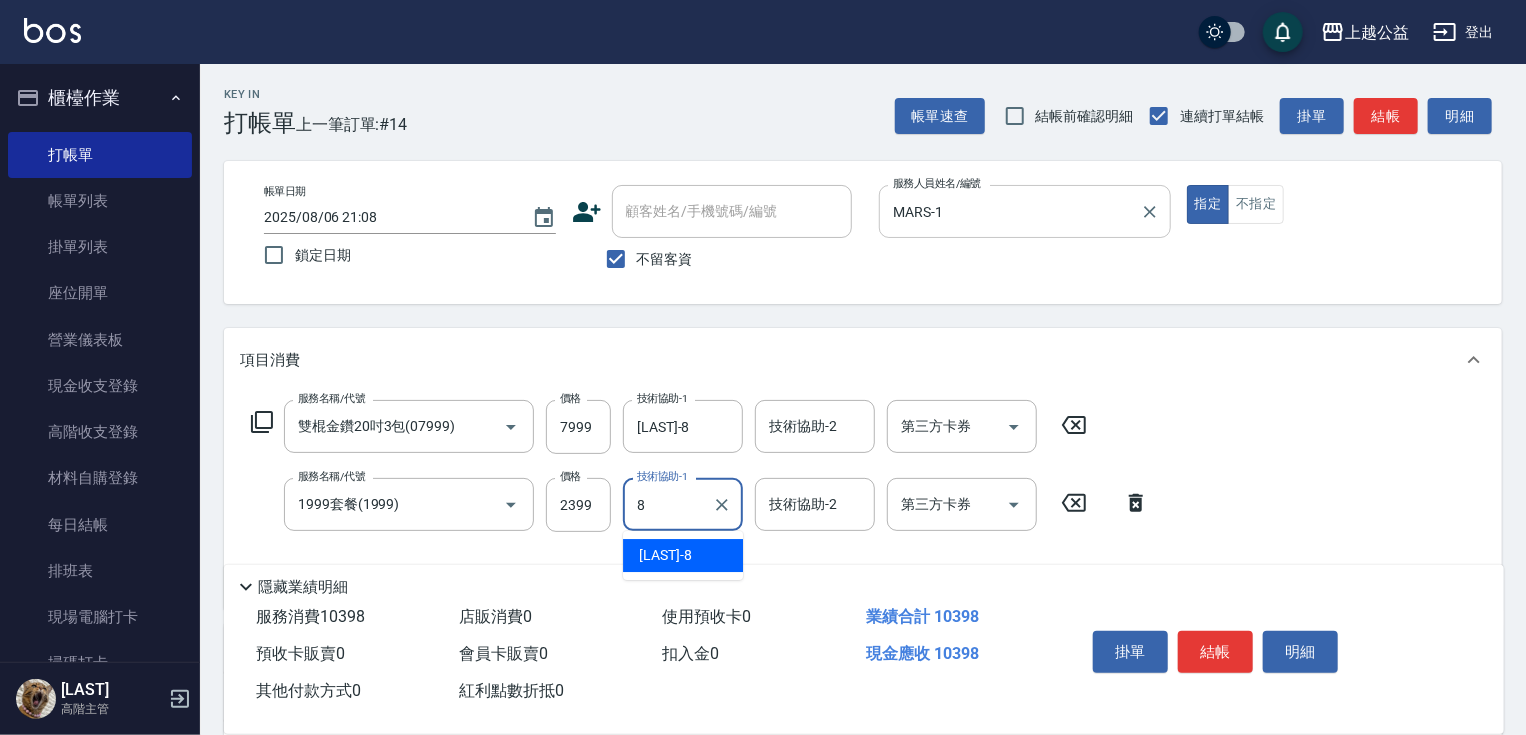 type on "[LAST]-8" 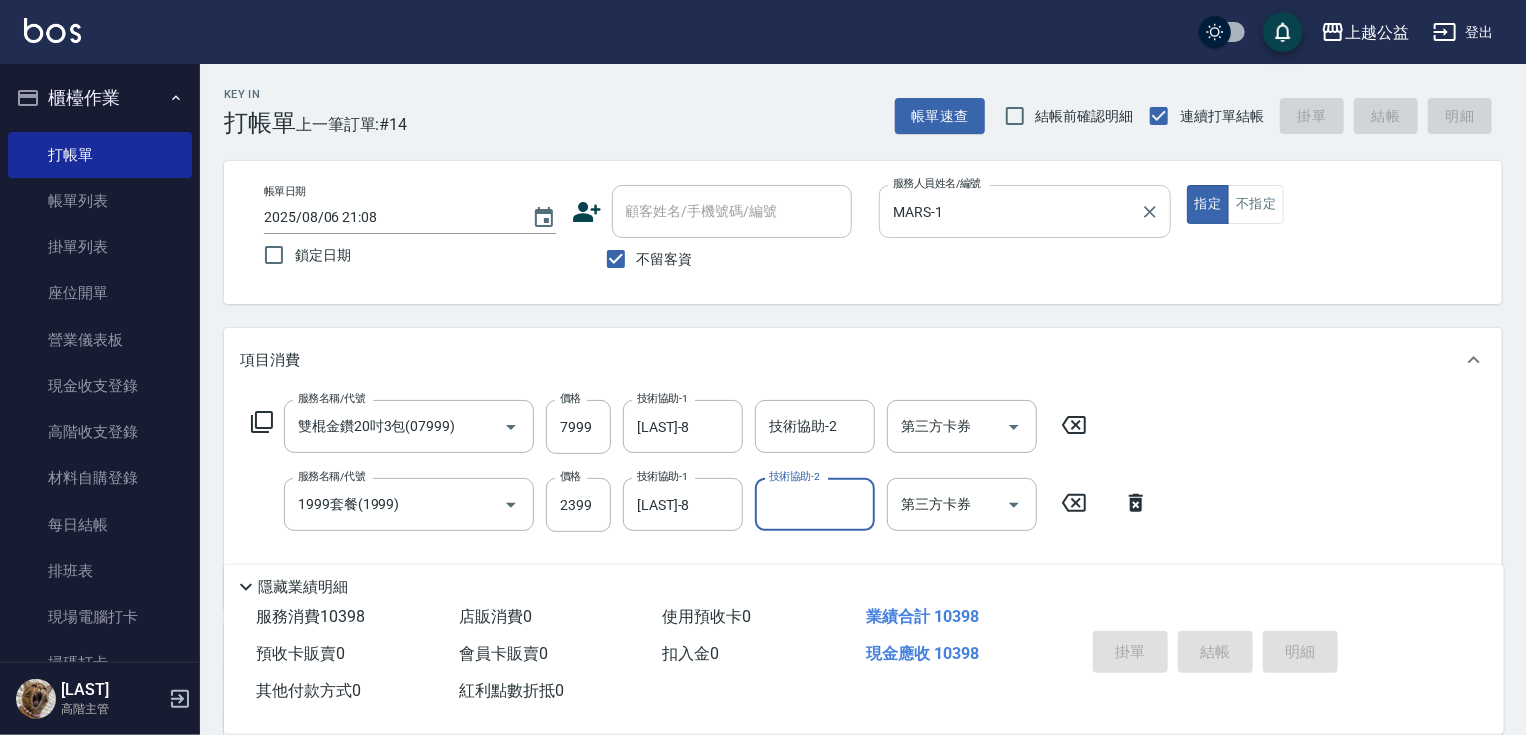 type on "2025/08/06 21:09" 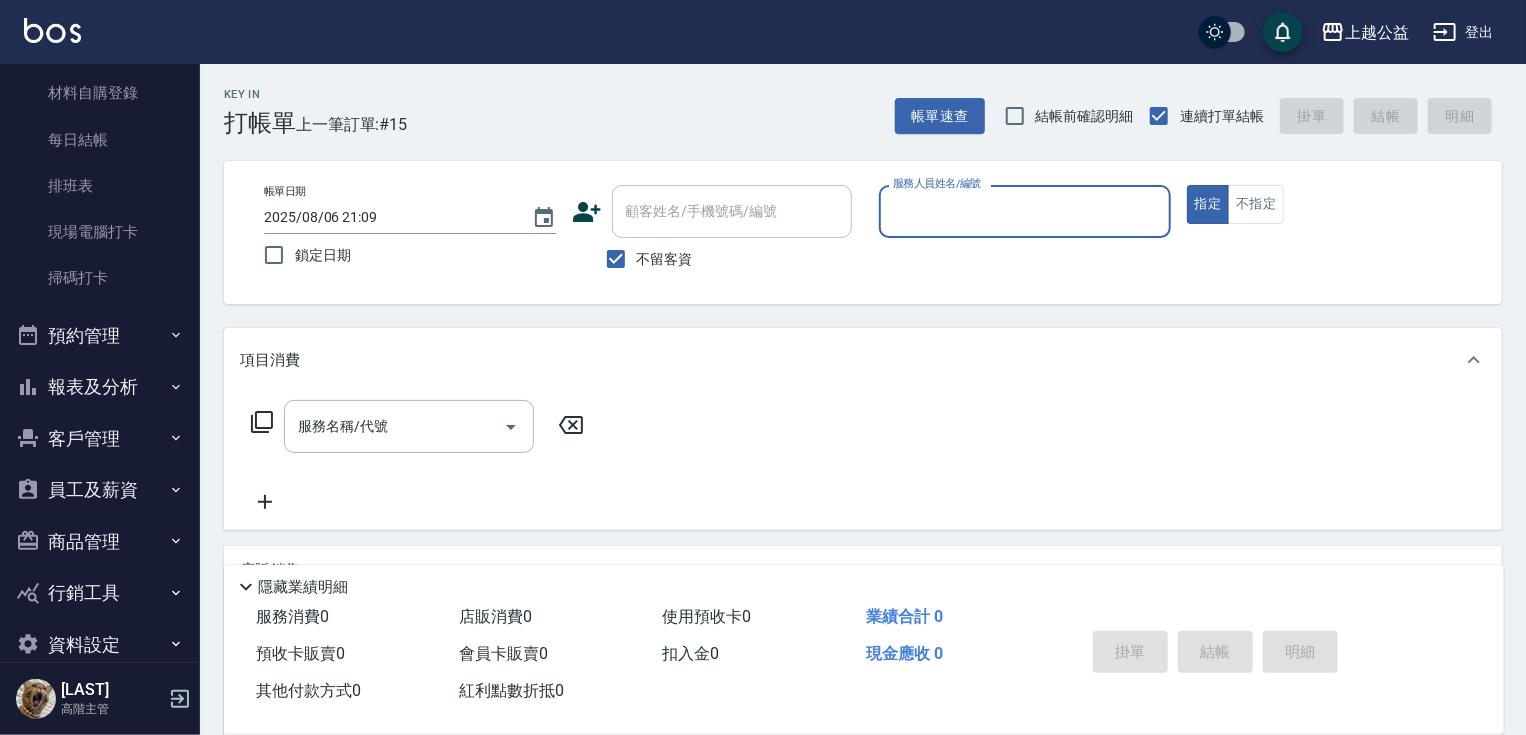 scroll, scrollTop: 416, scrollLeft: 0, axis: vertical 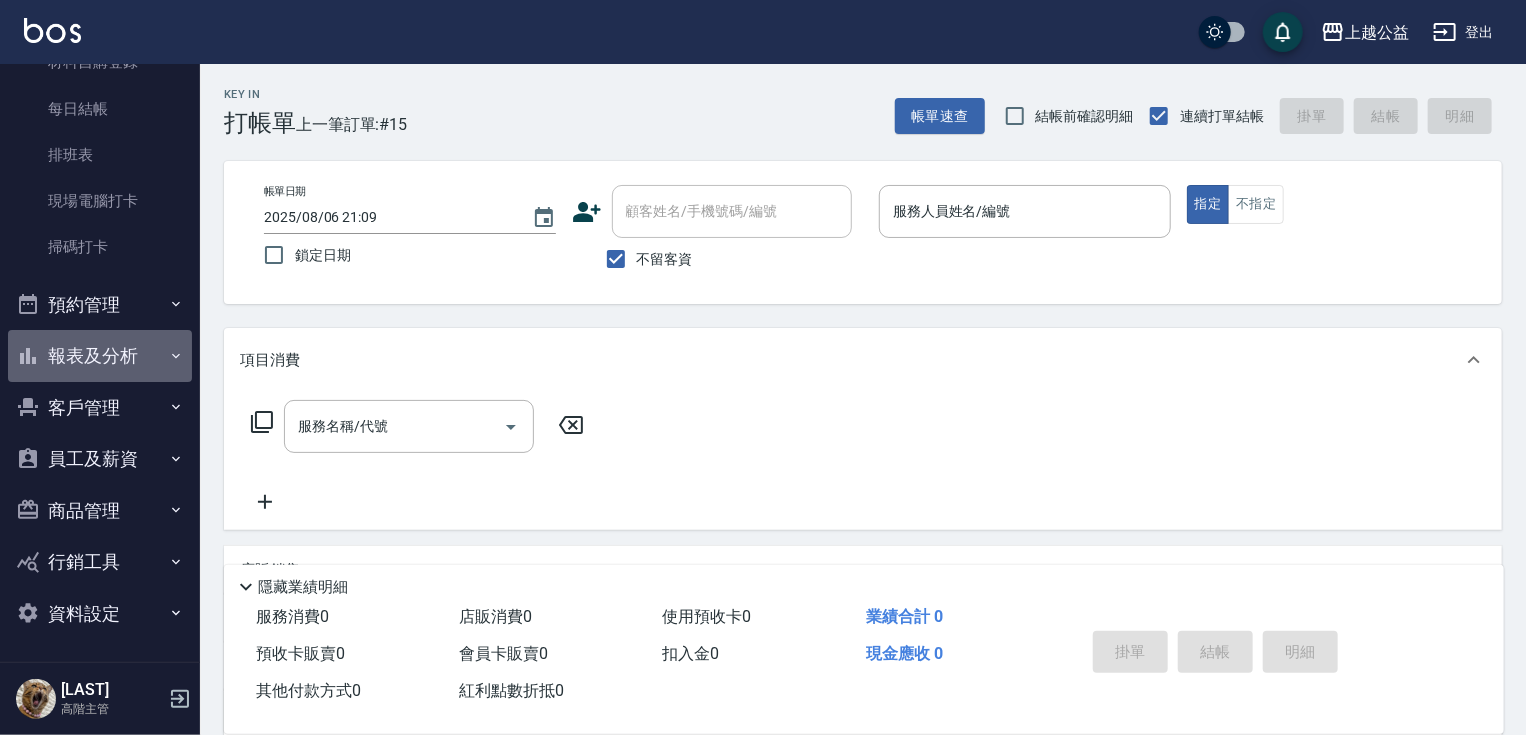 click on "報表及分析" at bounding box center [100, 356] 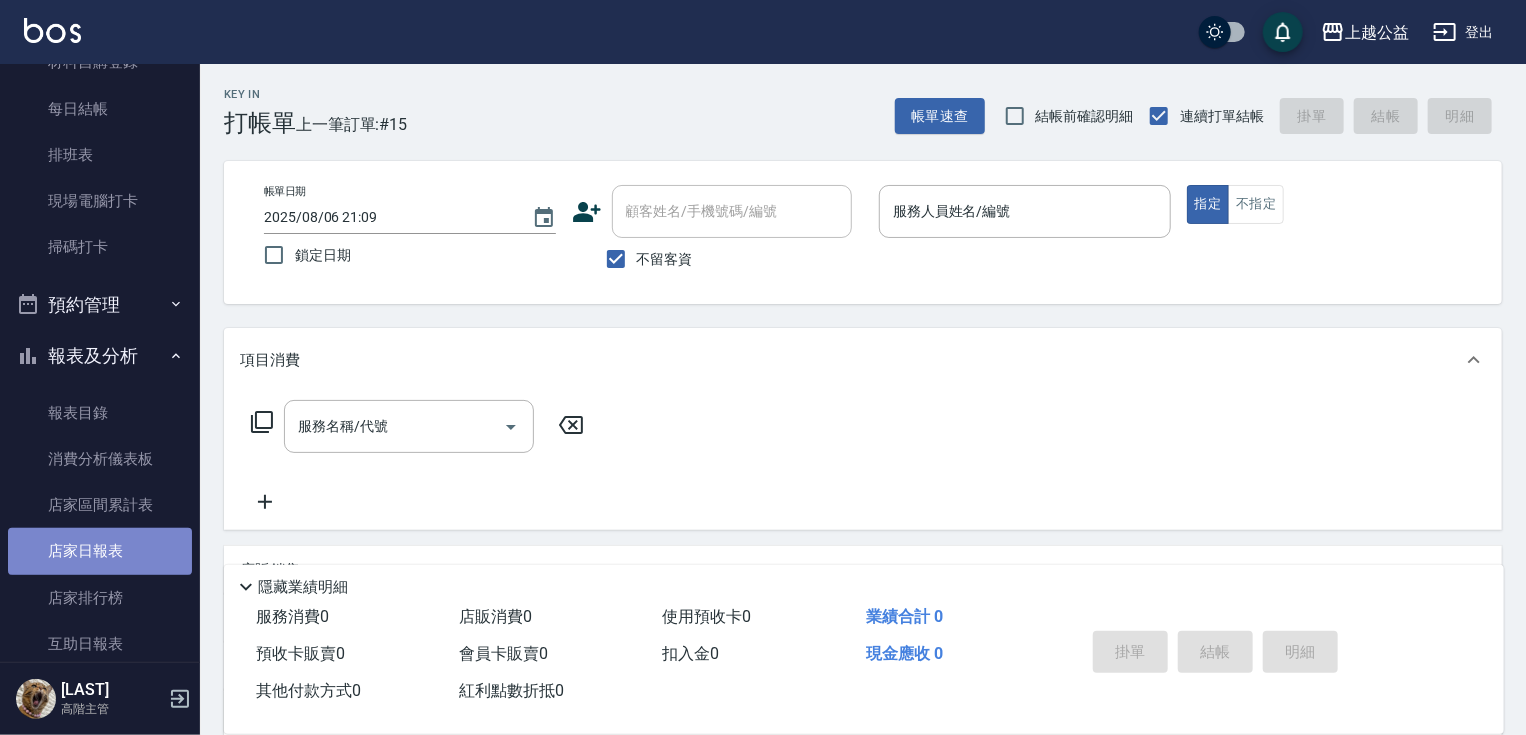 click on "店家日報表" at bounding box center [100, 551] 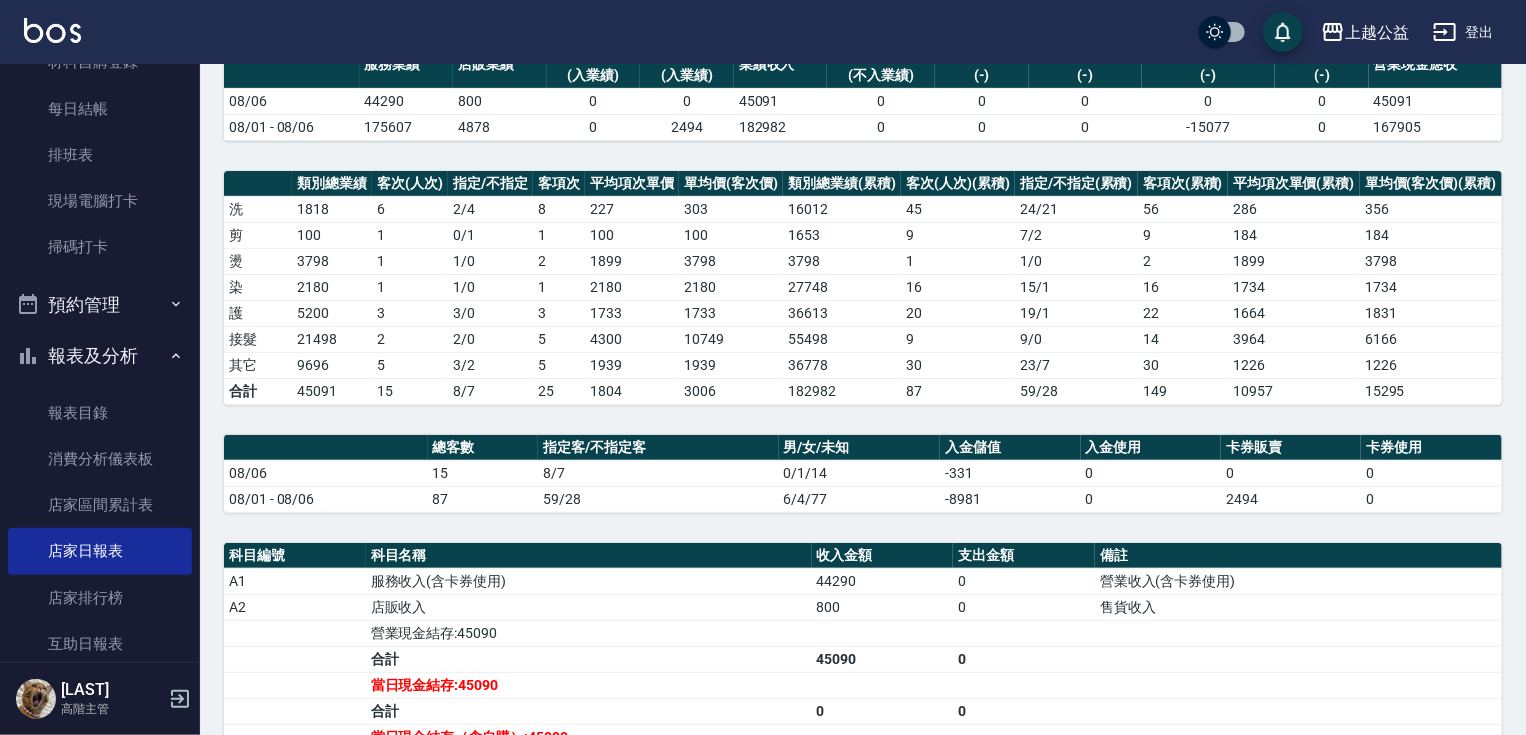drag, startPoint x: 808, startPoint y: 470, endPoint x: 809, endPoint y: 588, distance: 118.004234 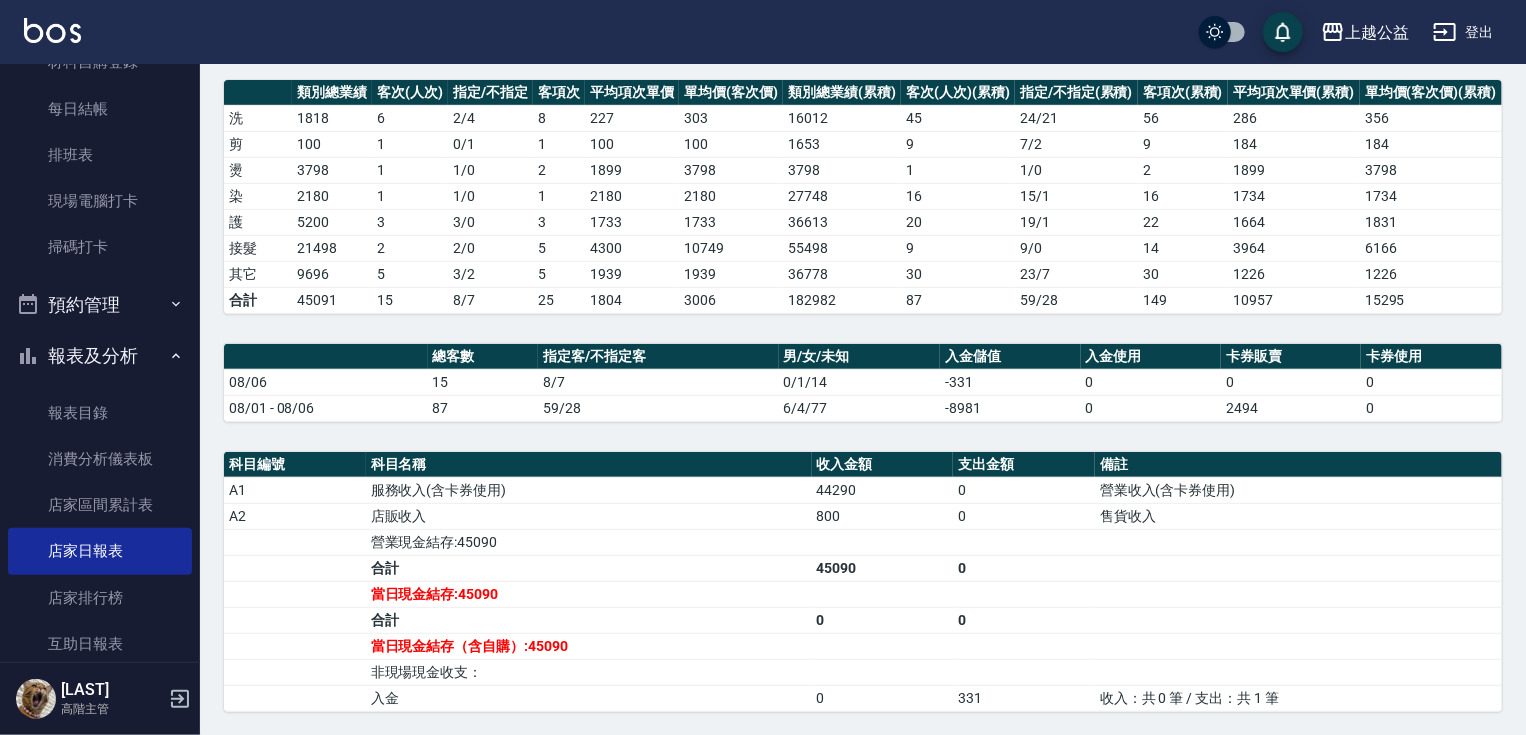 scroll, scrollTop: 295, scrollLeft: 0, axis: vertical 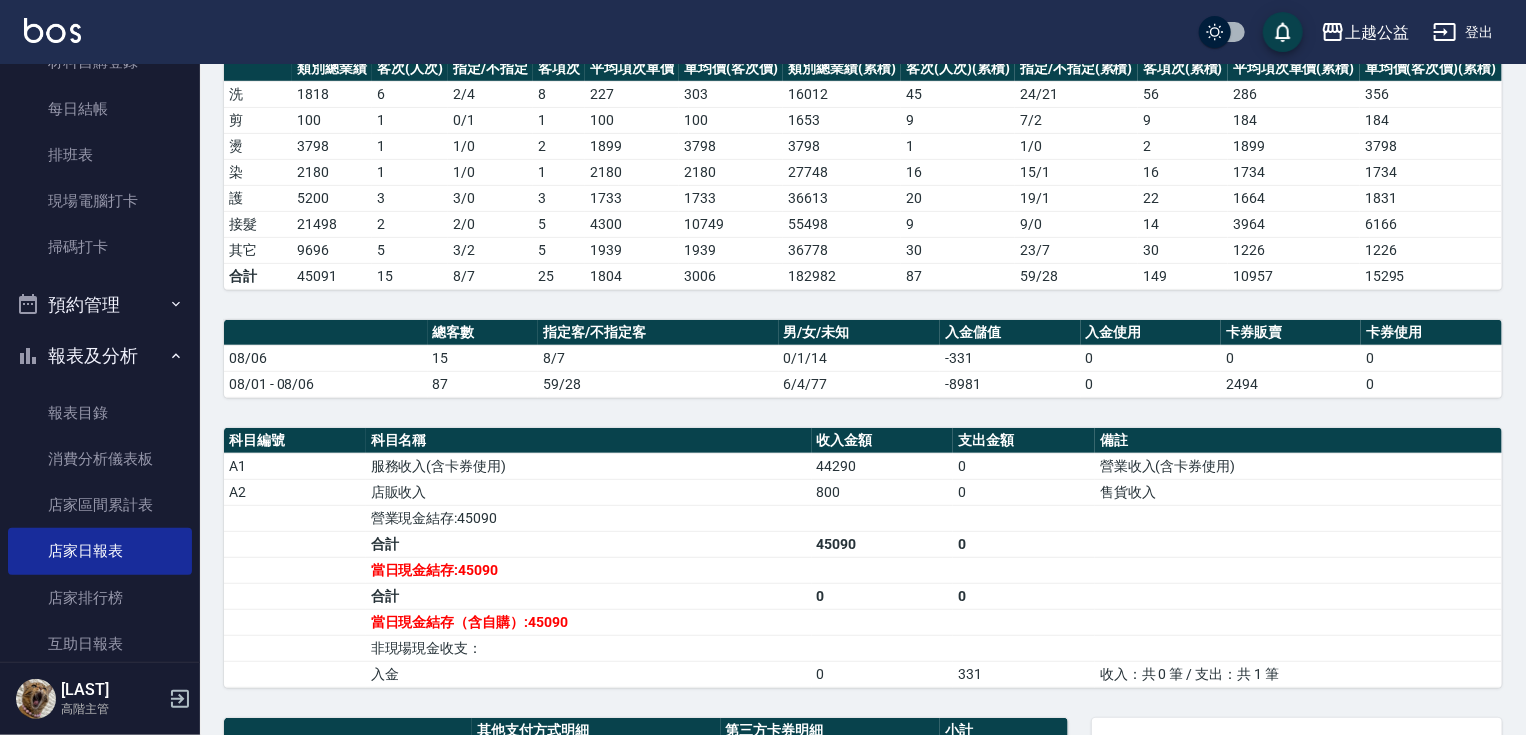 drag, startPoint x: 755, startPoint y: 432, endPoint x: 753, endPoint y: 479, distance: 47.042534 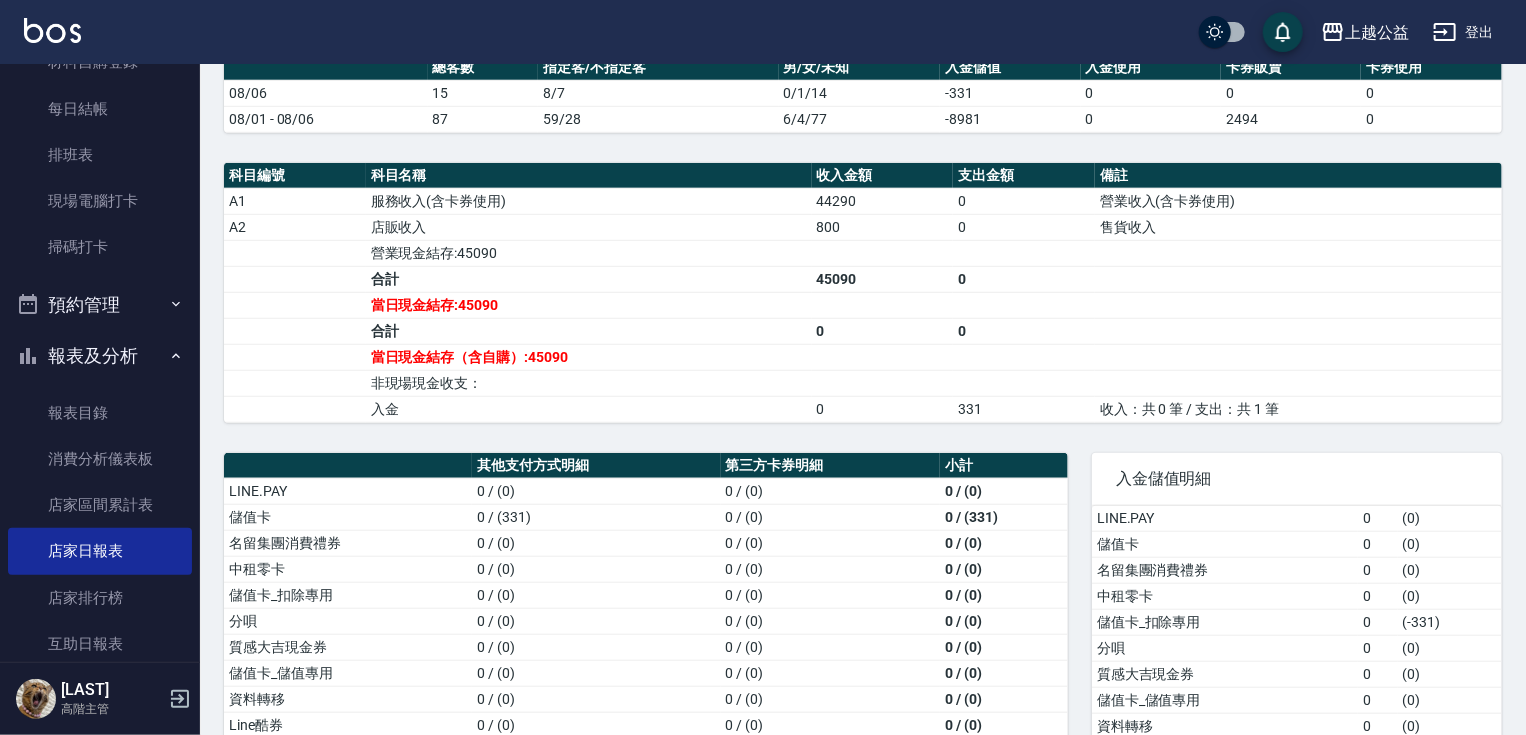 scroll, scrollTop: 683, scrollLeft: 0, axis: vertical 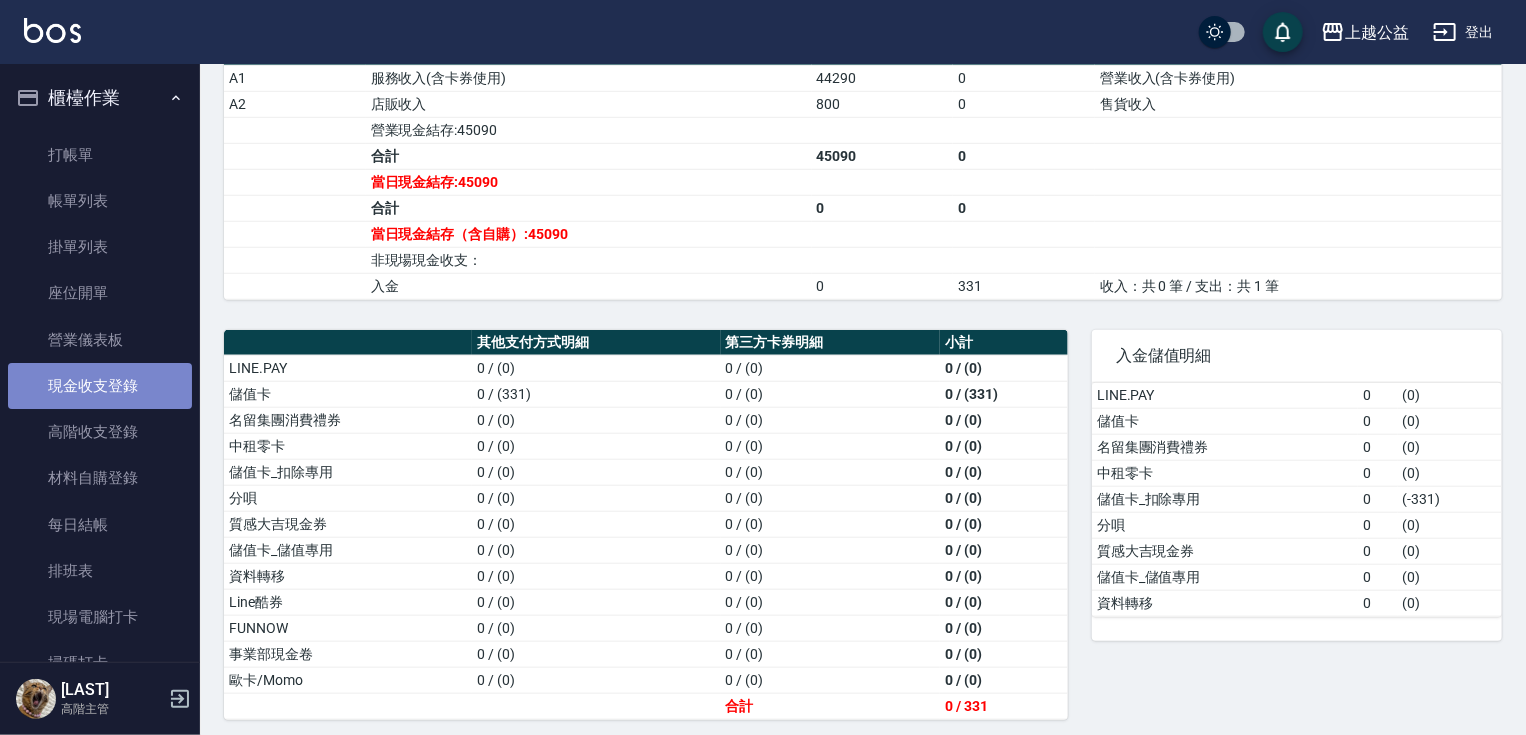 click on "現金收支登錄" at bounding box center (100, 386) 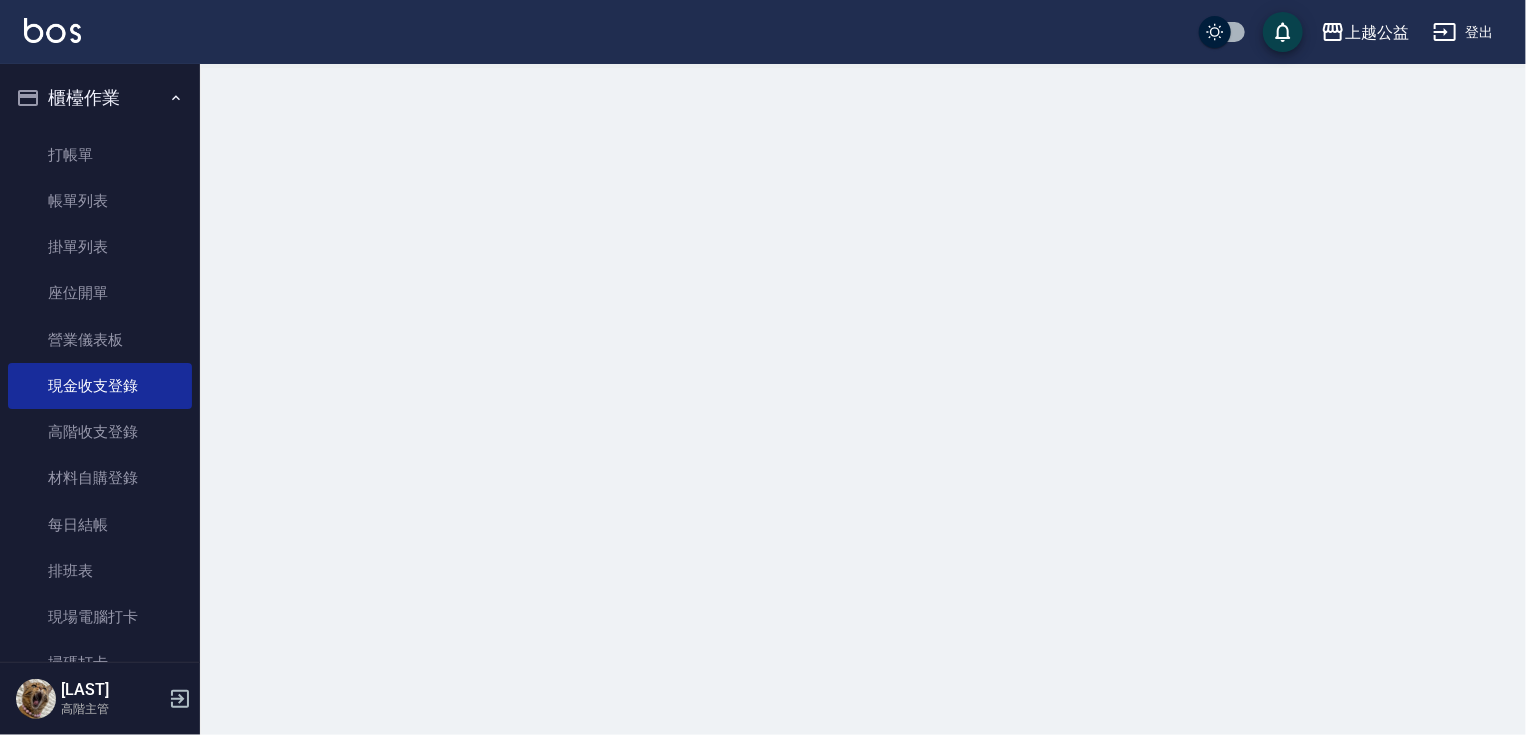 scroll, scrollTop: 0, scrollLeft: 0, axis: both 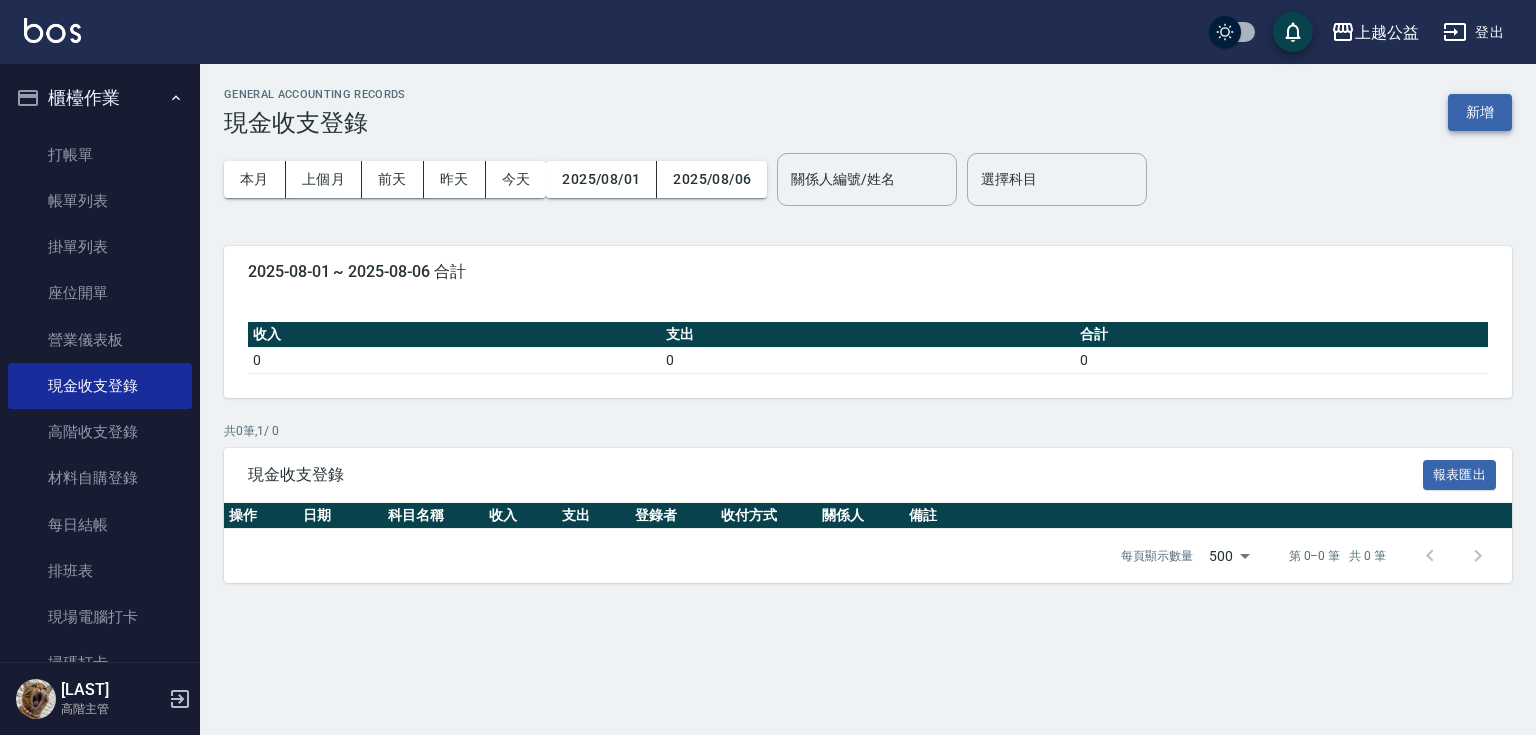 click on "新增" at bounding box center [1480, 112] 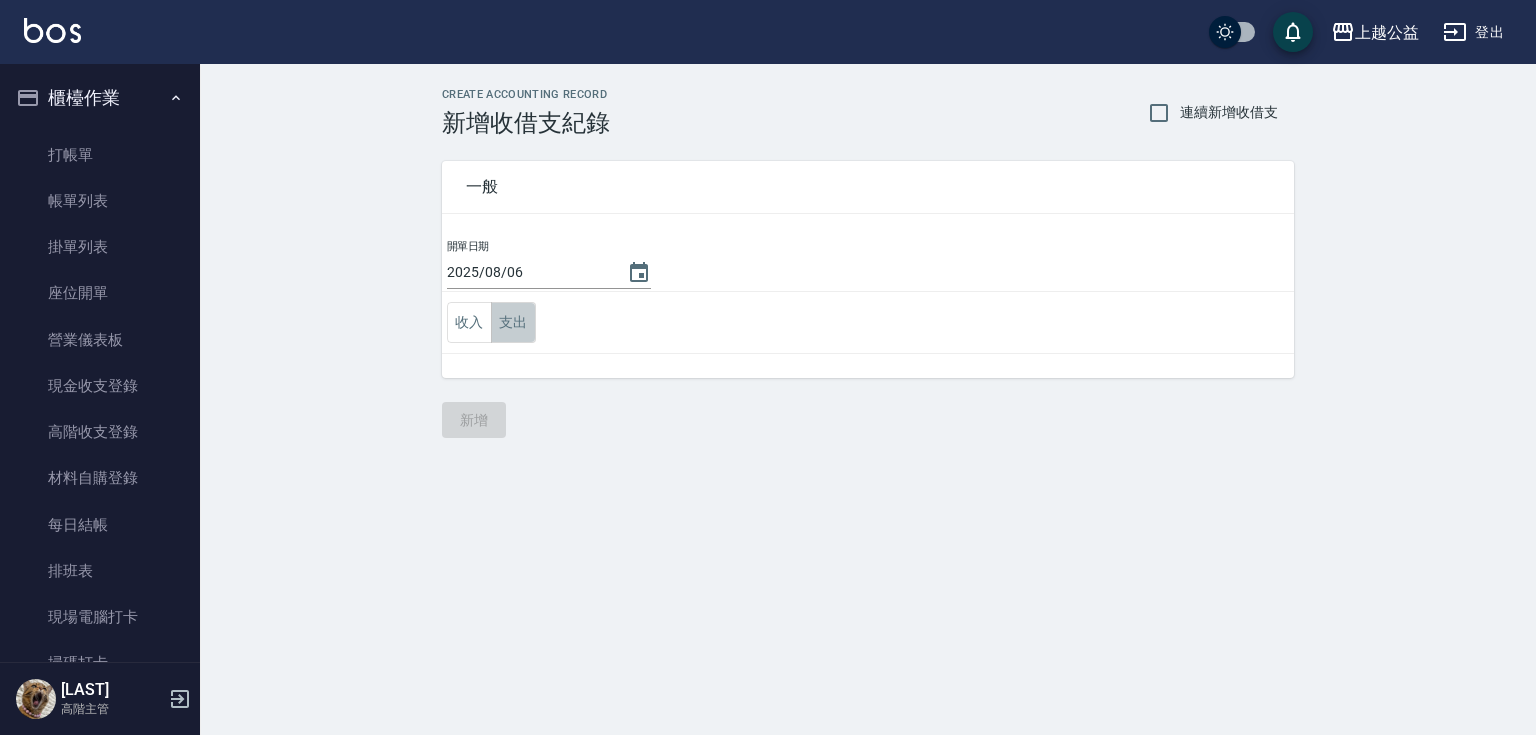 click on "支出" at bounding box center (513, 322) 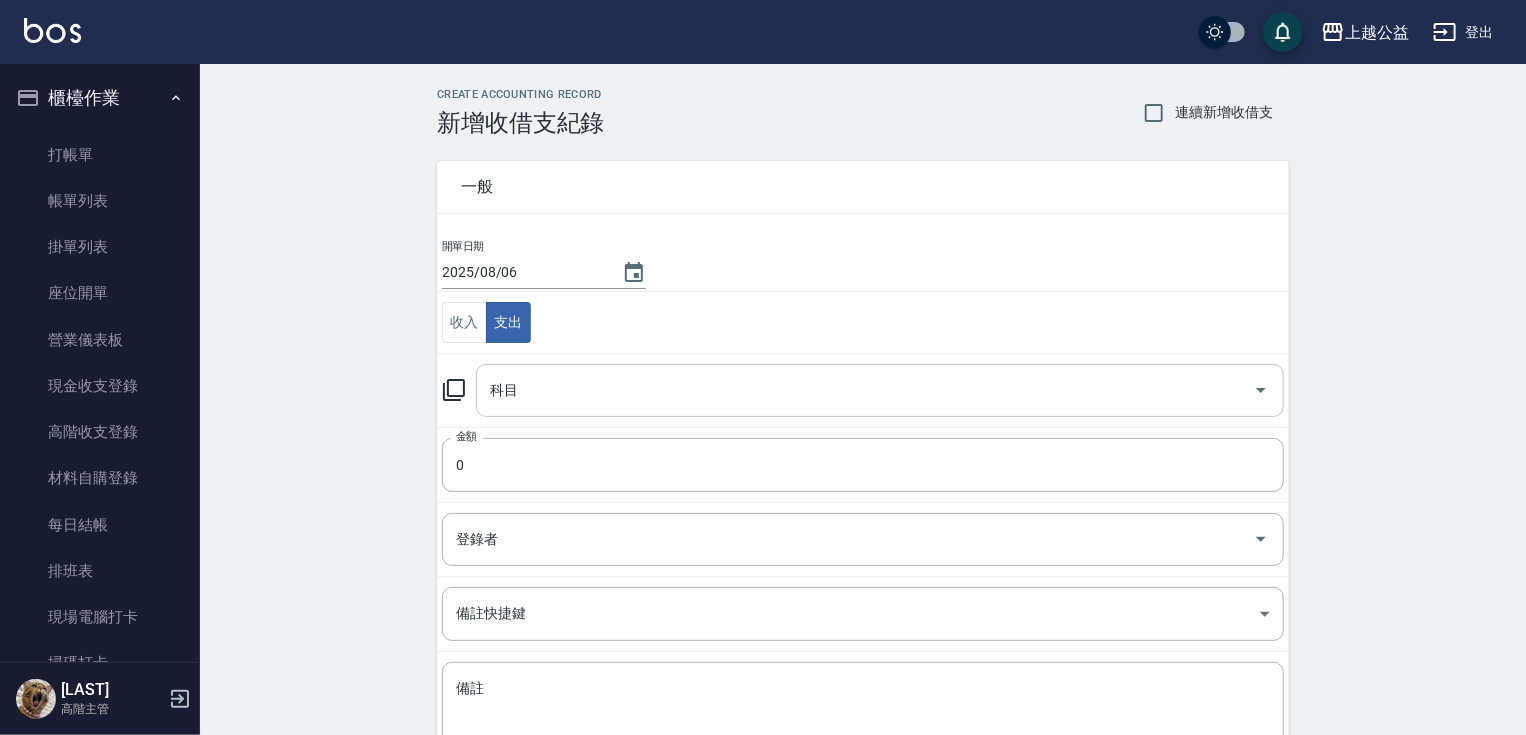 click on "科目" at bounding box center (865, 390) 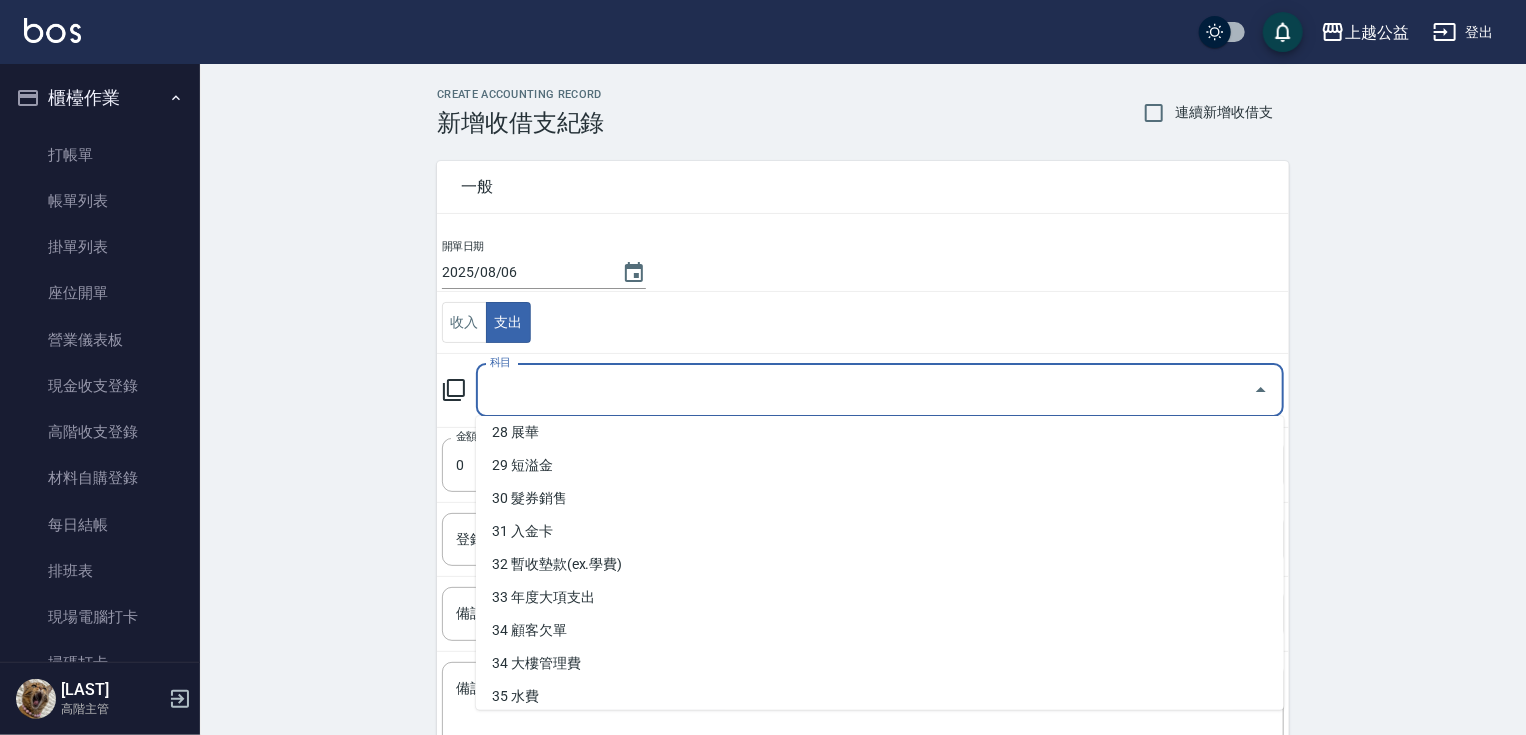 scroll, scrollTop: 1173, scrollLeft: 0, axis: vertical 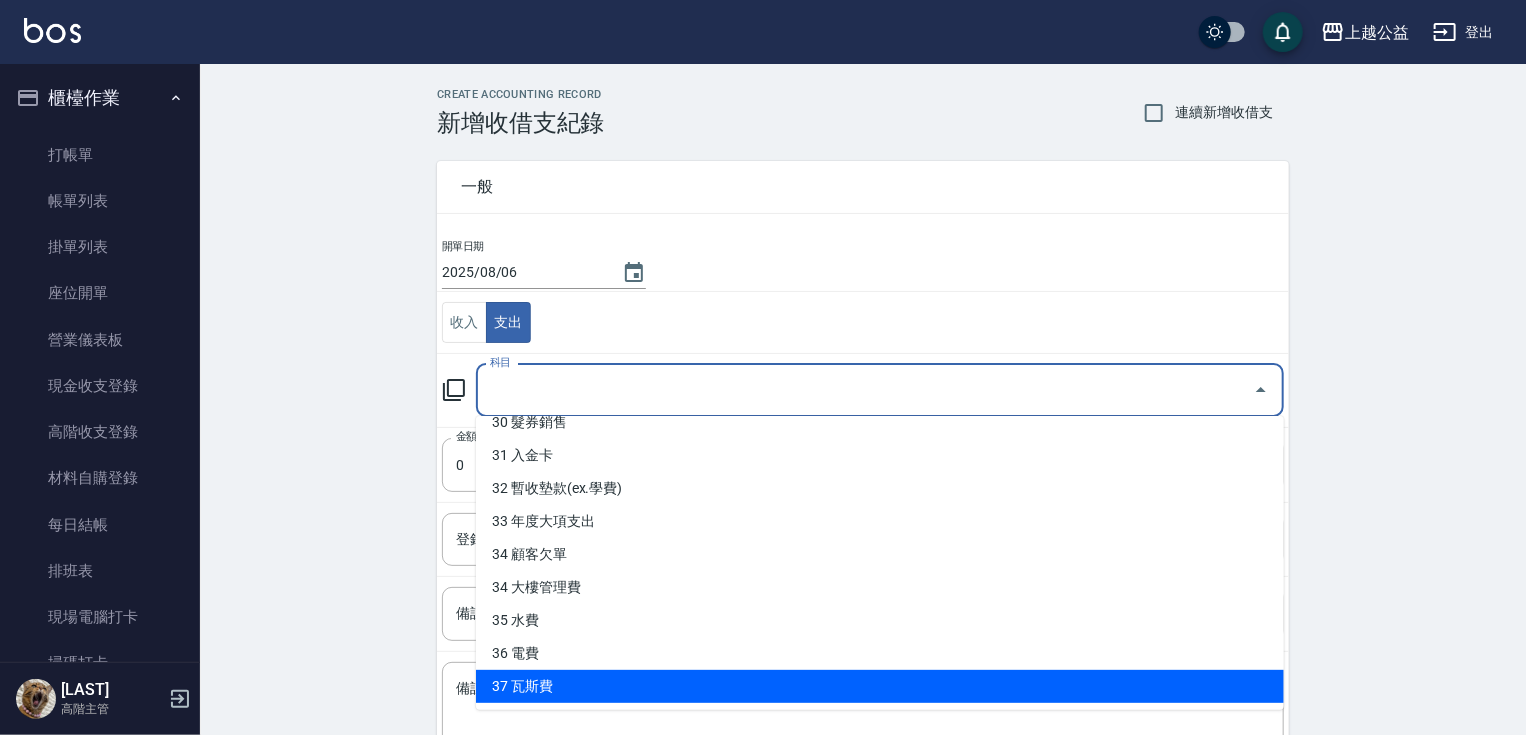 click on "37 瓦斯費" at bounding box center [880, 686] 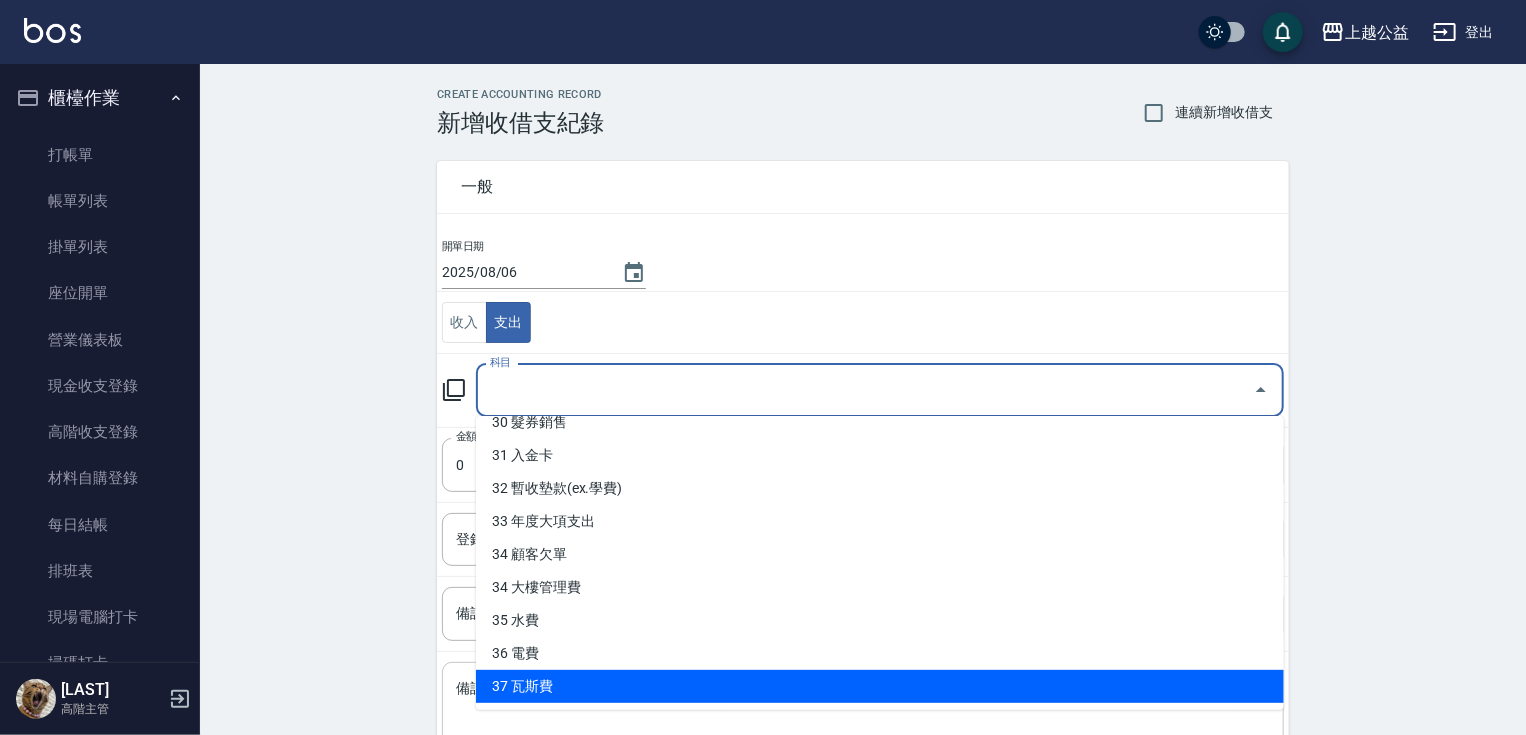 type on "37 瓦斯費" 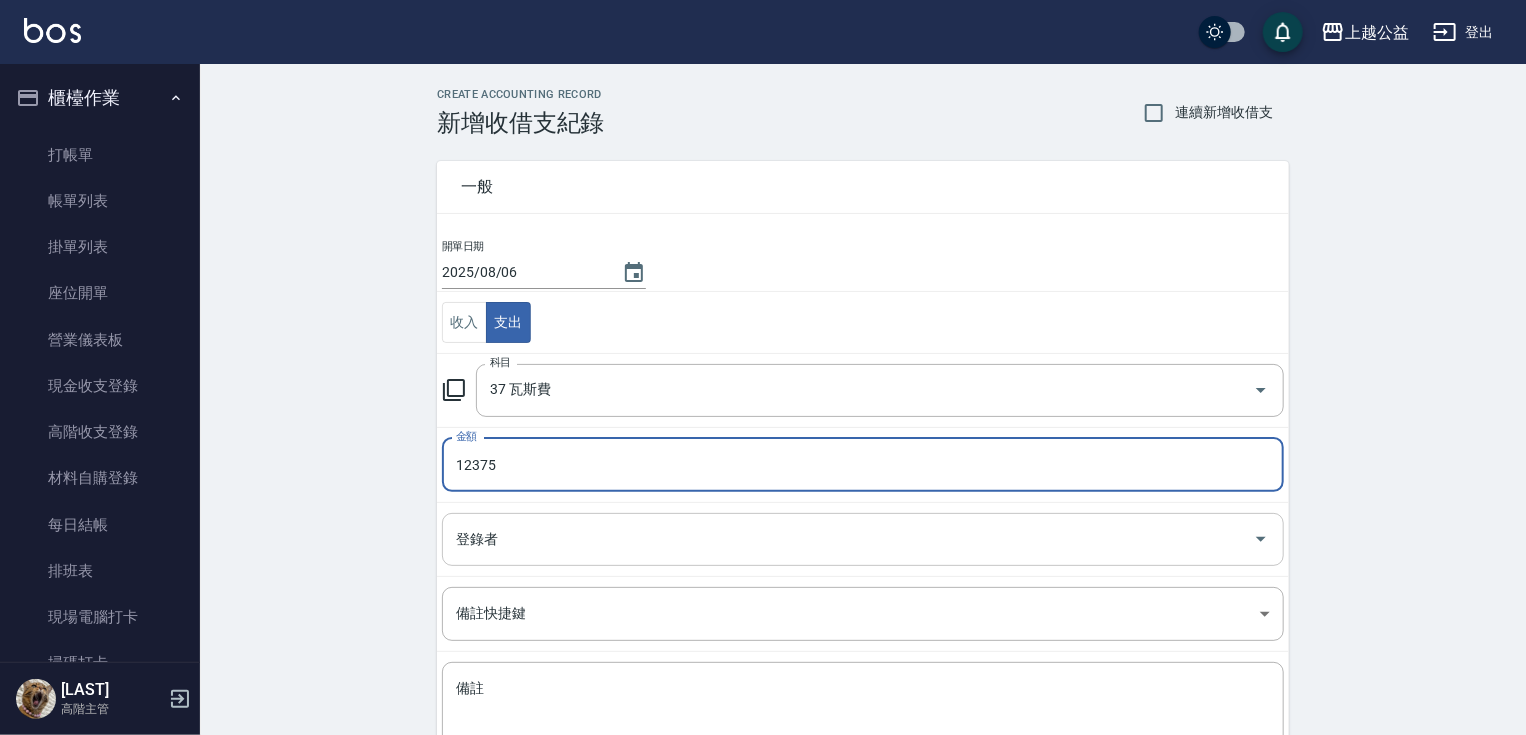 drag, startPoint x: 468, startPoint y: 708, endPoint x: 628, endPoint y: 543, distance: 229.8369 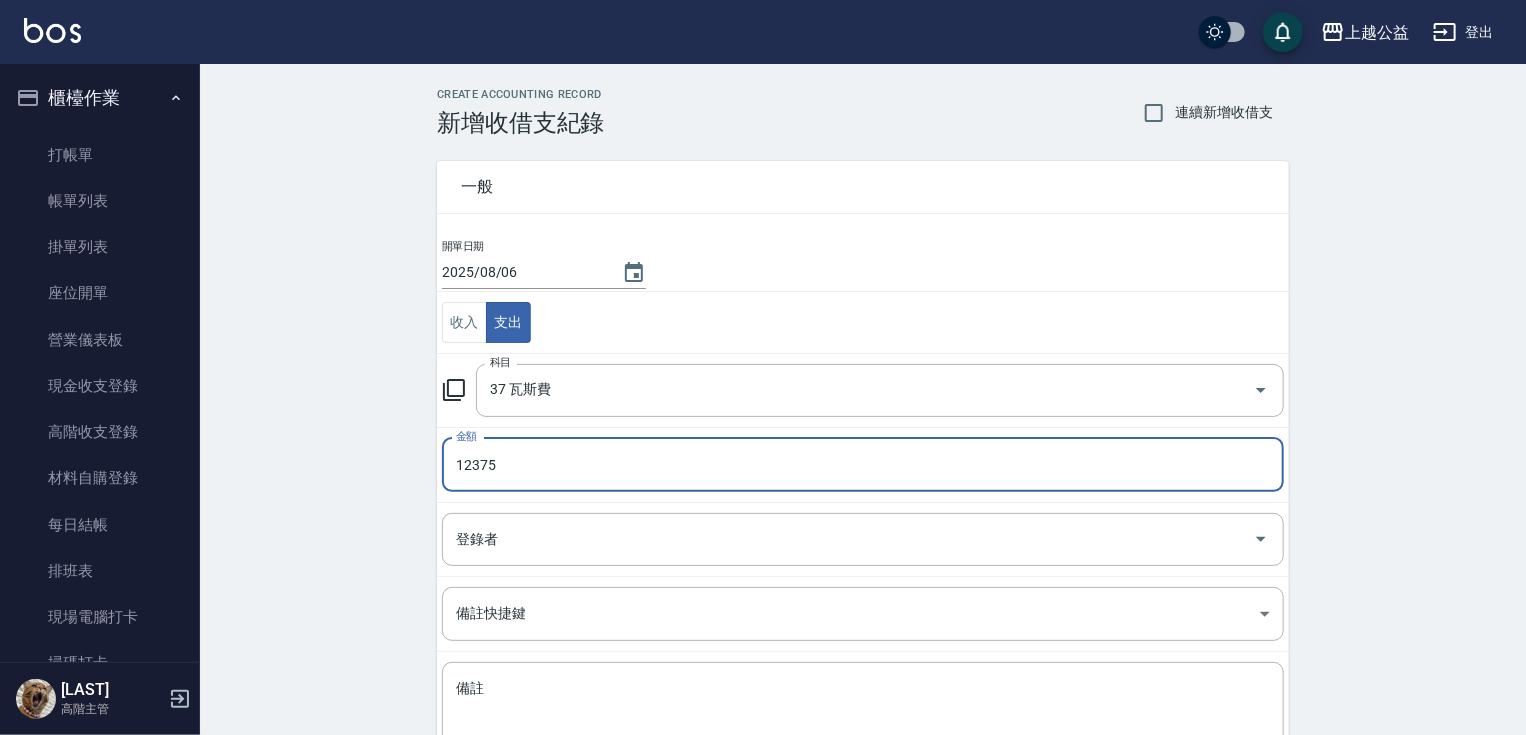 type on "12375" 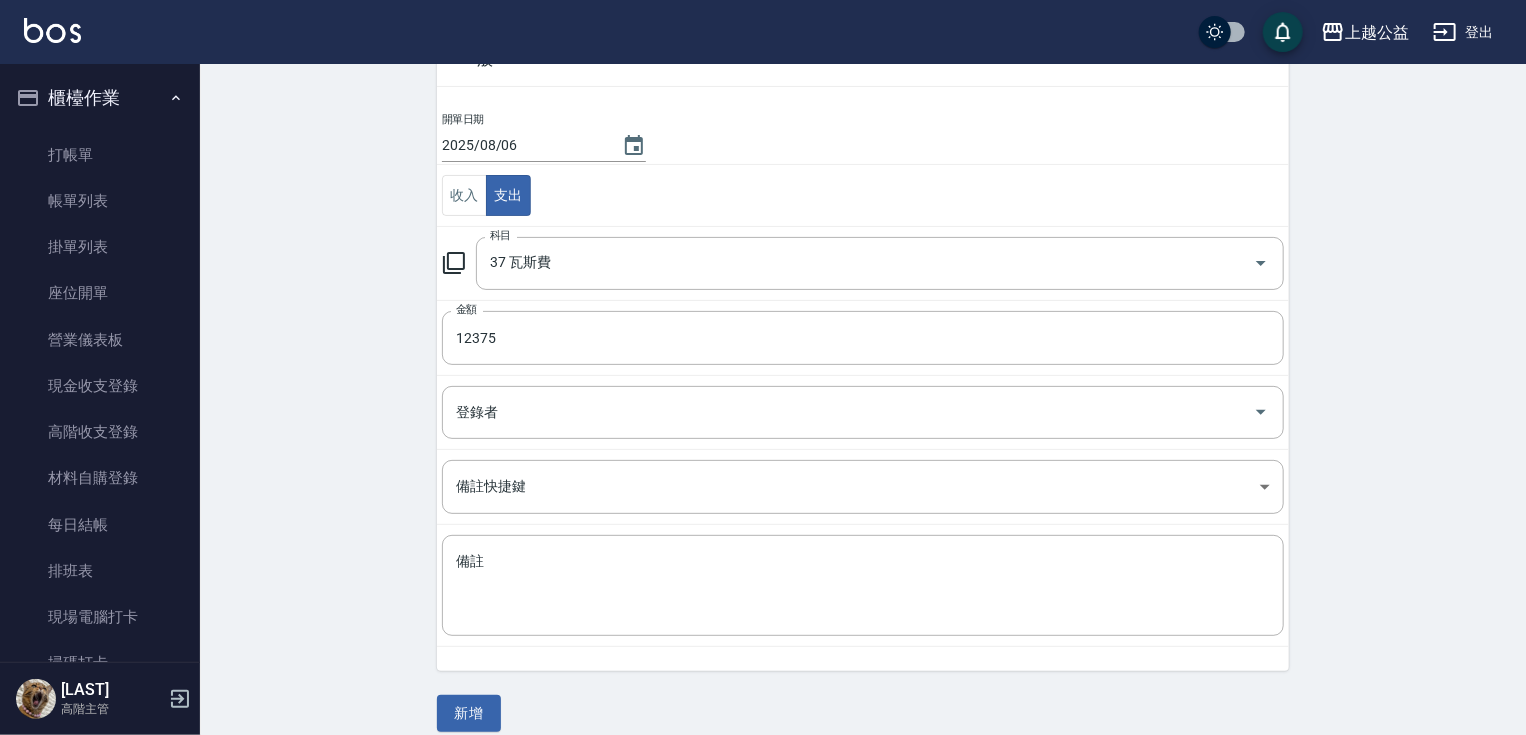 scroll, scrollTop: 145, scrollLeft: 0, axis: vertical 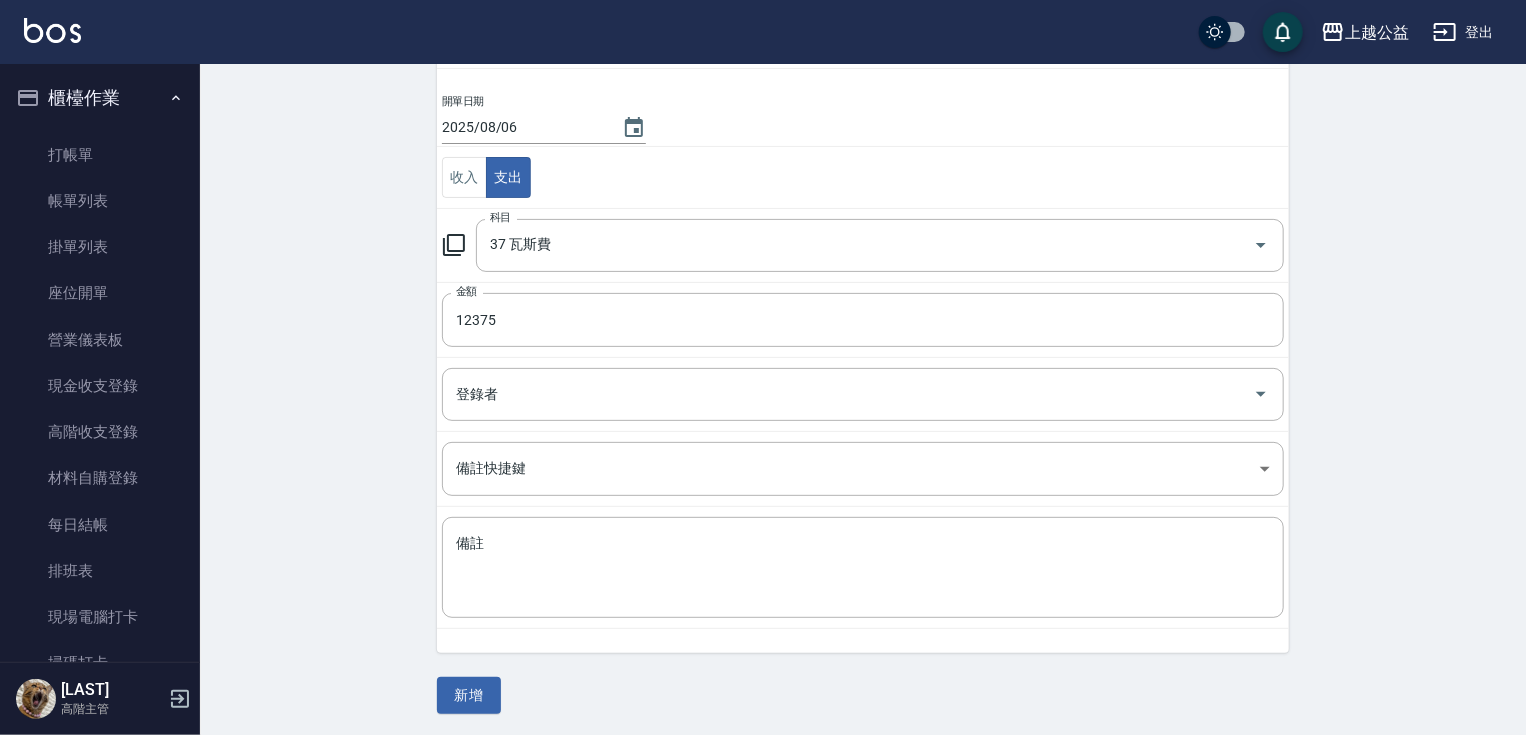 drag, startPoint x: 1485, startPoint y: 555, endPoint x: 1460, endPoint y: 649, distance: 97.26767 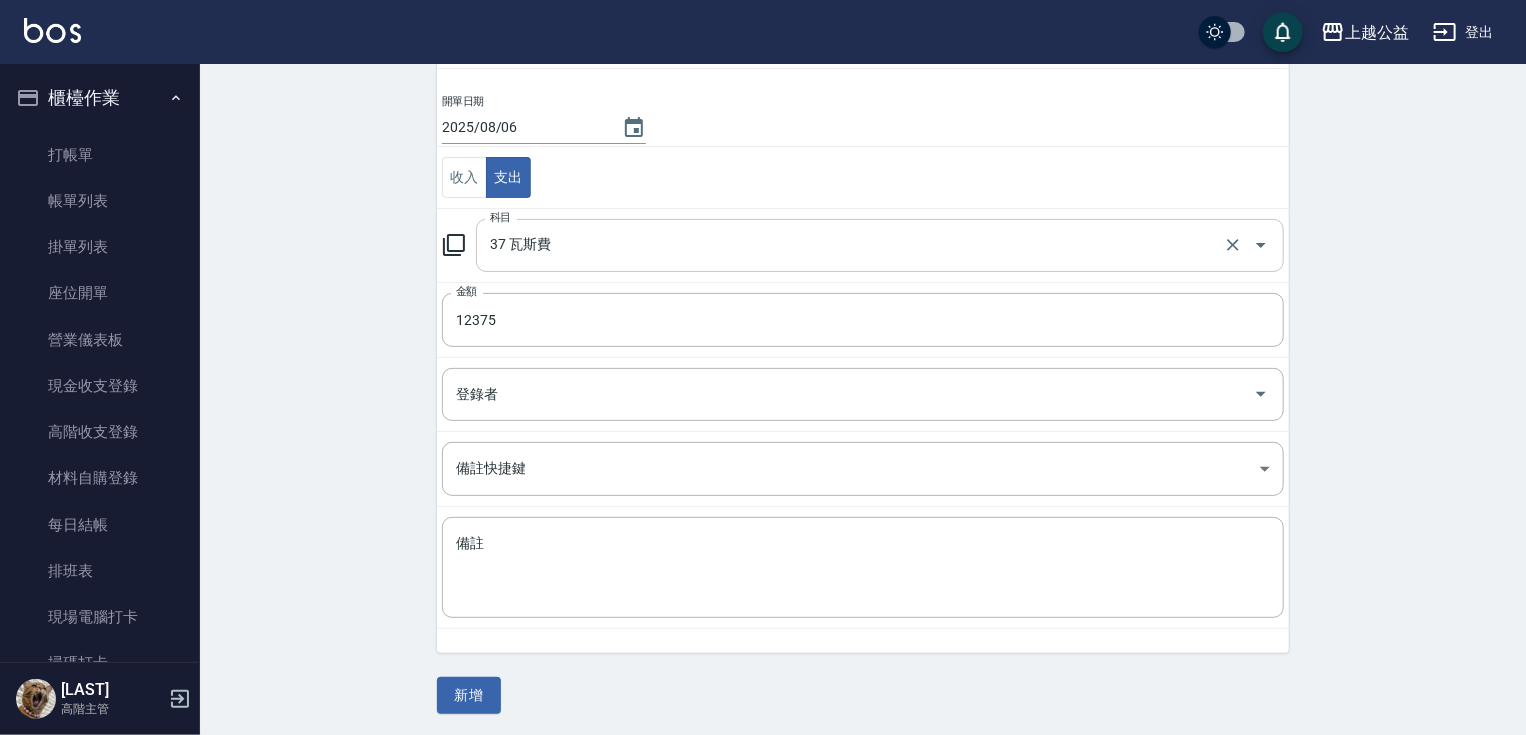 click on "37 瓦斯費" at bounding box center (852, 245) 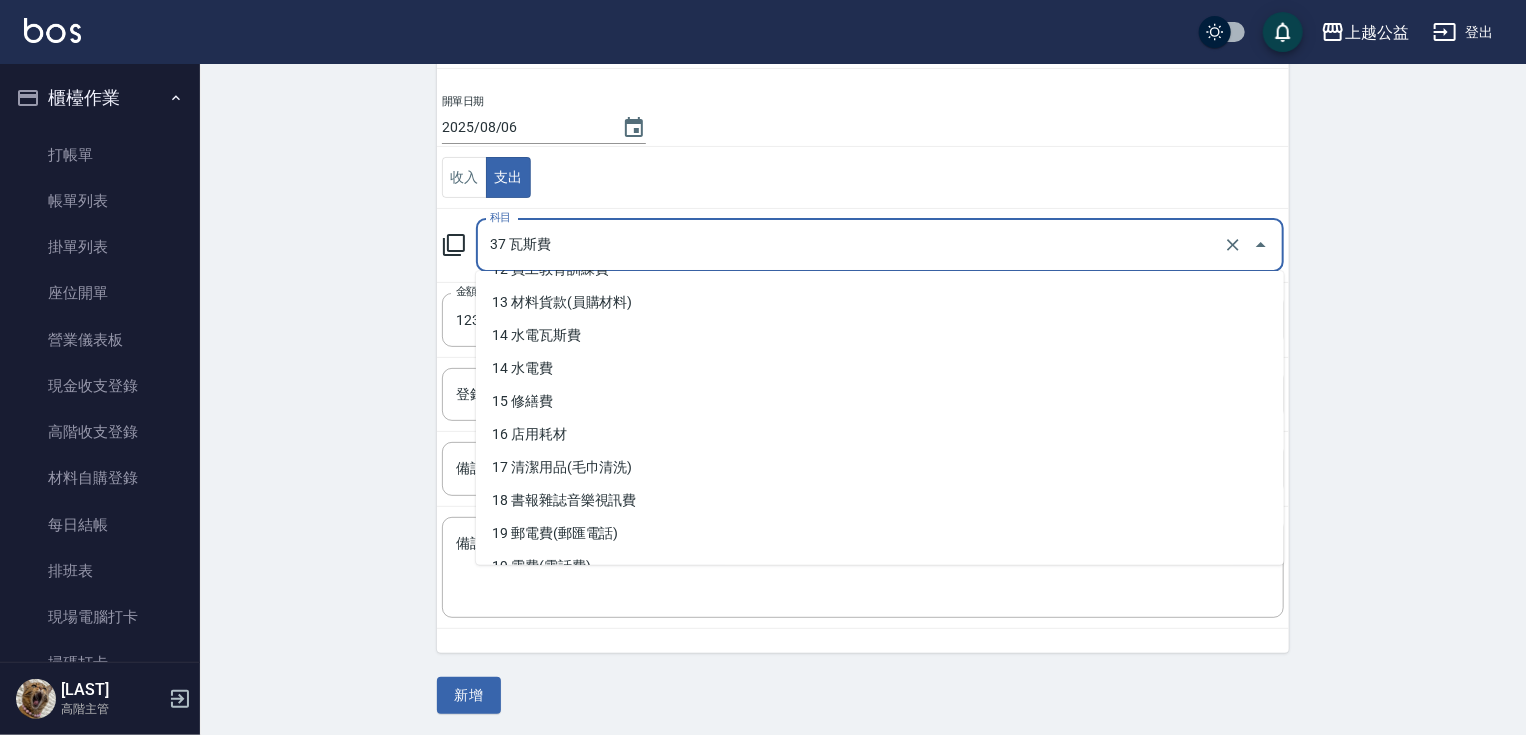 scroll, scrollTop: 463, scrollLeft: 0, axis: vertical 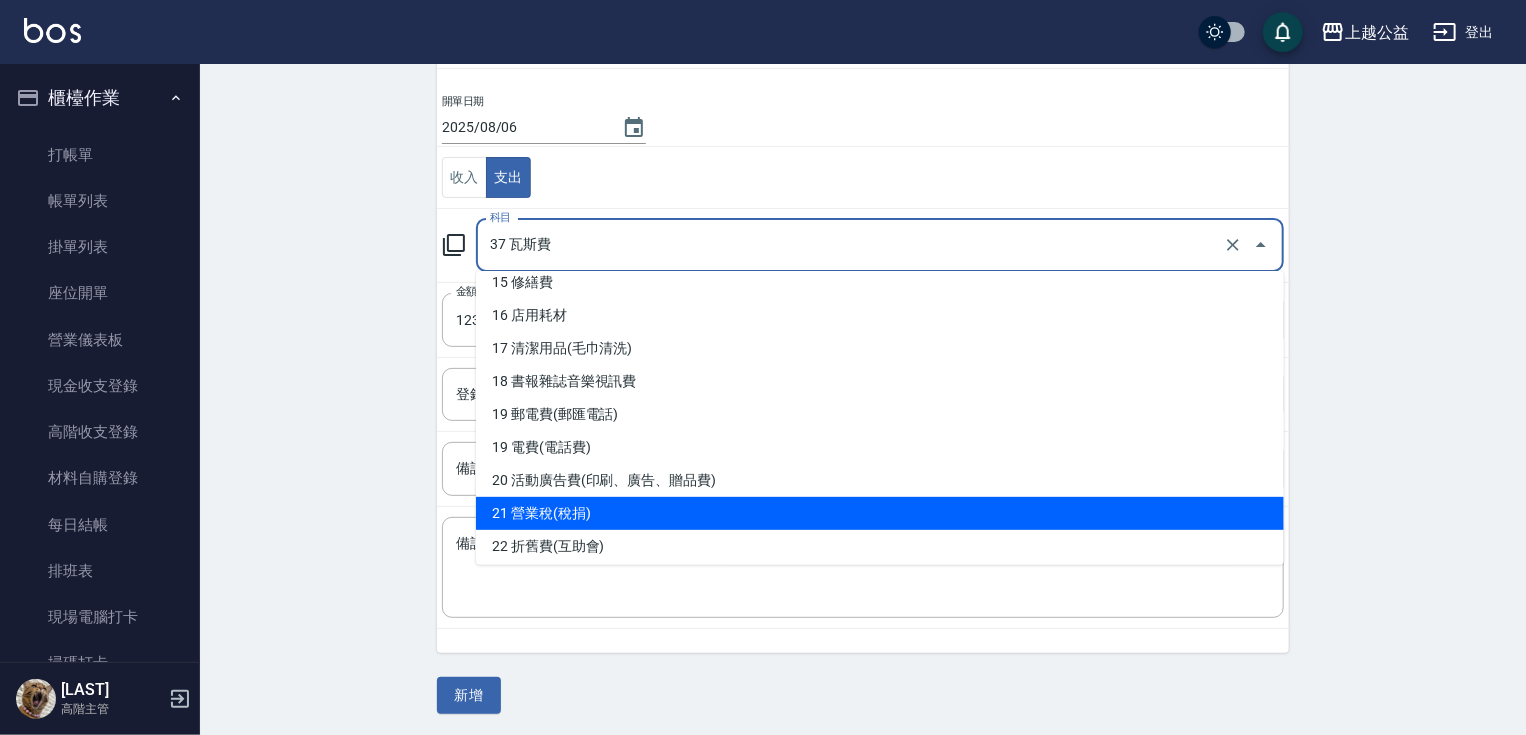 click on "21 營業稅(稅捐)" at bounding box center (880, 513) 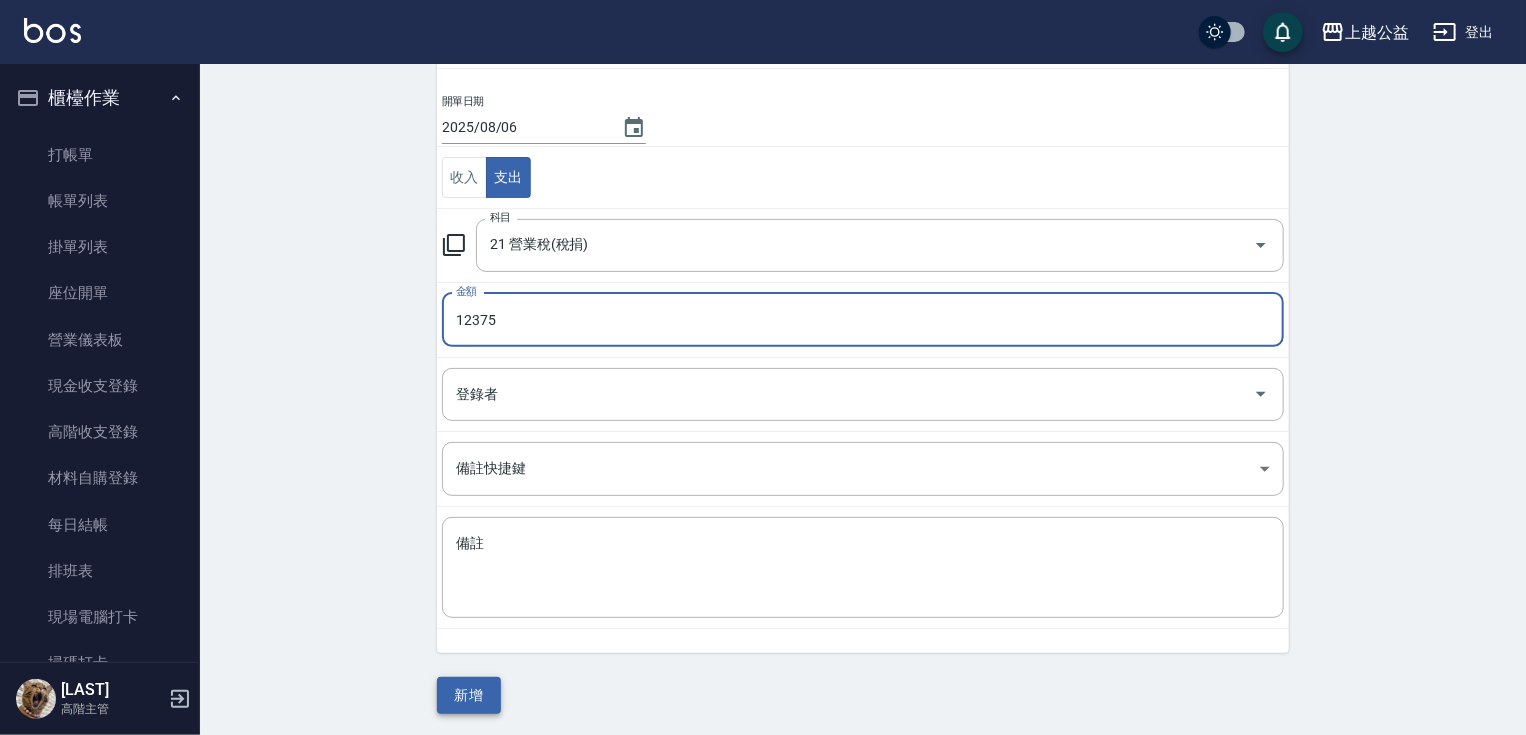 click on "新增" at bounding box center [469, 695] 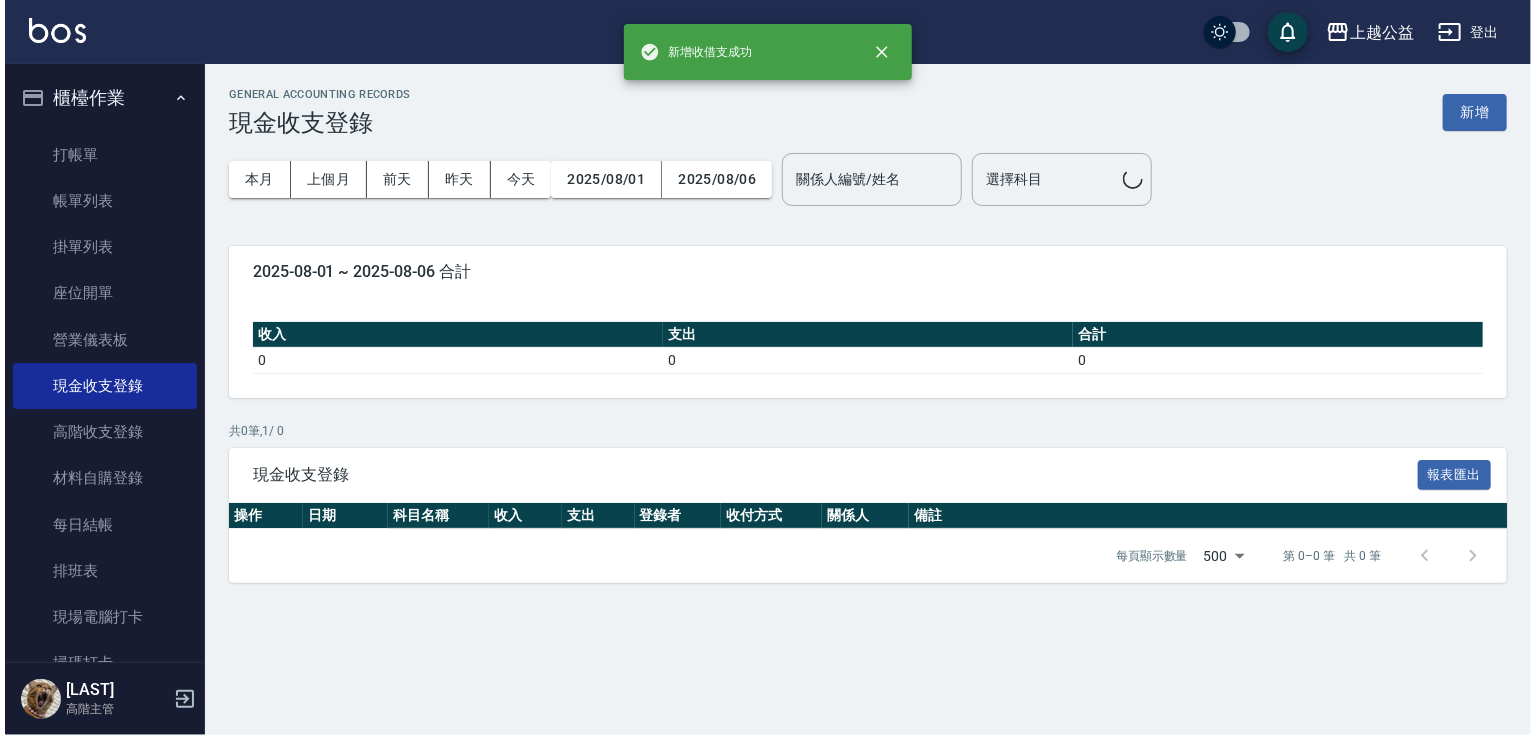 scroll, scrollTop: 0, scrollLeft: 0, axis: both 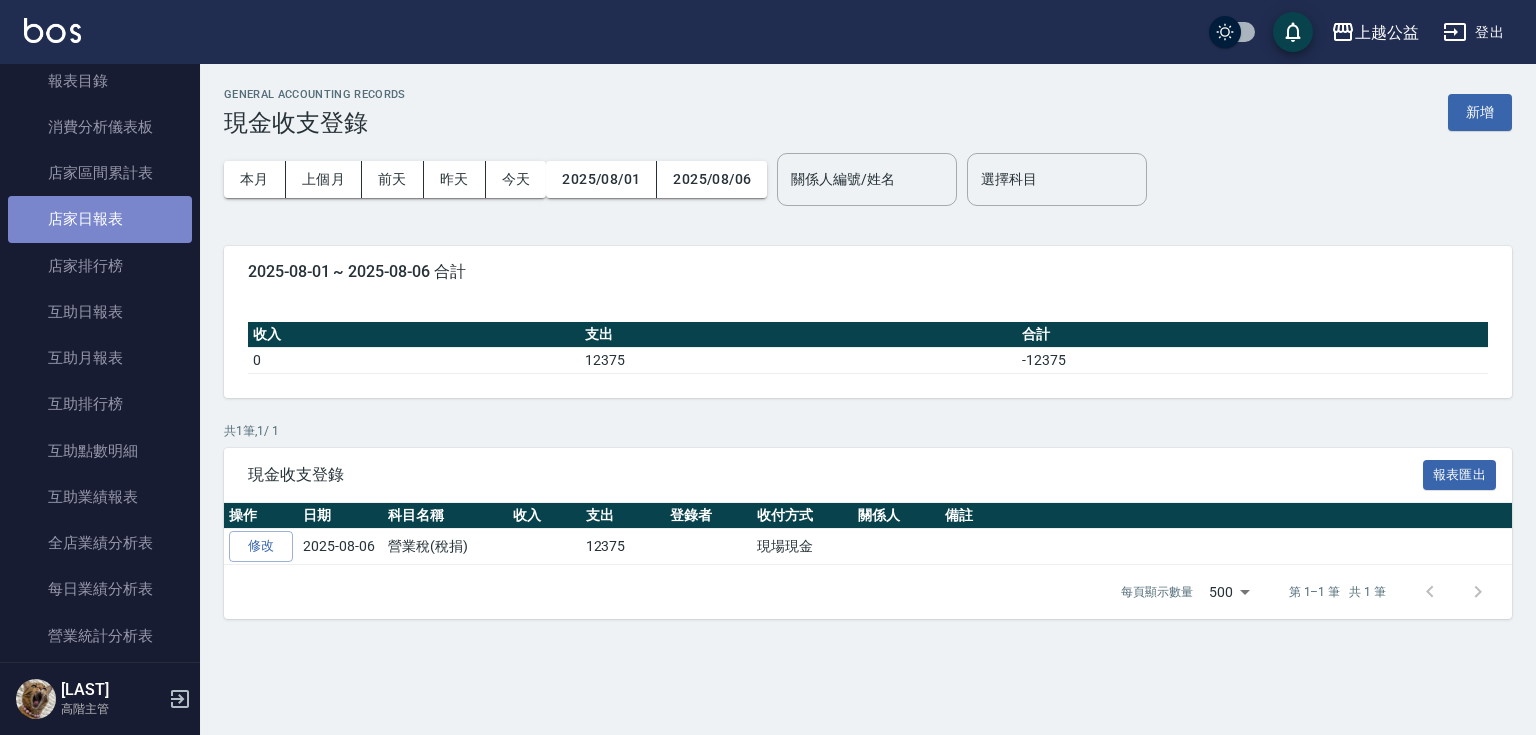 click on "店家日報表" at bounding box center (100, 219) 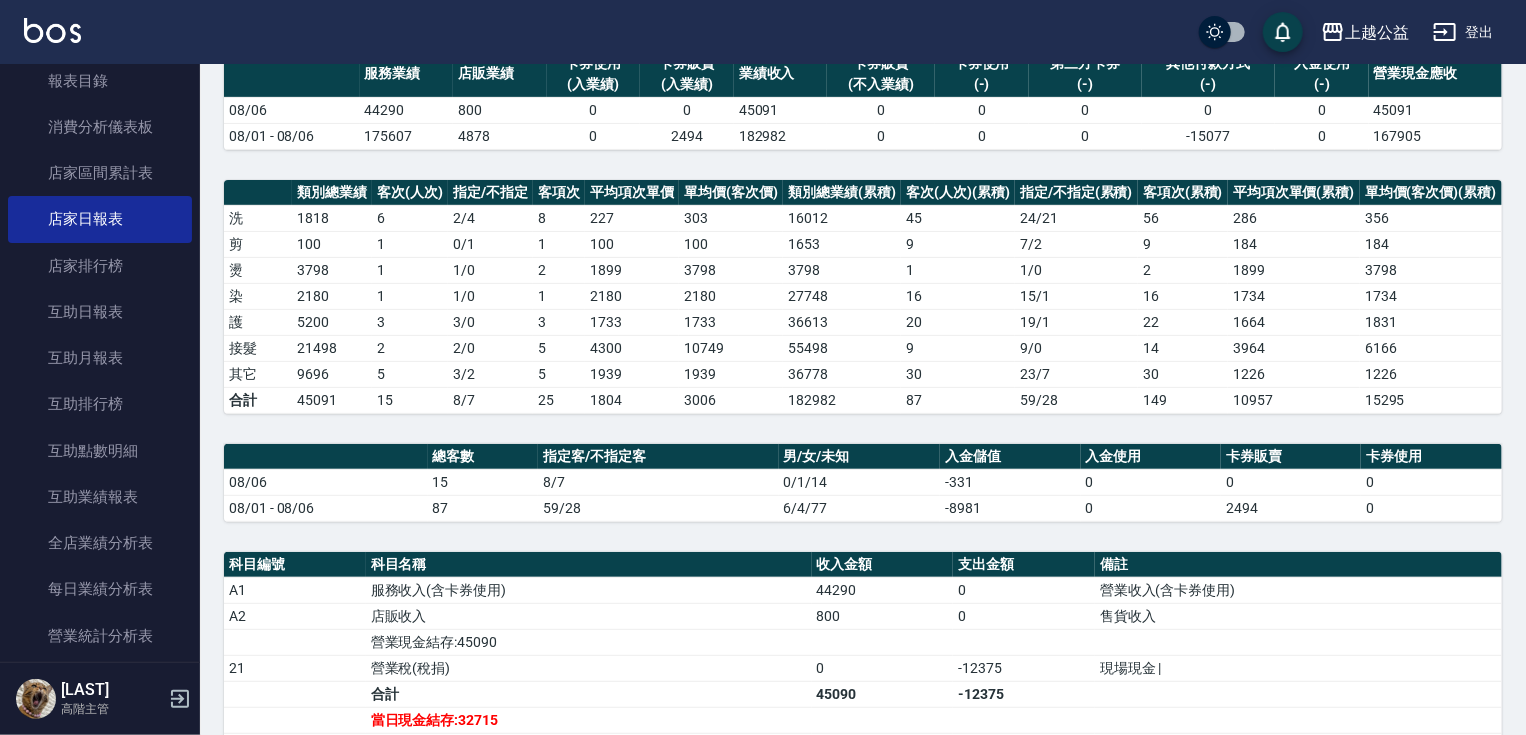 scroll, scrollTop: 247, scrollLeft: 0, axis: vertical 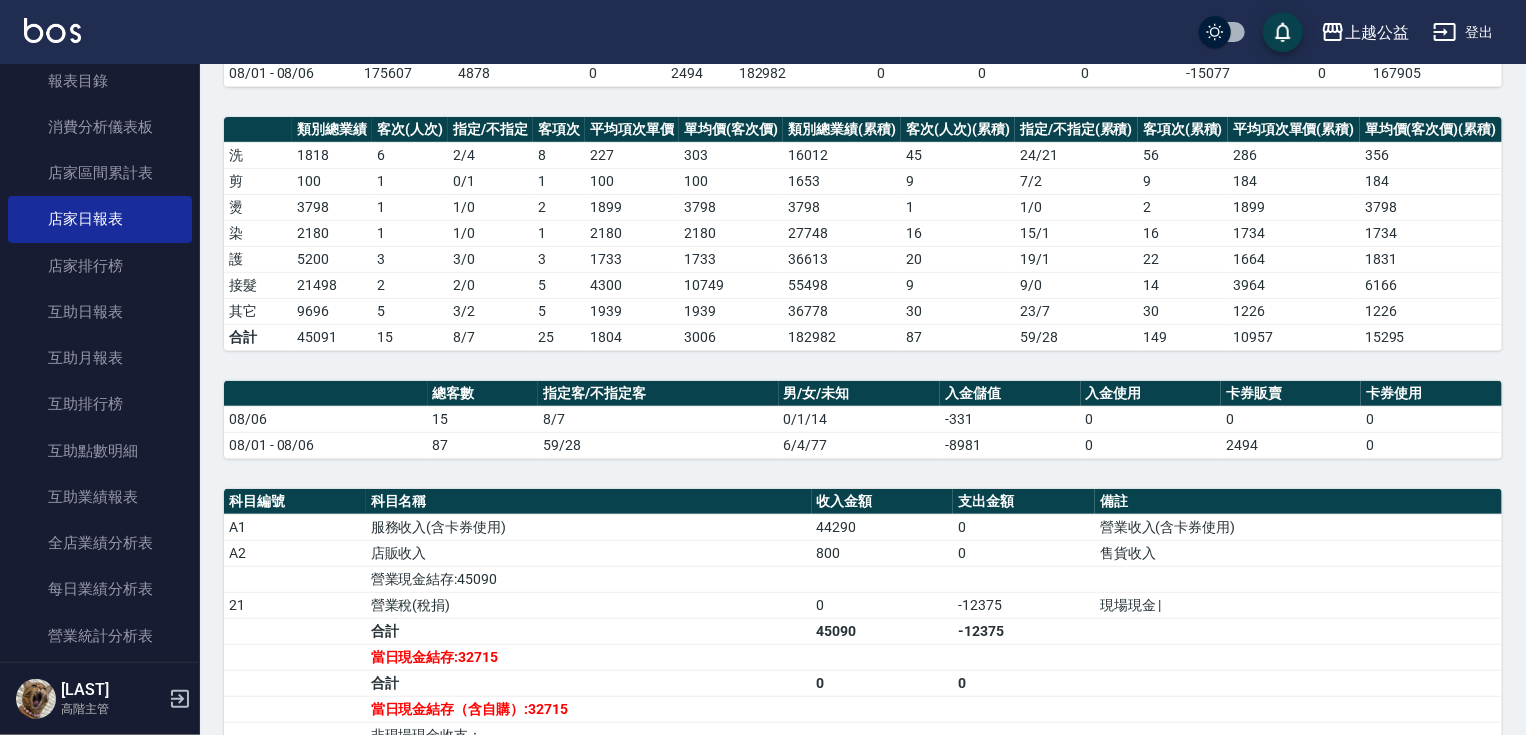 drag, startPoint x: 1092, startPoint y: 379, endPoint x: 1108, endPoint y: 434, distance: 57.280014 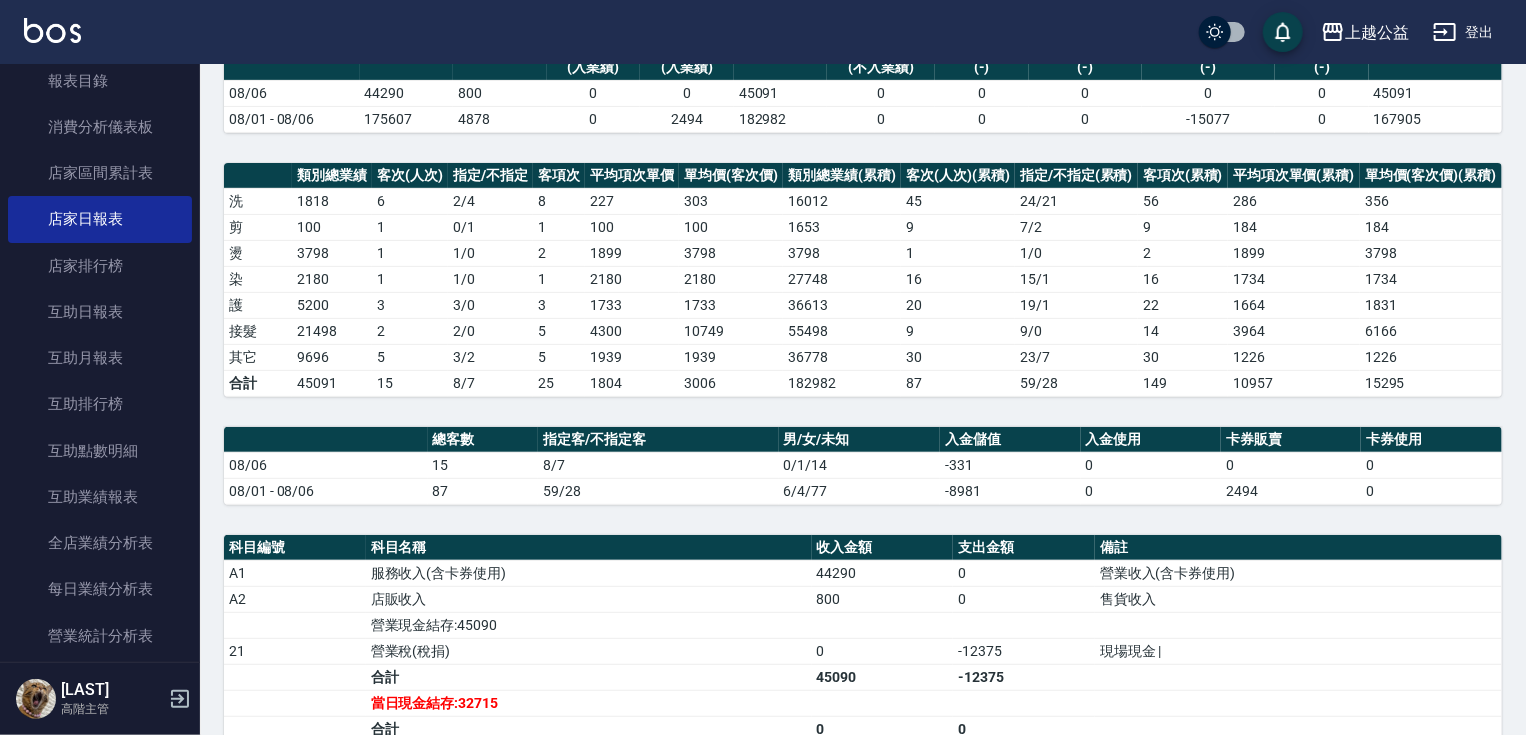drag, startPoint x: 1111, startPoint y: 392, endPoint x: 1112, endPoint y: 368, distance: 24.020824 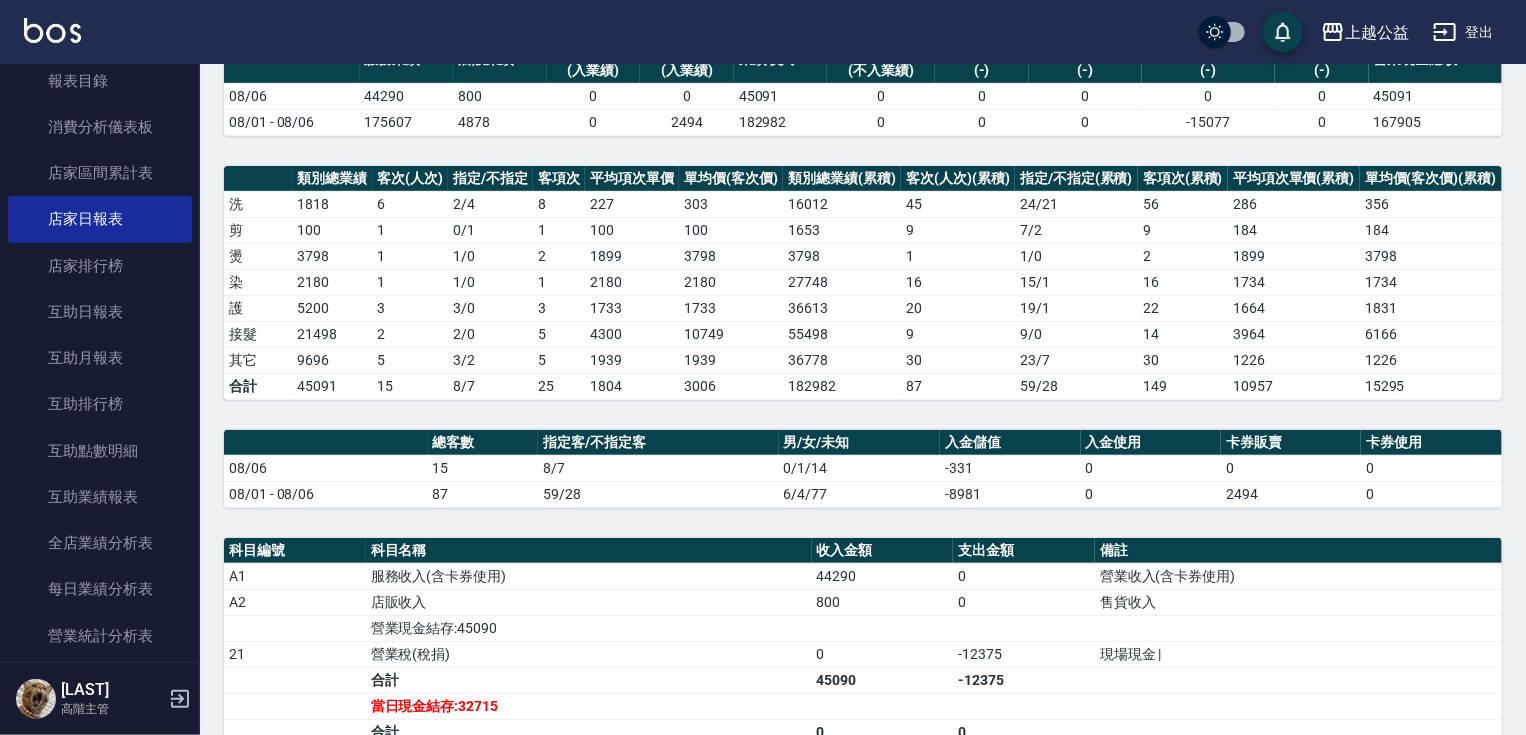 scroll, scrollTop: 708, scrollLeft: 0, axis: vertical 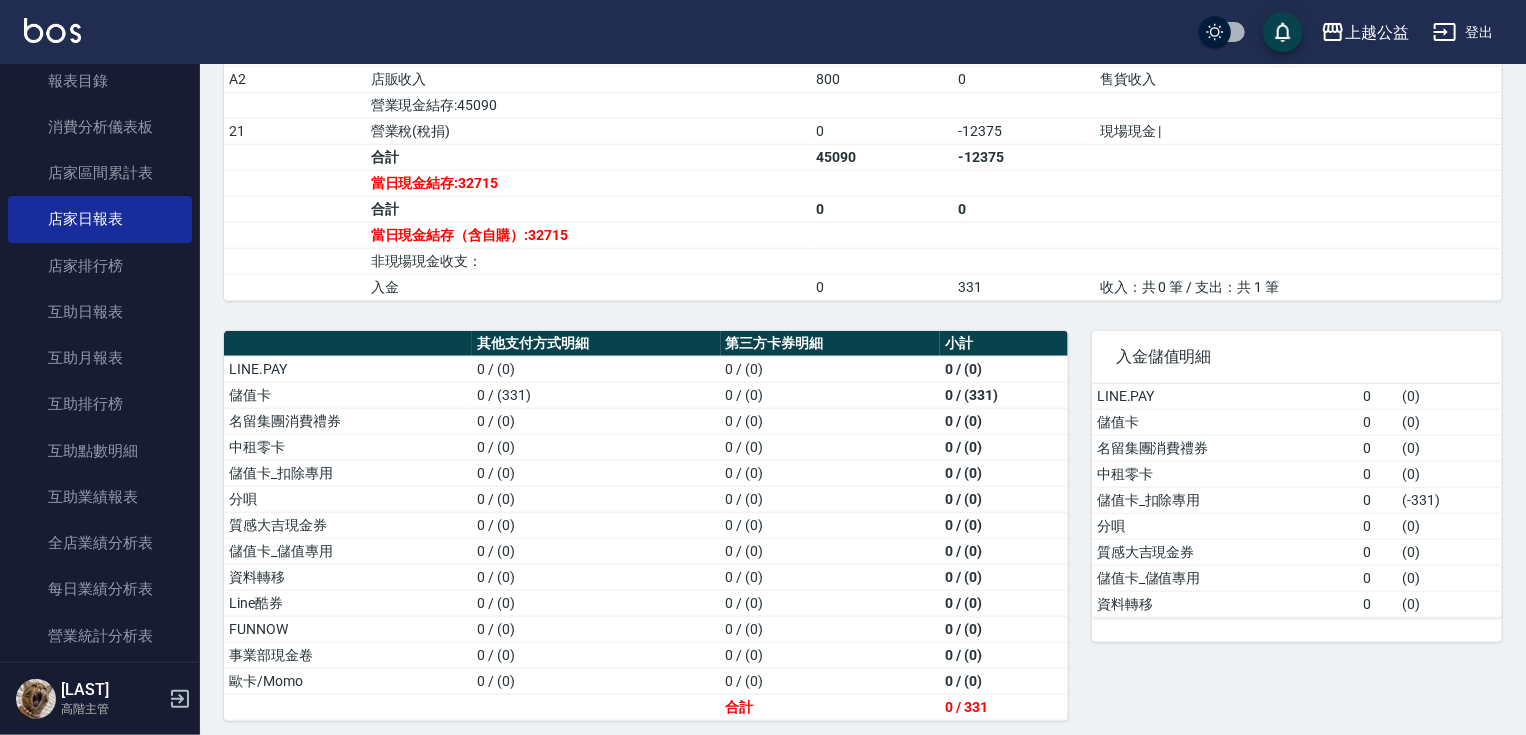 drag, startPoint x: 1188, startPoint y: 653, endPoint x: 1213, endPoint y: 766, distance: 115.73245 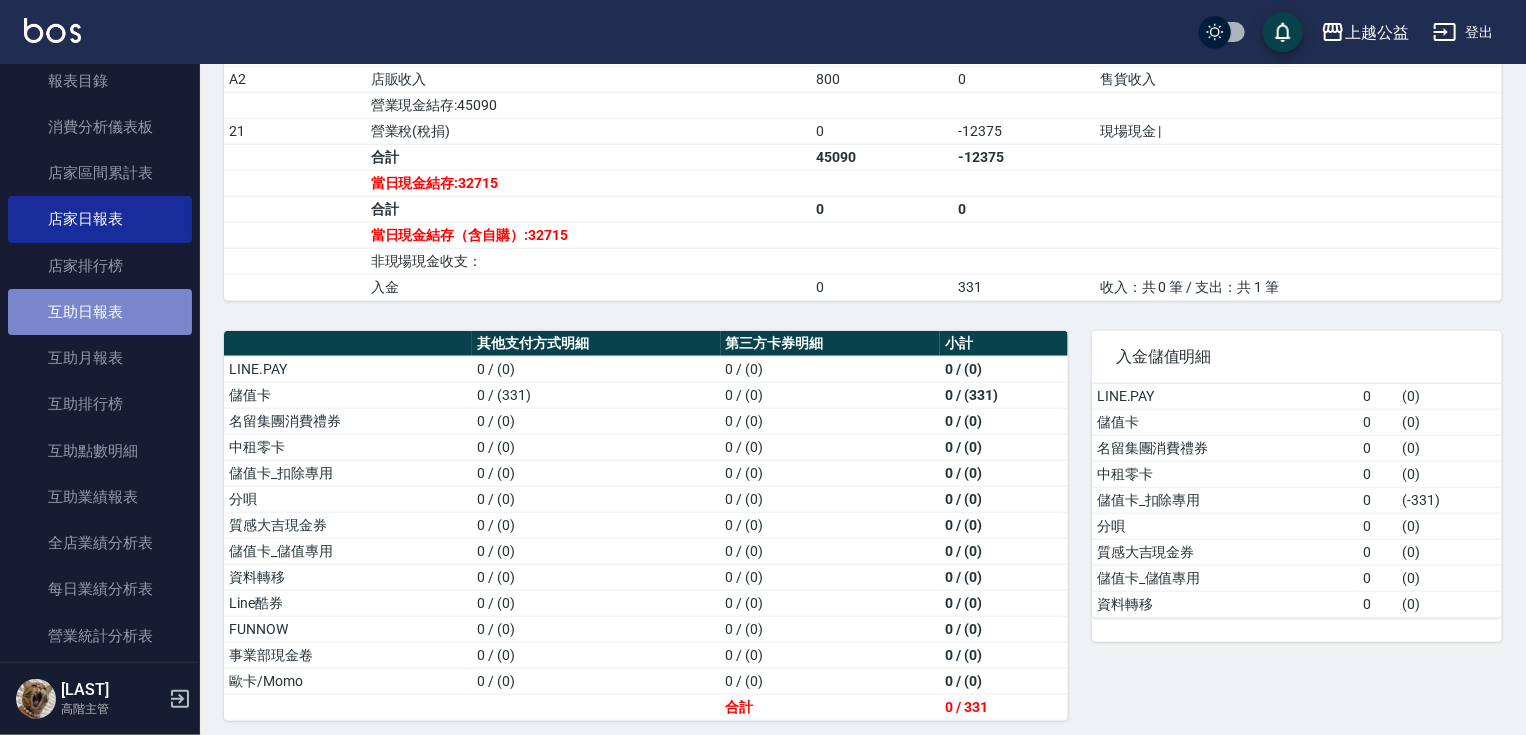 click on "互助日報表" at bounding box center (100, 312) 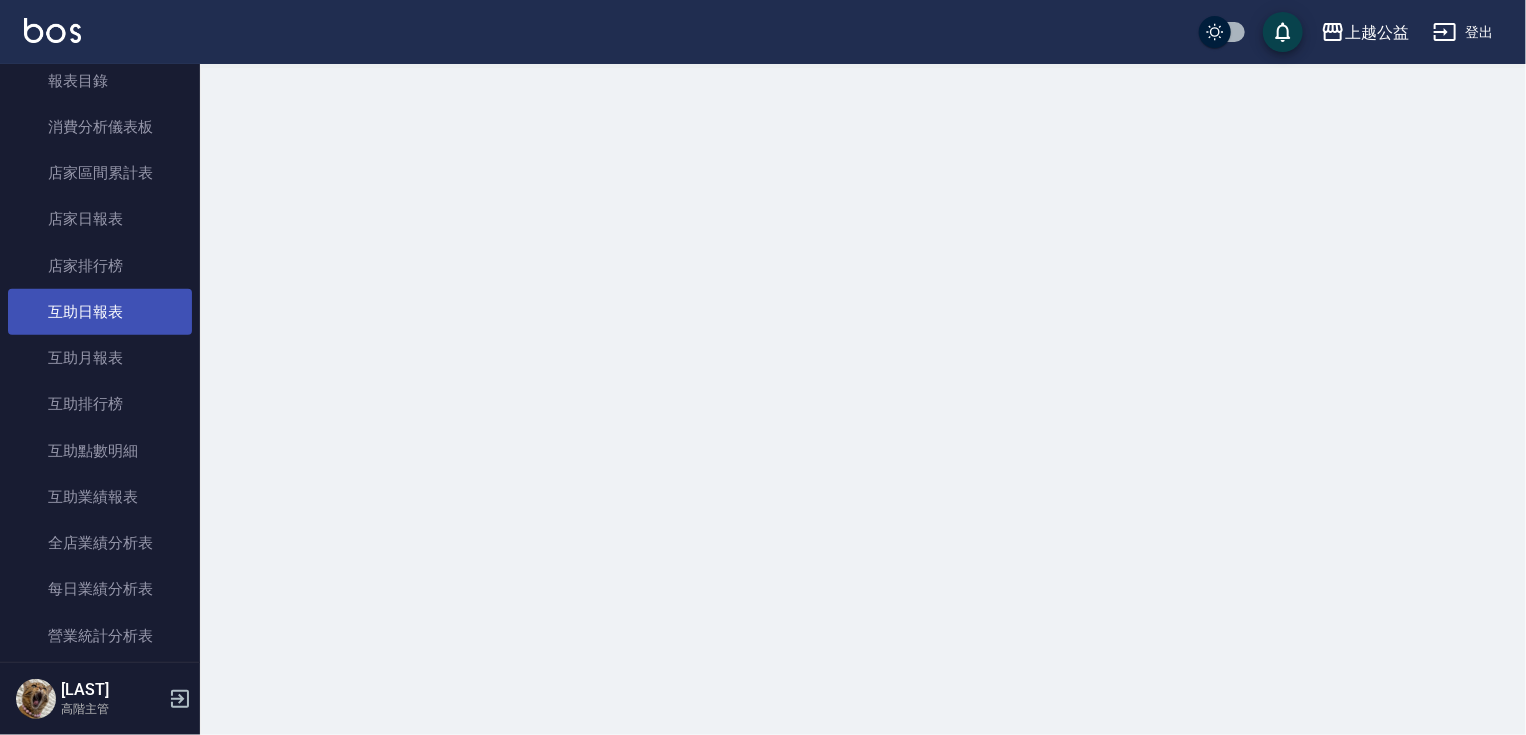 scroll, scrollTop: 0, scrollLeft: 0, axis: both 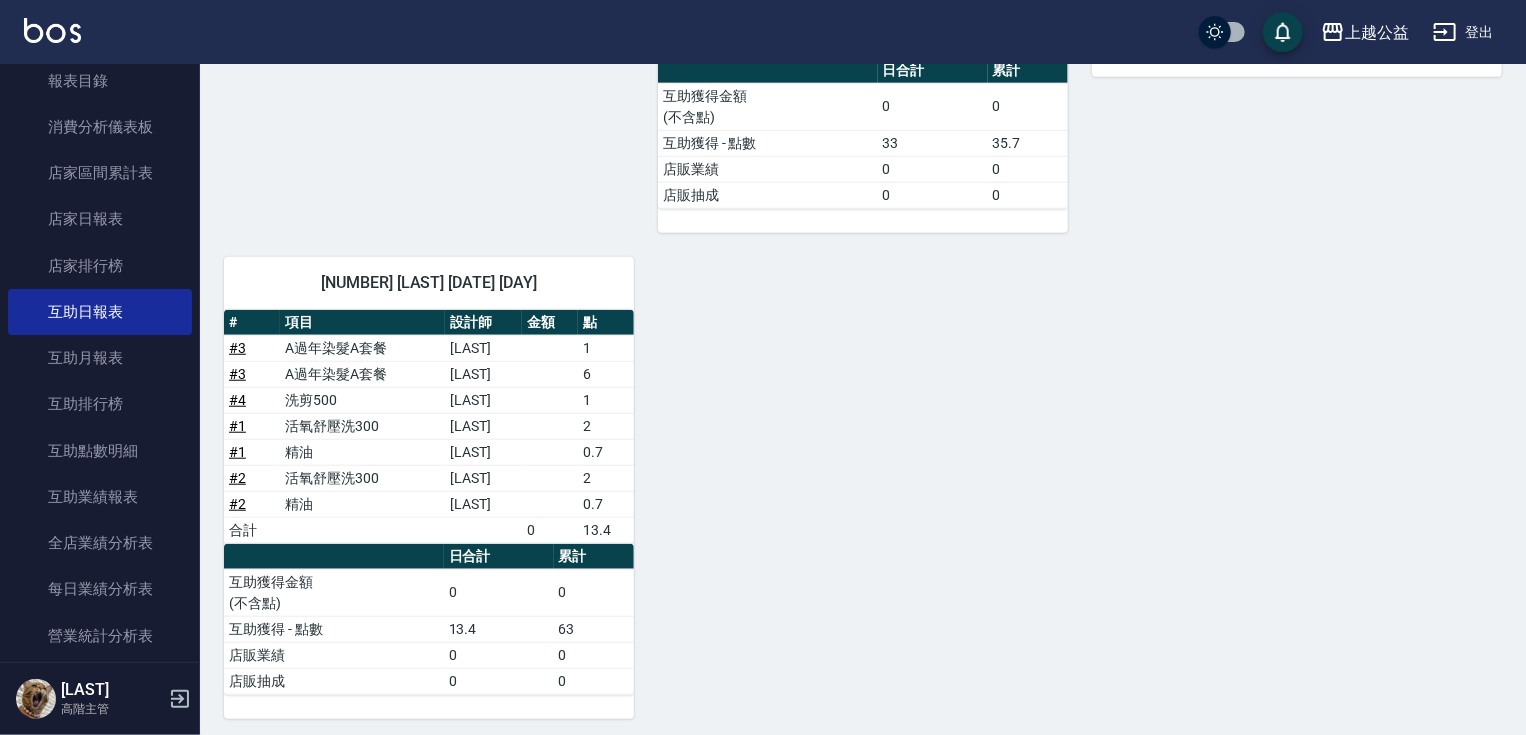 drag, startPoint x: 1257, startPoint y: 415, endPoint x: 1279, endPoint y: 542, distance: 128.89143 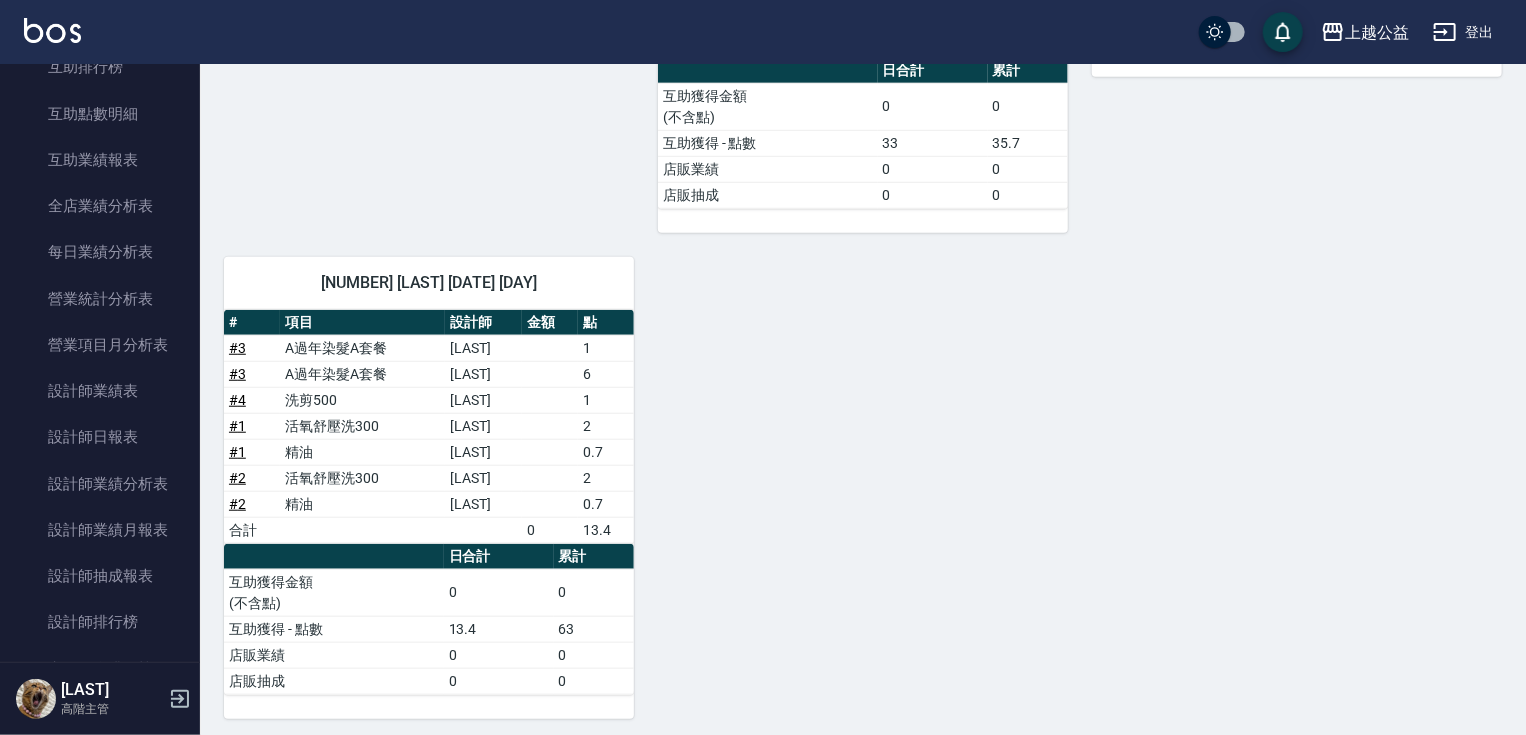 scroll, scrollTop: 1090, scrollLeft: 0, axis: vertical 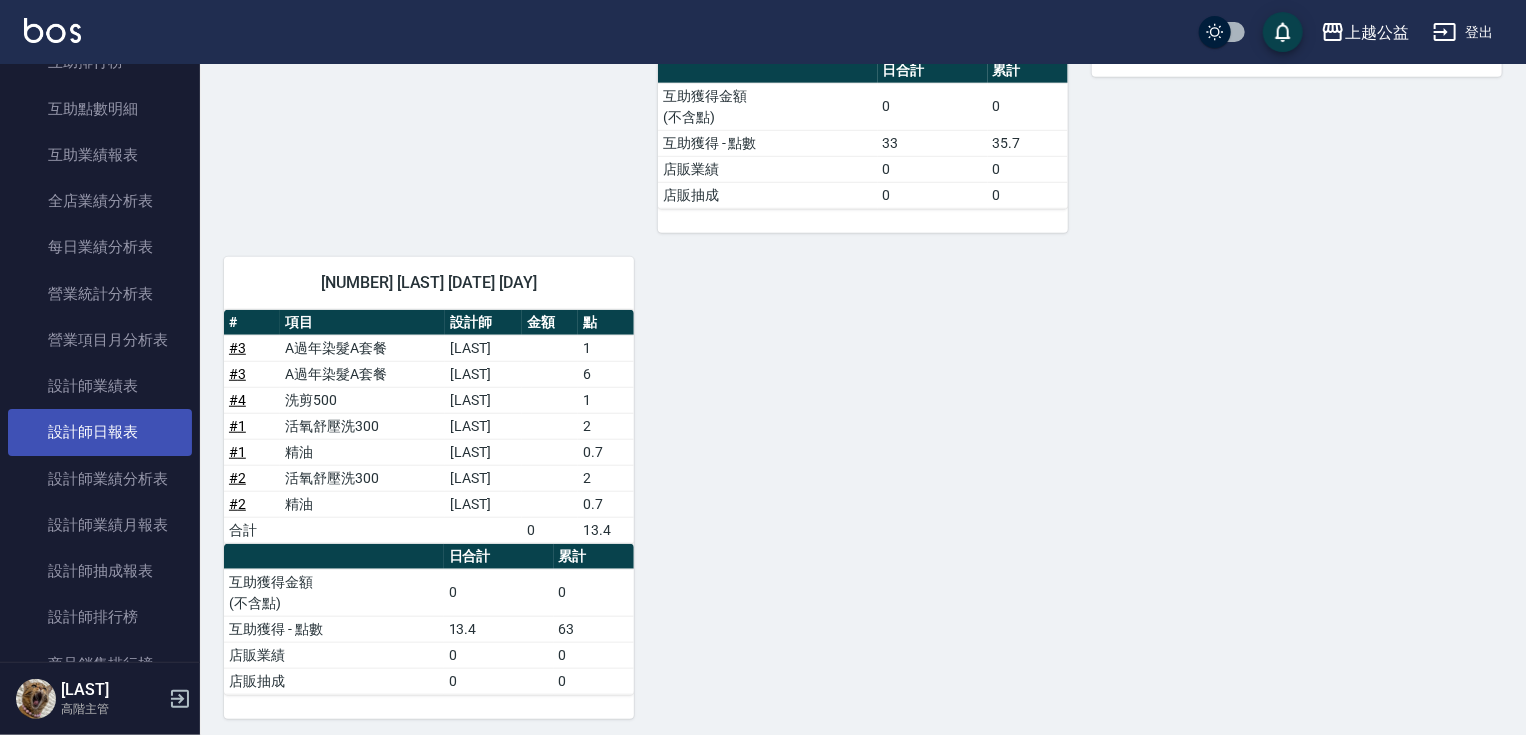 click on "設計師日報表" at bounding box center [100, 432] 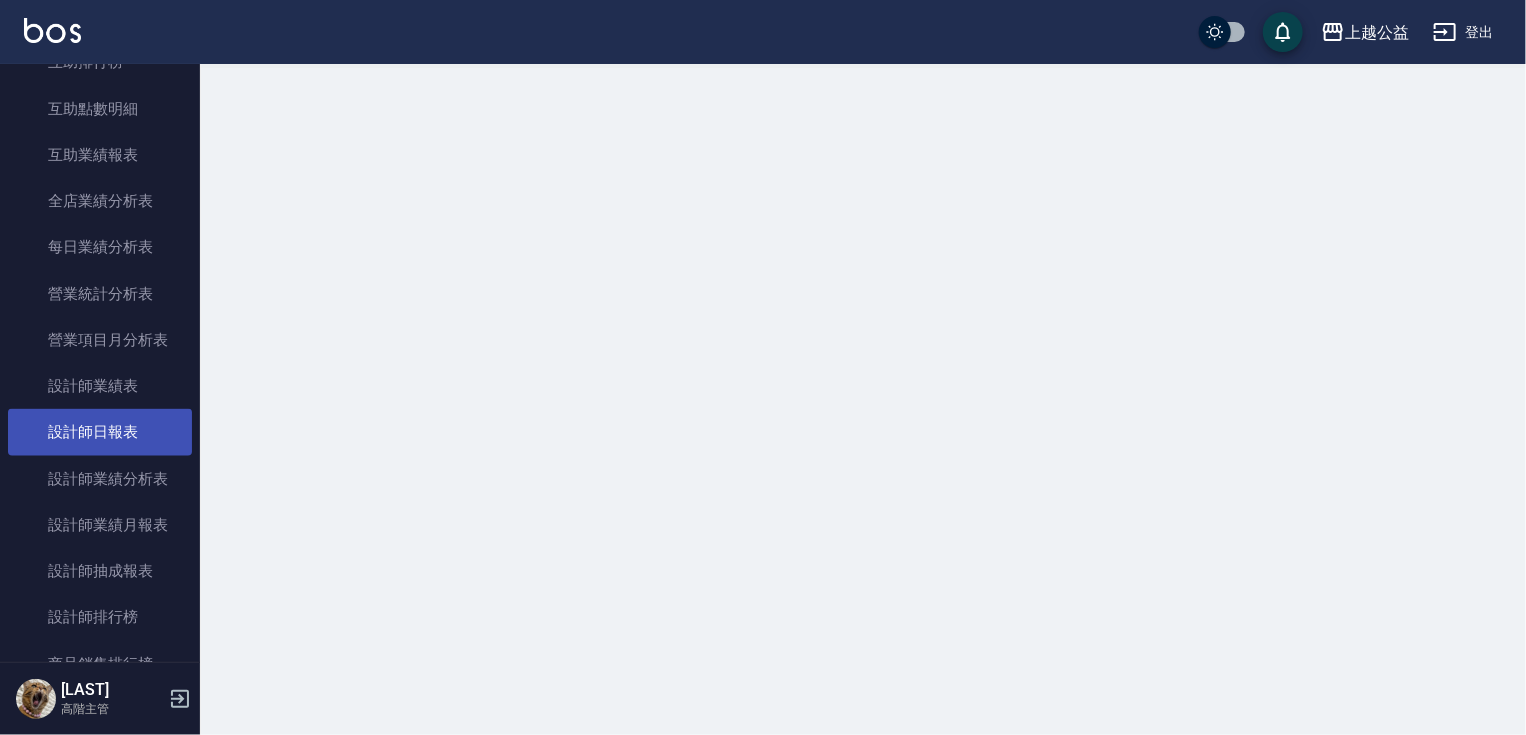 scroll, scrollTop: 0, scrollLeft: 0, axis: both 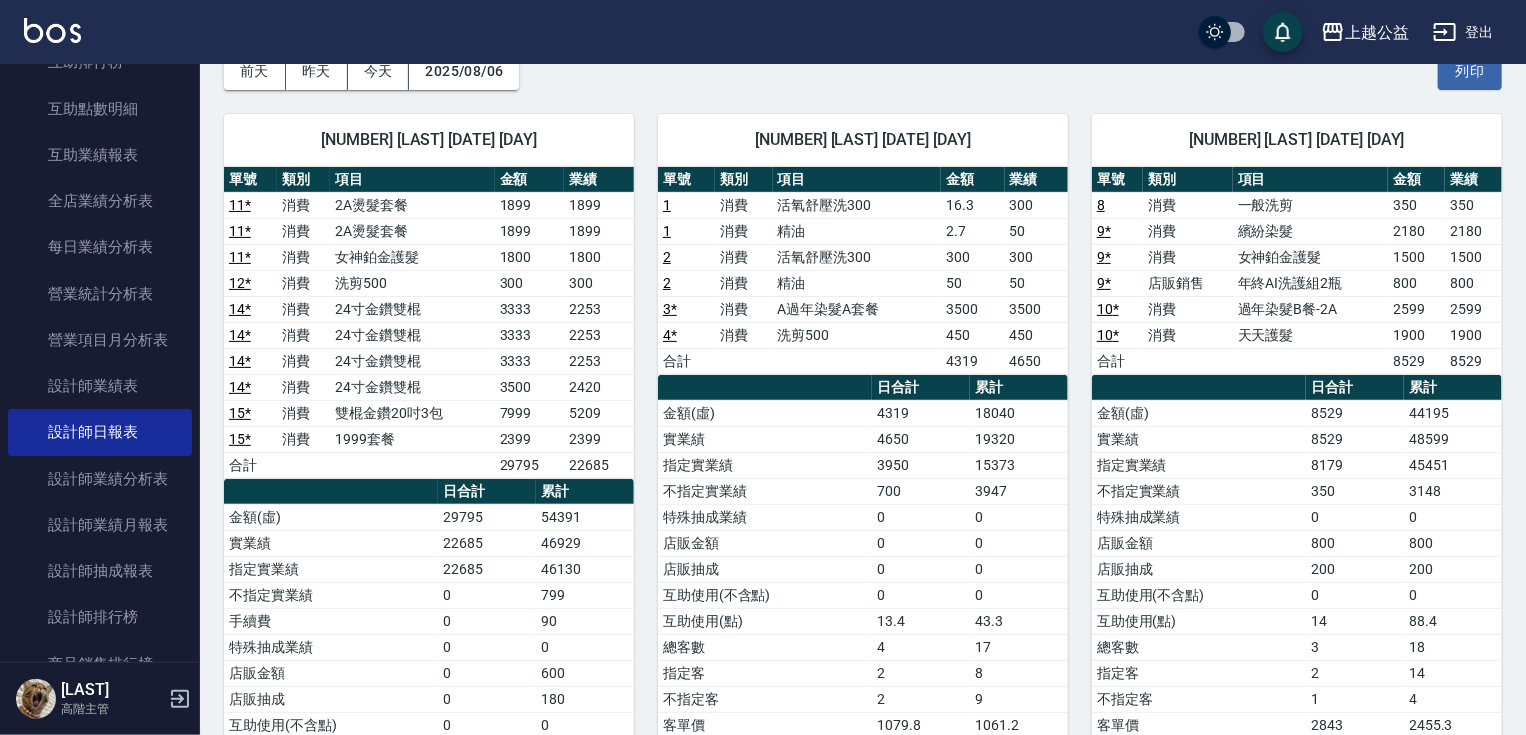 drag, startPoint x: 1192, startPoint y: 124, endPoint x: 1200, endPoint y: 175, distance: 51.62364 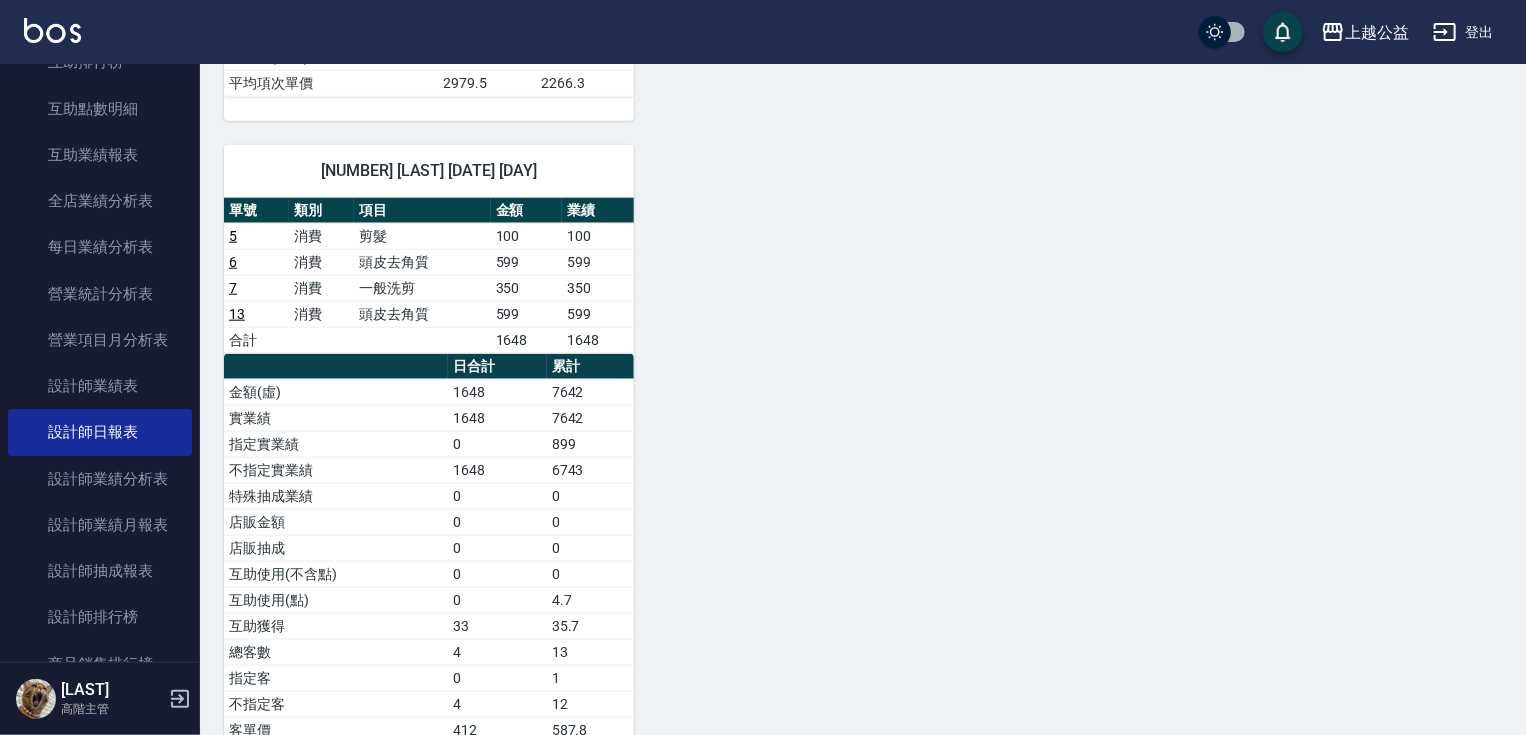 drag, startPoint x: 1099, startPoint y: 293, endPoint x: 1108, endPoint y: 407, distance: 114.35471 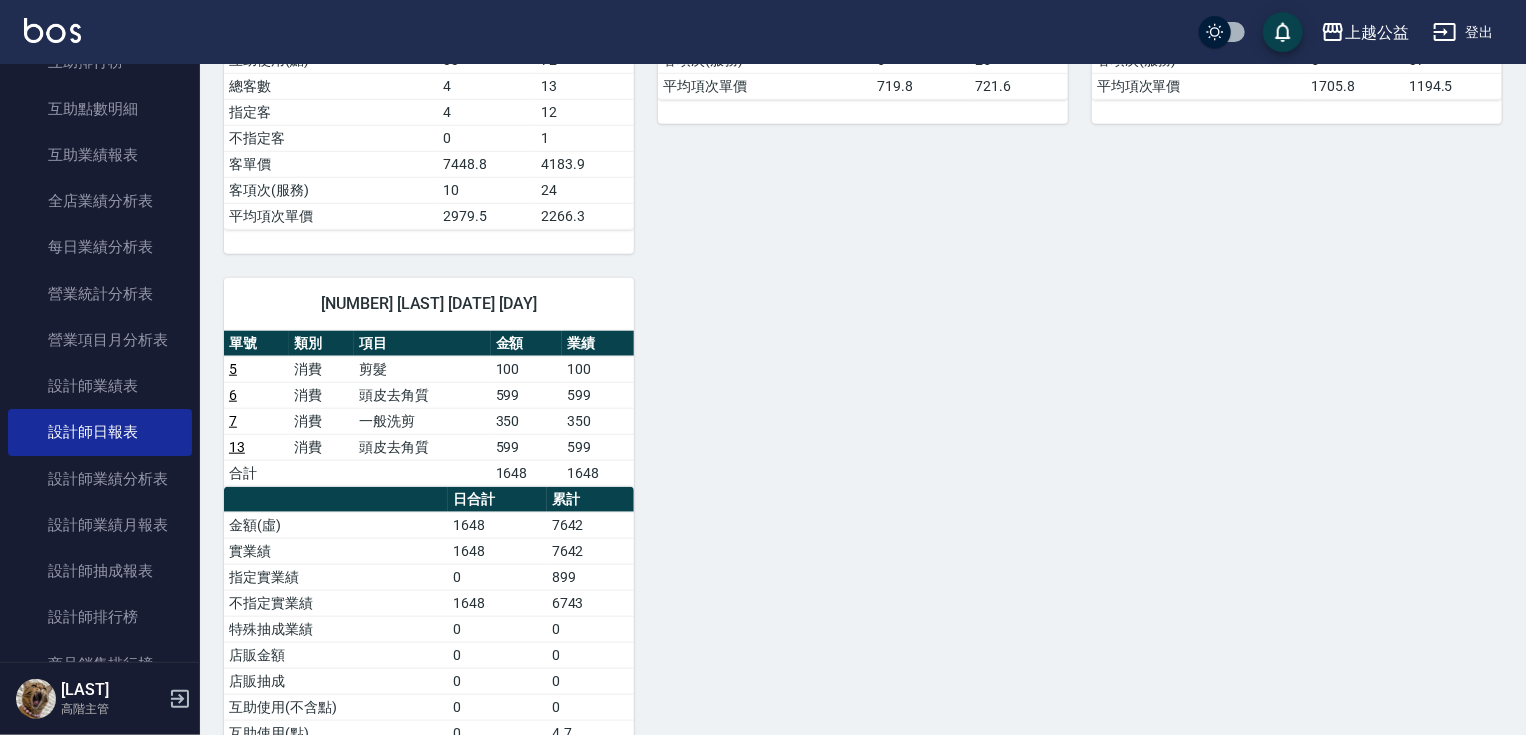 drag, startPoint x: 1047, startPoint y: 381, endPoint x: 1058, endPoint y: 296, distance: 85.70881 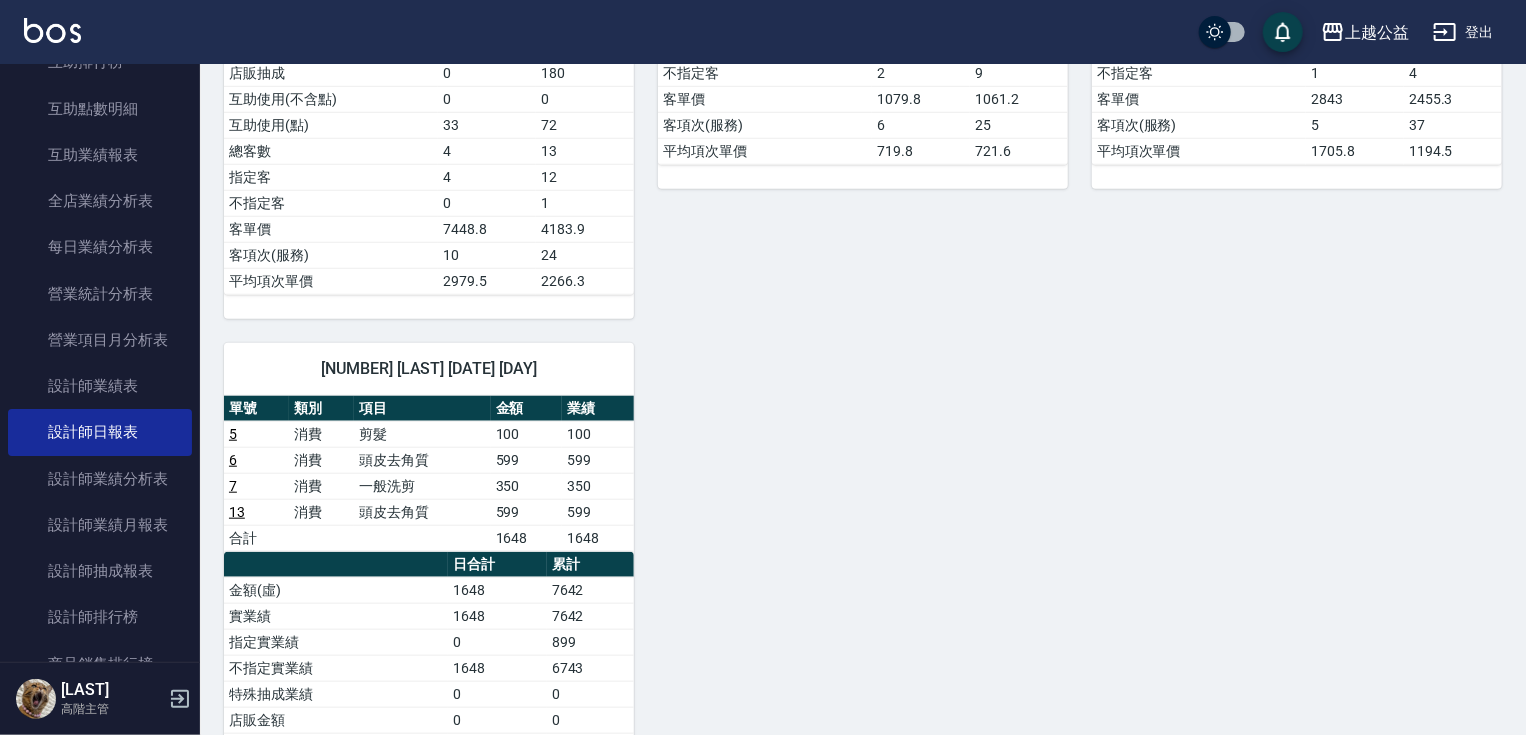 scroll, scrollTop: 742, scrollLeft: 0, axis: vertical 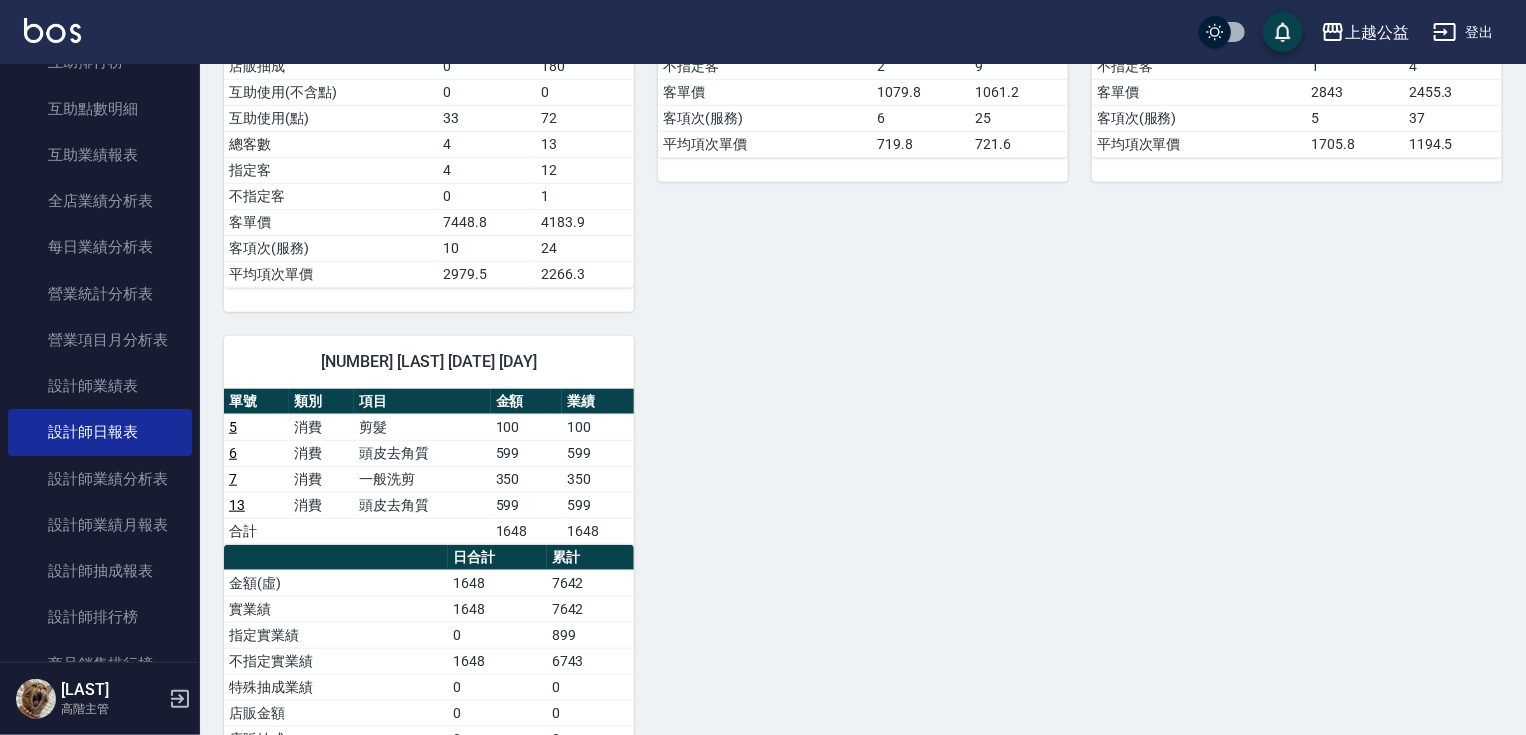 drag, startPoint x: 1068, startPoint y: 309, endPoint x: 1077, endPoint y: 332, distance: 24.698177 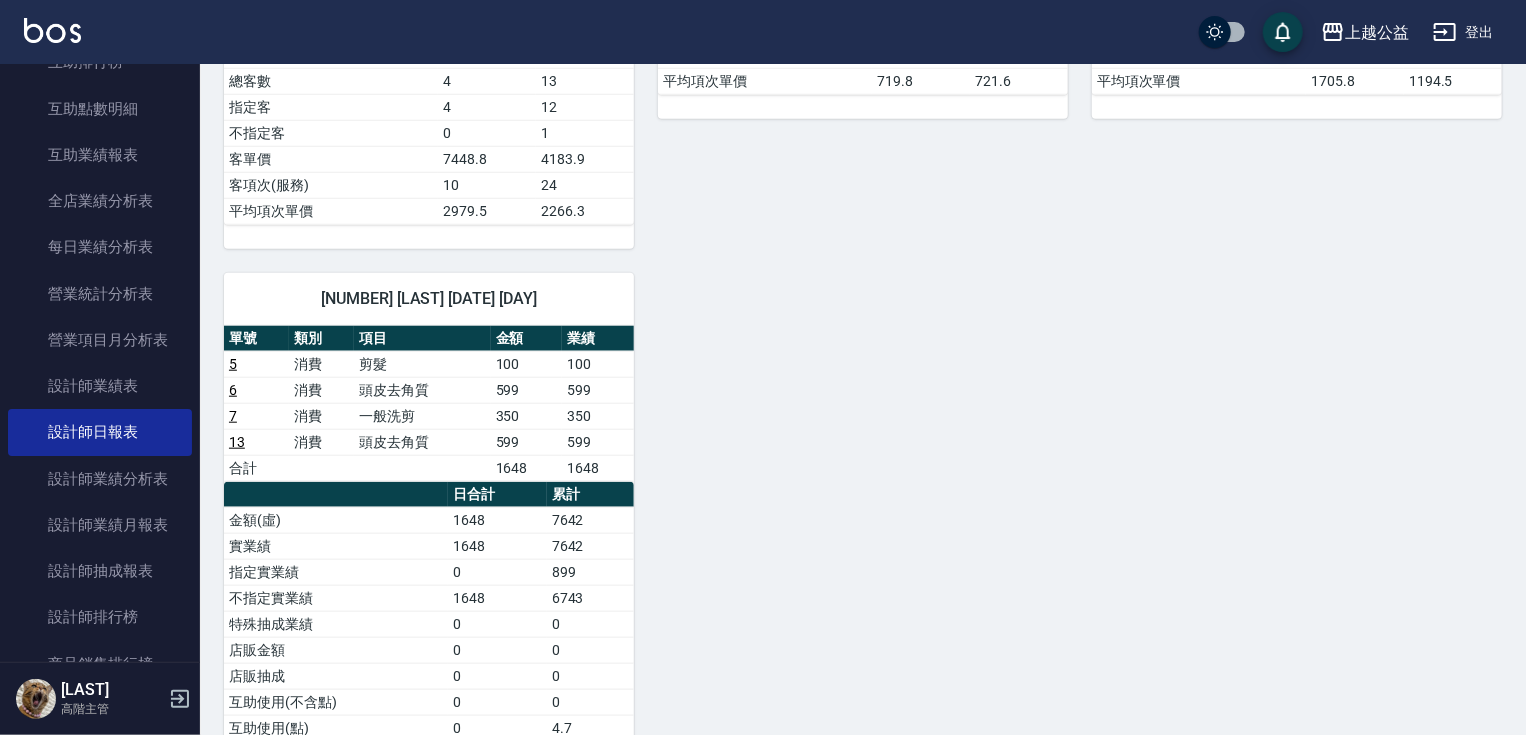 scroll, scrollTop: 847, scrollLeft: 0, axis: vertical 